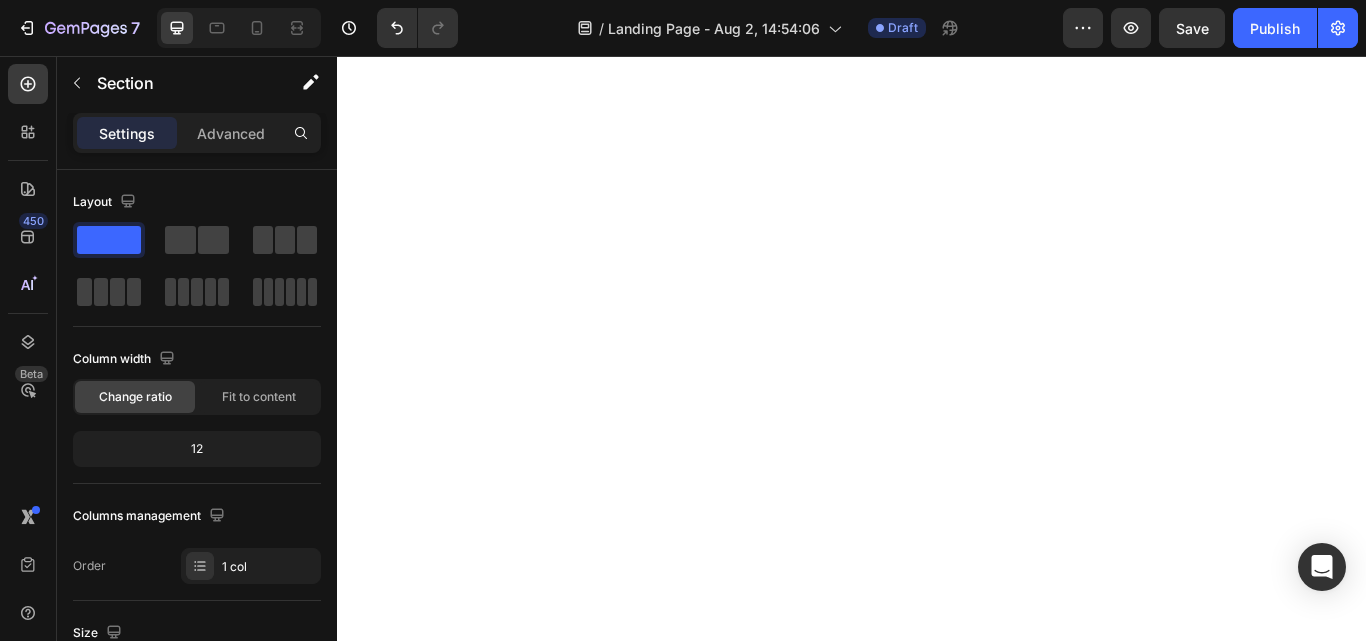 scroll, scrollTop: 0, scrollLeft: 0, axis: both 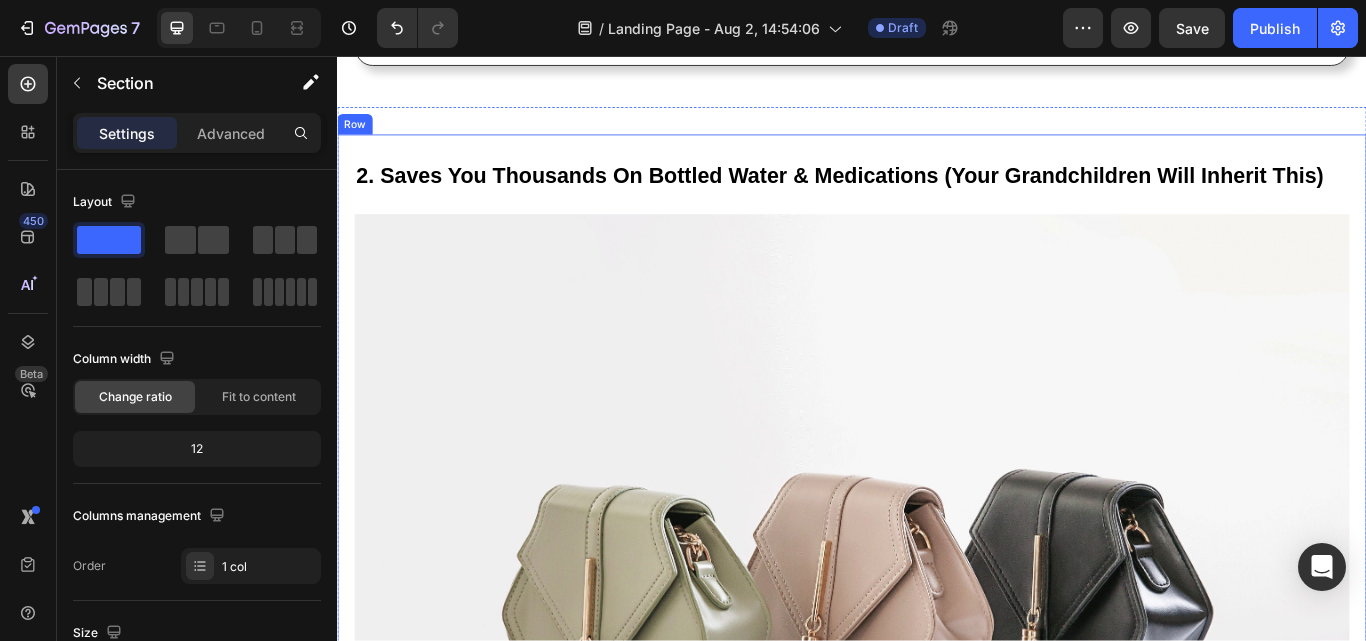 click on "2. Saves You Thousands On Bottled Water & Medications (Your Grandchildren Will Inherit This) Heading Image According to NIH research , Americans over [AGE] spend an average of $480 yearly on bottled water - poisoning themselves with microplastics. Add the $2,400+ yearly on medications that copper water helps reduce, and you're bleeding money for worse health. So you're left with two choices - keep draining your retirement on plastic bottles and pills, or invest once in something your great-grandchildren will treasure... Pure copper is eternal . Unlike any other material, it never degrades, never breaks, never fails. We have customers using 100-year-old family copper vessels - working better than the day they were made. P.S. Yes, pure copper costs more initially - but when one bottle outlasts 1,000 disposables and helps reduce your medication dependency, it becomes priceless. Text Block Row" at bounding box center (937, 808) 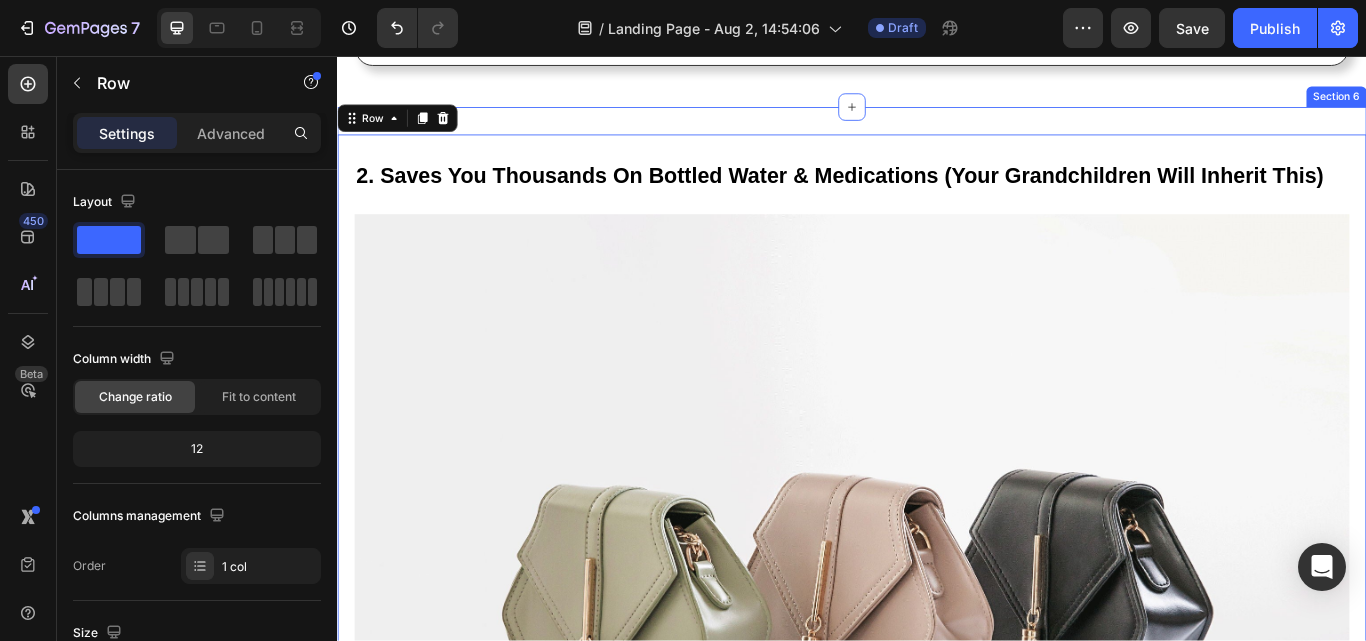 click on "2. Saves You Thousands On Bottled Water & Medications (Your Grandchildren Will Inherit This) Heading Image According to NIH research , Americans over 50 spend an average of $480 yearly on bottled water - poisoning themselves with microplastics. Add the $2,400+ yearly on medications that copper water helps reduce, and you're bleeding money for worse health. So you're left with two choices - keep draining your retirement on plastic bottles and pills, or invest once in something your great-grandchildren will treasure... Pure copper is eternal . Unlike any other material, it never degrades, never breaks, never fails. We have customers using 100-year-old family copper vessels - working better than the day they were made. P.S. Yes, pure copper costs more initially - but when one bottle outlasts 1,000 disposables and helps reduce your medication dependency, it becomes priceless . Text Block Row 0 Section 6" at bounding box center [937, 808] 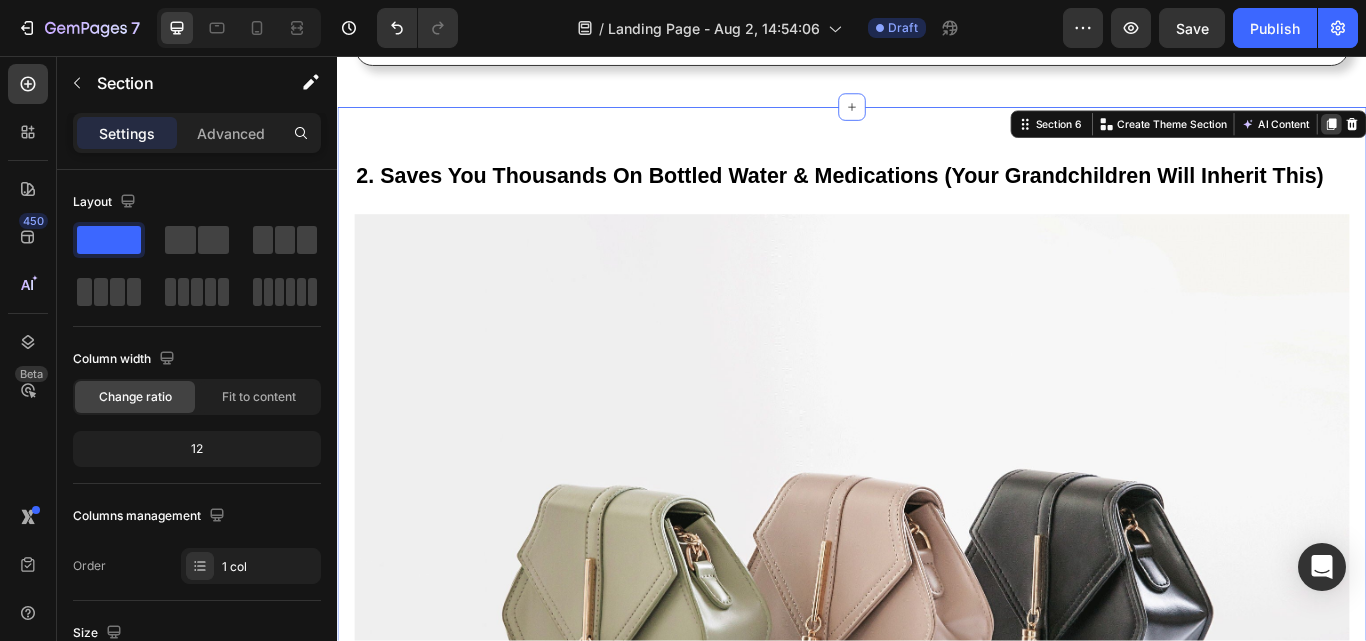click 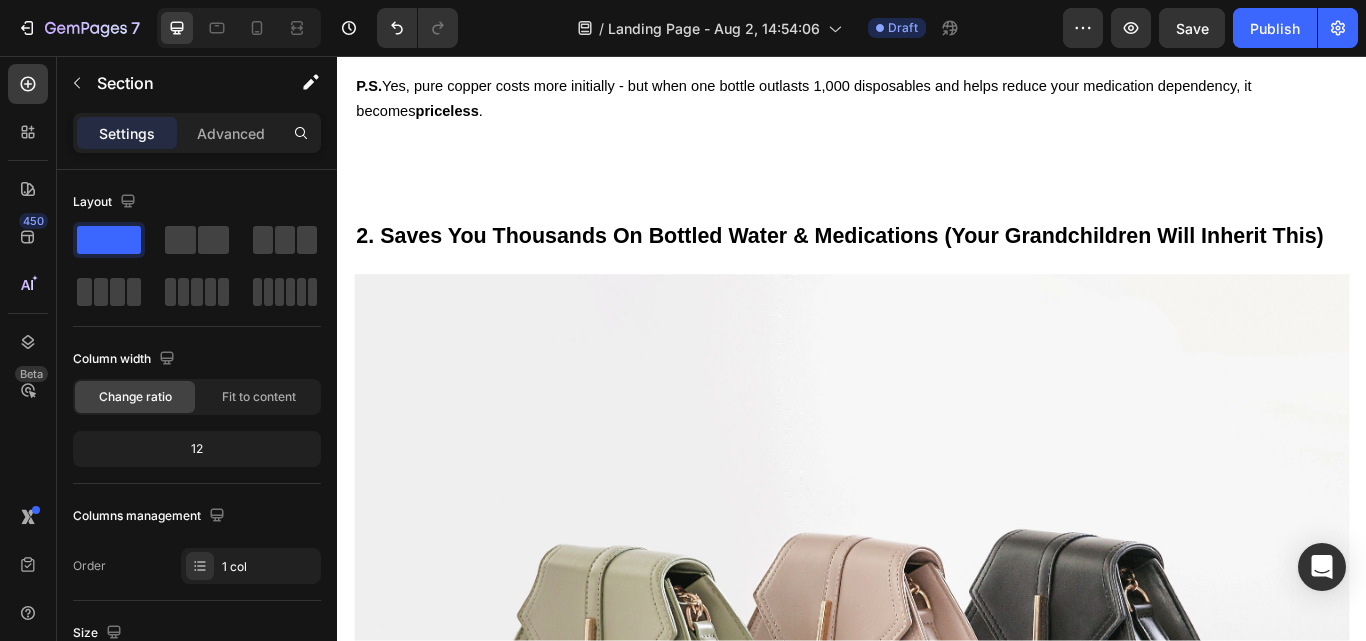scroll, scrollTop: 3914, scrollLeft: 0, axis: vertical 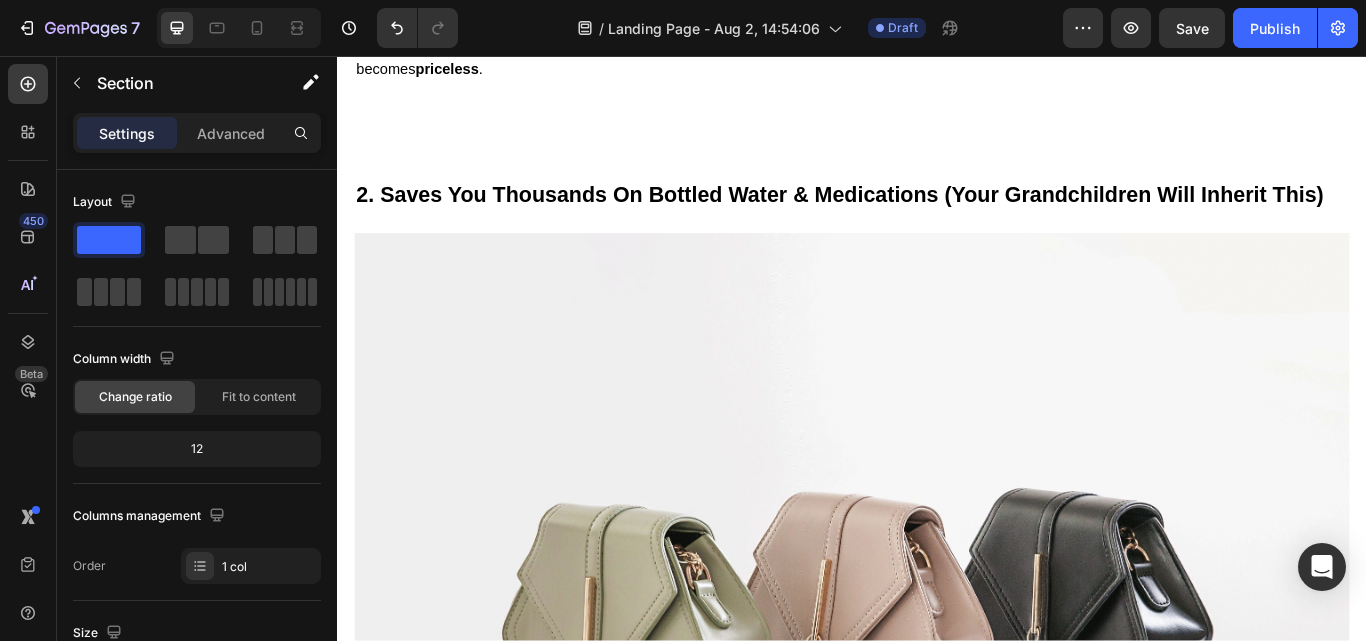 click on "According to NIH research , Americans over 50 spend an average of $480 yearly on bottled water - poisoning themselves with microplastics. Add the $2,400+ yearly on medications that copper water helps reduce, and you're bleeding money for worse health.
So you're left with two choices - keep draining your retirement on plastic bottles and pills, or invest once in something your great-grandchildren will treasure...
Pure copper is eternal . Unlike any other material, it never degrades, never breaks, never fails. We have customers using 100-year-old family copper vessels - working better than the day they were made.
P.S. Yes, pure copper costs more initially - but when one bottle outlasts 1,000 disposables and helps reduce your medication dependency, it becomes priceless . Text Block Row Section 7" at bounding box center (937, 830) 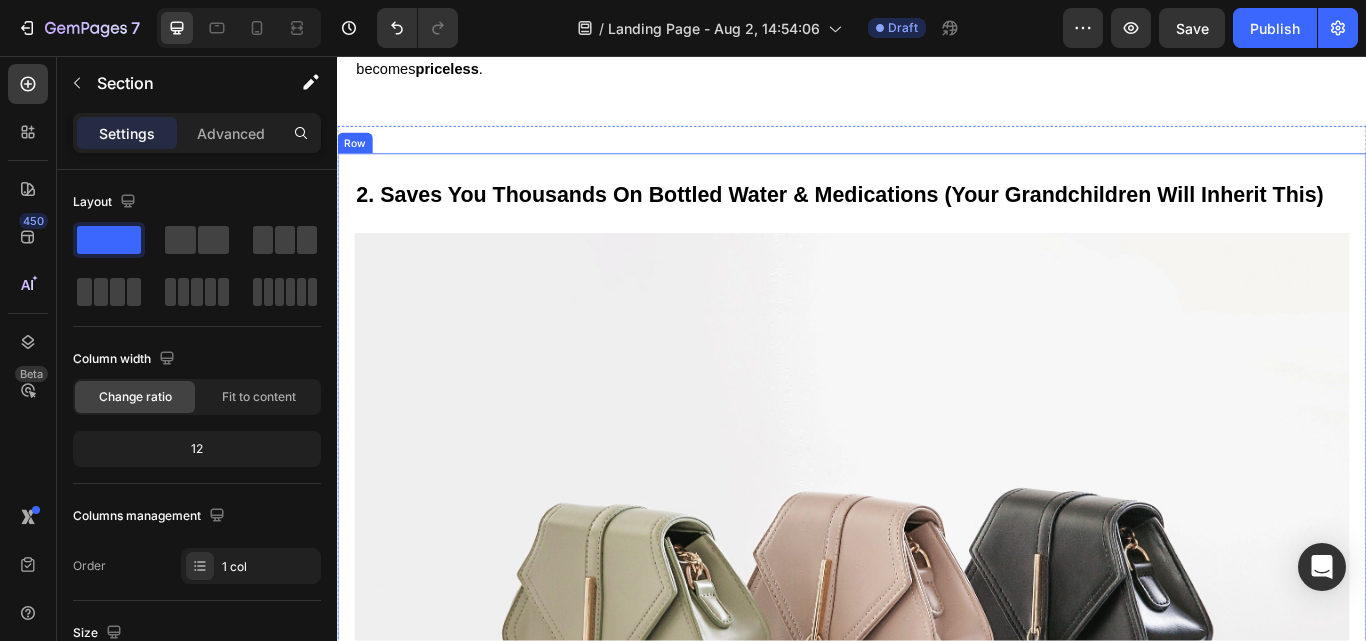 click on "2. Saves You Thousands On Bottled Water & Medications (Your Grandchildren Will Inherit This) Heading Image According to NIH research , Americans over [AGE] spend an average of $480 yearly on bottled water - poisoning themselves with microplastics. Add the $2,400+ yearly on medications that copper water helps reduce, and you're bleeding money for worse health. So you're left with two choices - keep draining your retirement on plastic bottles and pills, or invest once in something your great-grandchildren will treasure... Pure copper is eternal . Unlike any other material, it never degrades, never breaks, never fails. We have customers using 100-year-old family copper vessels - working better than the day they were made. P.S. Yes, pure copper costs more initially - but when one bottle outlasts 1,000 disposables and helps reduce your medication dependency, it becomes priceless. Text Block Row" at bounding box center [937, 830] 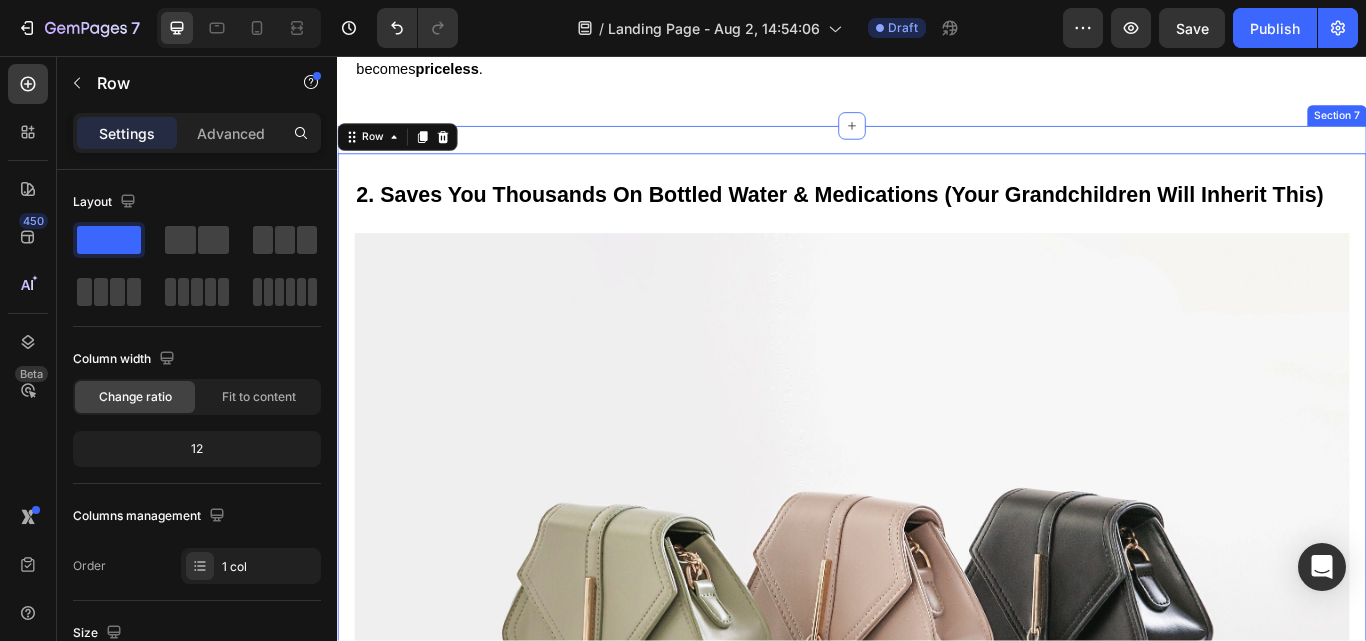 click on "2. Saves You Thousands On Bottled Water & Medications (Your Grandchildren Will Inherit This) Heading Image According to NIH research , Americans over 50 spend an average of $480 yearly on bottled water - poisoning themselves with microplastics. Add the $2,400+ yearly on medications that copper water helps reduce, and you're bleeding money for worse health. So you're left with two choices - keep draining your retirement on plastic bottles and pills, or invest once in something your great-grandchildren will treasure... Pure copper is eternal . Unlike any other material, it never degrades, never breaks, never fails. We have customers using 100-year-old family copper vessels - working better than the day they were made. P.S. Yes, pure copper costs more initially - but when one bottle outlasts 1,000 disposables and helps reduce your medication dependency, it becomes priceless . Text Block Row 0 Section 7" at bounding box center [937, 830] 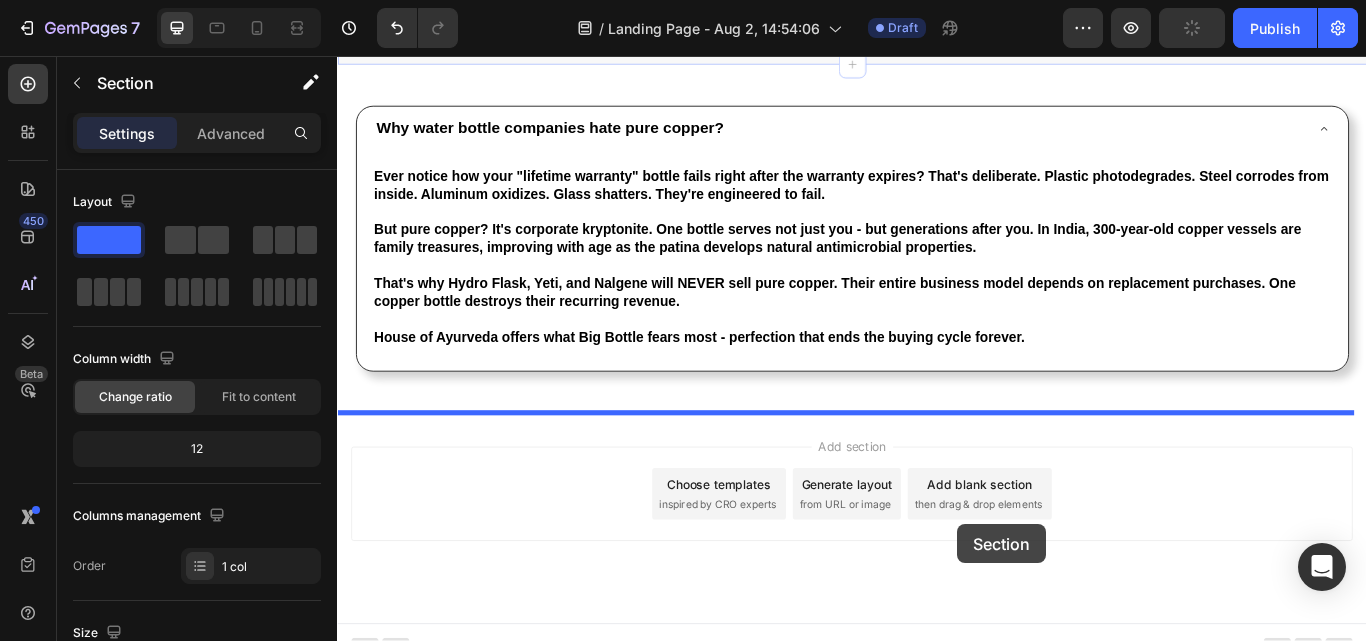 scroll, scrollTop: 5369, scrollLeft: 0, axis: vertical 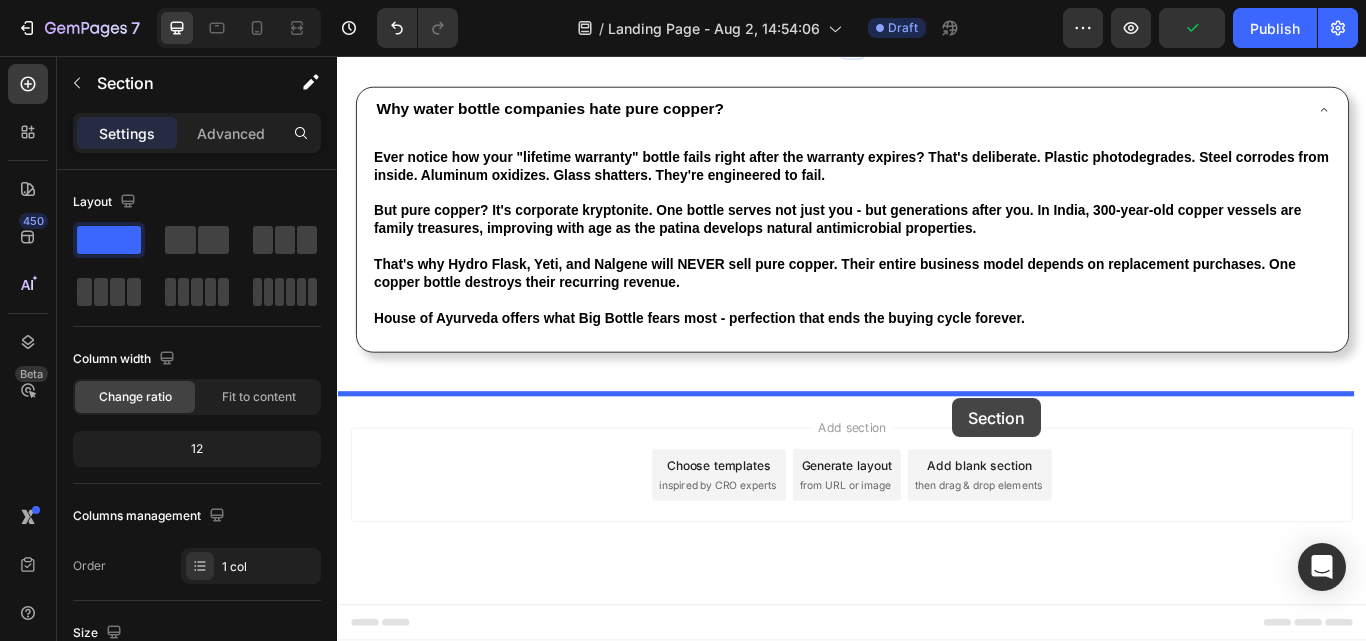 drag, startPoint x: 1128, startPoint y: 106, endPoint x: 1054, endPoint y: 455, distance: 356.75903 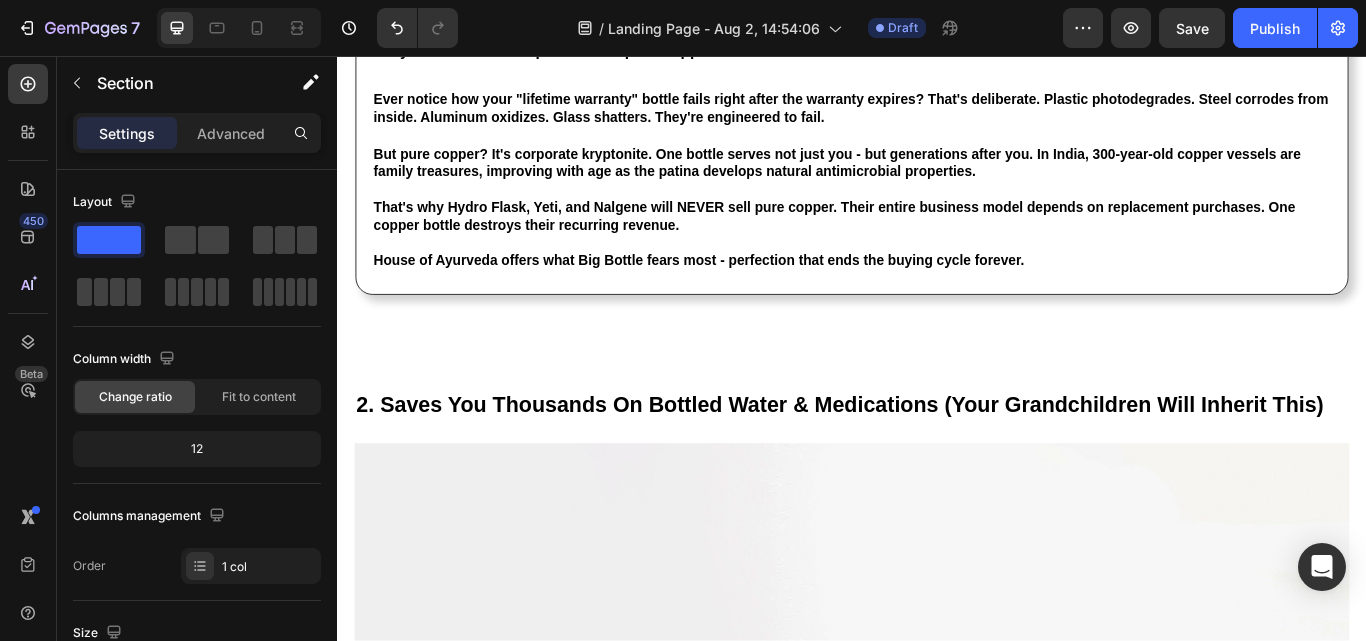 scroll, scrollTop: 4196, scrollLeft: 0, axis: vertical 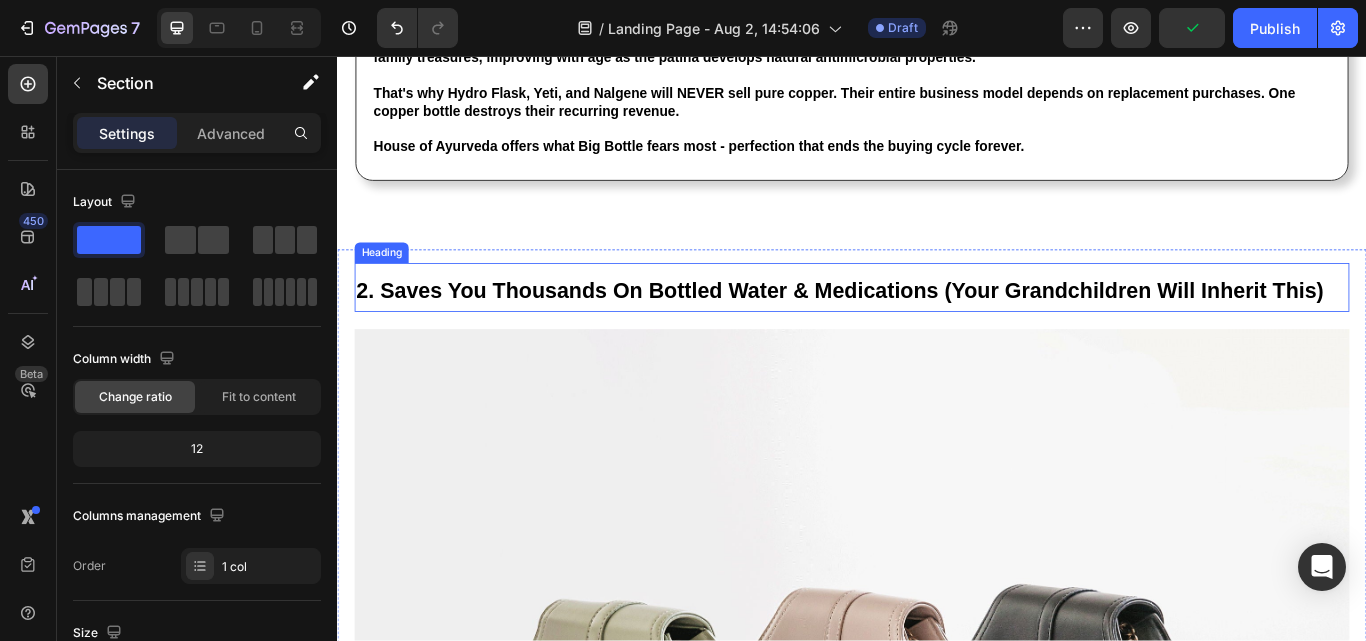 click on "2. Saves You Thousands On Bottled Water & Medications (Your Grandchildren Will Inherit This)" at bounding box center (923, 330) 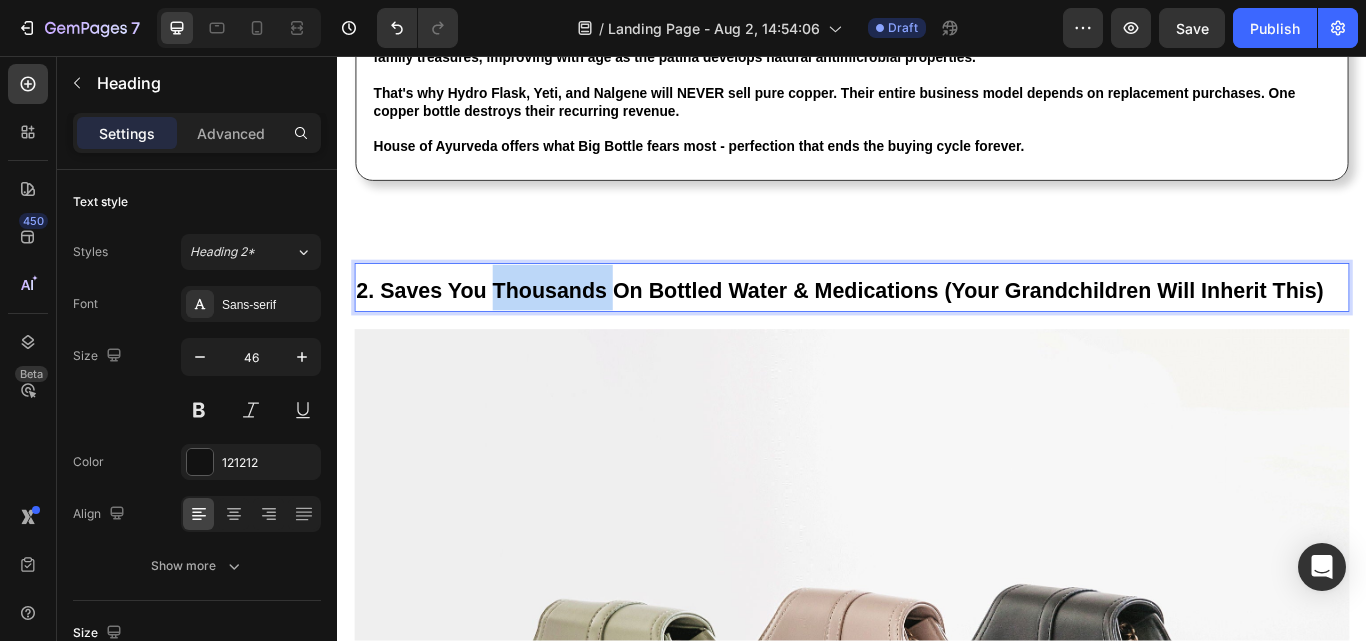 click on "2. Saves You Thousands On Bottled Water & Medications (Your Grandchildren Will Inherit This)" at bounding box center (923, 330) 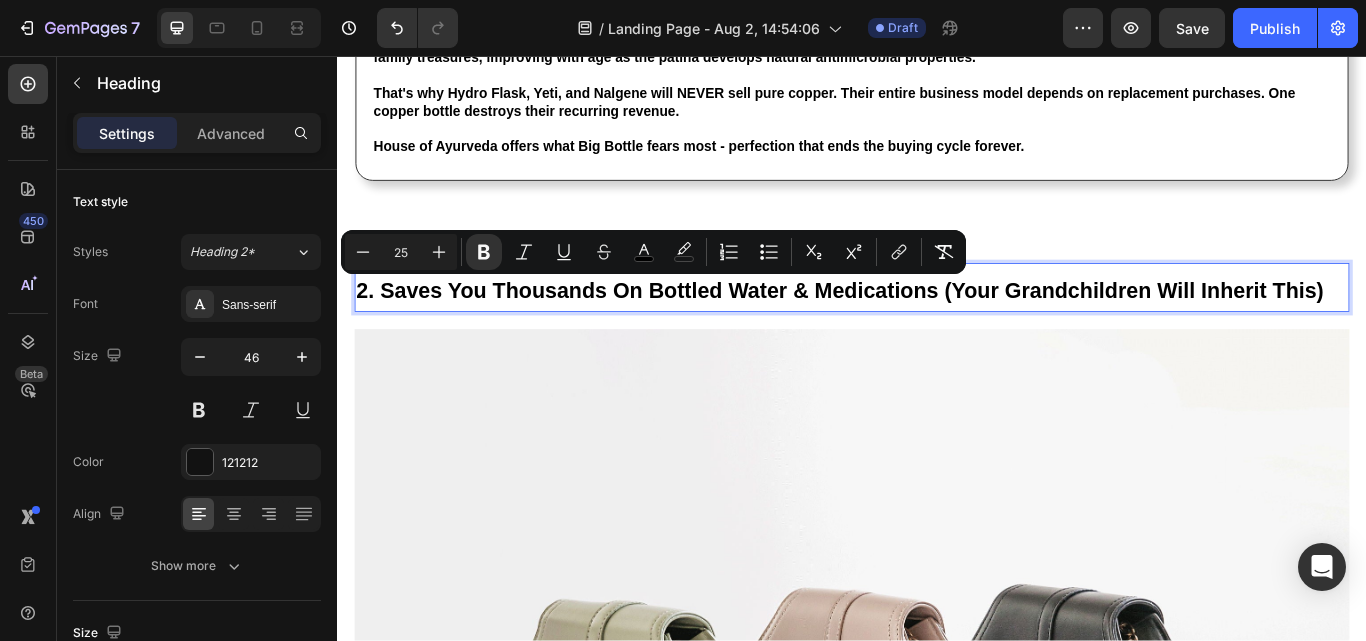 click on "2. Saves You Thousands On Bottled Water & Medications (Your Grandchildren Will Inherit This)" at bounding box center (923, 330) 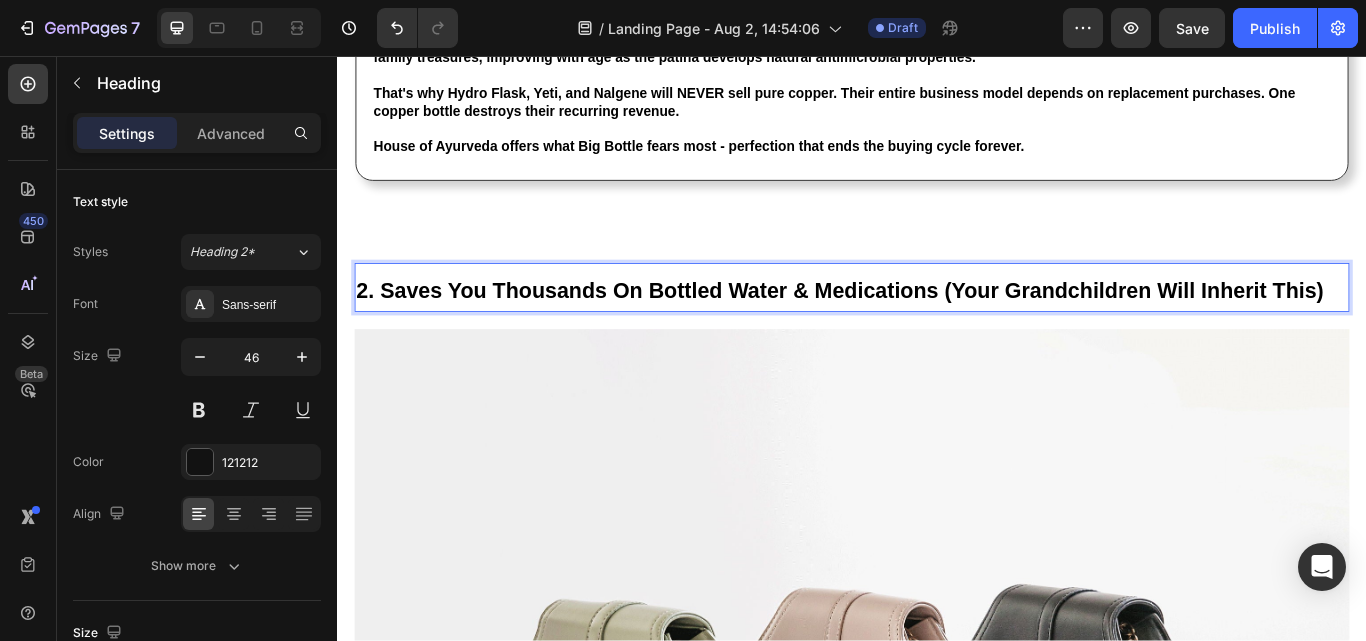 click on "2. Saves You Thousands On Bottled Water & Medications (Your Grandchildren Will Inherit This)" at bounding box center [923, 330] 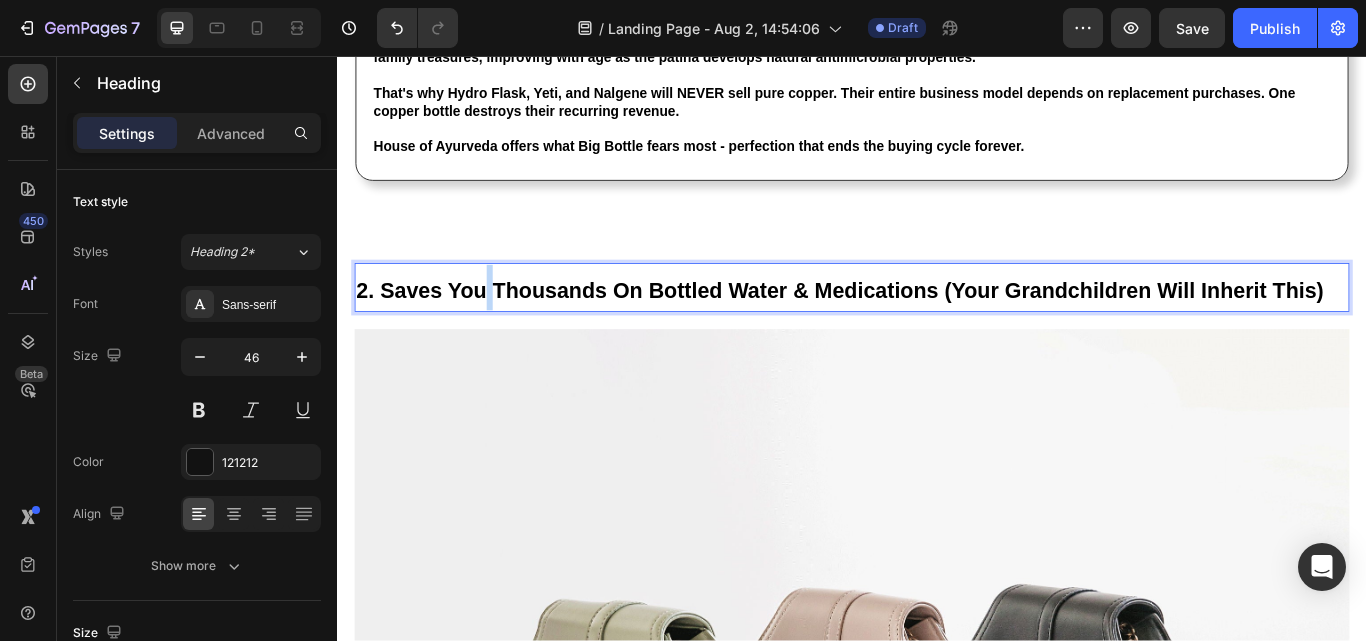 click on "2. Saves You Thousands On Bottled Water & Medications (Your Grandchildren Will Inherit This)" at bounding box center [923, 330] 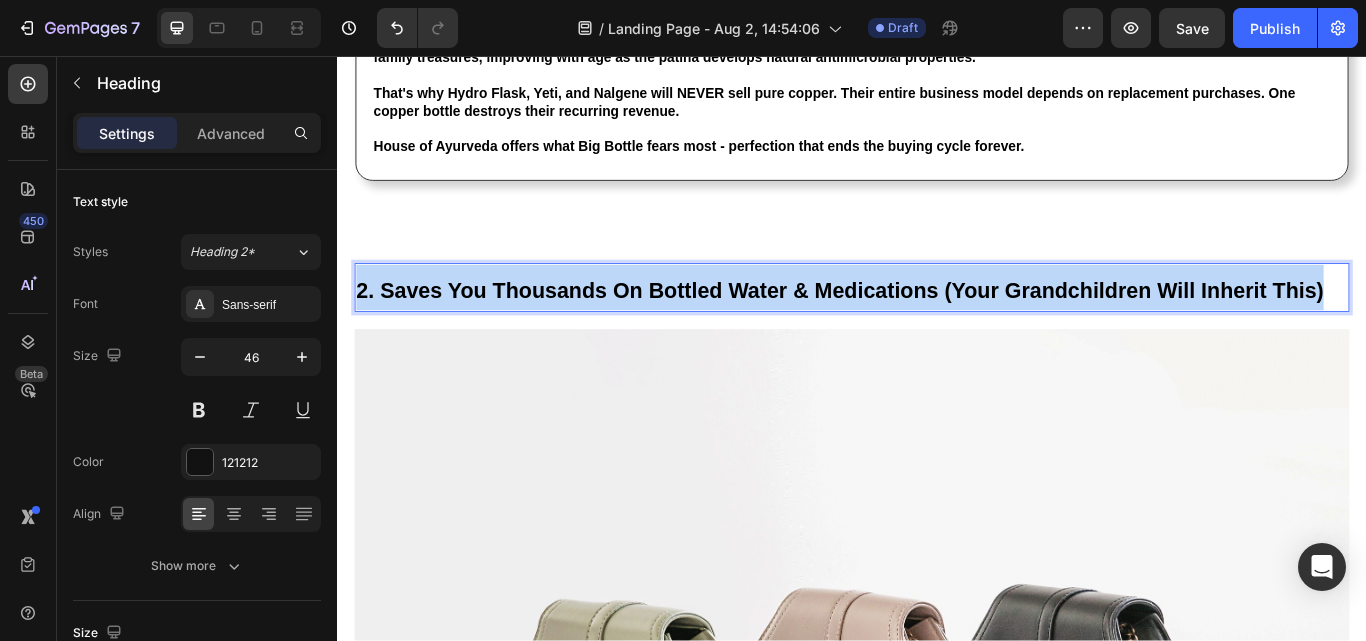 click on "2. Saves You Thousands On Bottled Water & Medications (Your Grandchildren Will Inherit This)" at bounding box center [923, 330] 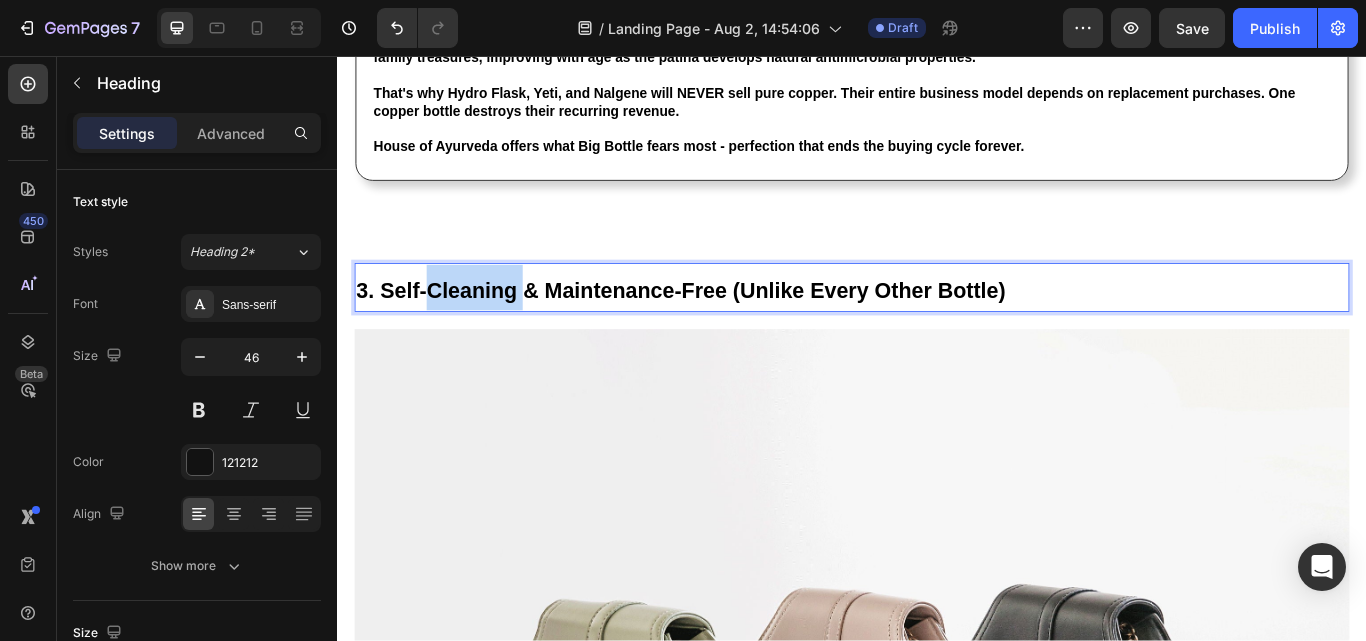 click on "3. Self-Cleaning & Maintenance-Free (Unlike Every Other Bottle)" at bounding box center (737, 330) 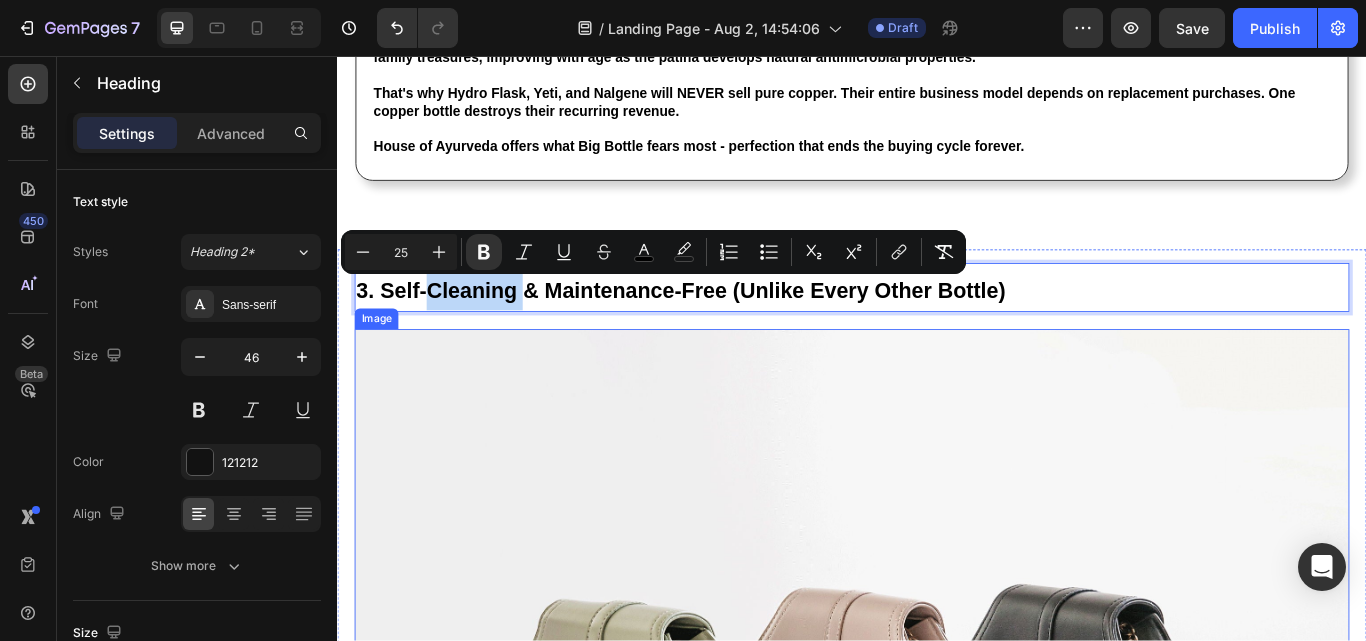 click at bounding box center [937, 810] 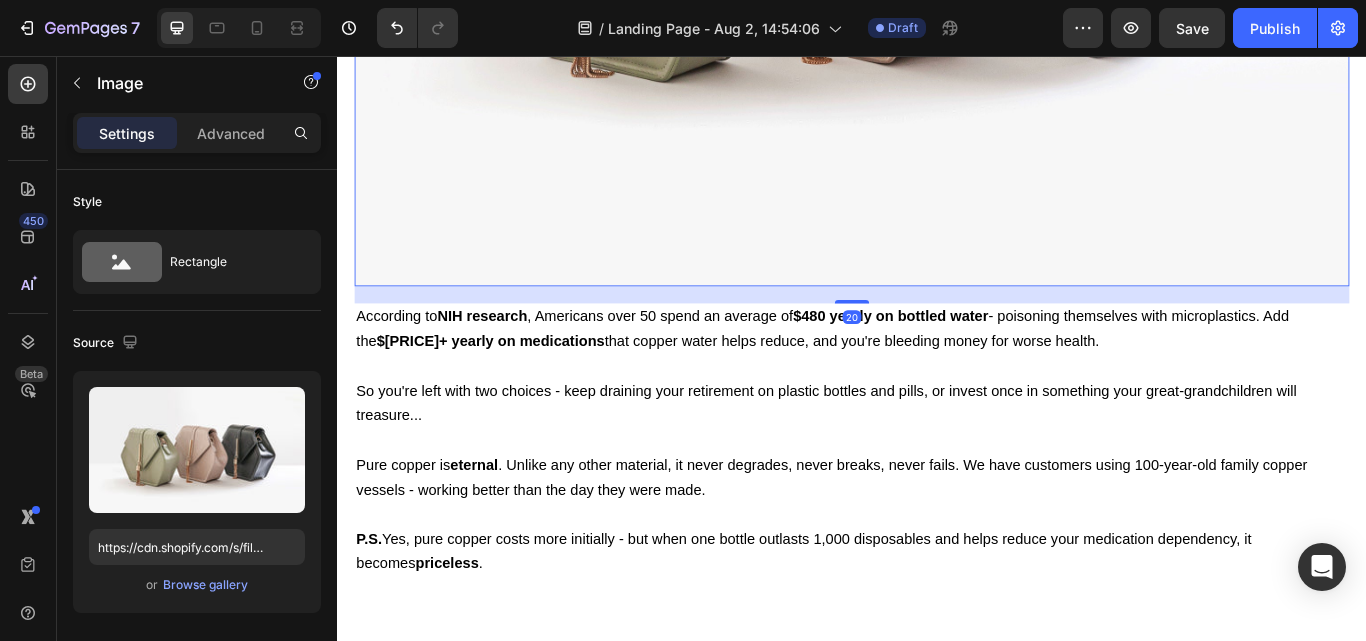 scroll, scrollTop: 5196, scrollLeft: 0, axis: vertical 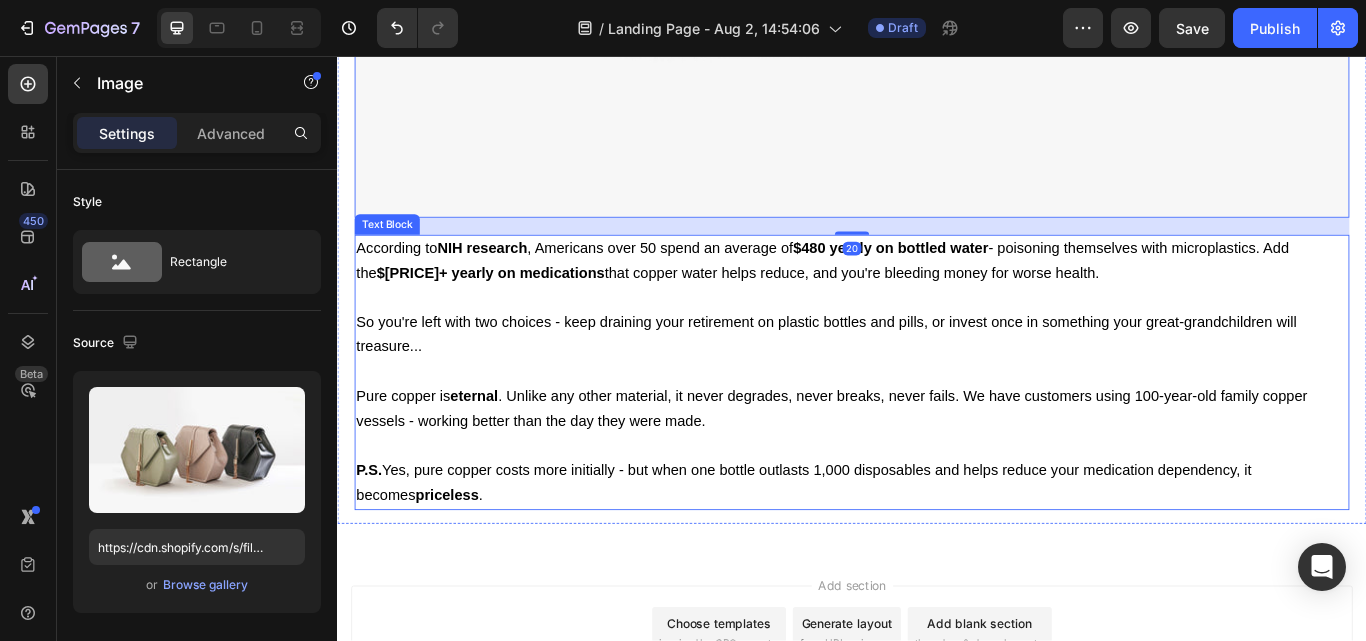 click at bounding box center (937, 339) 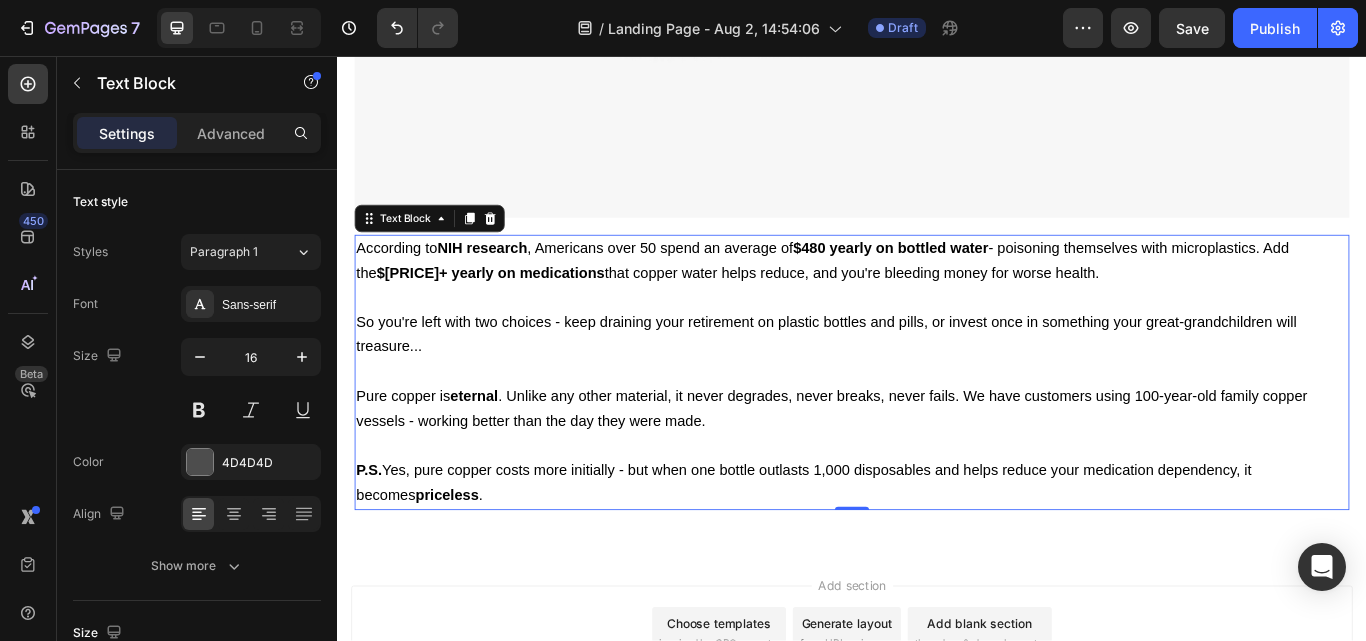 click on "$[PRICE]+ yearly on medications" at bounding box center [516, 309] 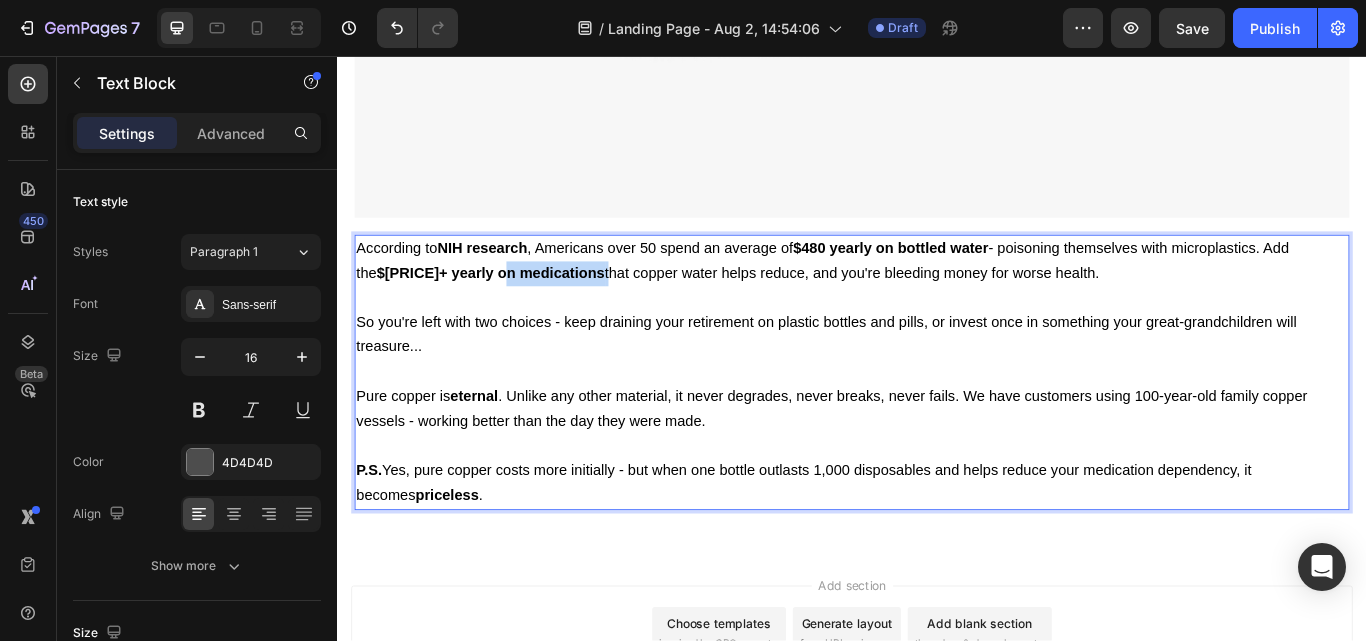 click on "$[PRICE]+ yearly on medications" at bounding box center (516, 309) 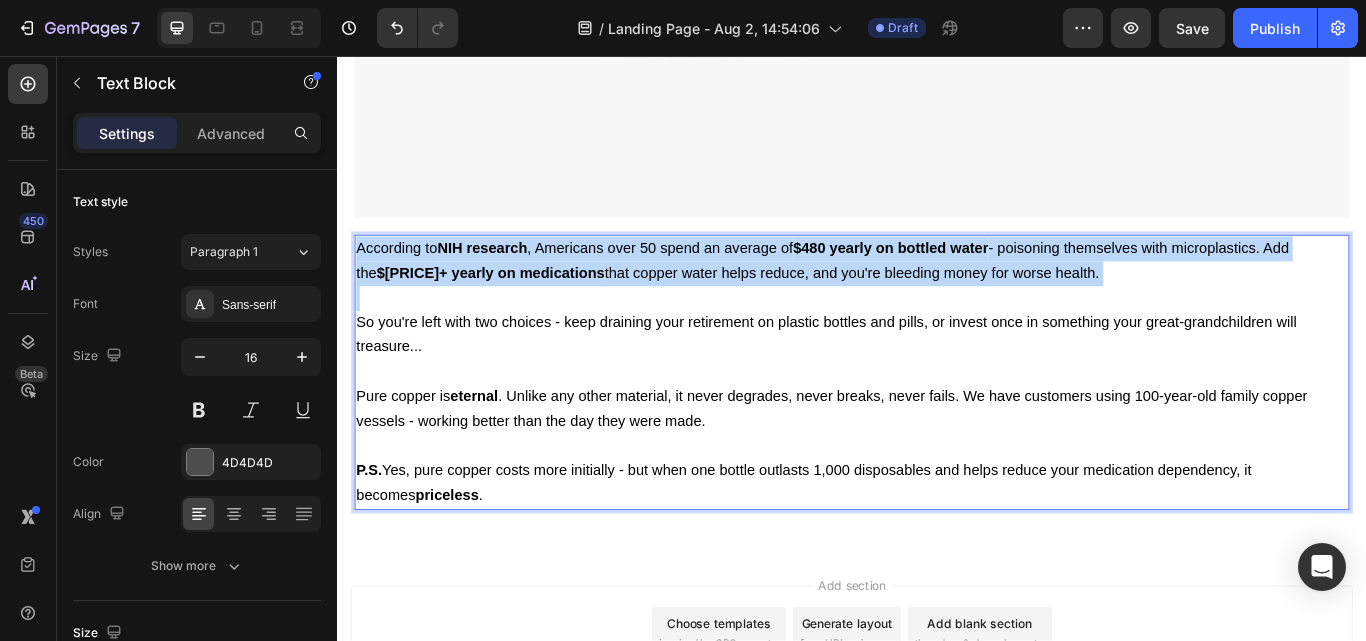 click on "$[PRICE]+ yearly on medications" at bounding box center [516, 309] 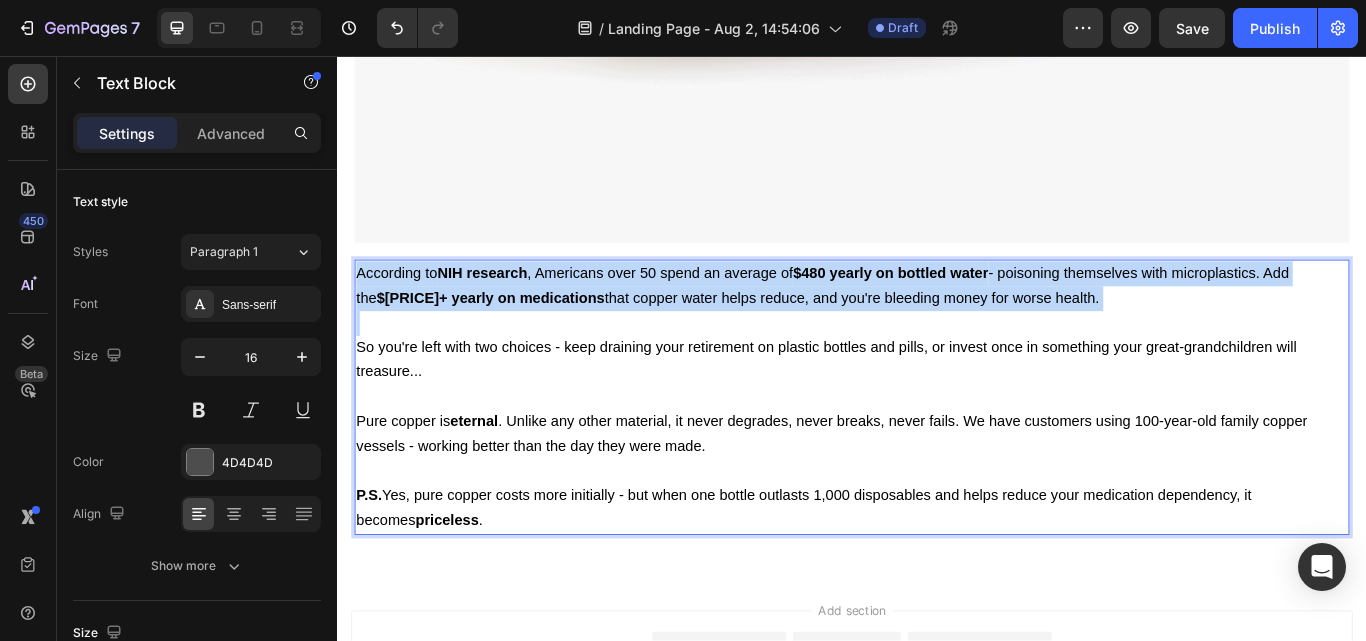 scroll, scrollTop: 5196, scrollLeft: 0, axis: vertical 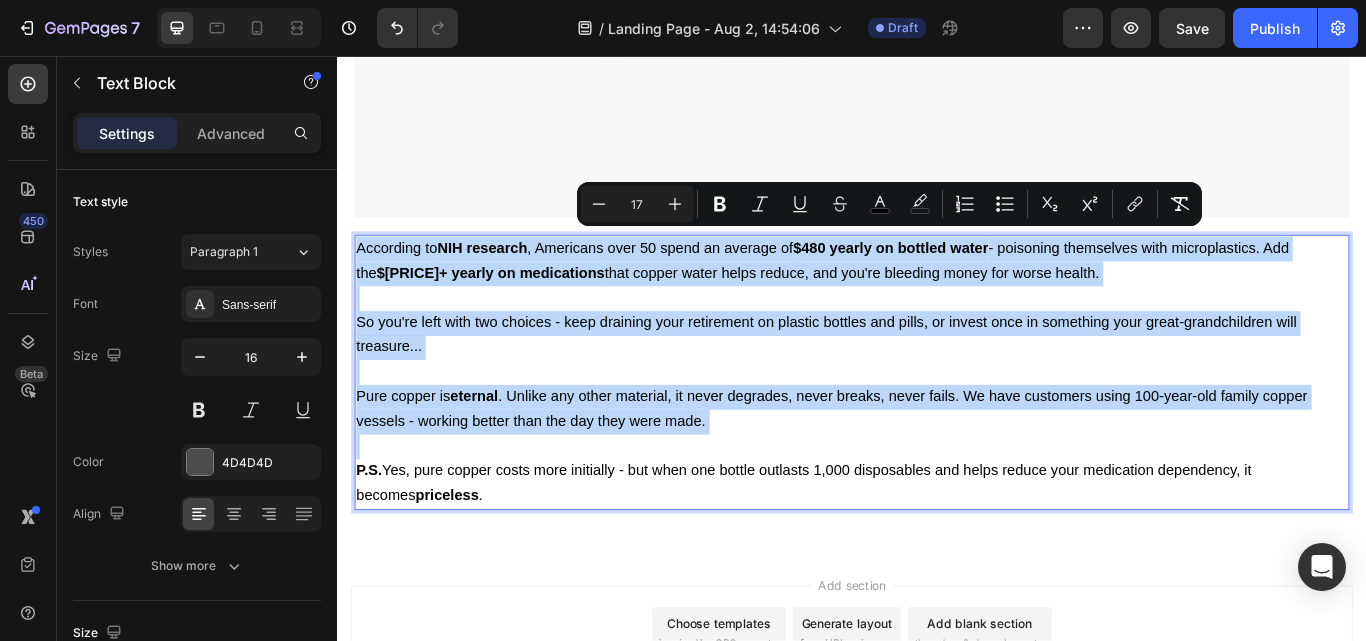 click on "So you're left with two choices - keep draining your retirement on plastic bottles and pills, or invest once in something your great-grandchildren will treasure..." at bounding box center (907, 382) 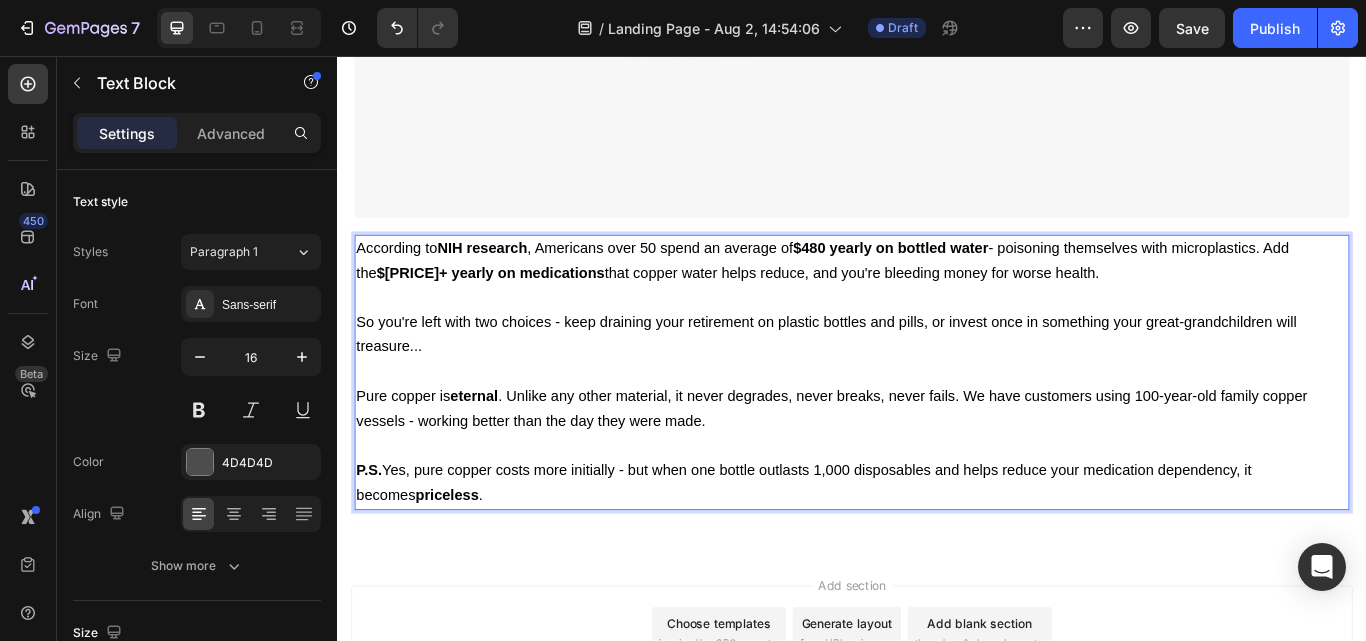 click on "So you're left with two choices - keep draining your retirement on plastic bottles and pills, or invest once in something your great-grandchildren will treasure..." at bounding box center [907, 382] 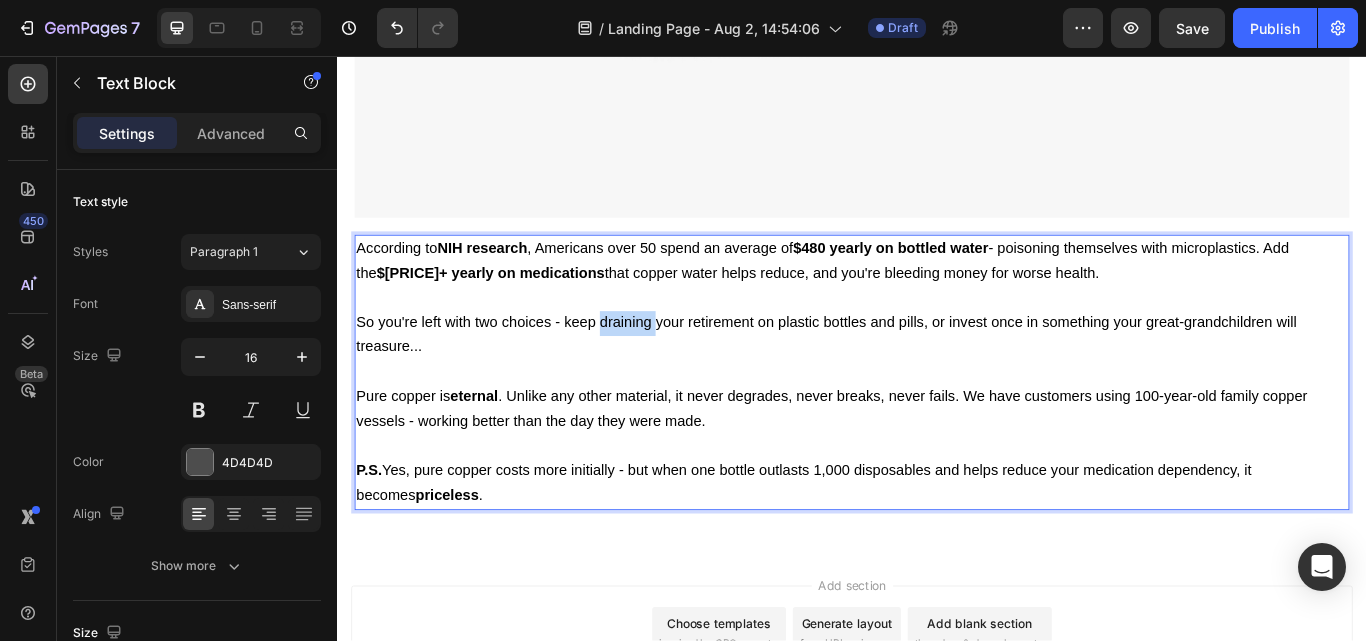 click on "So you're left with two choices - keep draining your retirement on plastic bottles and pills, or invest once in something your great-grandchildren will treasure..." at bounding box center [907, 382] 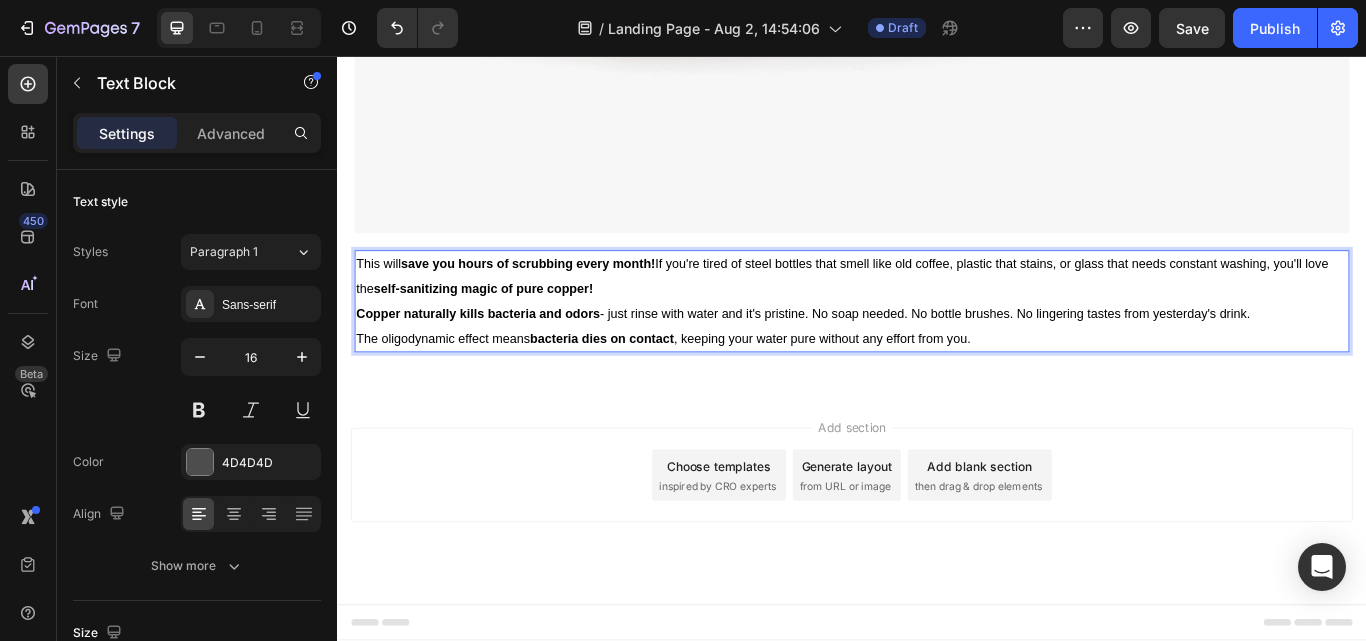 scroll, scrollTop: 5167, scrollLeft: 0, axis: vertical 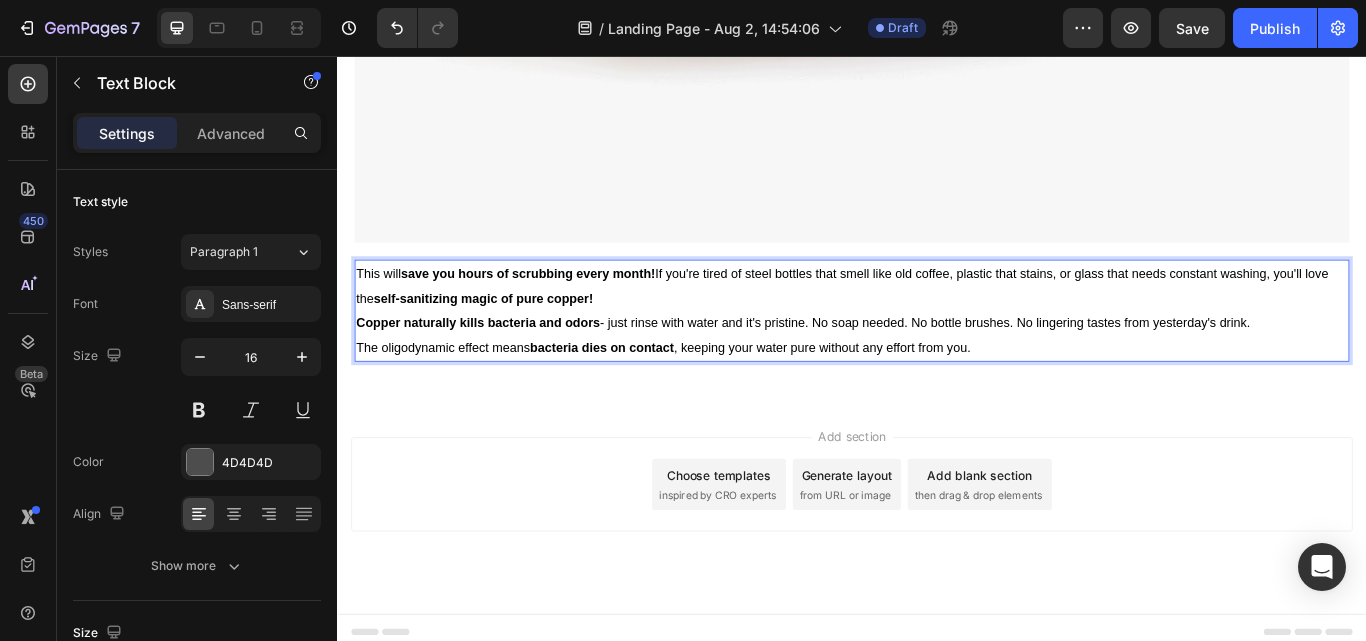 click on "This will  save you hours of scrubbing every month!  If you're tired of steel bottles that smell like old coffee, plastic that stains, or glass that needs constant washing, you'll love the  self-sanitizing magic of pure copper!" at bounding box center (937, 325) 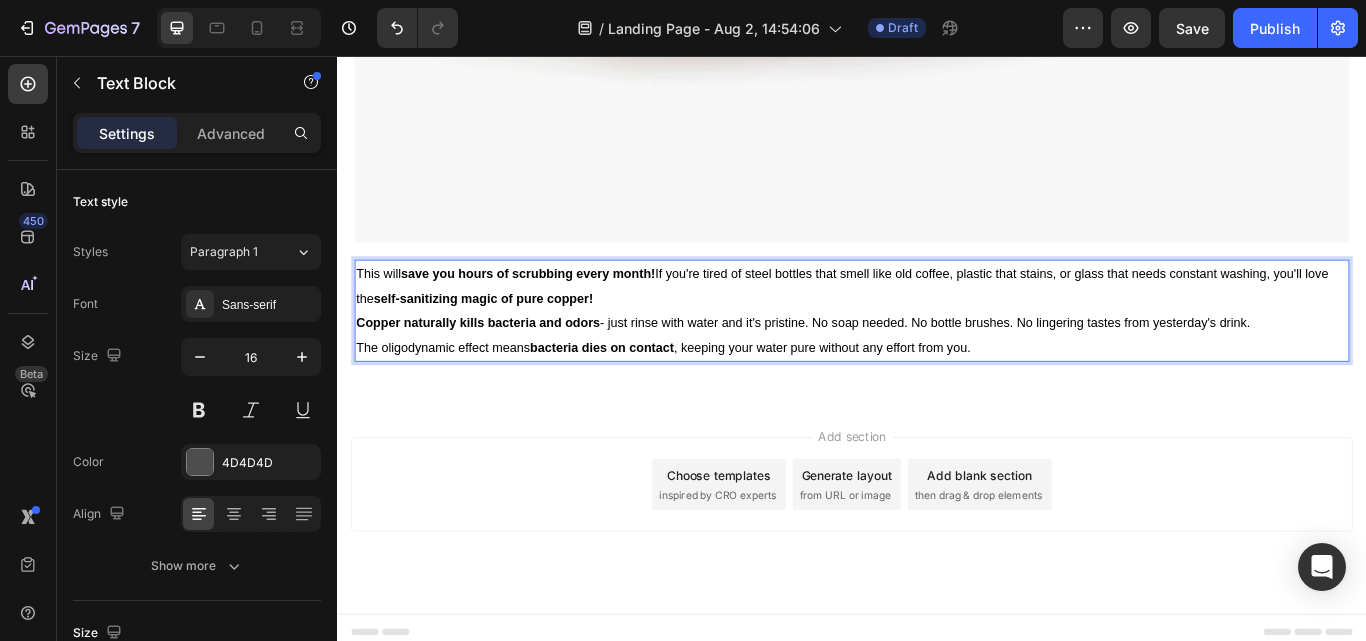 scroll, scrollTop: 5196, scrollLeft: 0, axis: vertical 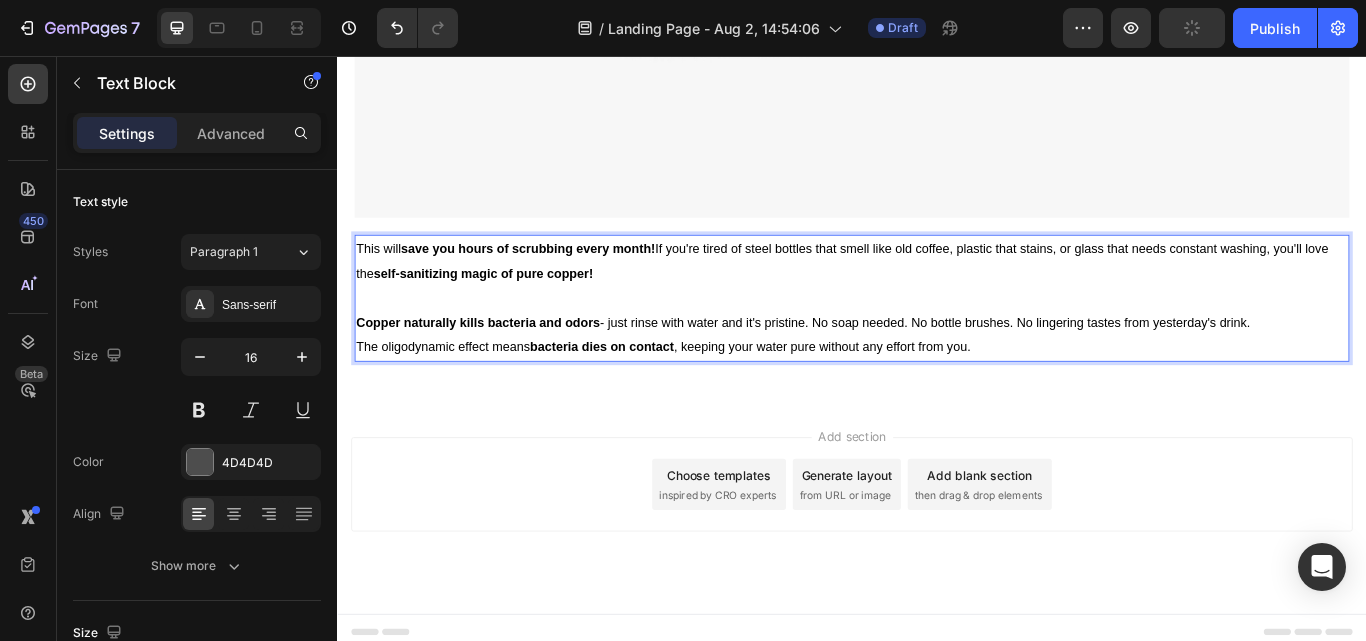 click on "Copper naturally kills bacteria and odors - just rinse with water and it's pristine. No soap needed. No bottle brushes. No lingering tastes from yesterday's drink." at bounding box center (880, 368) 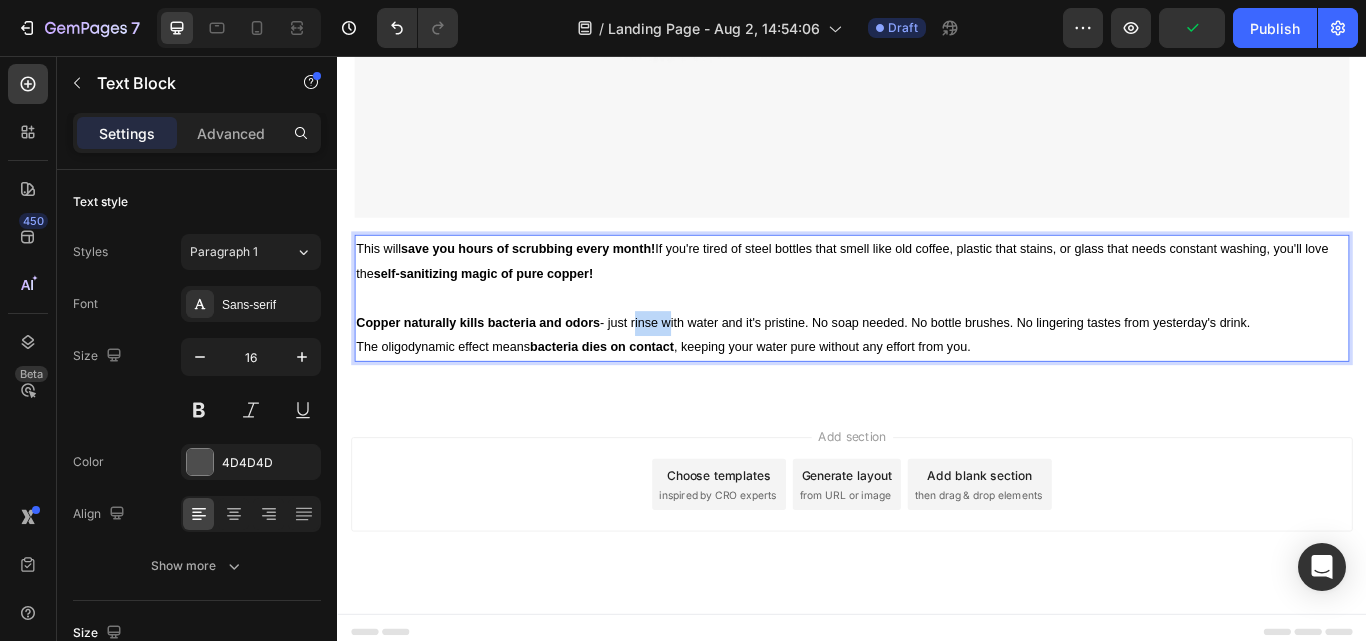 click on "Copper naturally kills bacteria and odors - just rinse with water and it's pristine. No soap needed. No bottle brushes. No lingering tastes from yesterday's drink." at bounding box center (880, 368) 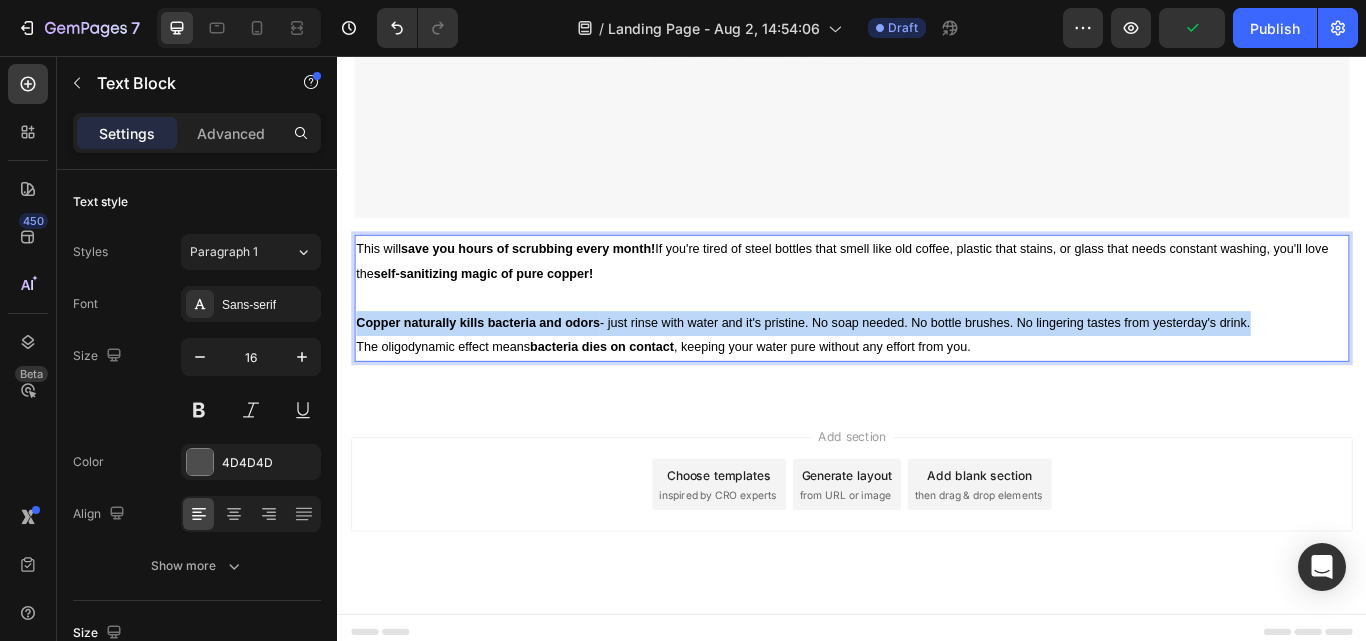 click on "Copper naturally kills bacteria and odors - just rinse with water and it's pristine. No soap needed. No bottle brushes. No lingering tastes from yesterday's drink." at bounding box center [880, 368] 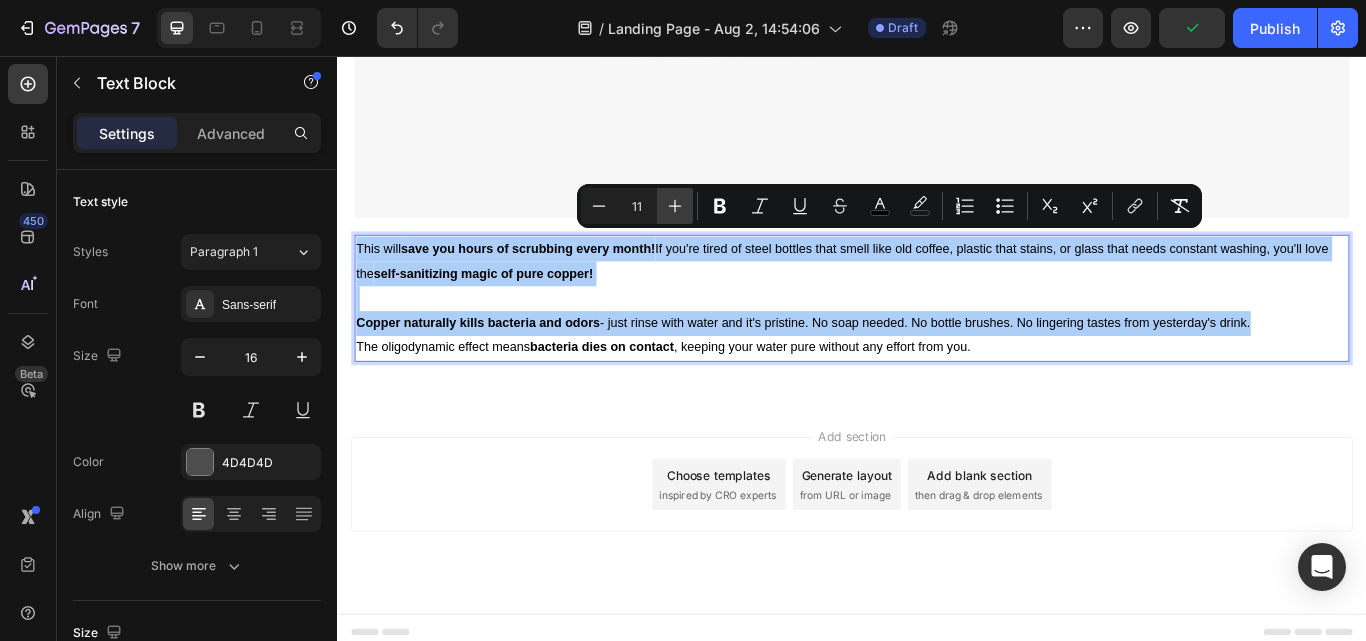 click 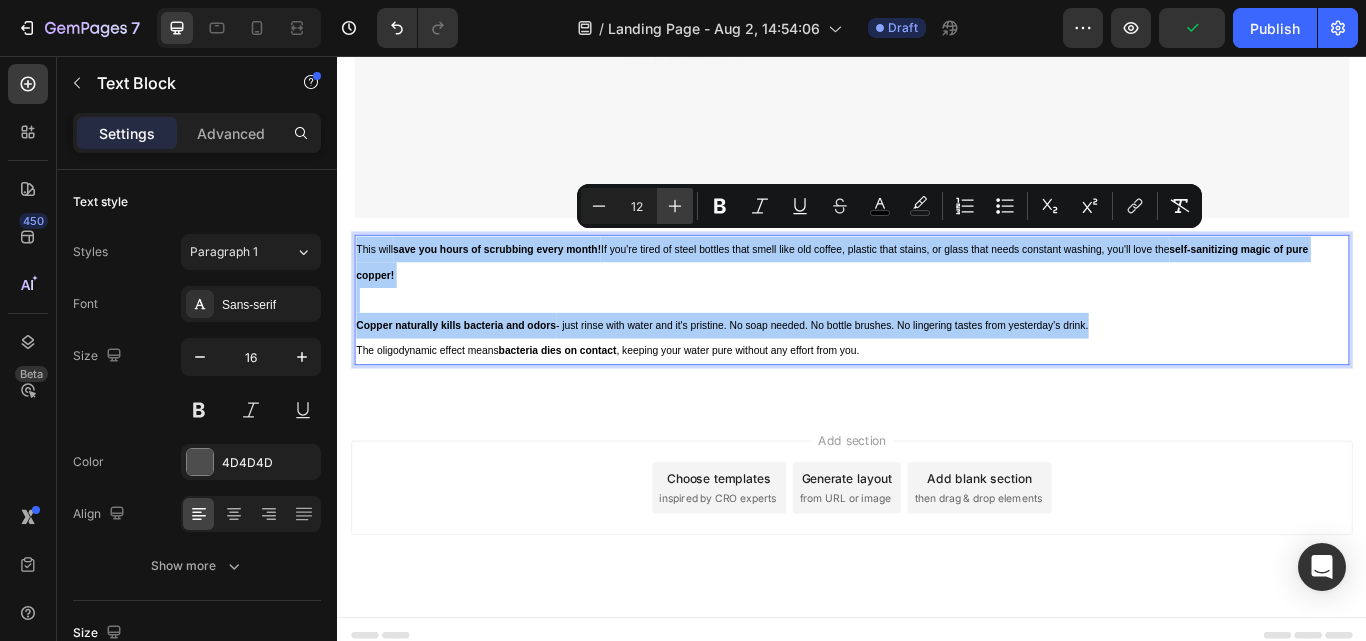 click 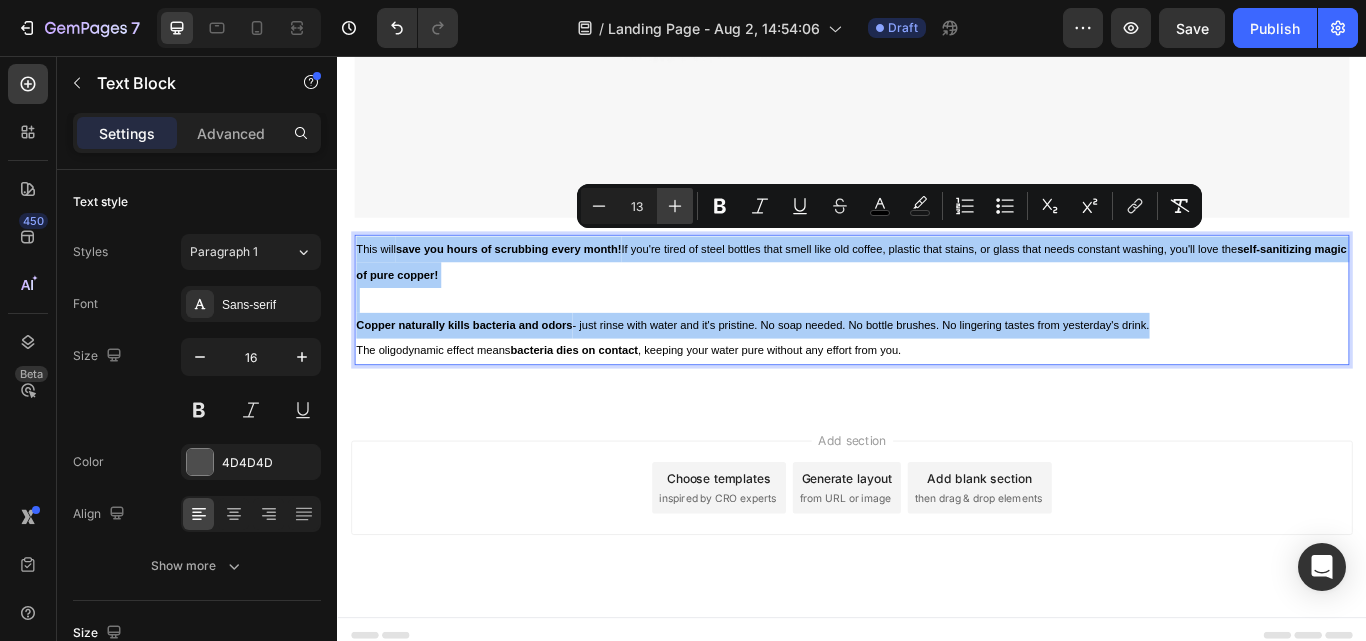 click 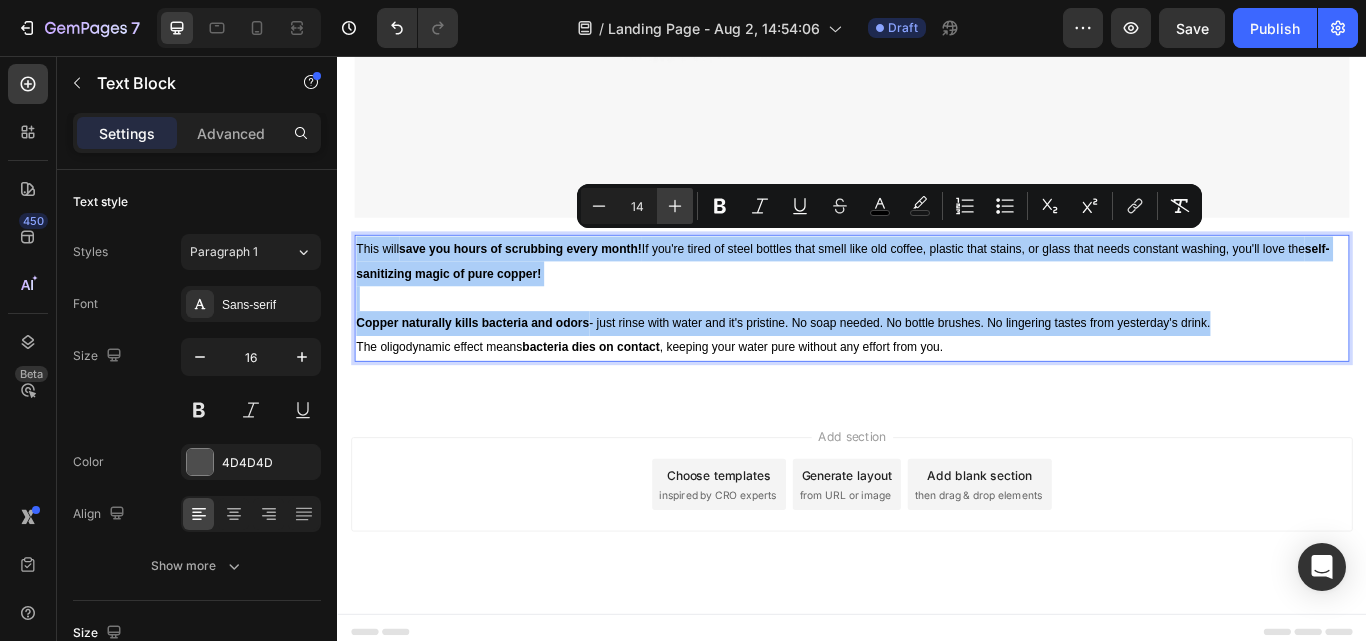 click 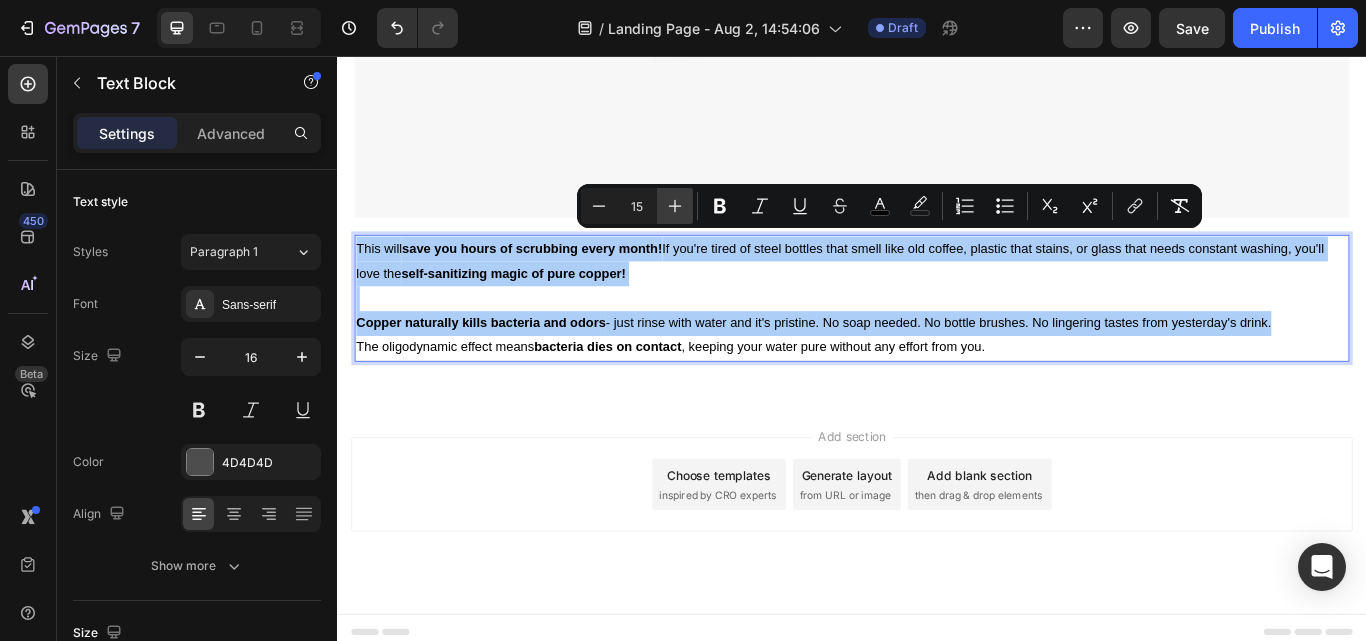 click 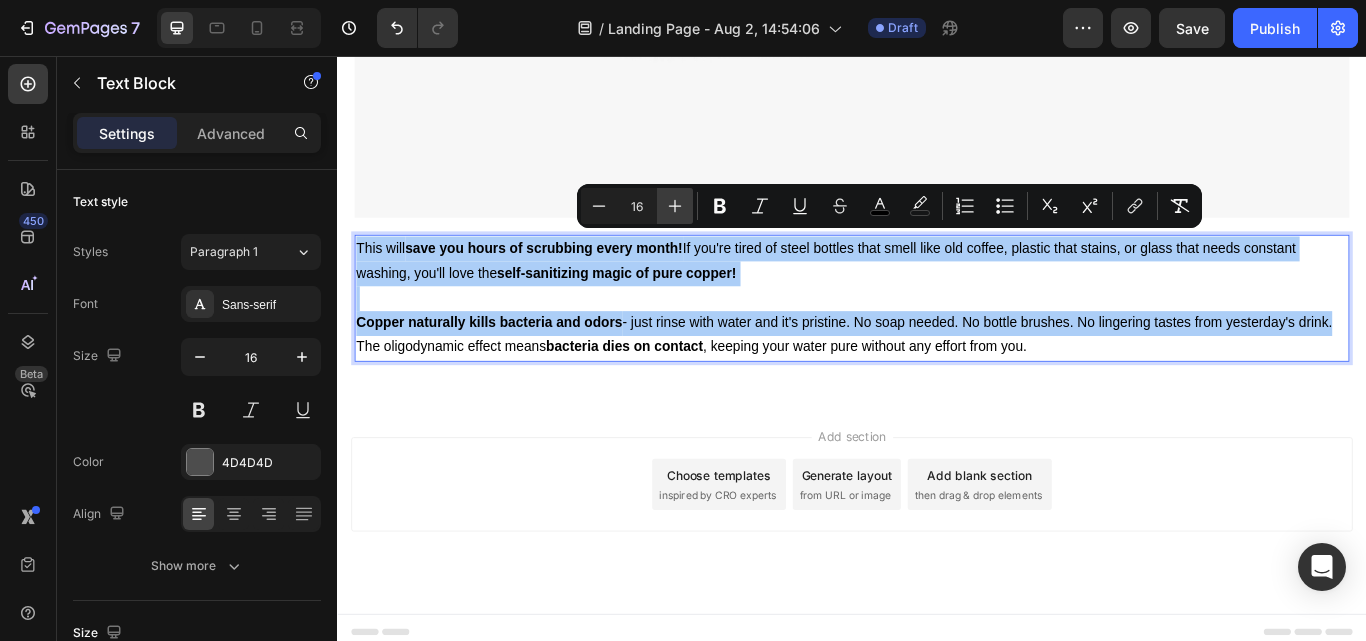 click 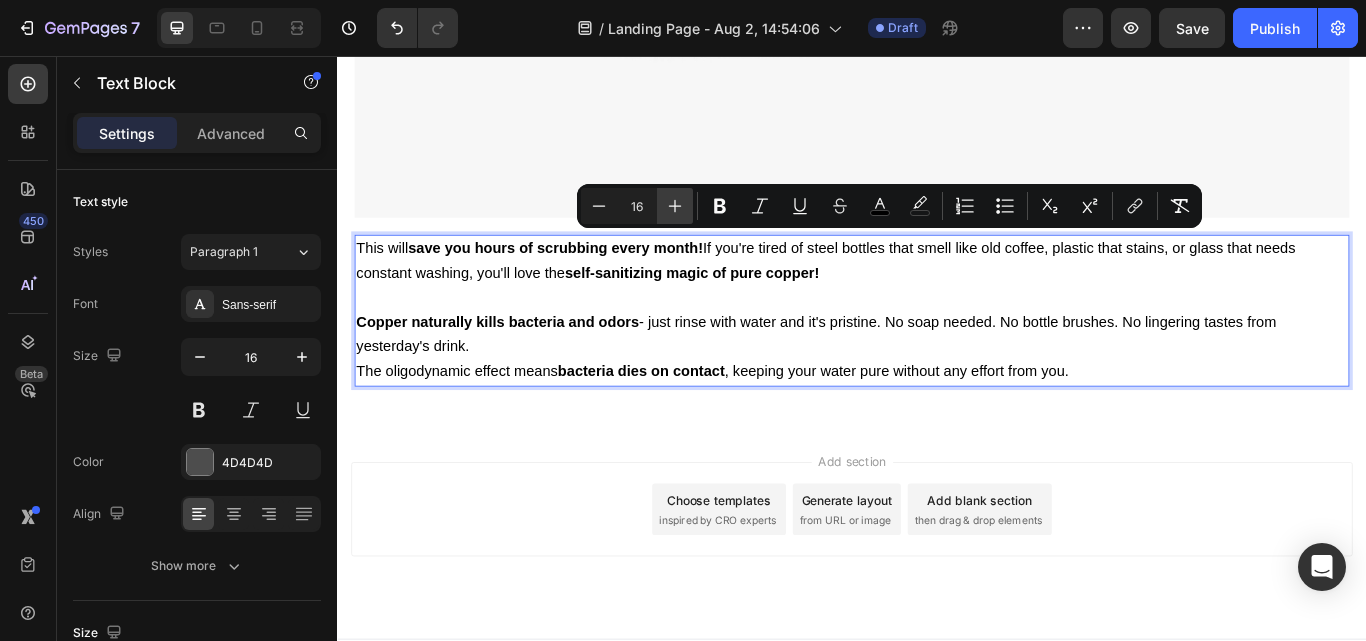 type on "17" 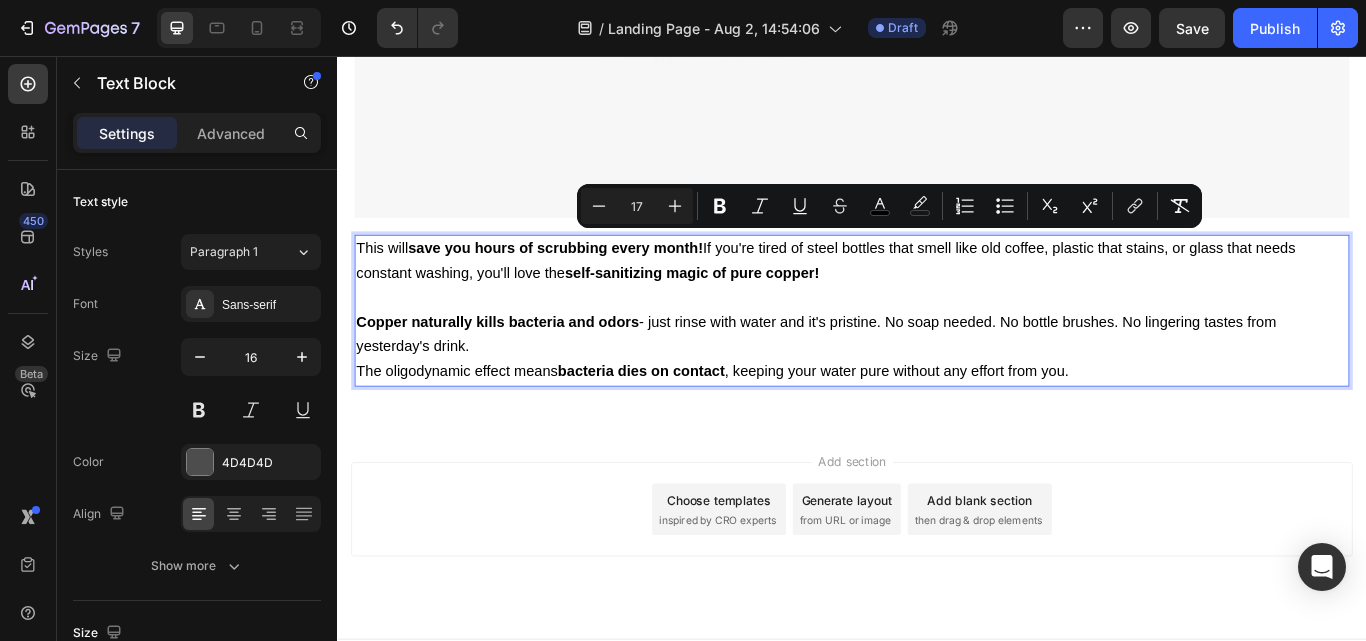 click on "Copper naturally kills bacteria and odors - just rinse with water and it's pristine. No soap needed. No bottle brushes. No lingering tastes from yesterday's drink." at bounding box center [937, 383] 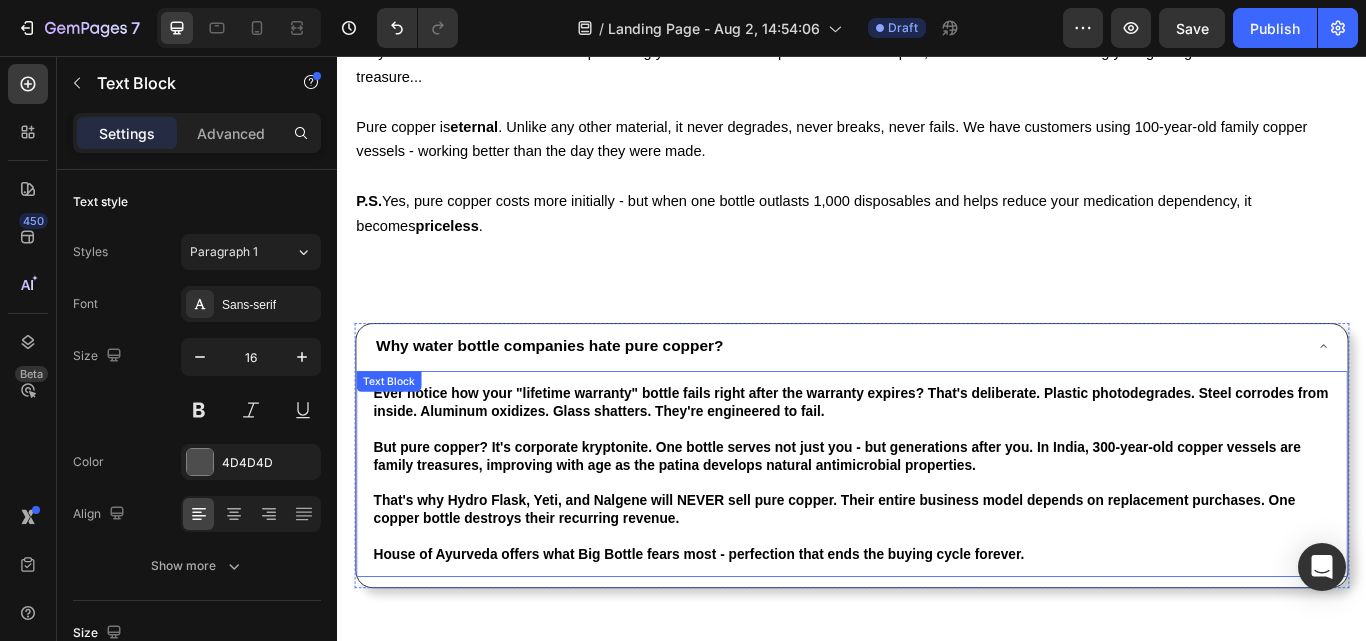 scroll, scrollTop: 3696, scrollLeft: 0, axis: vertical 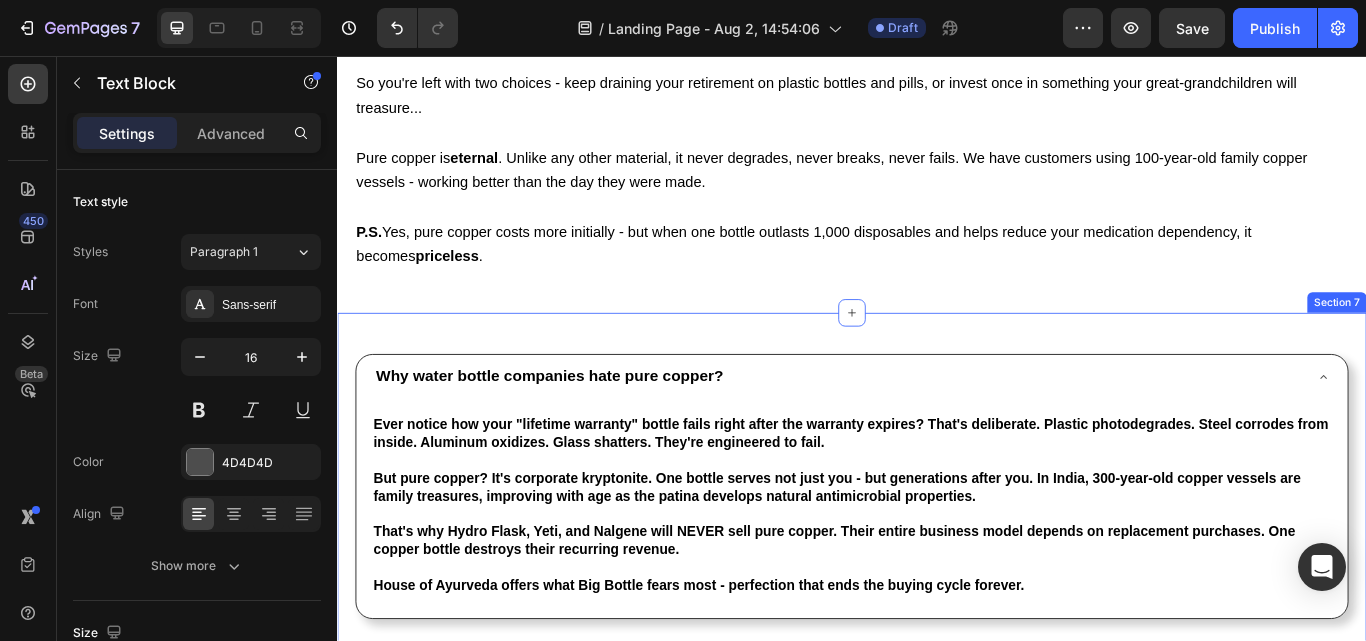 click on "Why water bottle companies hate pure copper? Ever notice how your "lifetime warranty" bottle fails right after the warranty expires? That's deliberate. Plastic photodegrades. Steel corrodes from inside. Aluminum oxidizes. Glass shatters. They're engineered to fail. But pure copper? It's corporate kryptonite. One bottle serves not just you - but generations after you. In India, 300-year-old copper vessels are family treasures, improving with age as the patina develops natural antimicrobial properties. That's why Hydro Flask, Yeti, and Nalgene will NEVER sell pure copper. Their entire business model depends on replacement purchases. One copper bottle destroys their recurring revenue. House of Ayurveda offers what Big Bottle fears most - perfection that ends the buying cycle forever. Text Block Accordion Row Section 7" at bounding box center (937, 559) 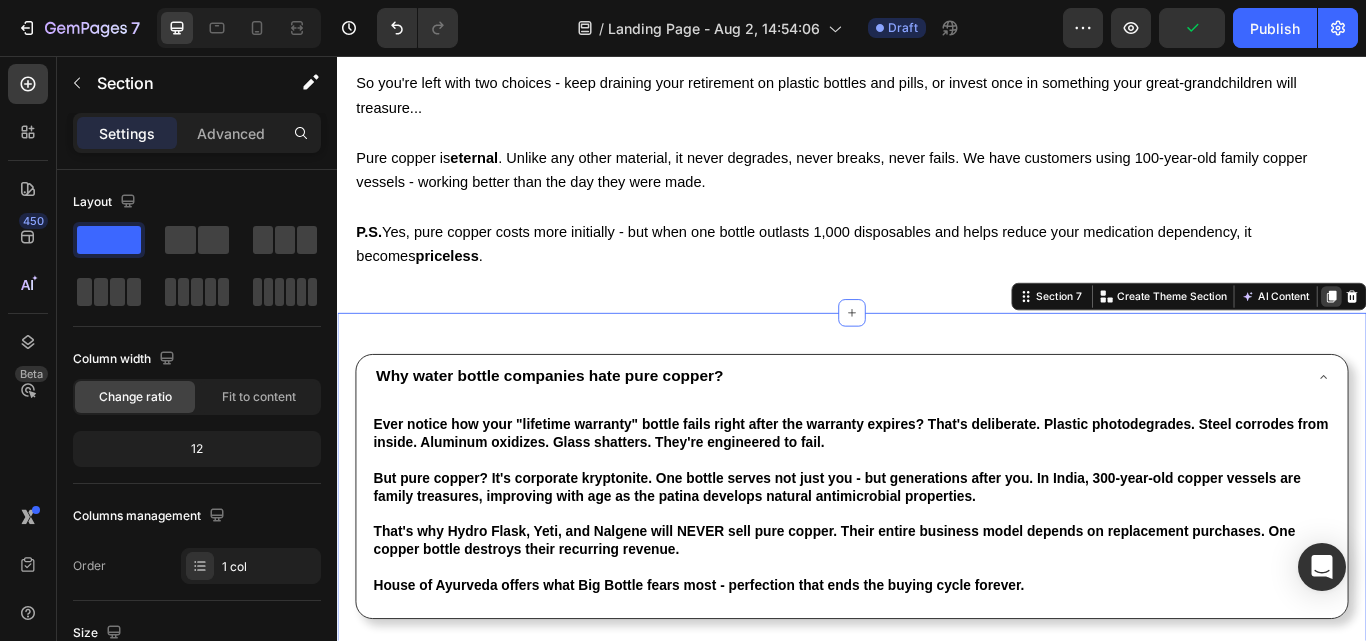 click 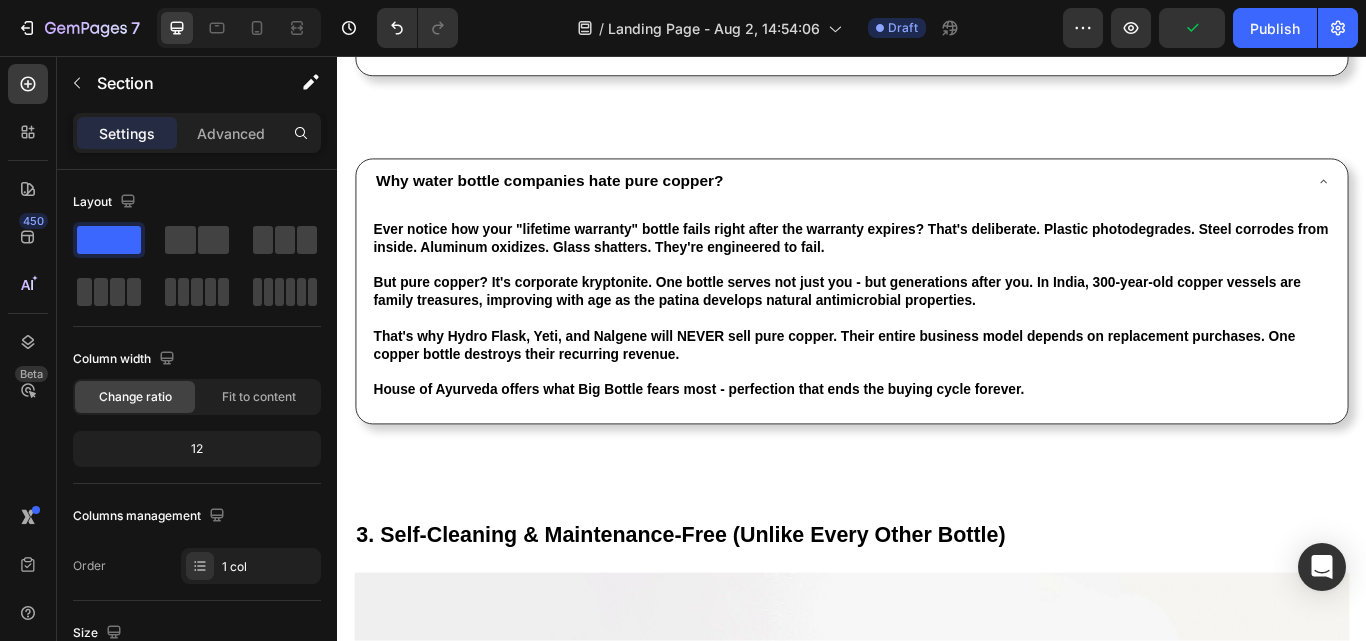 scroll, scrollTop: 4320, scrollLeft: 0, axis: vertical 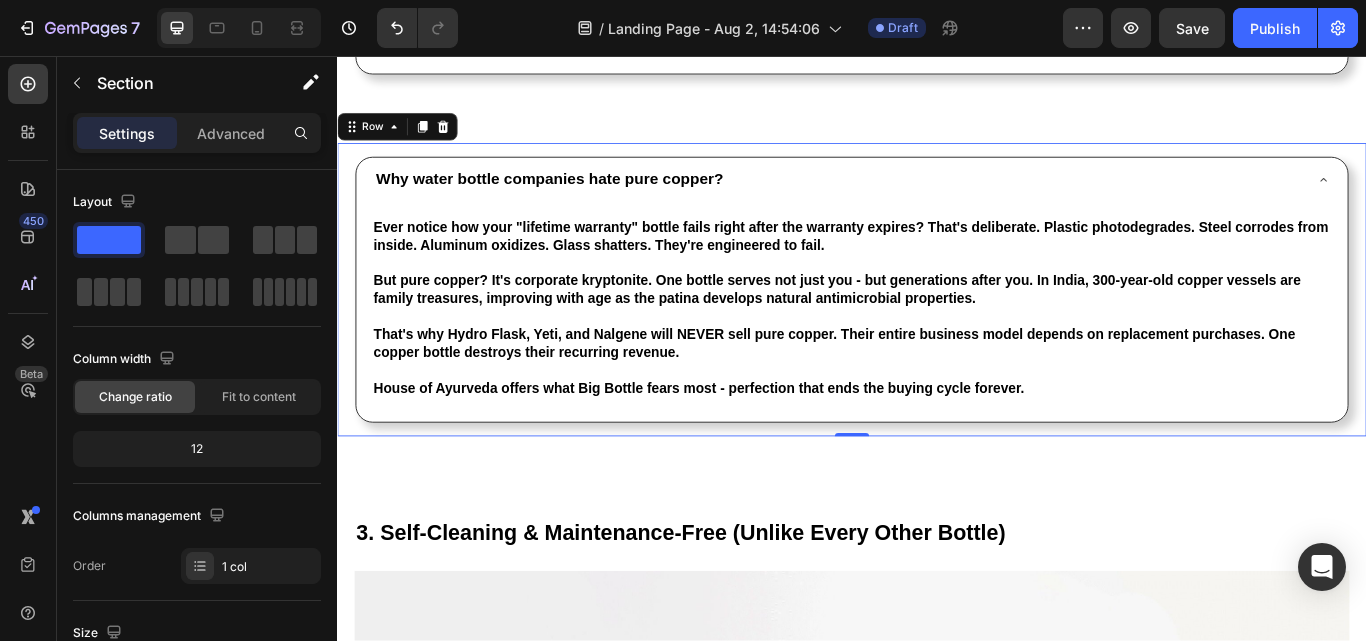 click on "Why water bottle companies hate pure copper? Ever notice how your "lifetime warranty" bottle fails right after the warranty expires? That's deliberate. Plastic photodegrades. Steel corrodes from inside. Aluminum oxidizes. Glass shatters. They're engineered to fail.   But pure copper? It's corporate kryptonite. One bottle serves not just you - but generations after you. In India, 300-year-old copper vessels are family treasures, improving with age as the patina develops natural antimicrobial properties.   That's why Hydro Flask, Yeti, and Nalgene will NEVER sell pure copper. Their entire business model depends on replacement purchases. One copper bottle destroys their recurring revenue.   House of Ayurveda offers what Big Bottle fears most - perfection that ends the buying cycle forever. Text Block Accordion Row   0" at bounding box center (937, 329) 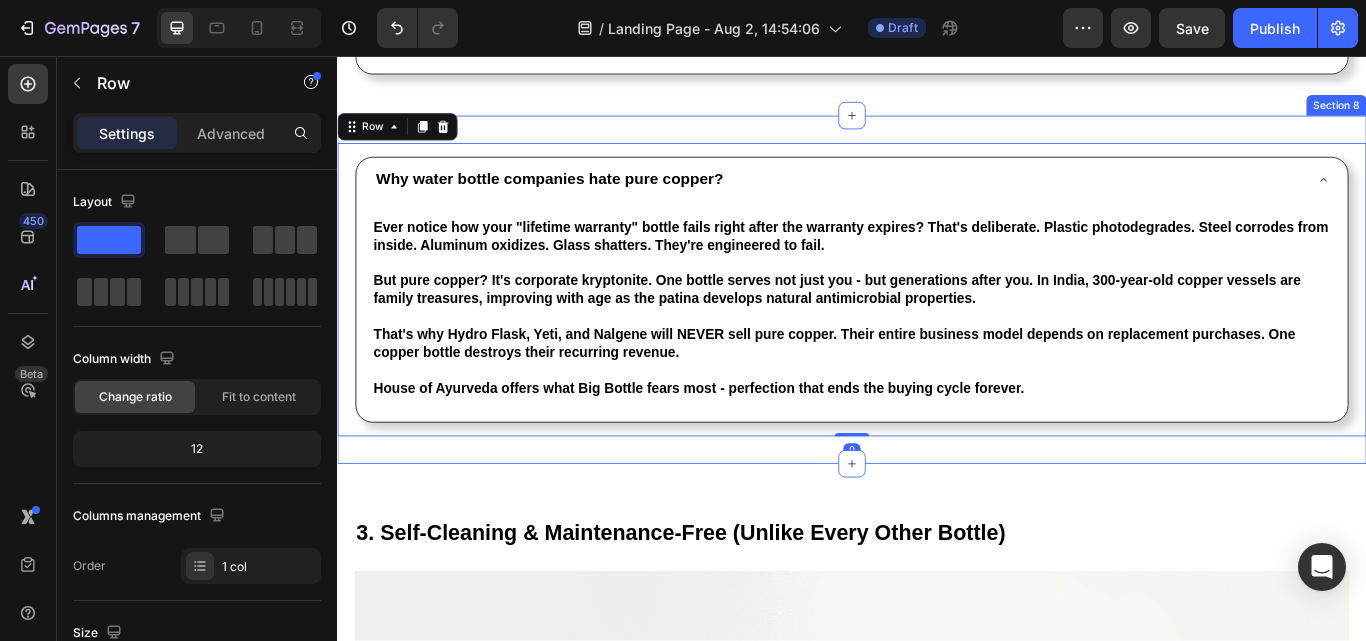 click on "Why water bottle companies hate pure copper? Ever notice how your "lifetime warranty" bottle fails right after the warranty expires? That's deliberate. Plastic photodegrades. Steel corrodes from inside. Aluminum oxidizes. Glass shatters. They're engineered to fail.   But pure copper? It's corporate kryptonite. One bottle serves not just you - but generations after you. In India, 300-year-old copper vessels are family treasures, improving with age as the patina develops natural antimicrobial properties.   That's why Hydro Flask, Yeti, and Nalgene will NEVER sell pure copper. Their entire business model depends on replacement purchases. One copper bottle destroys their recurring revenue.   House of Ayurveda offers what Big Bottle fears most - perfection that ends the buying cycle forever. Text Block Accordion Row   0 Section 8" at bounding box center (937, 329) 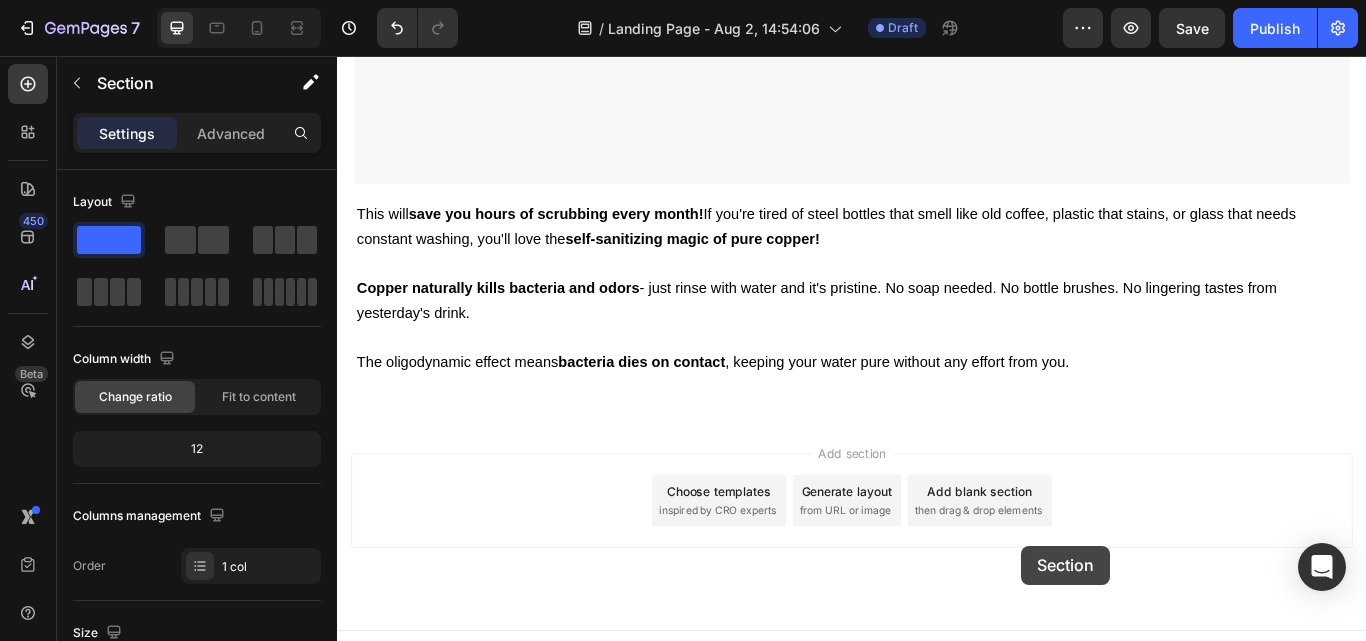 scroll, scrollTop: 5659, scrollLeft: 0, axis: vertical 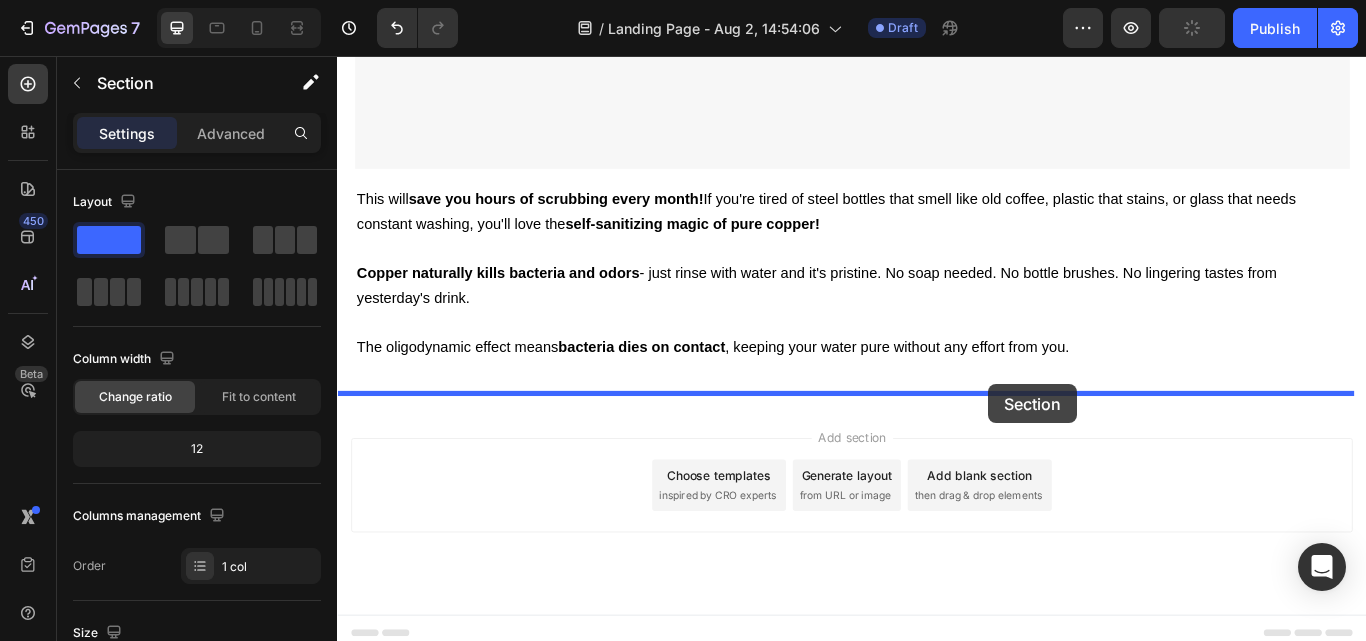 drag, startPoint x: 1126, startPoint y: 107, endPoint x: 1096, endPoint y: 439, distance: 333.35266 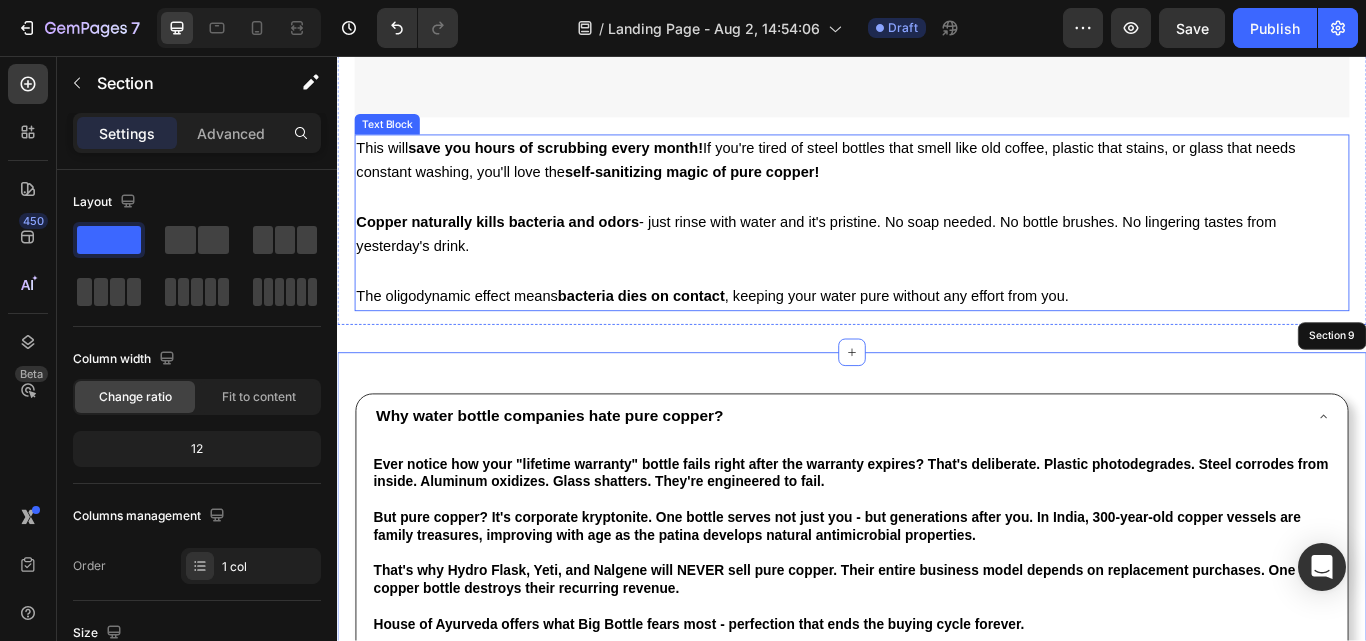 scroll, scrollTop: 5453, scrollLeft: 0, axis: vertical 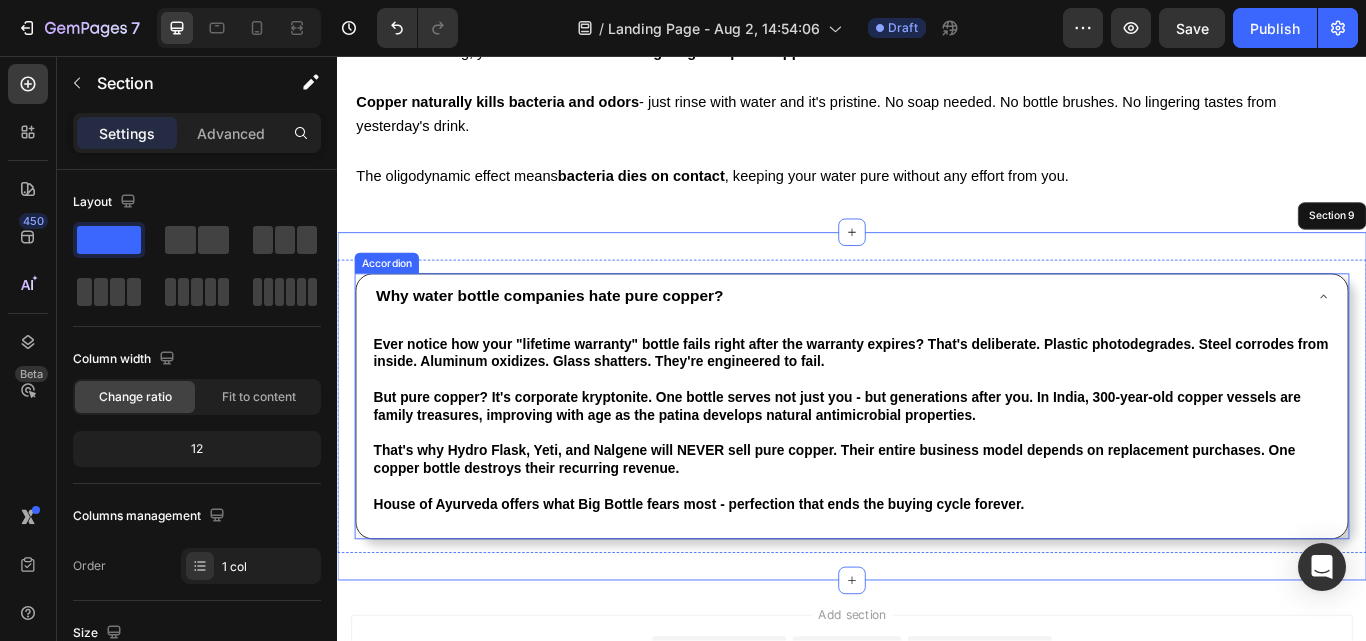 click on "Why water bottle companies hate pure copper?" at bounding box center [584, 336] 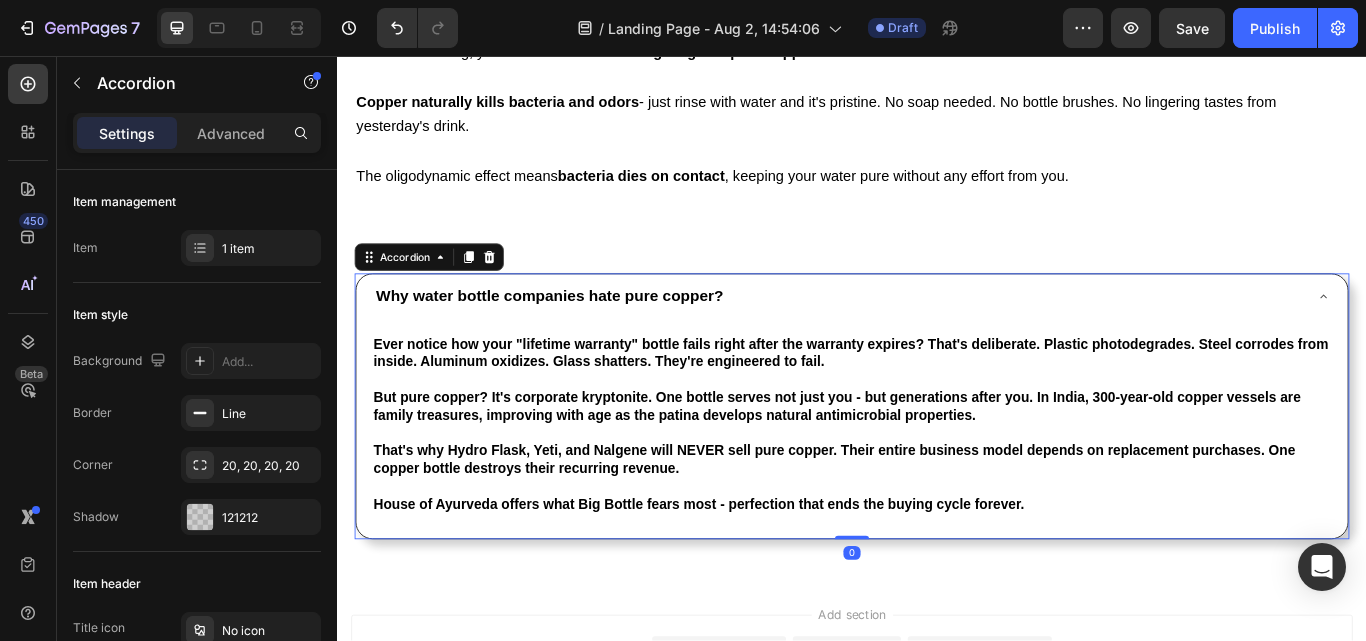 click on "Why water bottle companies hate pure copper?" at bounding box center (584, 336) 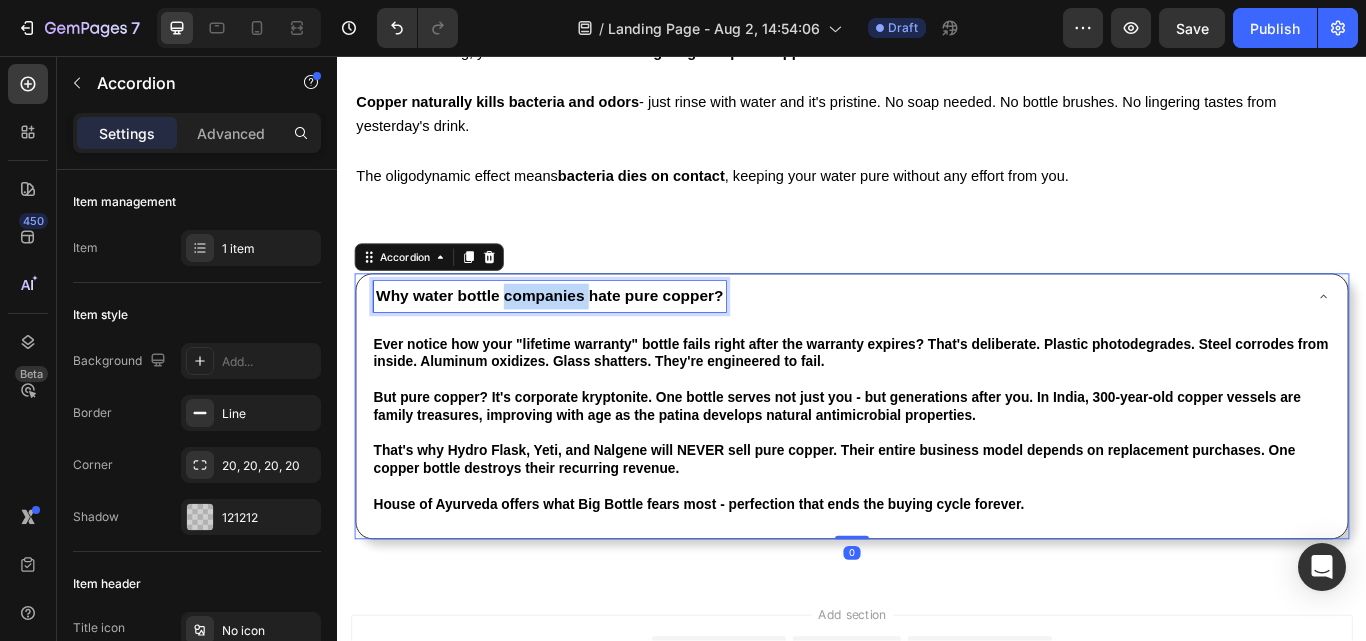 click on "Why water bottle companies hate pure copper?" at bounding box center (584, 336) 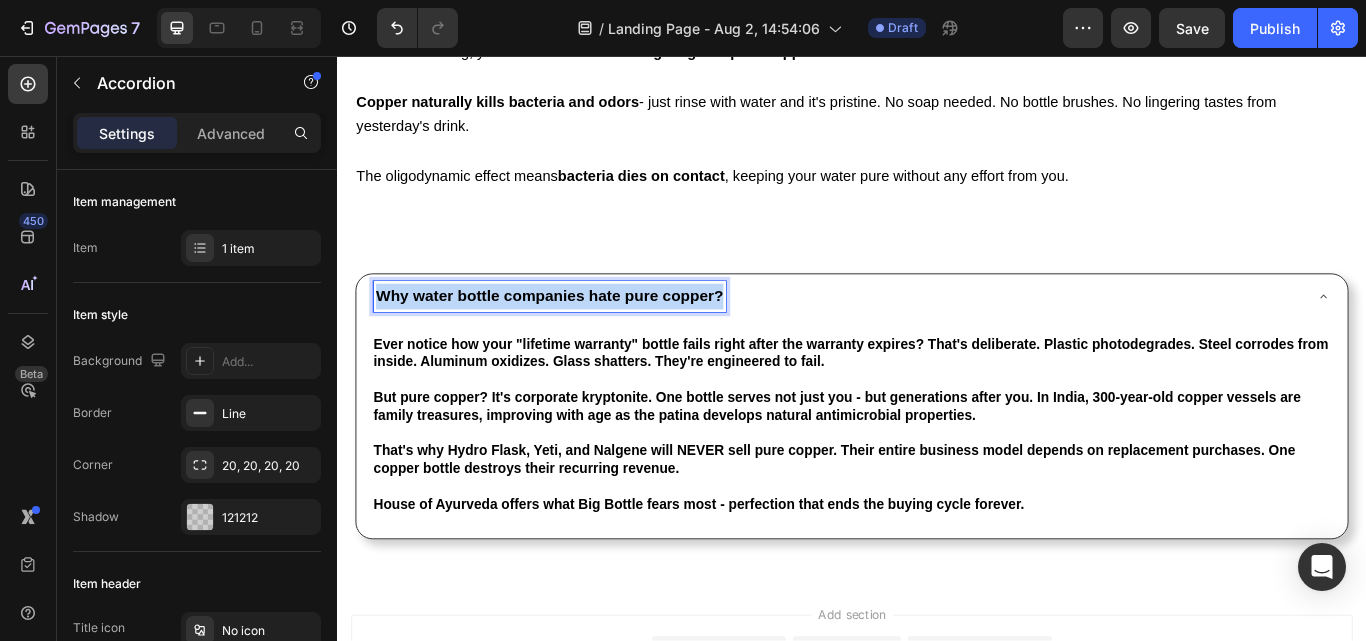 click on "Why water bottle companies hate pure copper?" at bounding box center (584, 336) 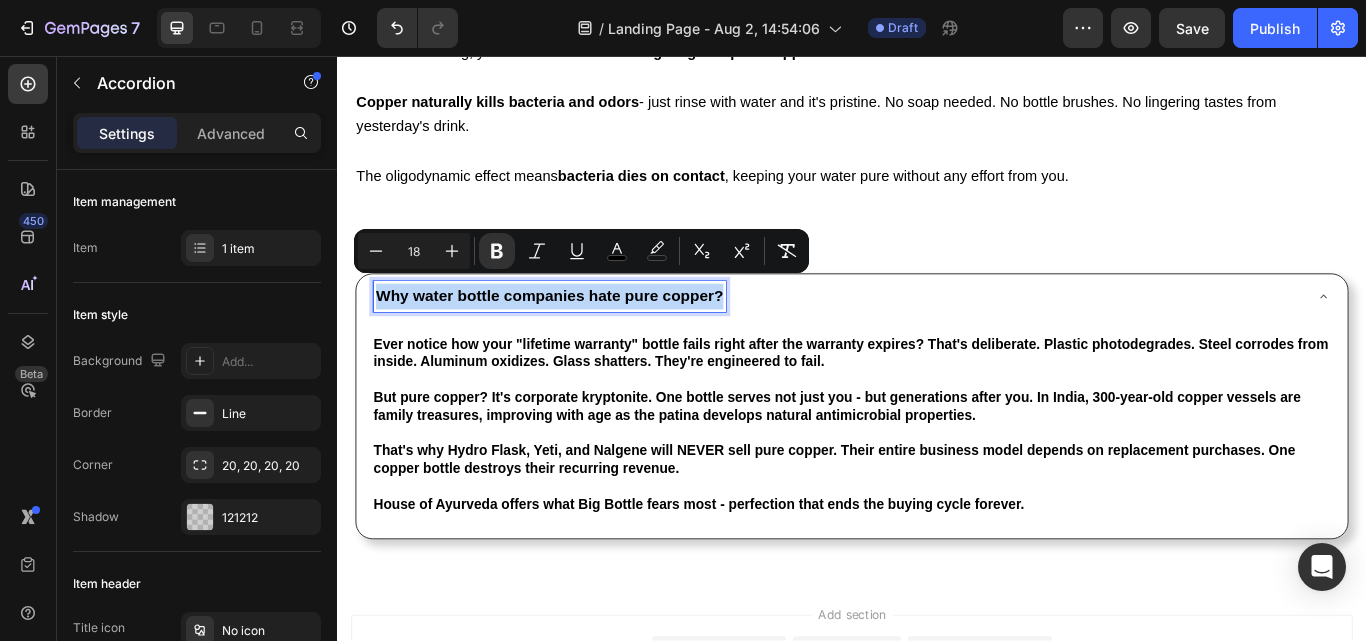 type on "11" 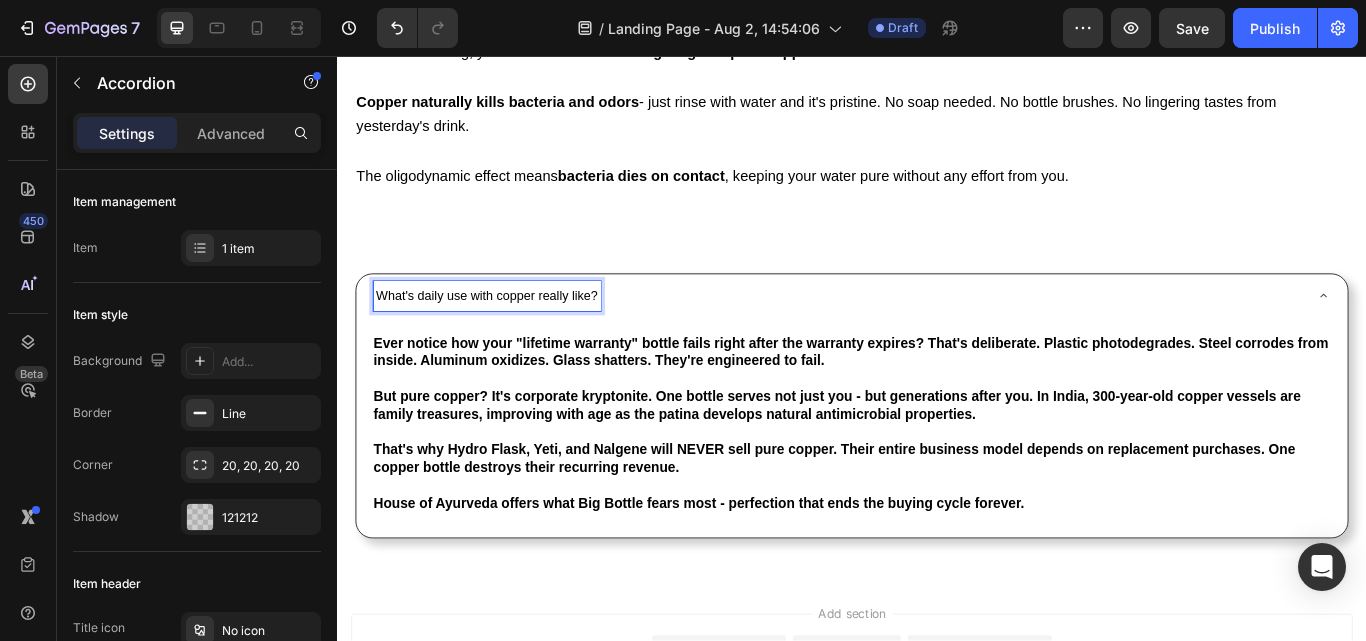 click on "What's daily use with copper really like?" at bounding box center (511, 336) 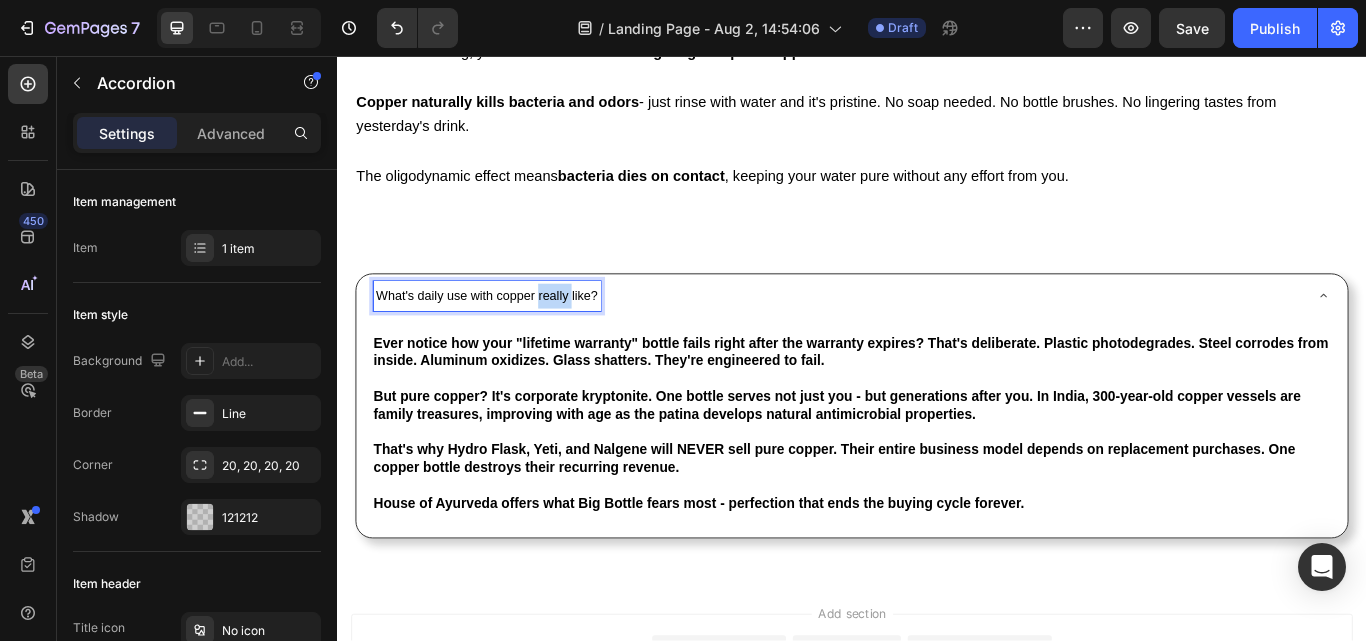 click on "What's daily use with copper really like?" at bounding box center [511, 336] 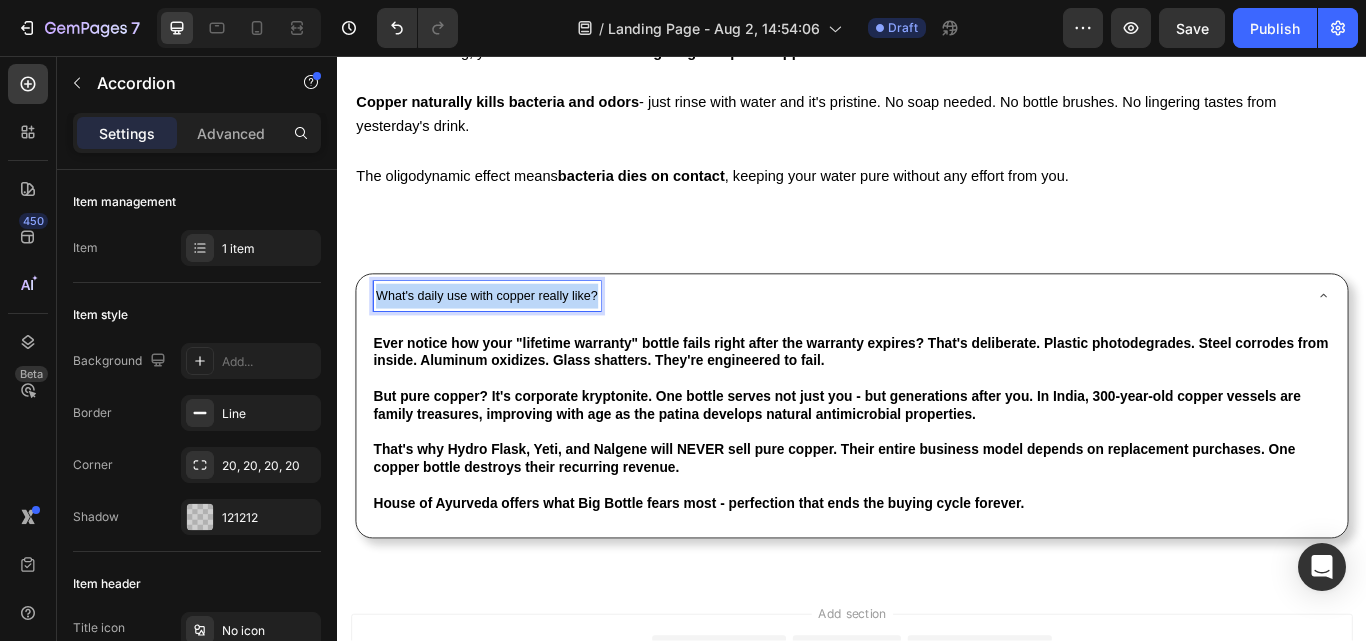 click on "What's daily use with copper really like?" at bounding box center (511, 336) 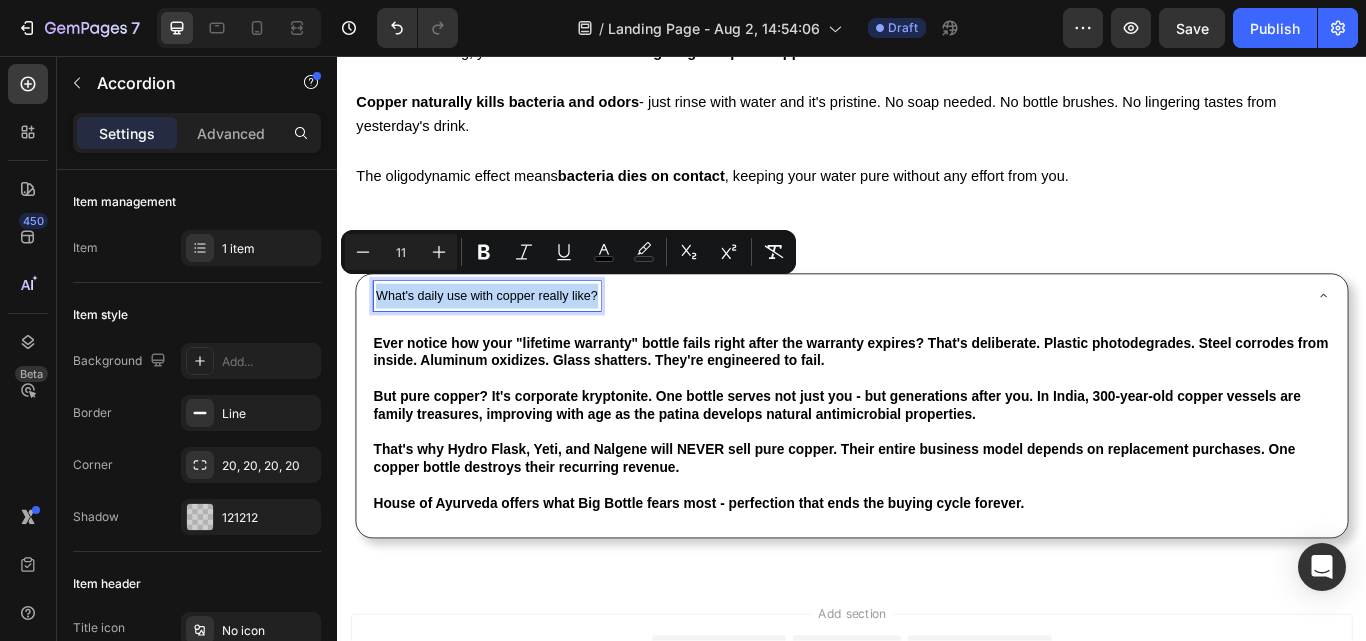 type on "18" 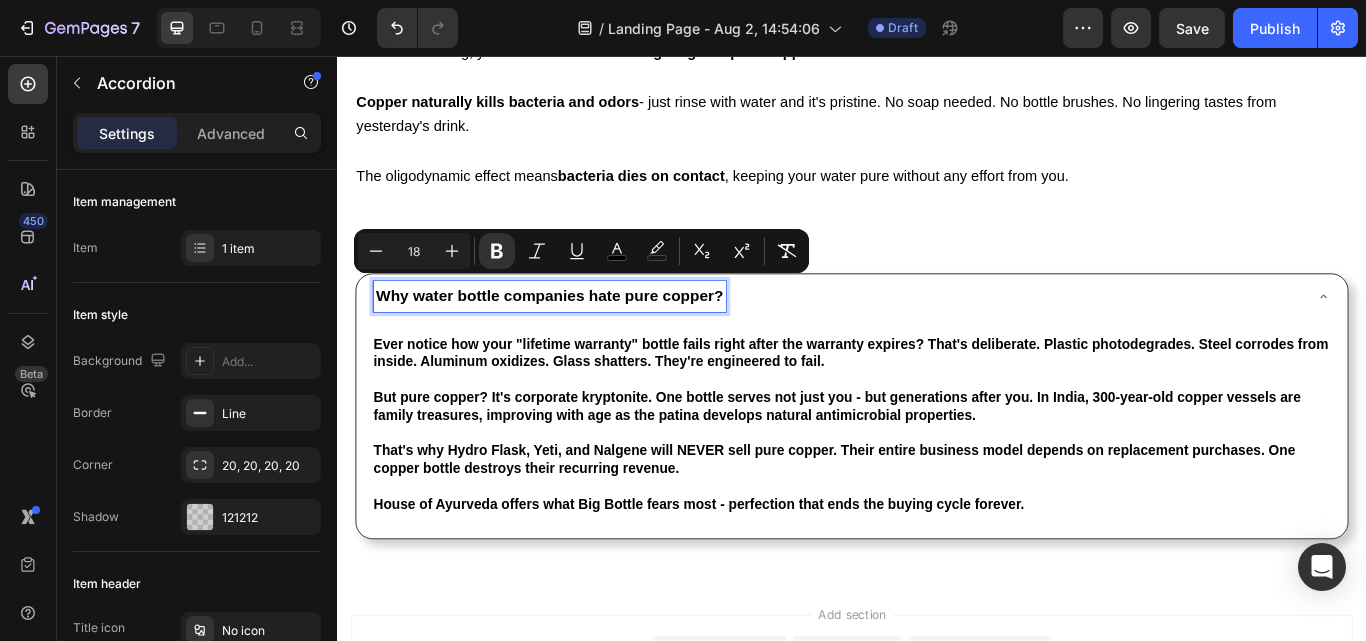 type on "11" 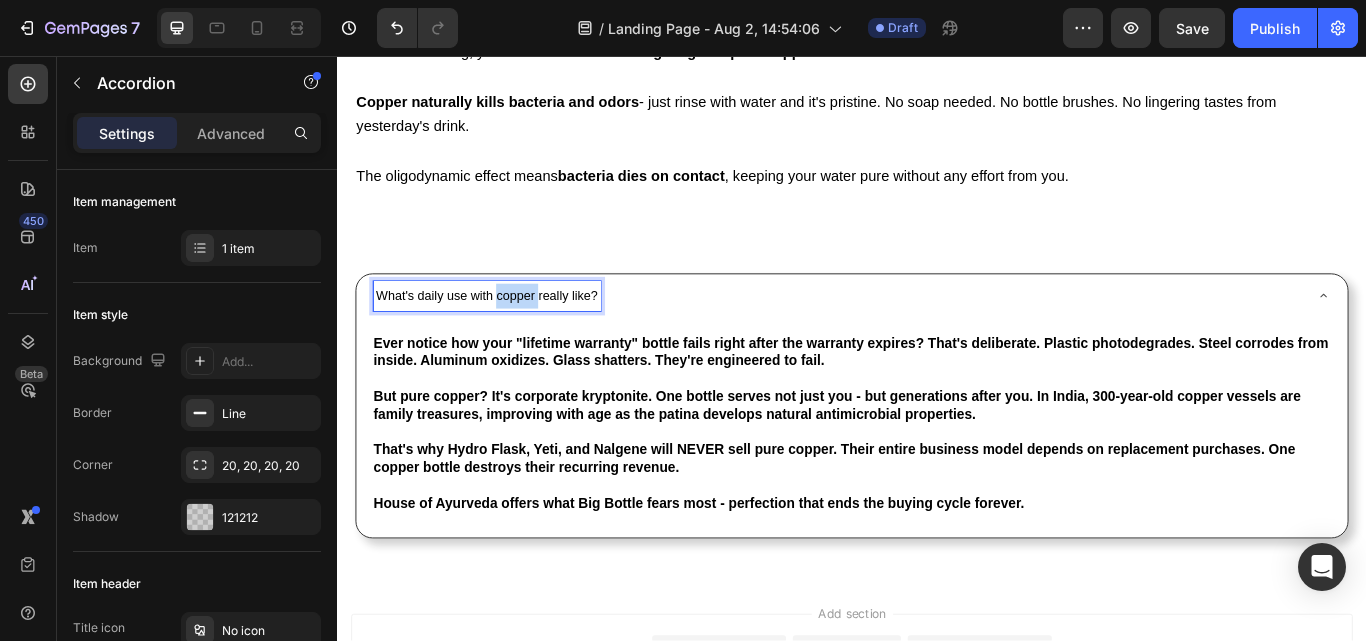 click on "What's daily use with copper really like?" at bounding box center (511, 336) 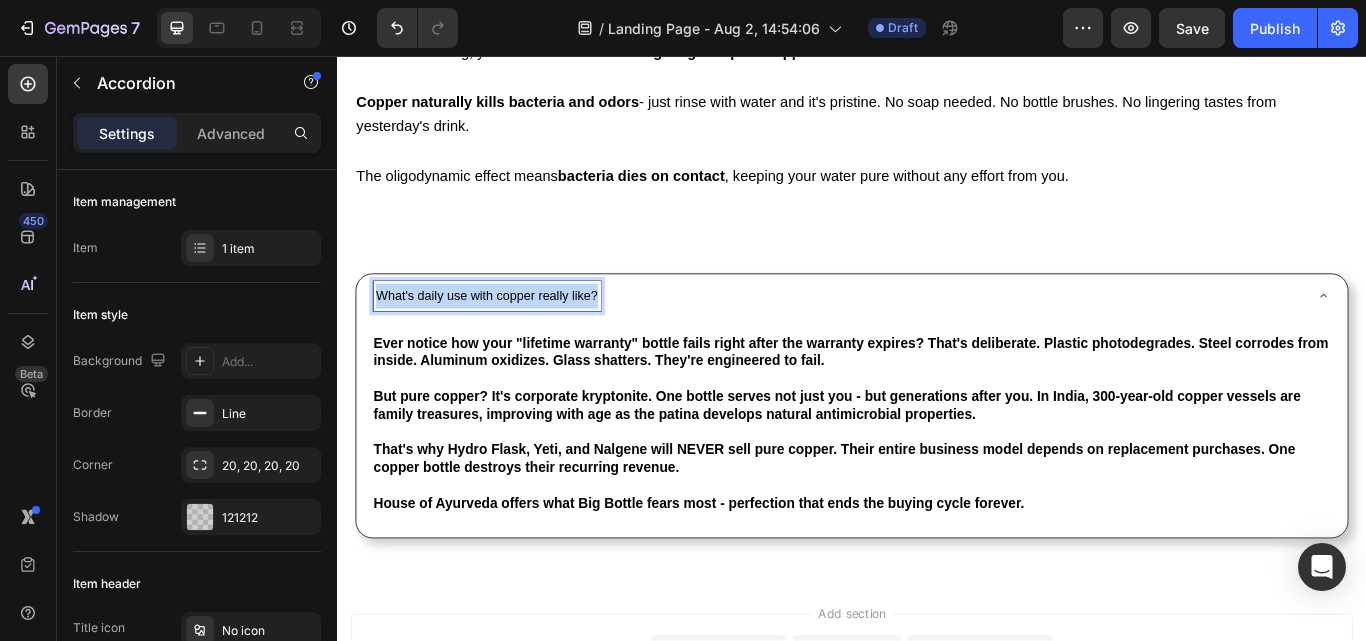 click on "What's daily use with copper really like?" at bounding box center [511, 336] 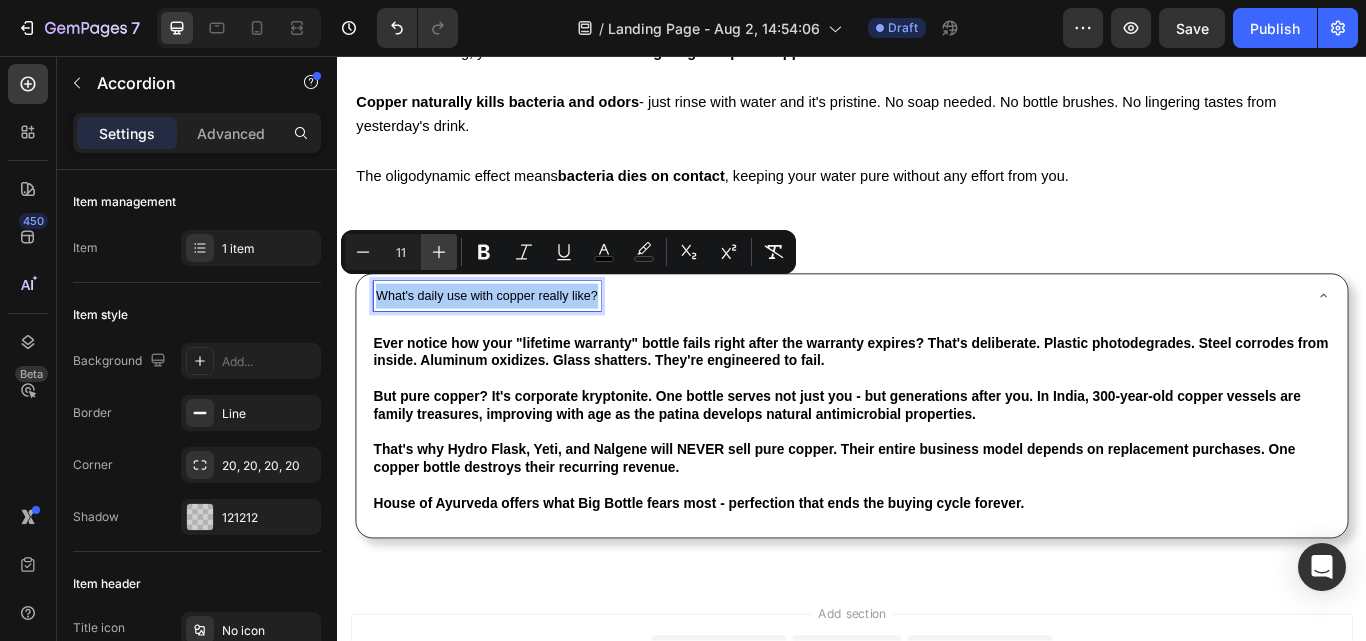 click 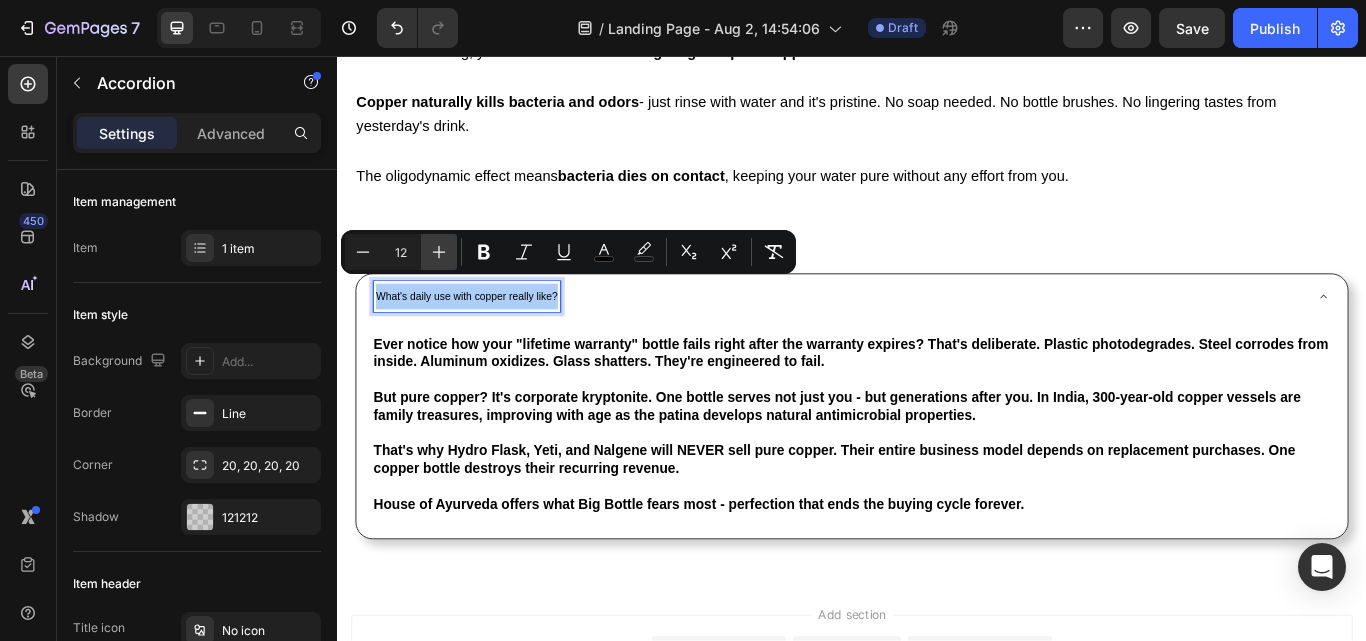 click 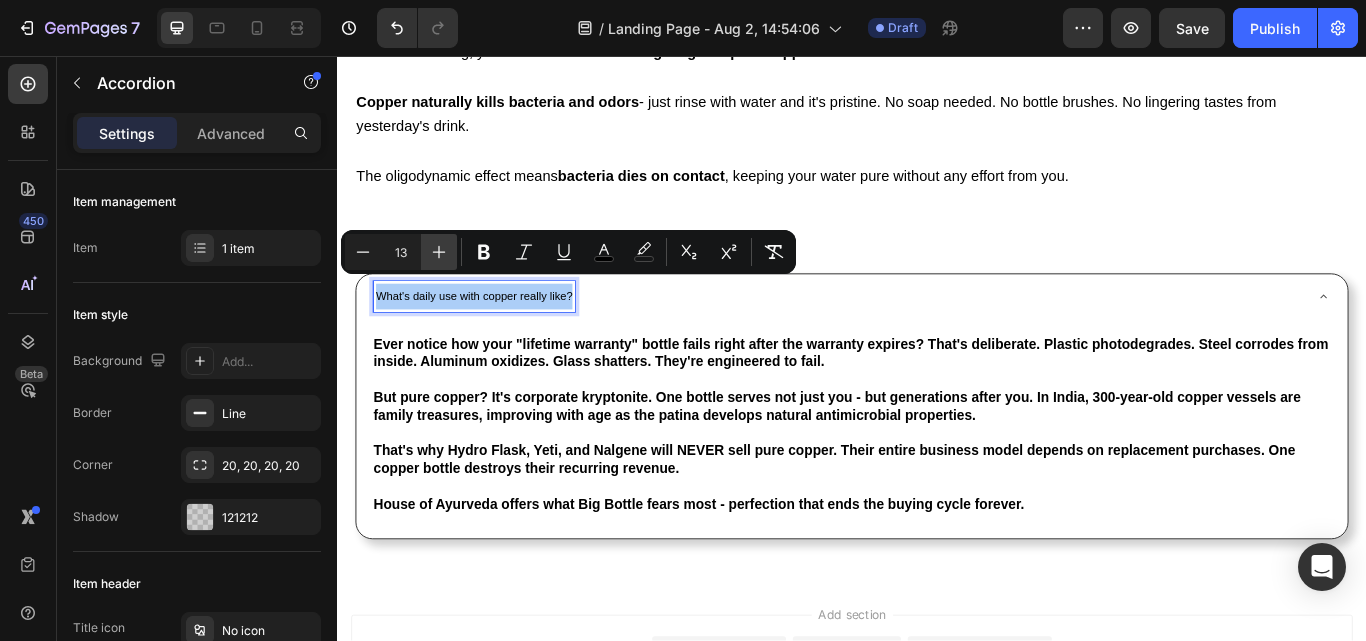 click 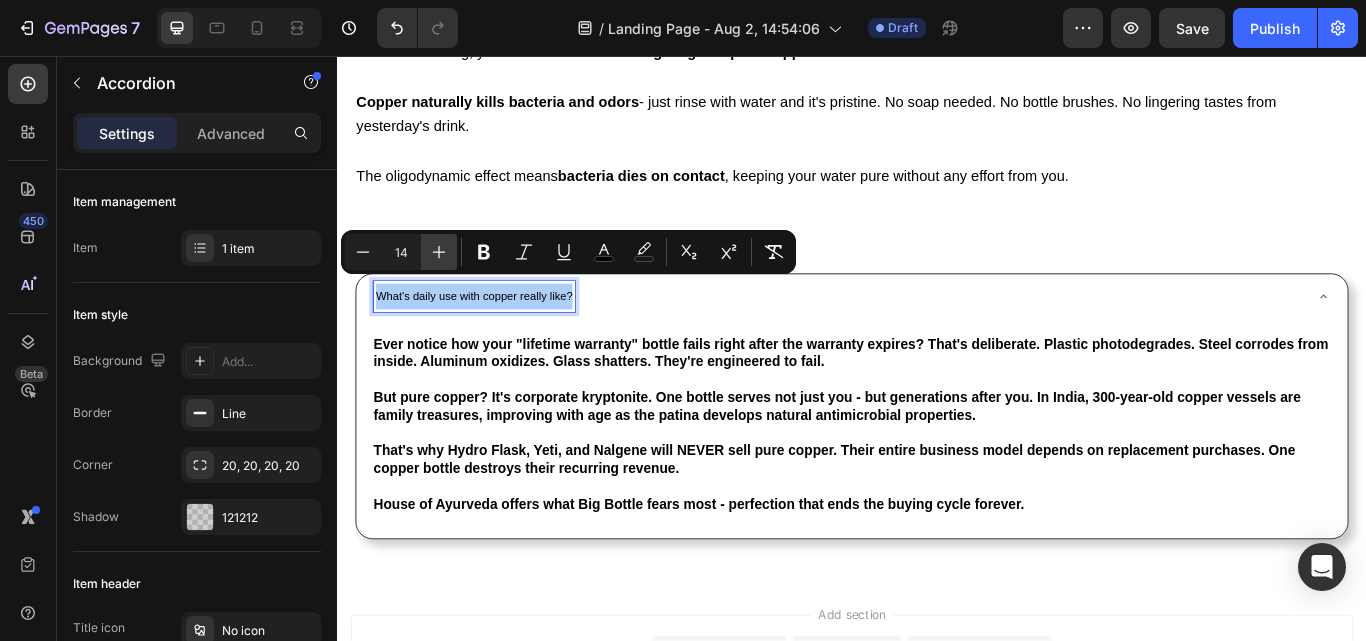 click 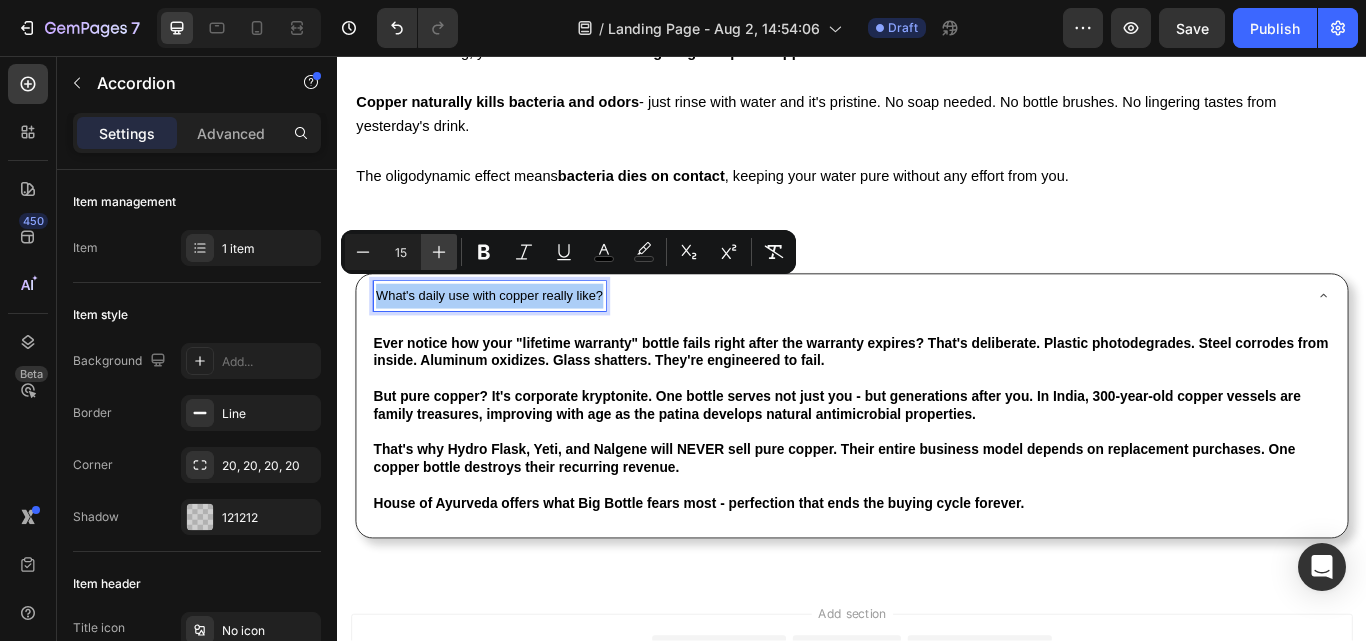 click 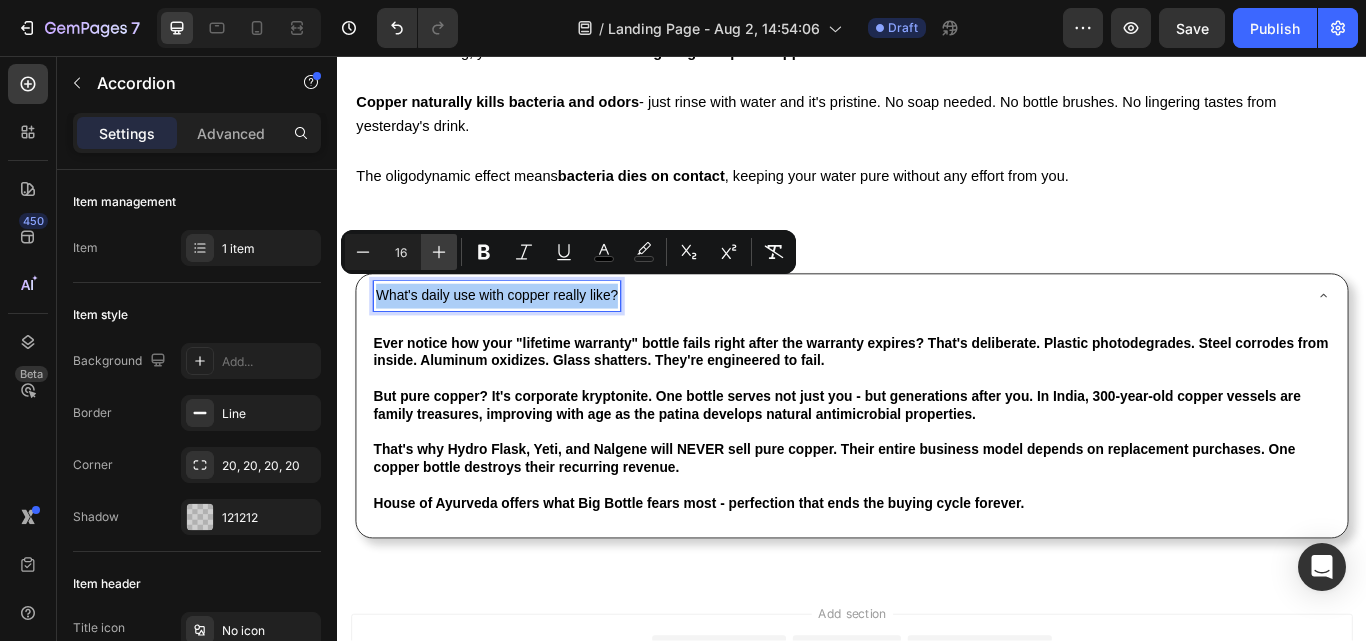 click 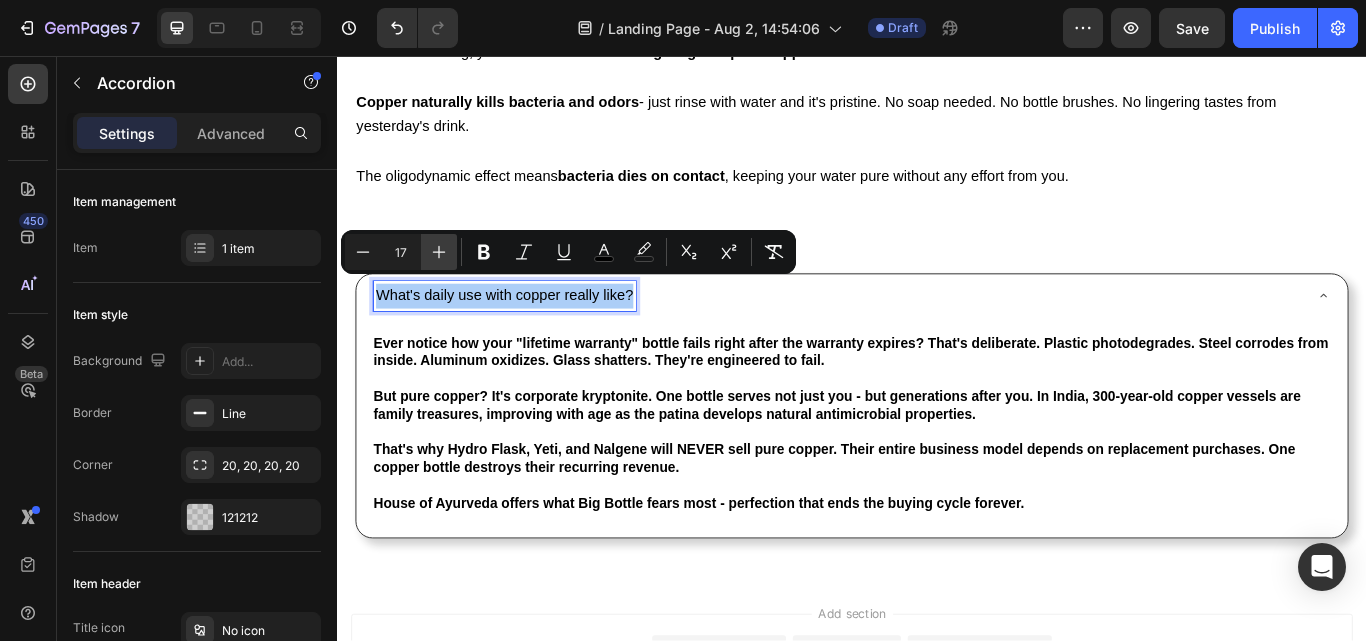 click 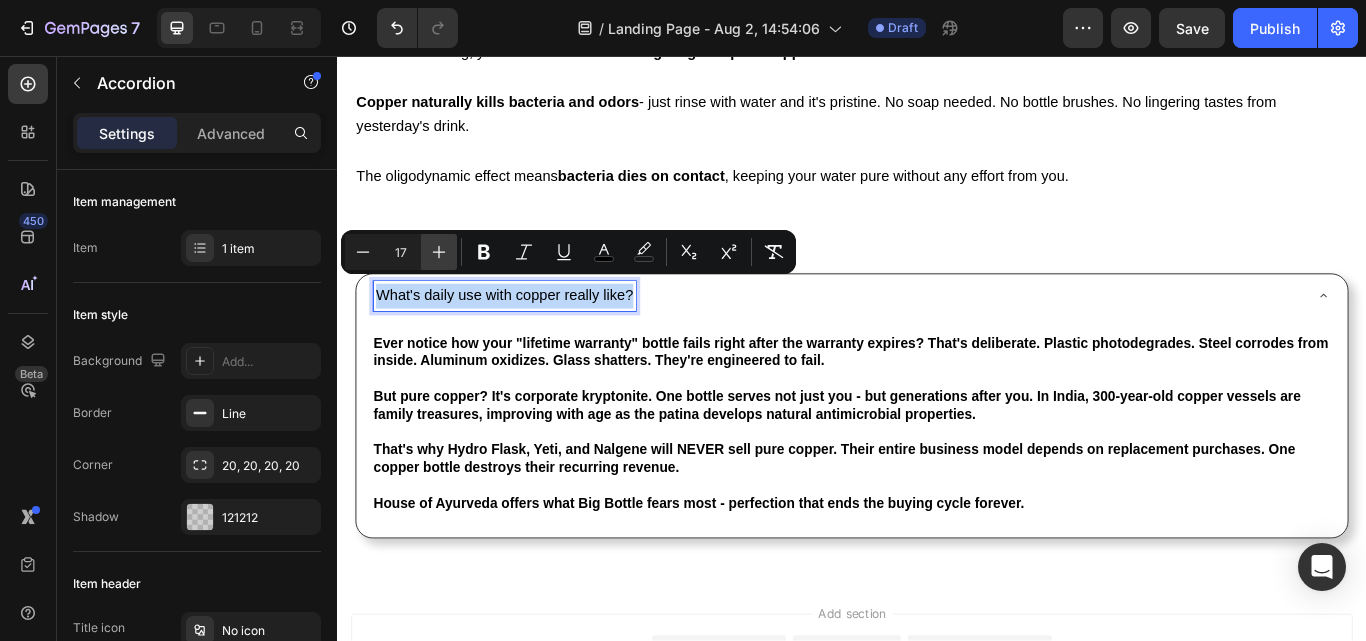 type on "18" 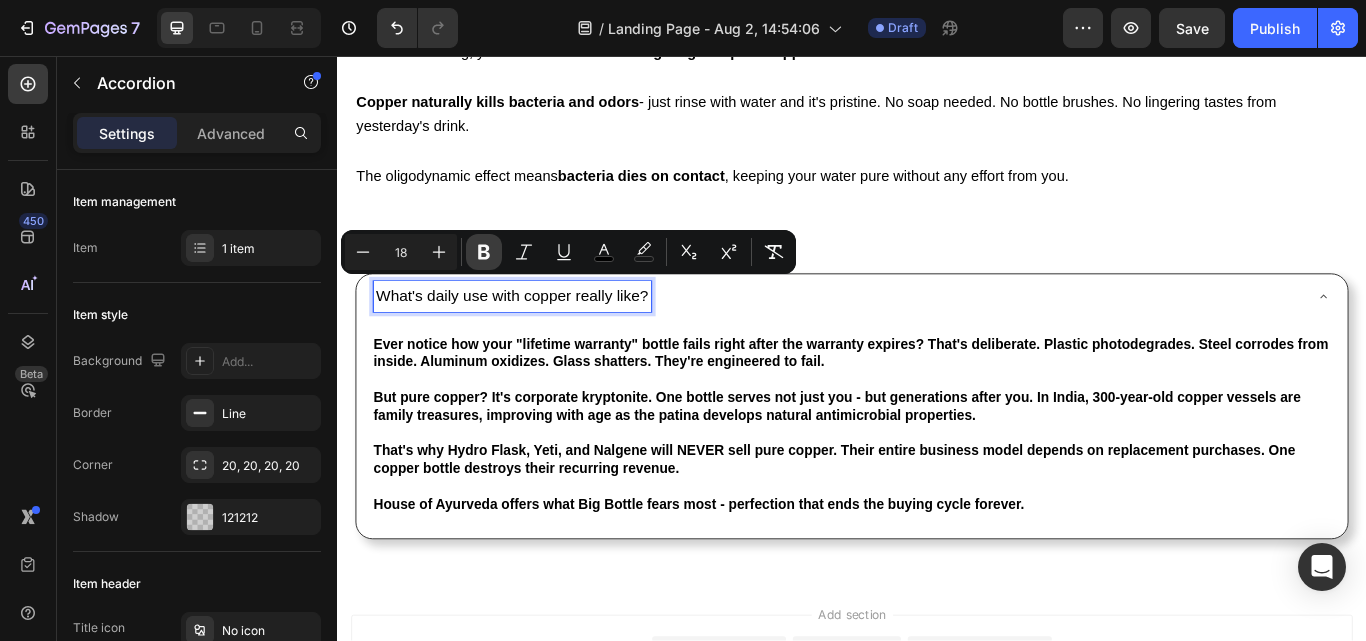click 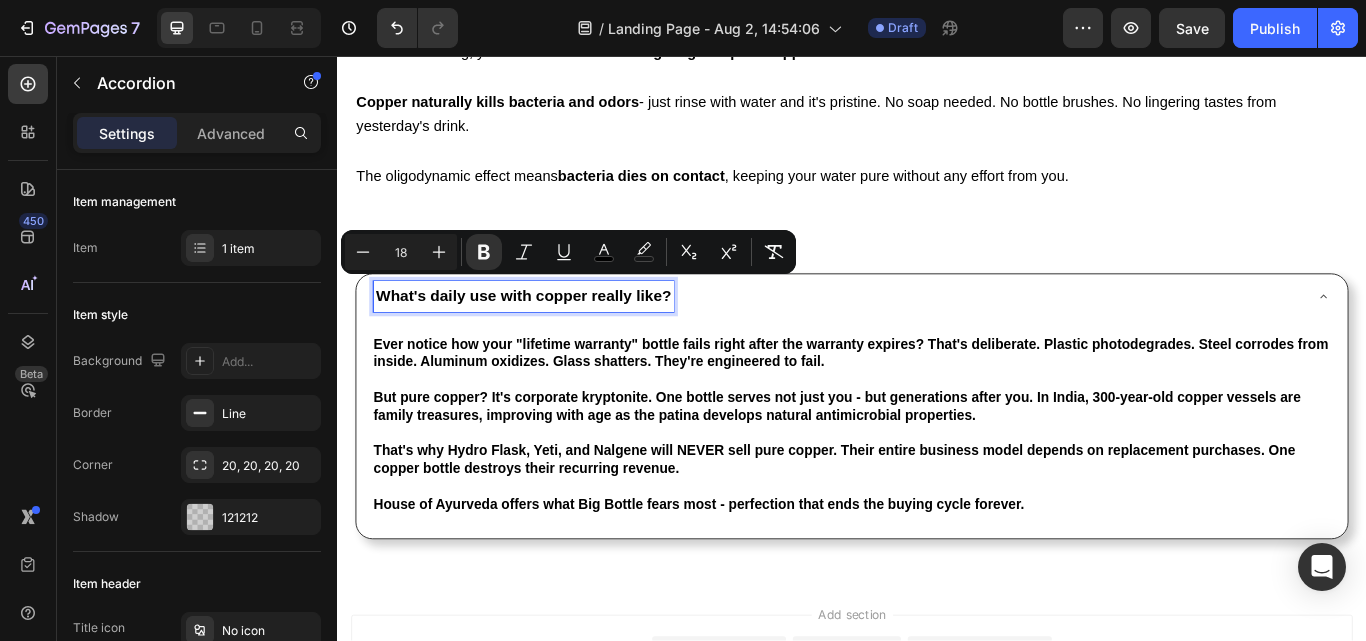 click on "Ever notice how your "lifetime warranty" bottle fails right after the warranty expires? That's deliberate. Plastic photodegrades. Steel corrodes from inside. Aluminum oxidizes. Glass shatters. They're engineered to fail." at bounding box center [937, 404] 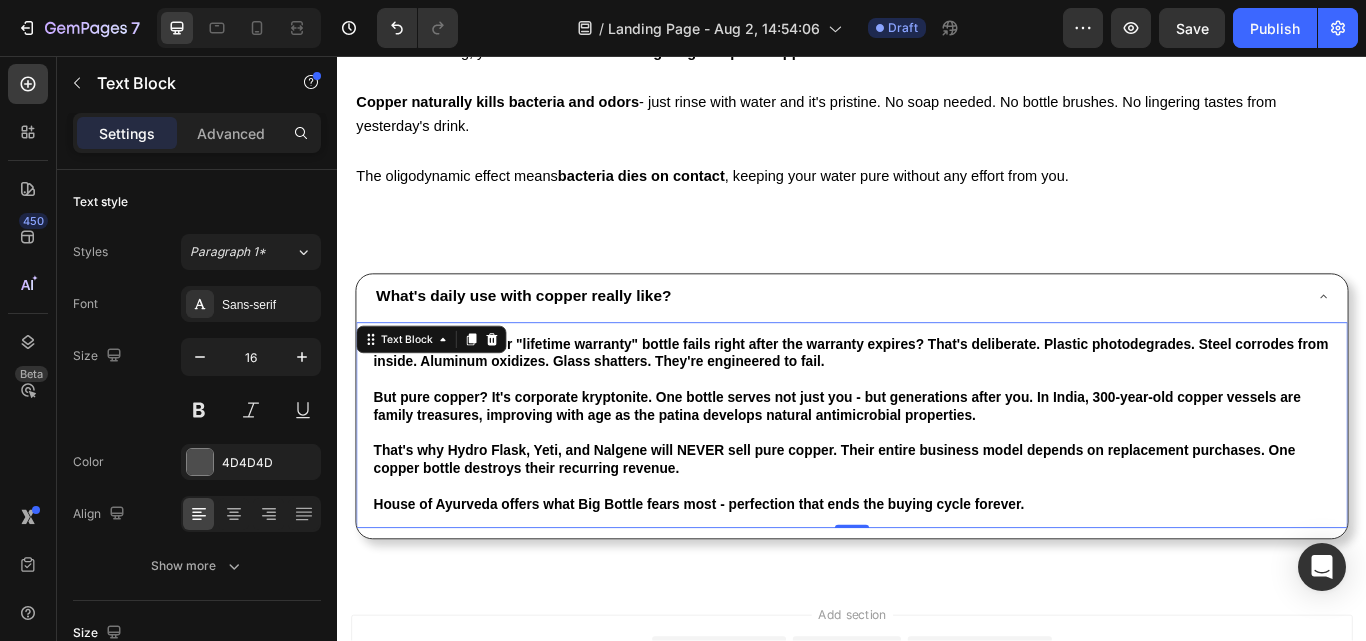 click on "That's why Hydro Flask, Yeti, and Nalgene will NEVER sell pure copper. Their entire business model depends on replacement purchases. One copper bottle destroys their recurring revenue." at bounding box center (937, 528) 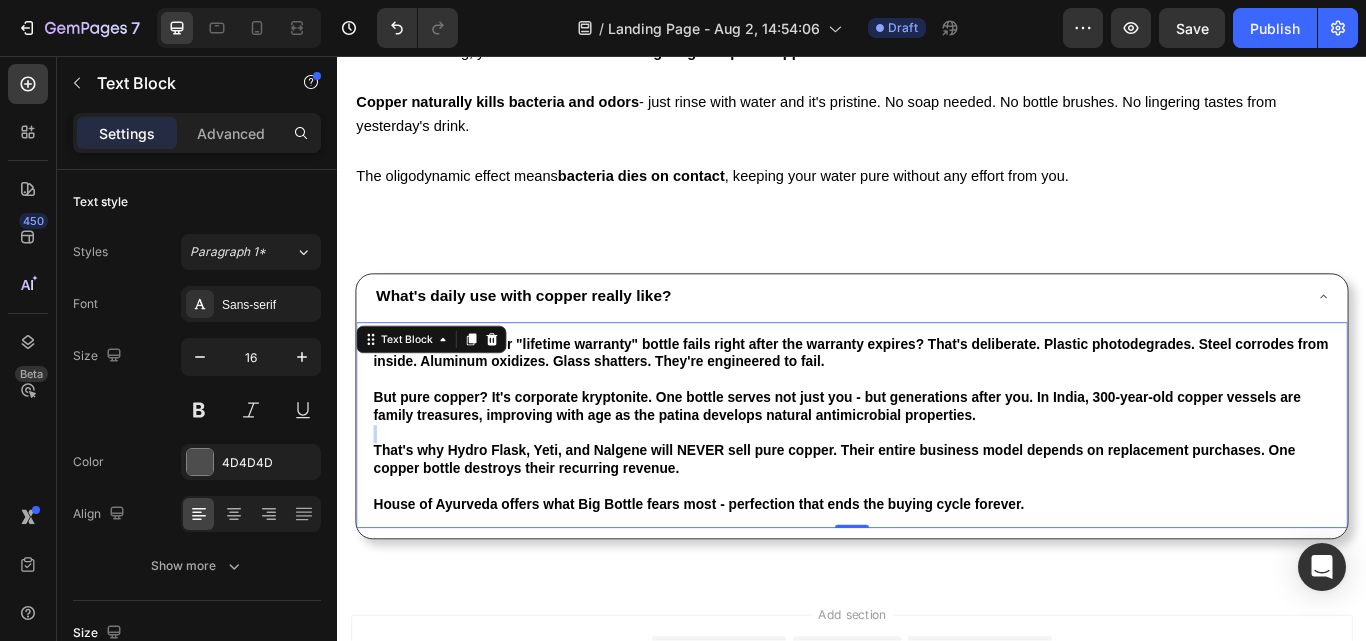 click at bounding box center [937, 497] 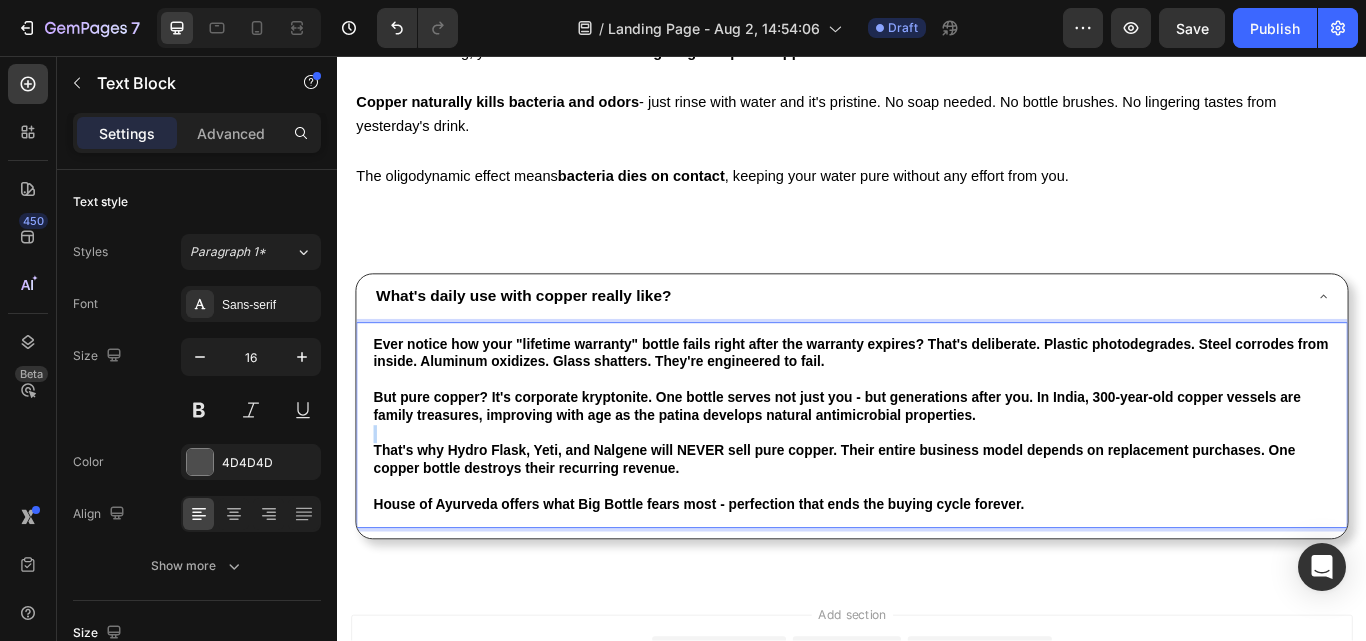 click on "That's why Hydro Flask, Yeti, and Nalgene will NEVER sell pure copper. Their entire business model depends on replacement purchases. One copper bottle destroys their recurring revenue." at bounding box center [916, 527] 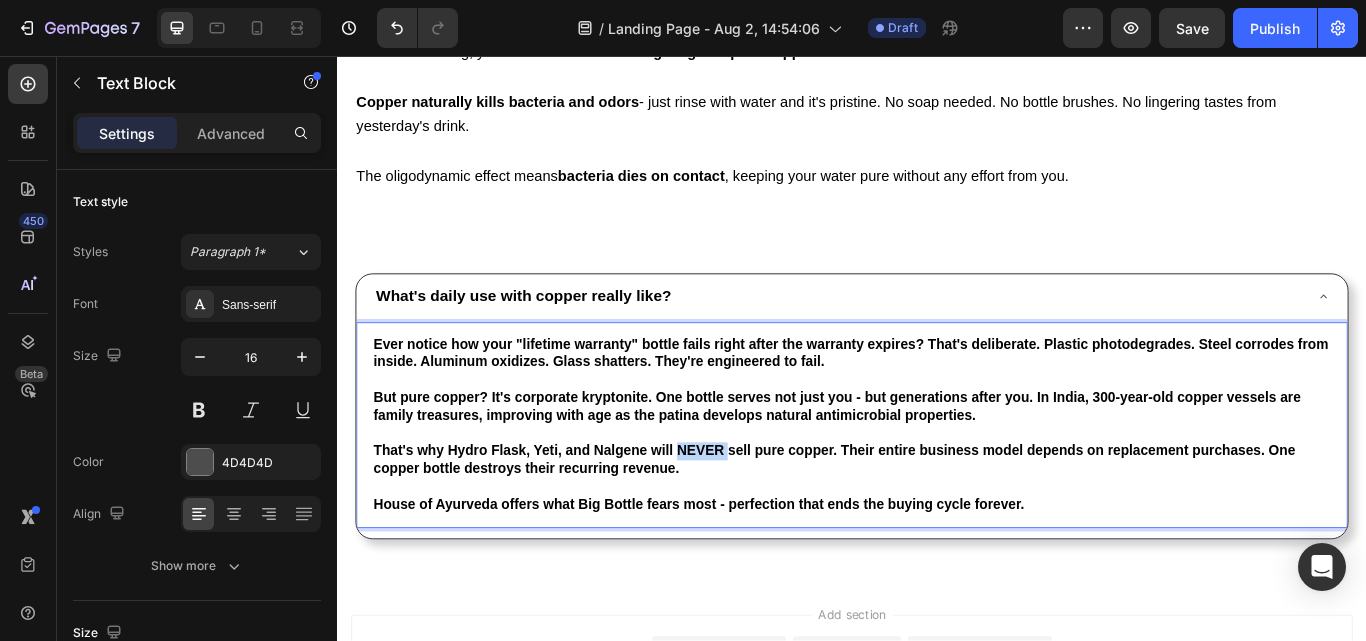 click on "That's why Hydro Flask, Yeti, and Nalgene will NEVER sell pure copper. Their entire business model depends on replacement purchases. One copper bottle destroys their recurring revenue." at bounding box center (916, 527) 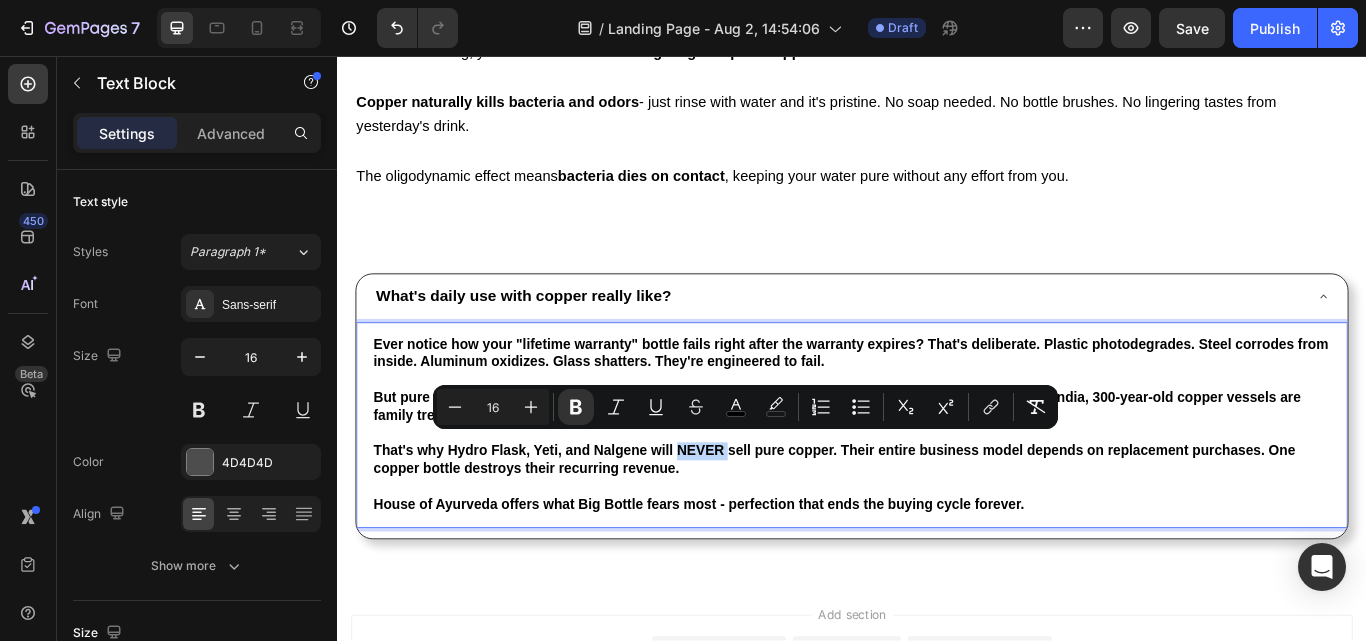 click on "That's why Hydro Flask, Yeti, and Nalgene will NEVER sell pure copper. Their entire business model depends on replacement purchases. One copper bottle destroys their recurring revenue." at bounding box center (937, 528) 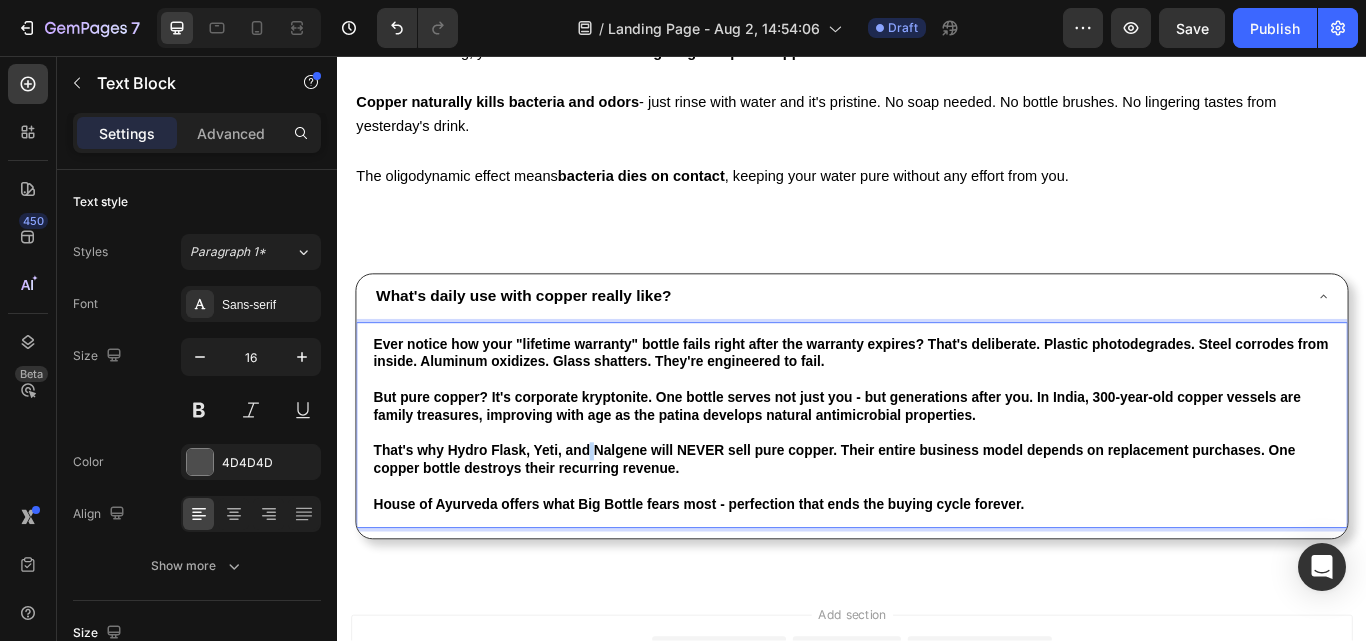 click on "That's why Hydro Flask, Yeti, and Nalgene will NEVER sell pure copper. Their entire business model depends on replacement purchases. One copper bottle destroys their recurring revenue." at bounding box center (937, 528) 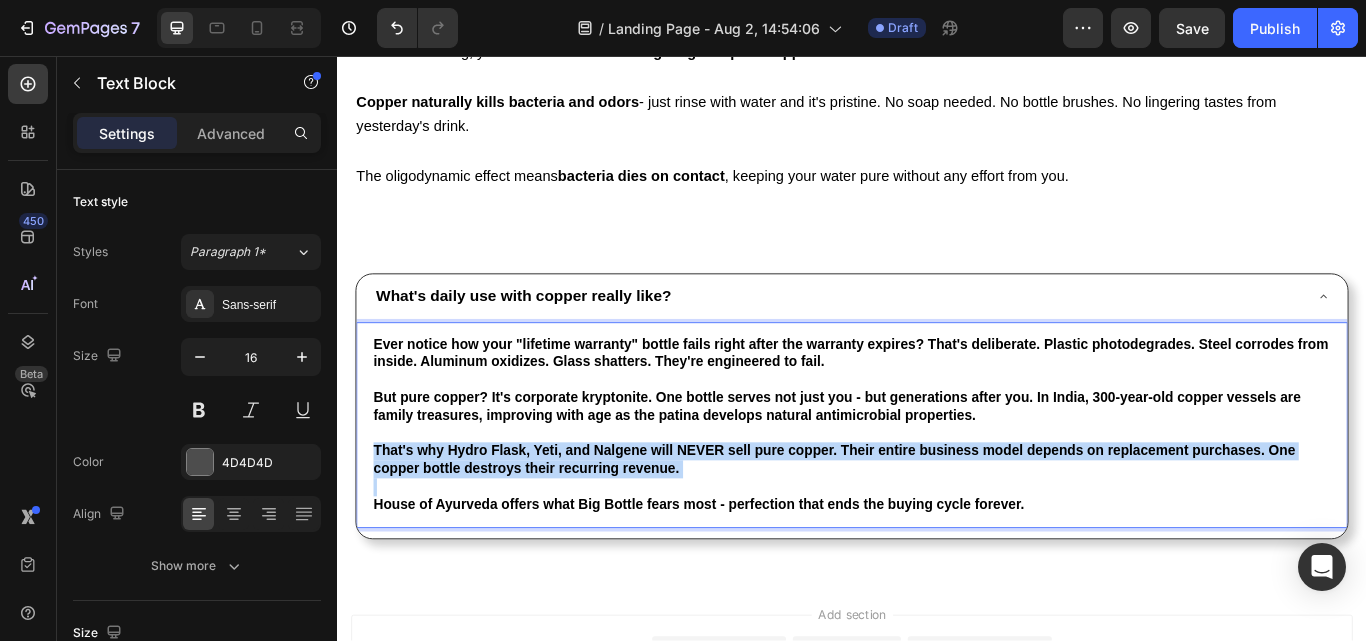 click on "That's why Hydro Flask, Yeti, and Nalgene will NEVER sell pure copper. Their entire business model depends on replacement purchases. One copper bottle destroys their recurring revenue." at bounding box center [937, 528] 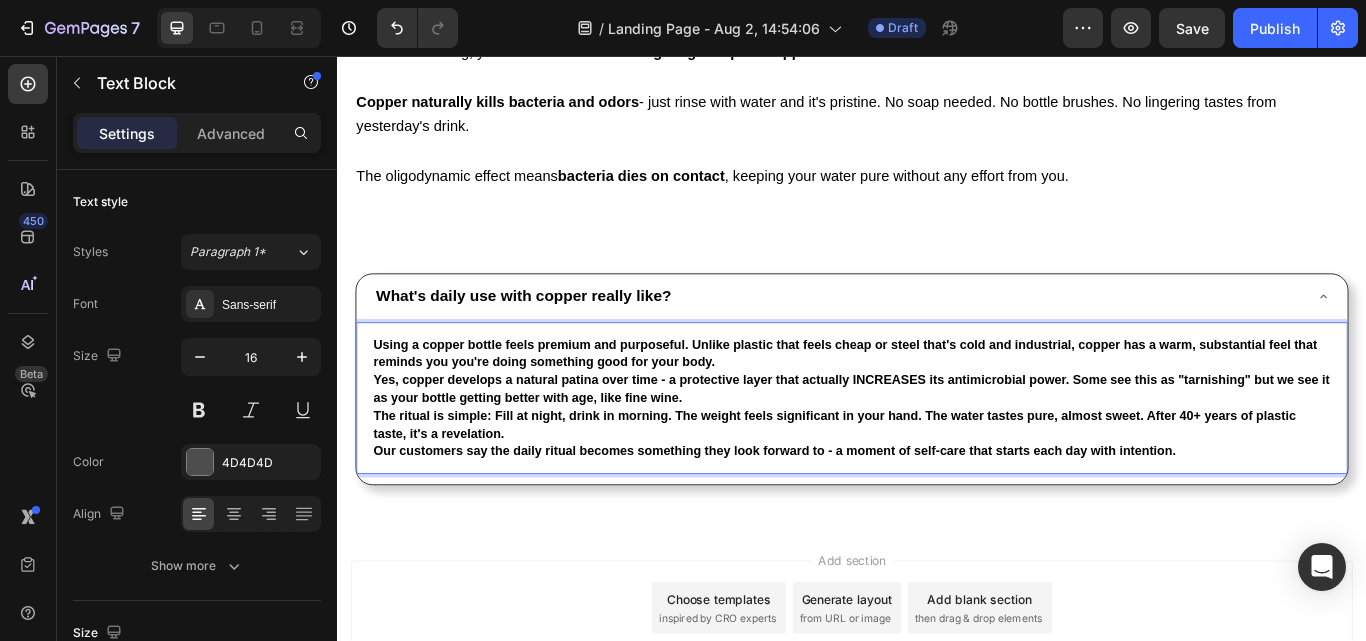click on "Using a copper bottle feels premium and purposeful. Unlike plastic that feels cheap or steel that's cold and industrial, copper has a warm, substantial feel that reminds you you're doing something good for your body." at bounding box center (929, 403) 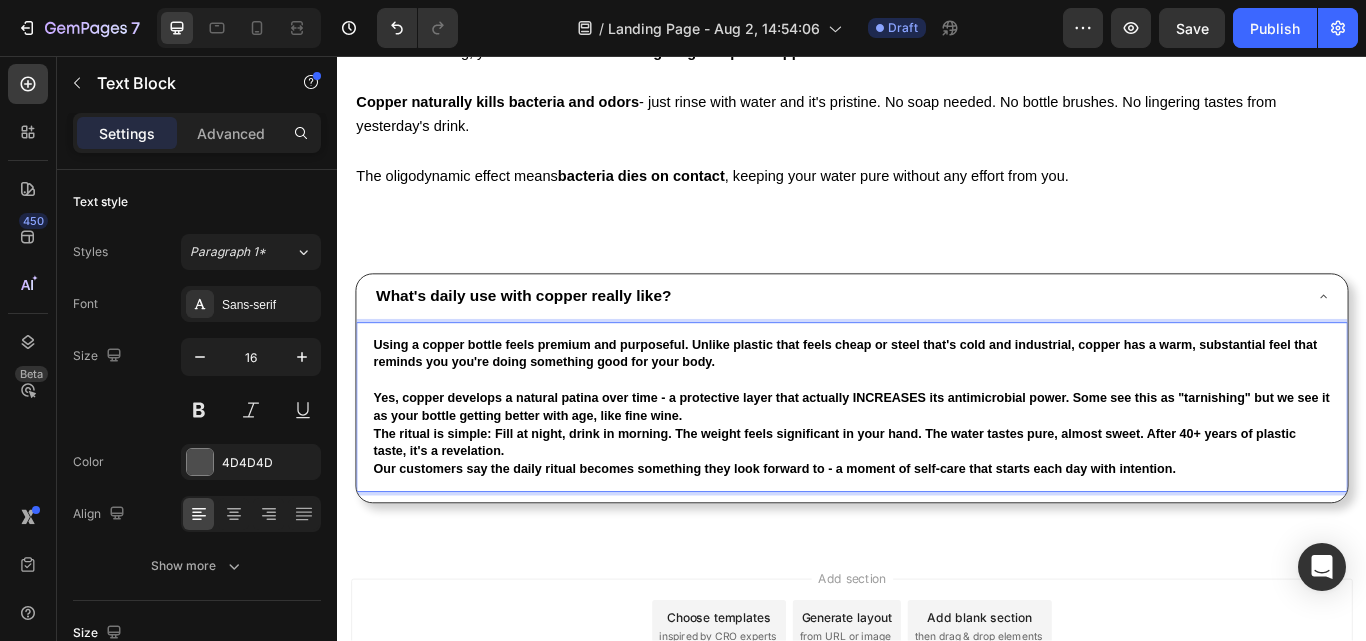 click on "Yes, copper develops a natural patina over time - a protective layer that actually INCREASES its antimicrobial power. Some see this as "tarnishing" but we see it as your bottle getting better with age, like fine wine." at bounding box center [937, 466] 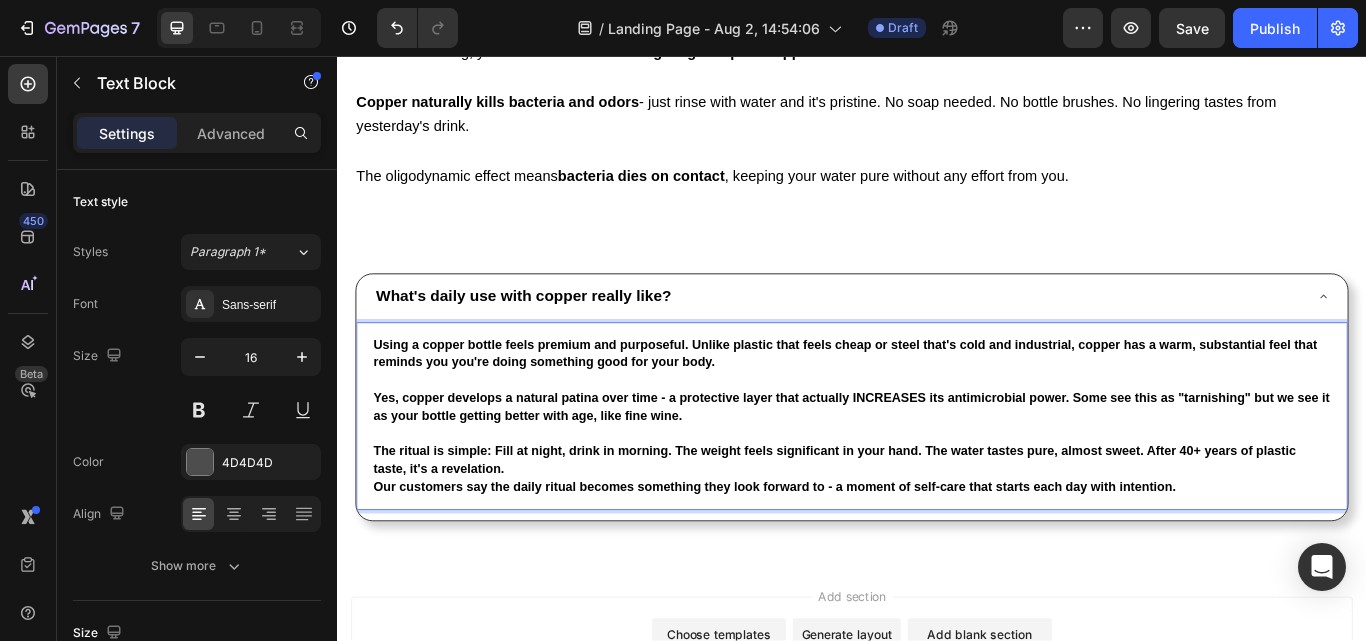 click on "The ritual is simple: Fill at night, drink in morning. The weight feels significant in your hand. The water tastes pure, almost sweet. After 40+ years of plastic taste, it's a revelation." at bounding box center [937, 528] 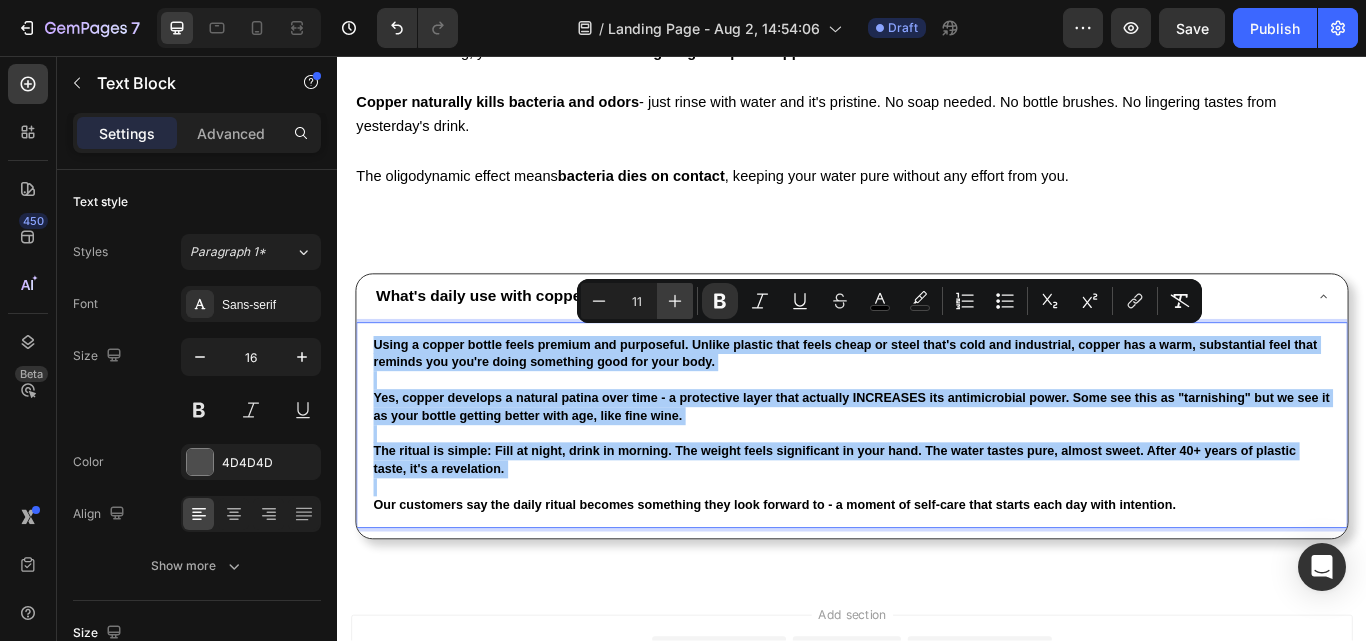 click 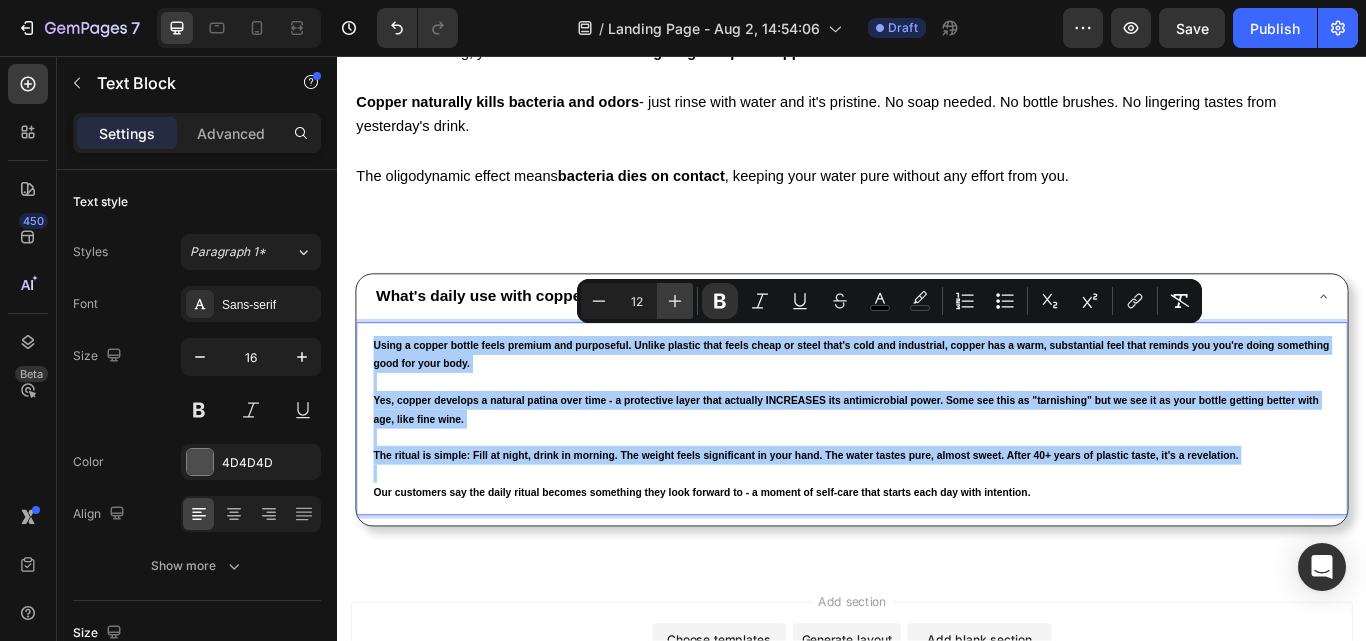 click 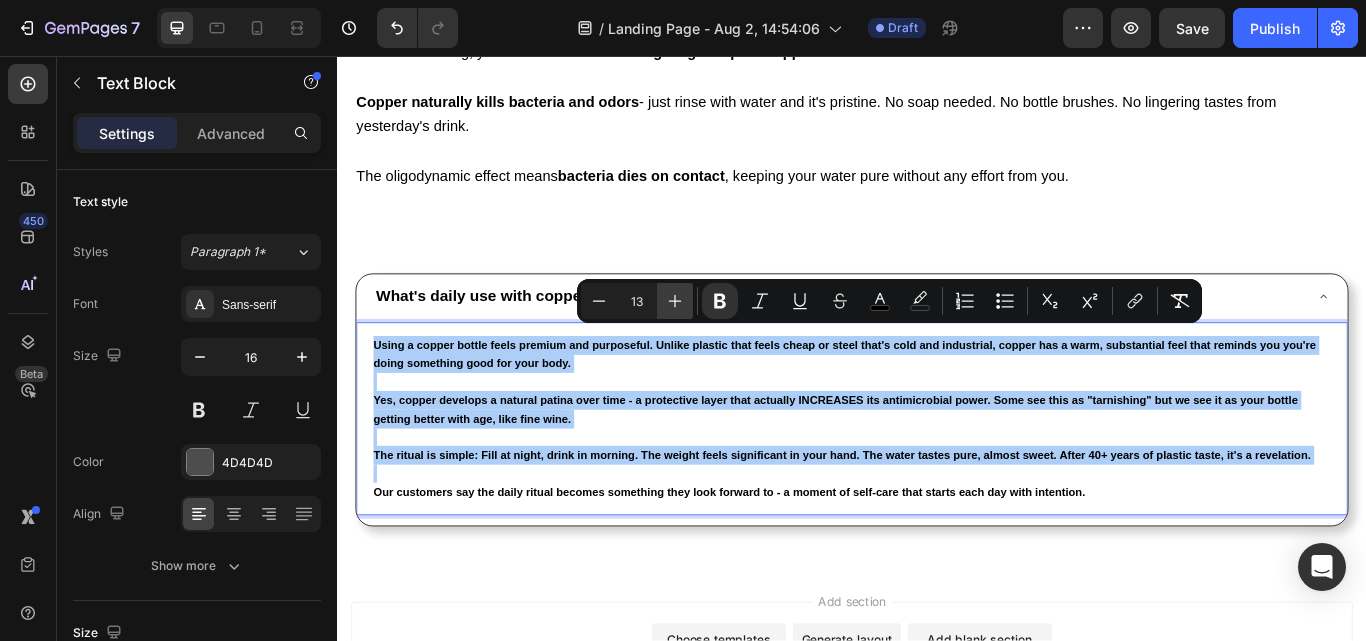 click 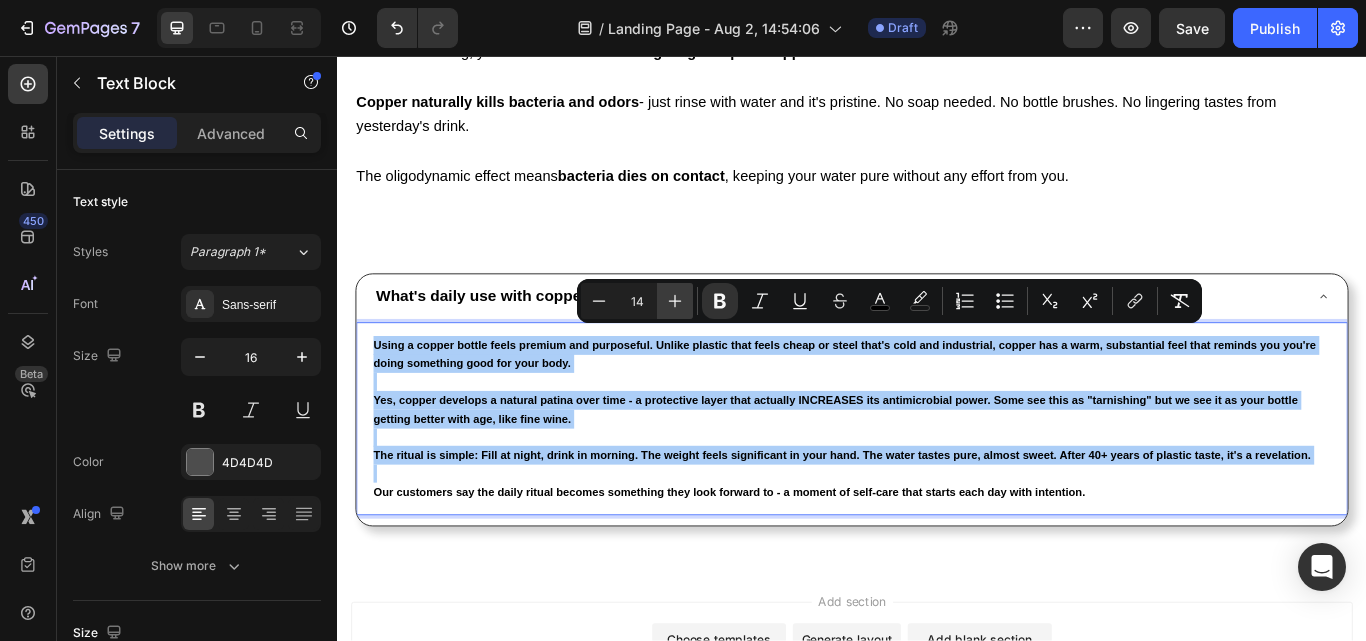 click 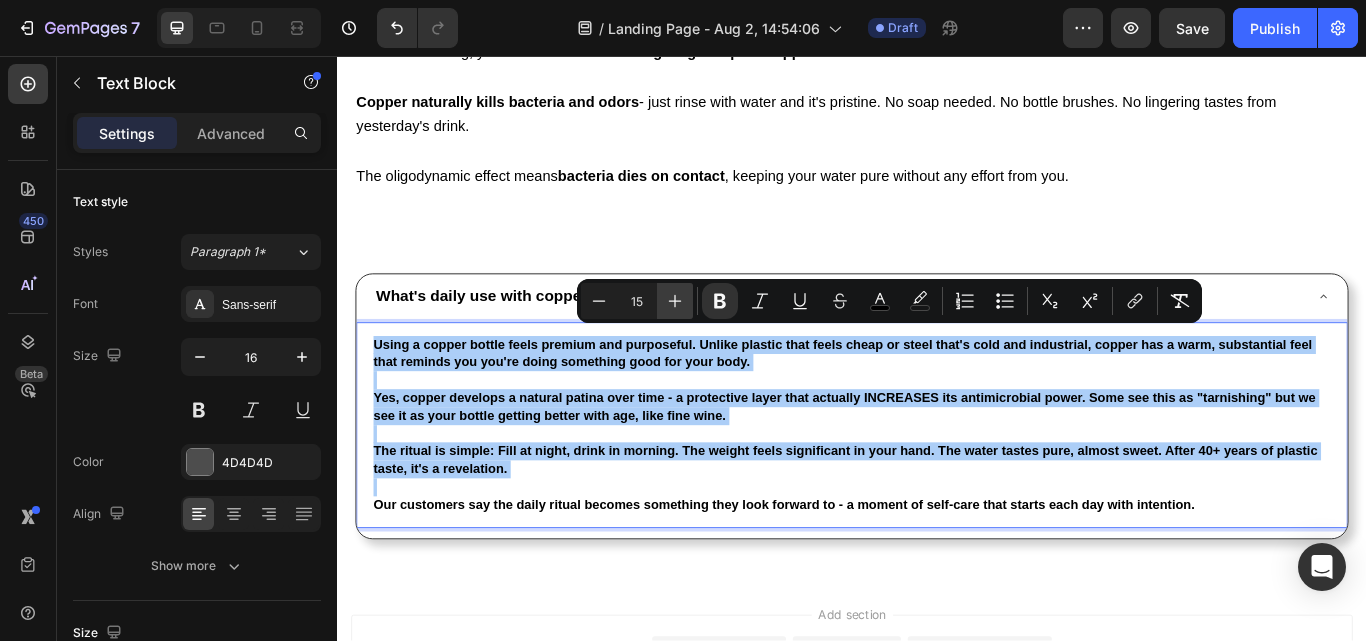 click 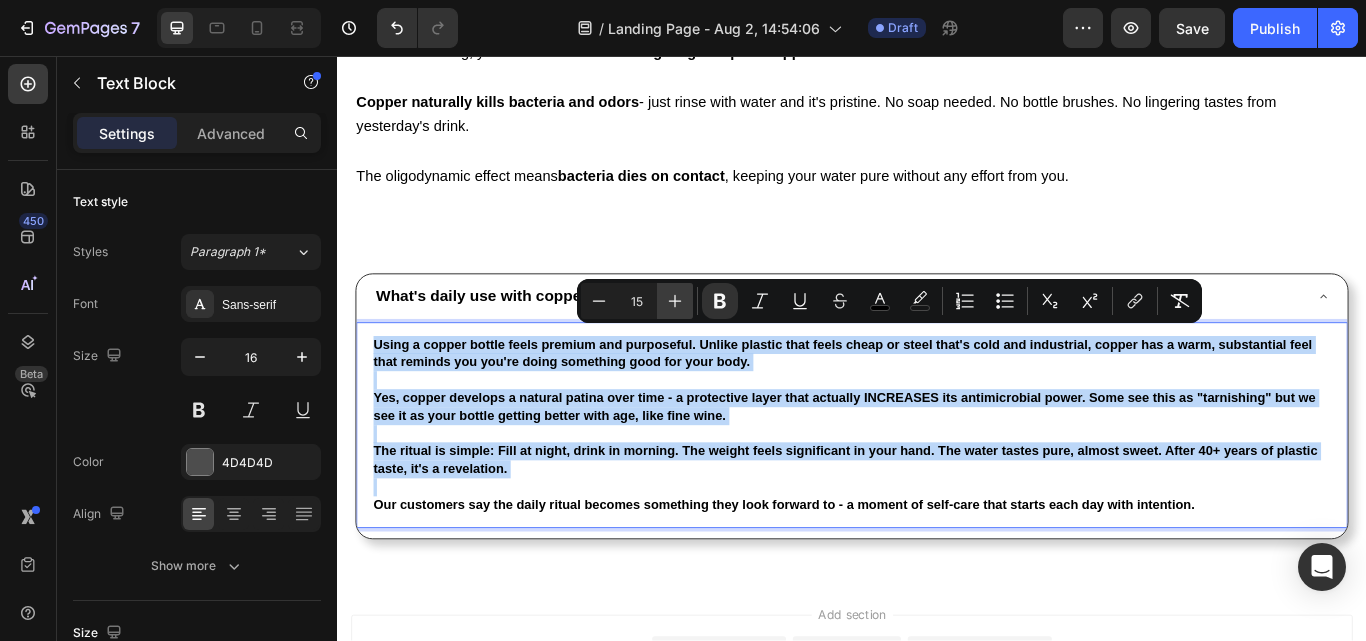 type on "16" 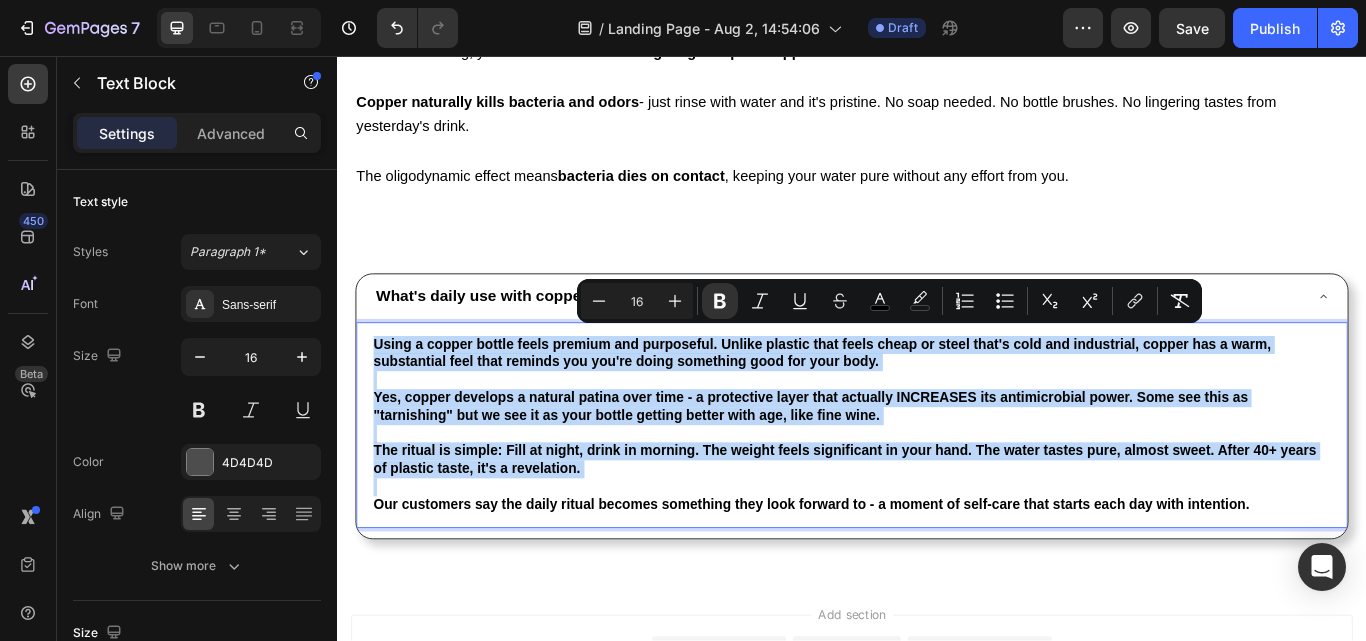 click at bounding box center [937, 497] 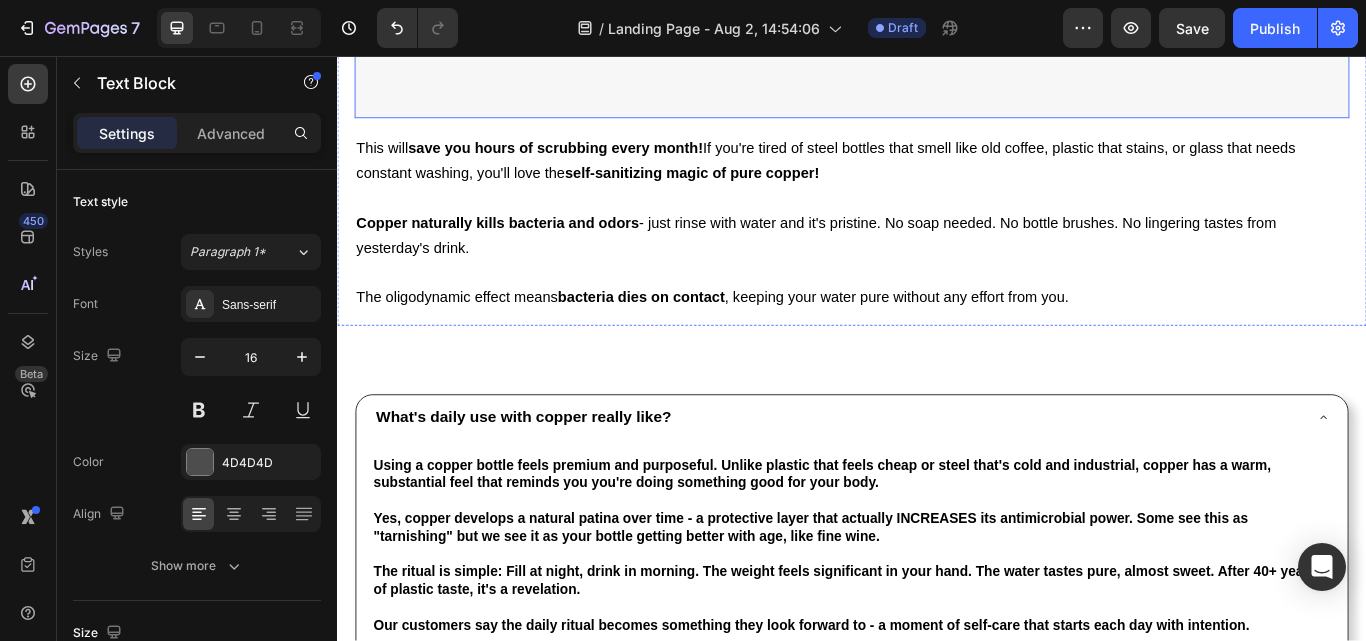 scroll, scrollTop: 5059, scrollLeft: 0, axis: vertical 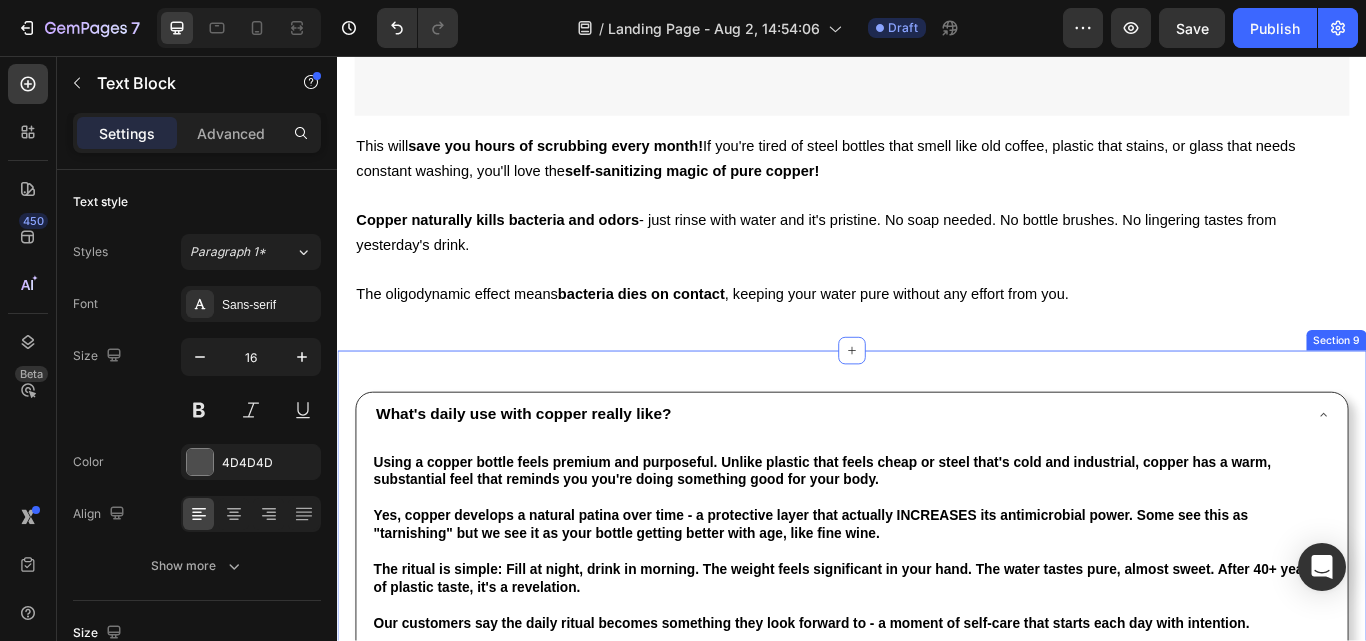 click on "What's daily use with copper really like? Using a copper bottle feels premium and purposeful. Unlike plastic that feels cheap or steel that's cold and industrial, copper has a warm, substantial feel that reminds you you're doing something good for your body.   Yes, copper develops a natural patina over time - a protective layer that actually INCREASES its antimicrobial power. Some see this as "tarnishing" but we see it as your bottle getting better with age, like fine wine.   The ritual is simple: Fill at night, drink in morning. The weight feels significant in your hand. The water tastes pure, almost sweet. After 40+ years of plastic taste, it's a revelation.   Our customers say the daily ritual becomes something they look forward to - a moment of self-care that starts each day with intention. Text Block Accordion Row Section 9" at bounding box center [937, 603] 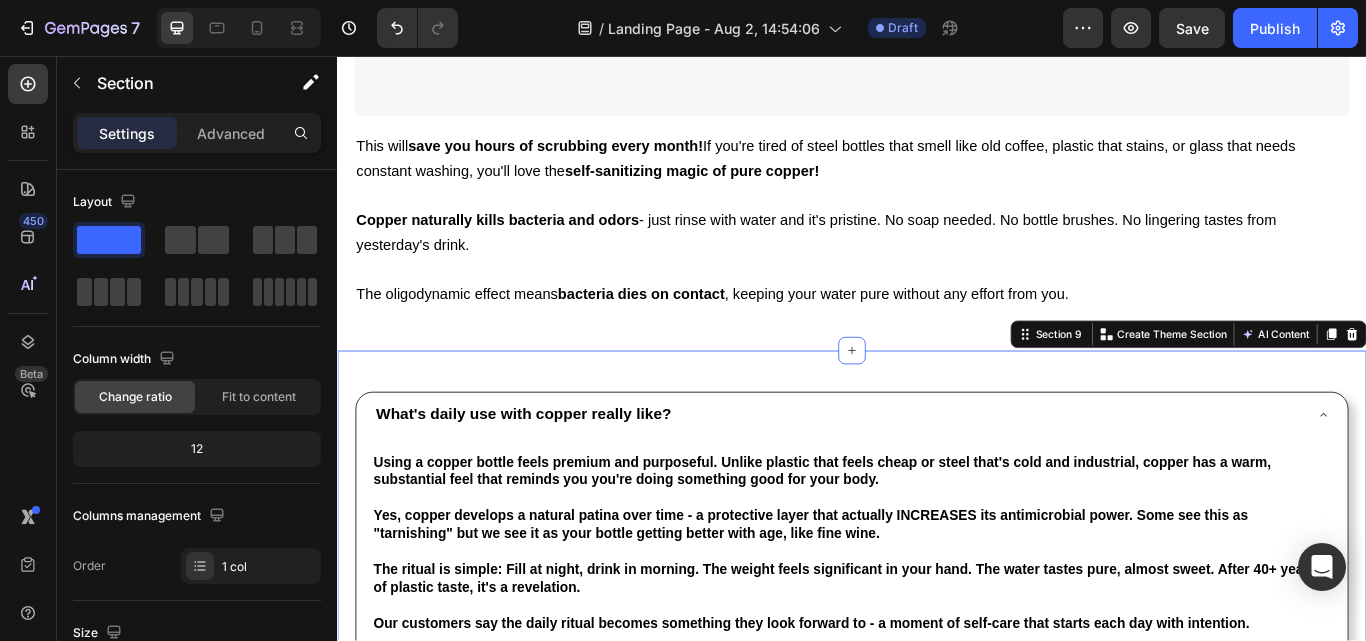click on "What's daily use with copper really like? Using a copper bottle feels premium and purposeful. Unlike plastic that feels cheap or steel that's cold and industrial, copper has a warm, substantial feel that reminds you you're doing something good for your body.   Yes, copper develops a natural patina over time - a protective layer that actually INCREASES its antimicrobial power. Some see this as "tarnishing" but we see it as your bottle getting better with age, like fine wine.   The ritual is simple: Fill at night, drink in morning. The weight feels significant in your hand. The water tastes pure, almost sweet. After 40+ years of plastic taste, it's a revelation.   Our customers say the daily ritual becomes something they look forward to - a moment of self-care that starts each day with intention. Text Block Accordion Row Section 9   You can create reusable sections Create Theme Section AI Content Write with GemAI What would you like to describe here? Tone and Voice Persuasive Product Show more" at bounding box center (937, 603) 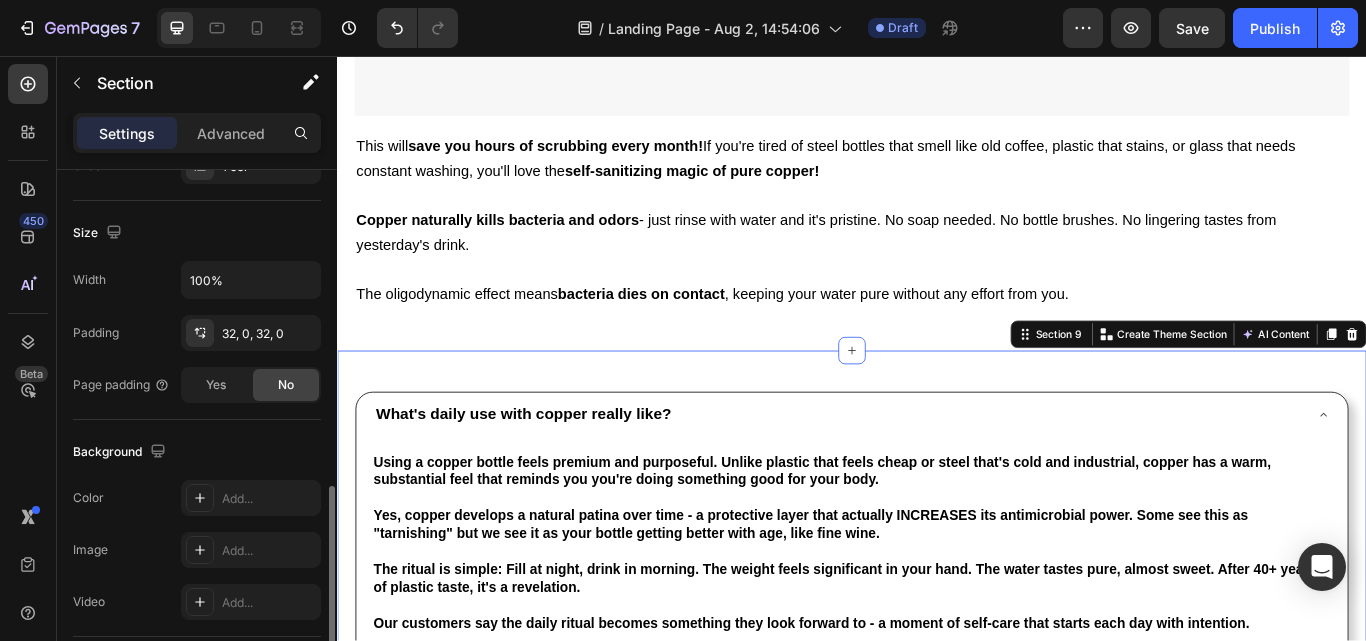 scroll, scrollTop: 500, scrollLeft: 0, axis: vertical 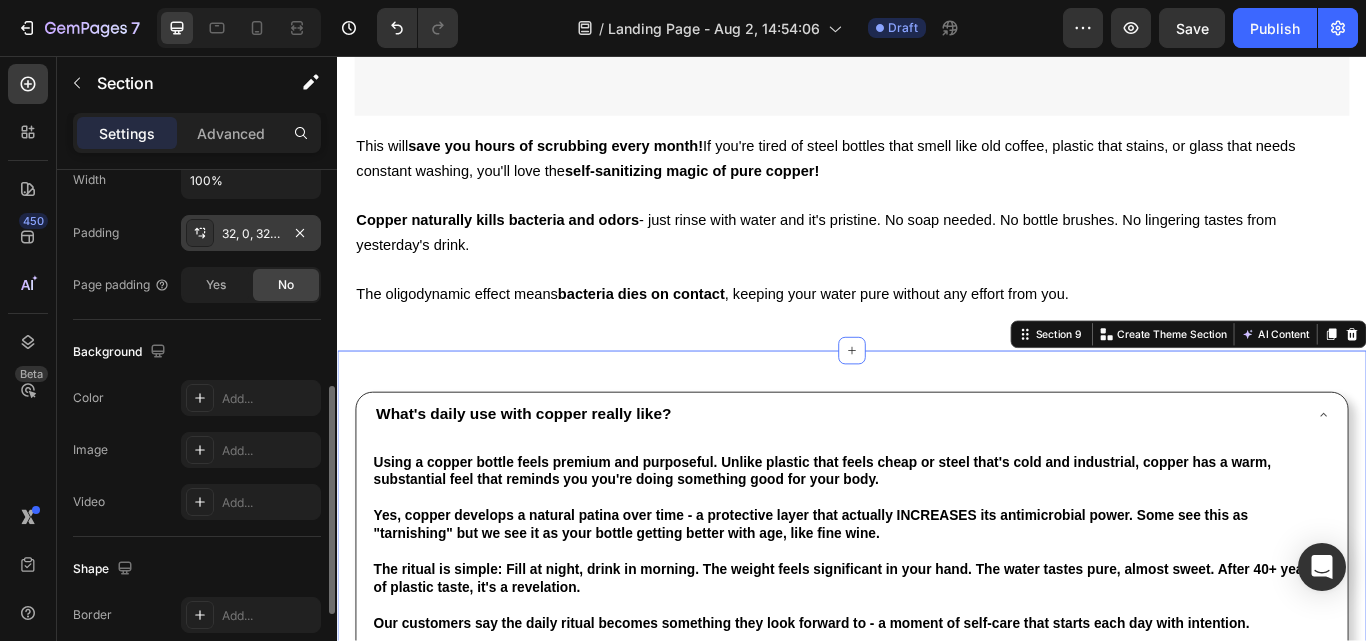 click on "32, 0, 32, 0" at bounding box center [251, 234] 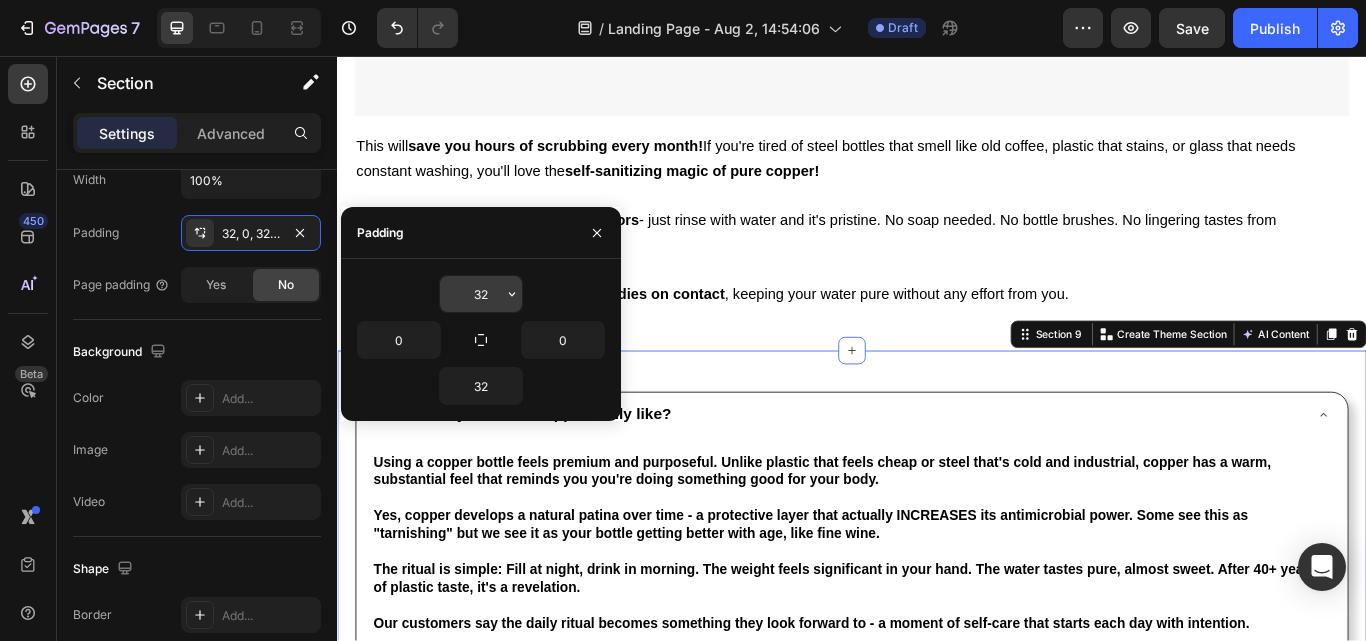 click on "32" at bounding box center (481, 294) 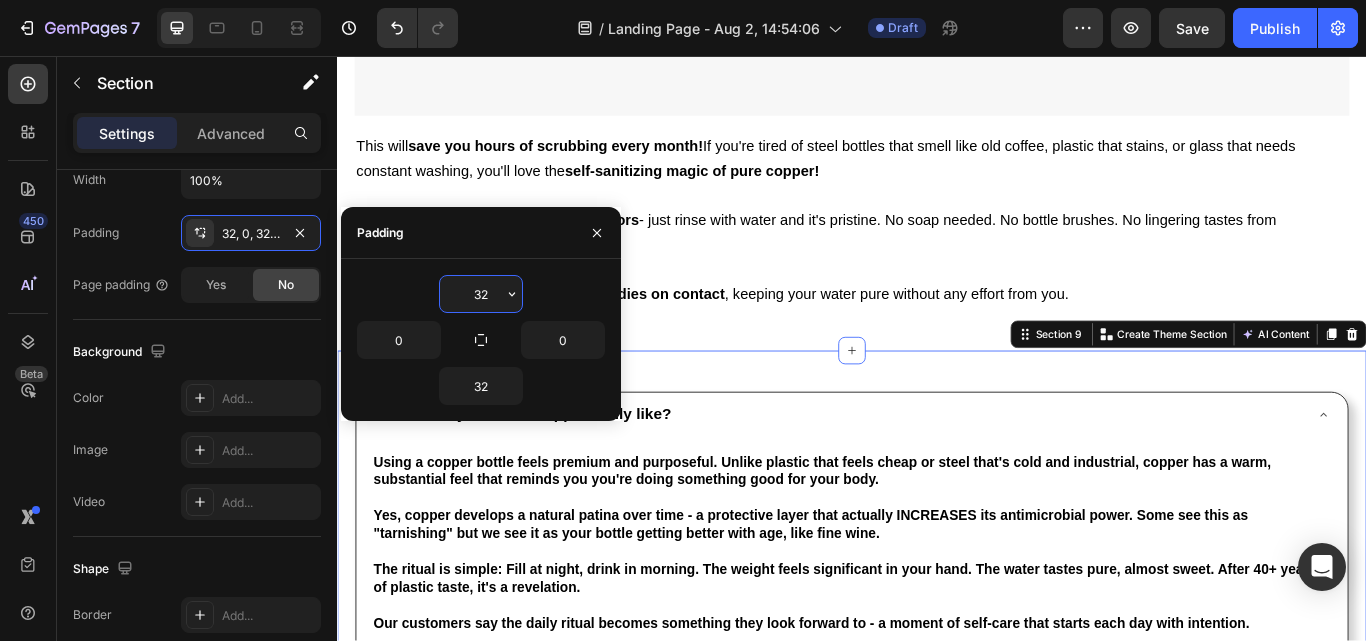 type on "5" 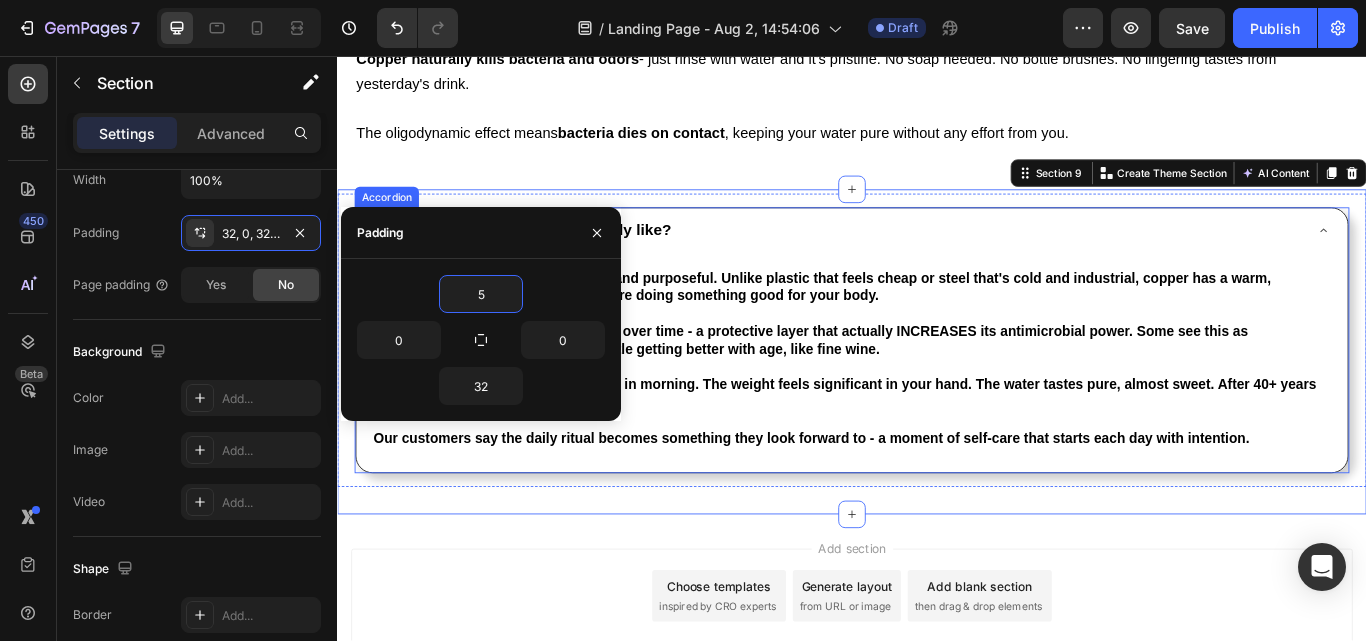 scroll, scrollTop: 5259, scrollLeft: 0, axis: vertical 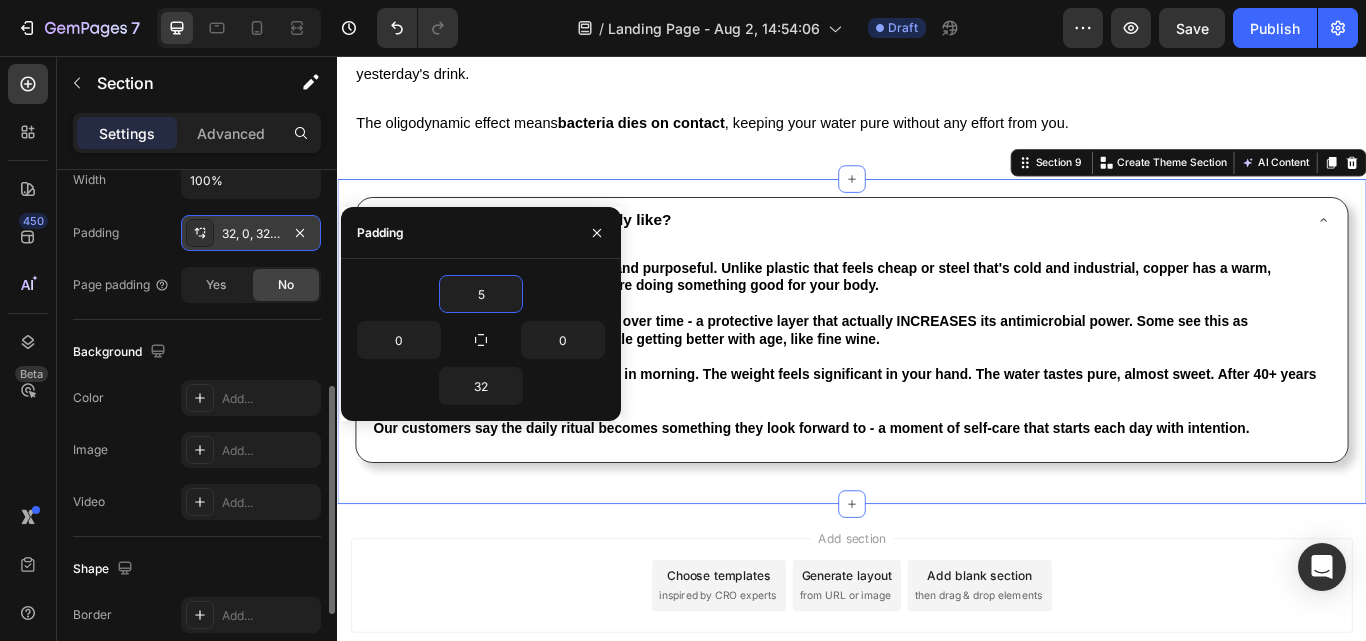 click on "32, 0, 32, 0" at bounding box center [251, 234] 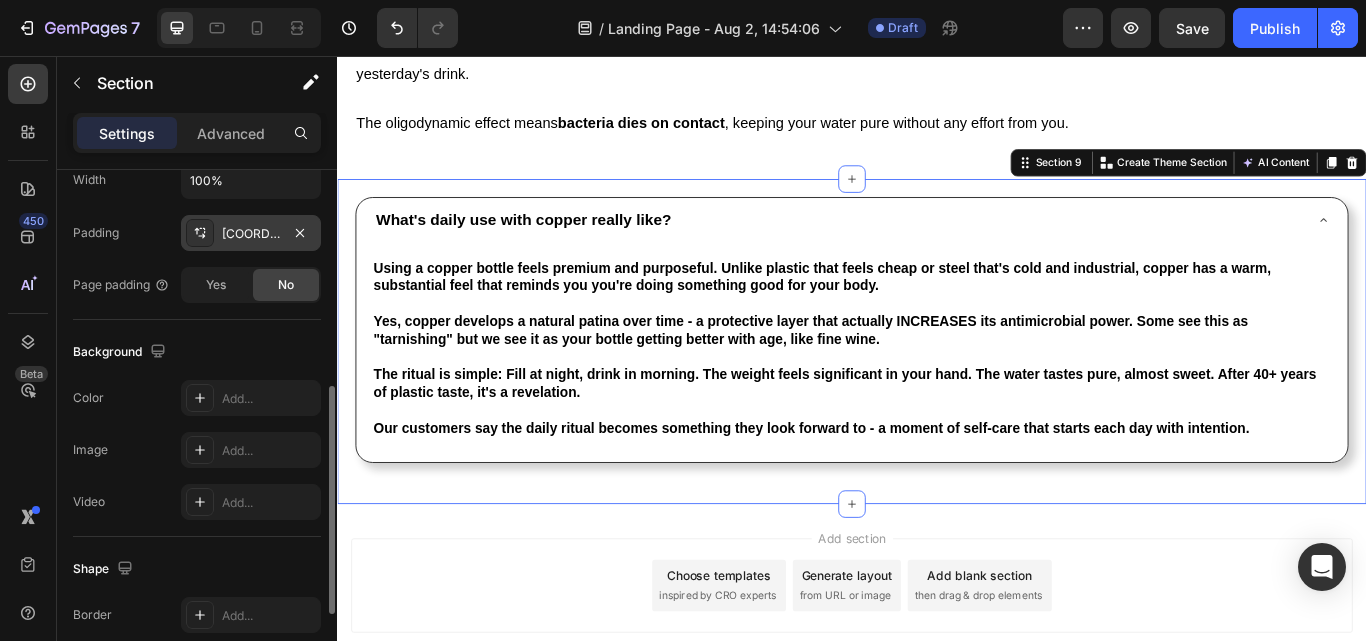 click on "[COORDINATES]" at bounding box center (251, 234) 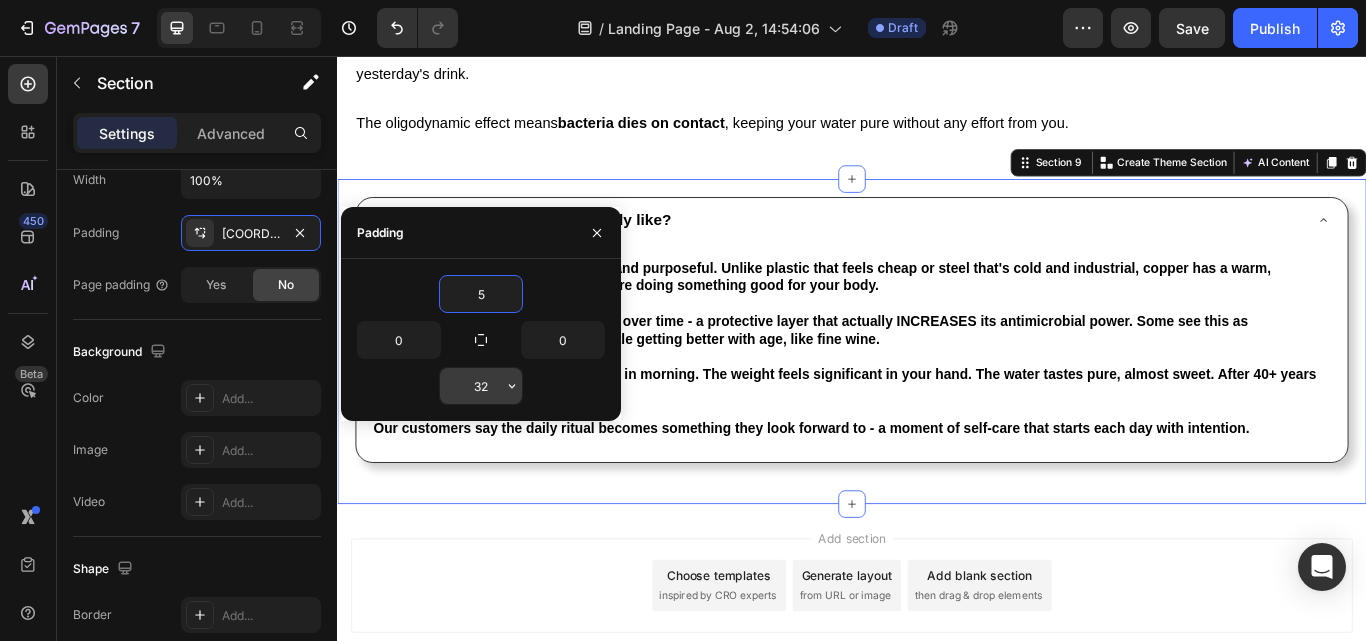 click on "32" at bounding box center [481, 386] 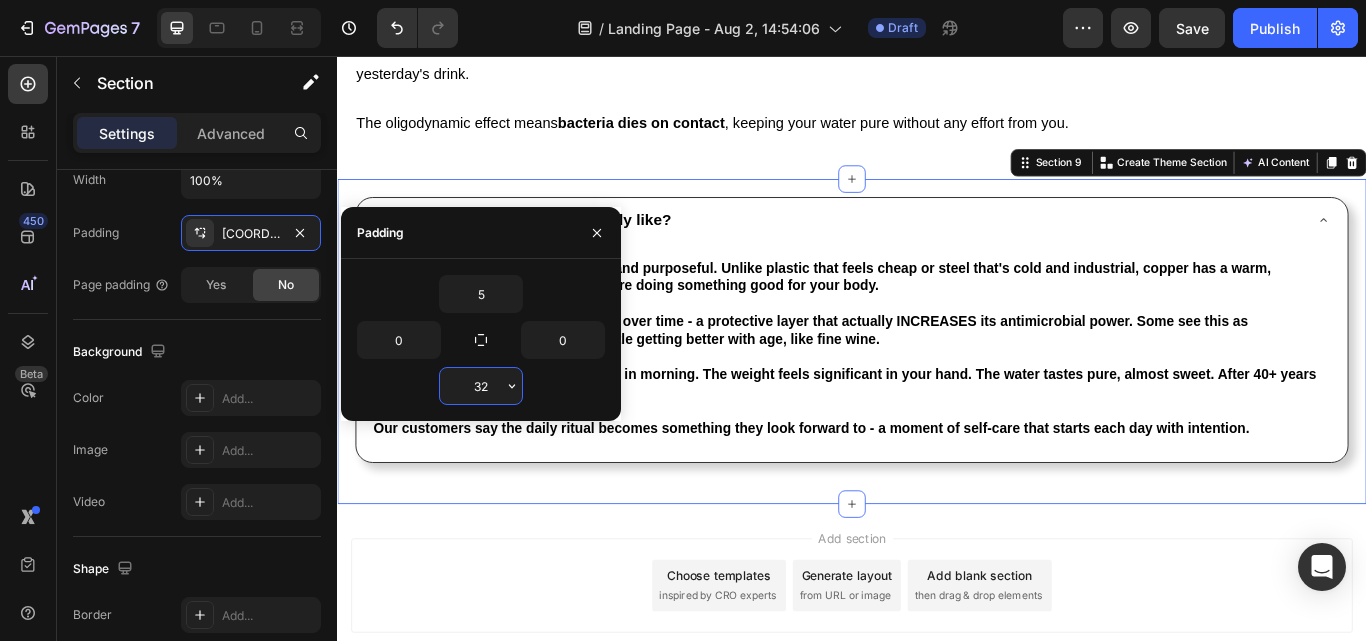 type on "5" 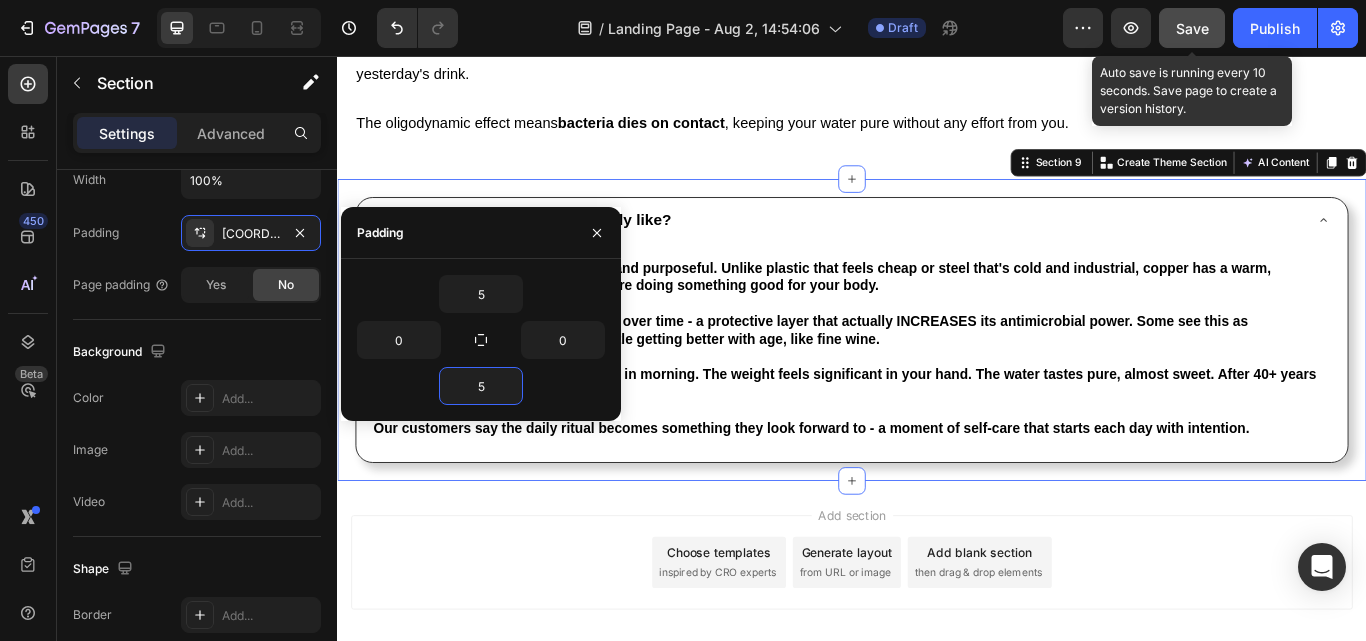click on "Save" at bounding box center [1192, 28] 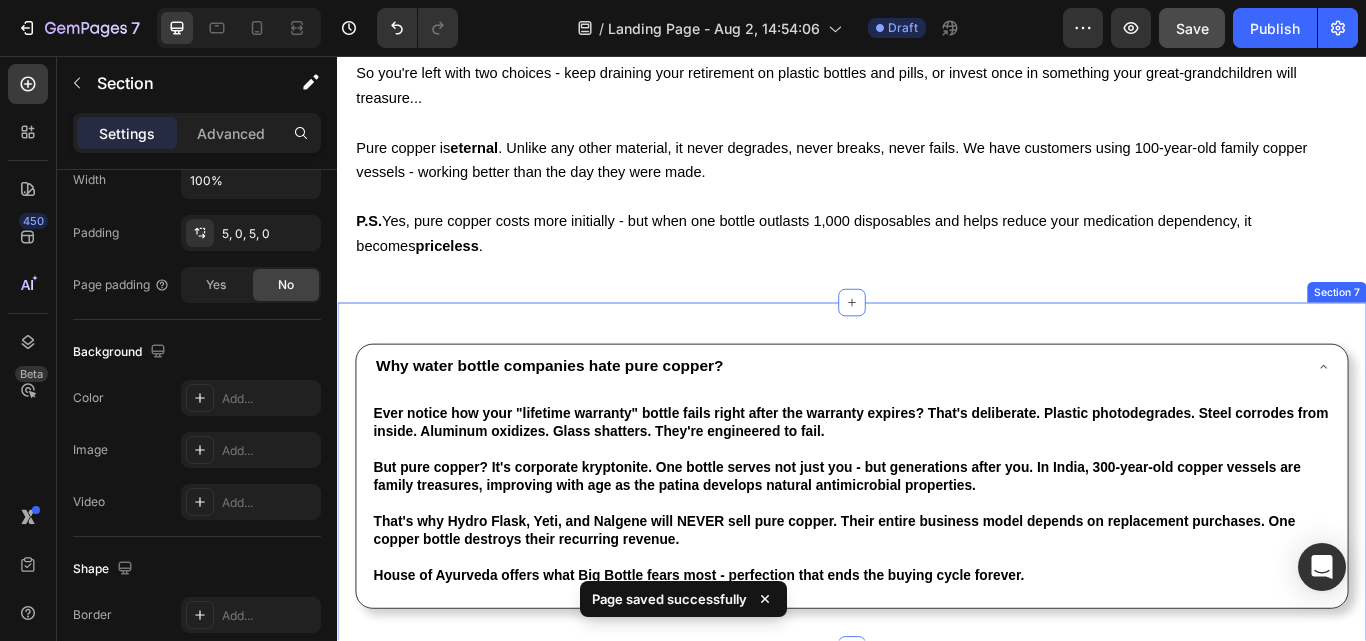 scroll, scrollTop: 3659, scrollLeft: 0, axis: vertical 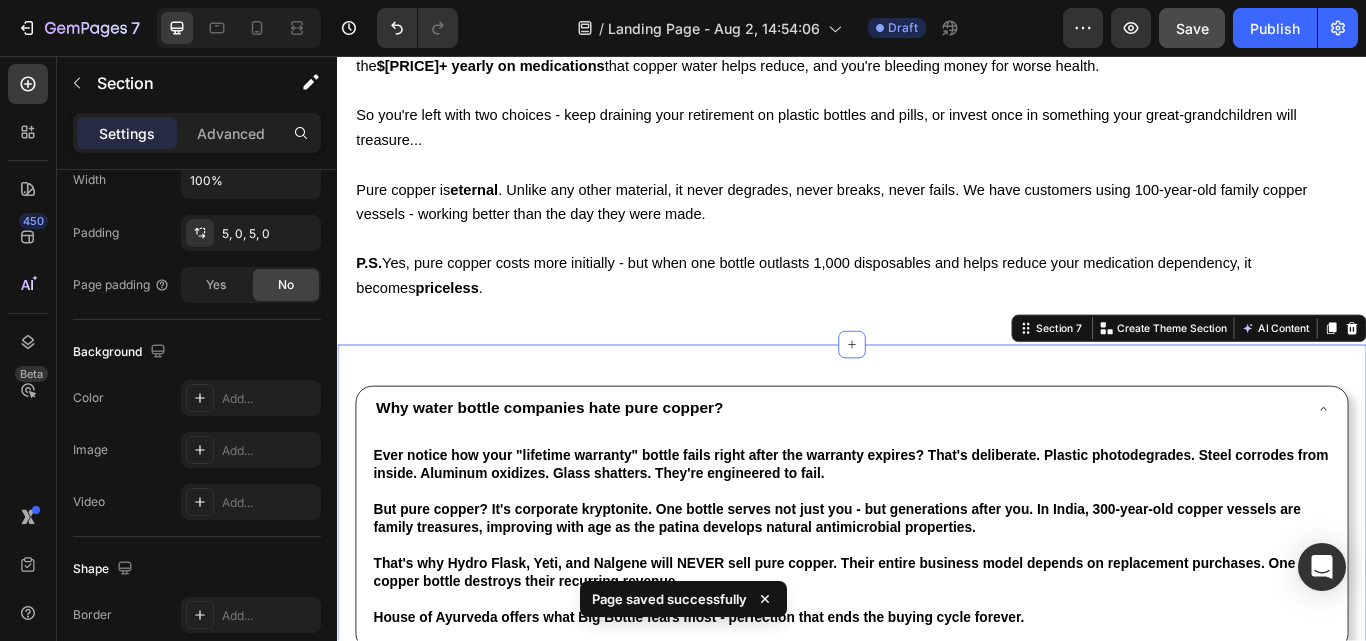 click on "Why water bottle companies hate pure copper? Ever notice how your "lifetime warranty" bottle fails right after the warranty expires? That's deliberate. Plastic photodegrades. Steel corrodes from inside. Aluminum oxidizes. Glass shatters. They're engineered to fail. But pure copper? It's corporate kryptonite. One bottle serves not just you - but generations after you. In India, 300-year-old copper vessels are family treasures, improving with age as the patina develops natural antimicrobial properties. That's why Hydro Flask, Yeti, and Nalgene will NEVER sell pure copper. Their entire business model depends on replacement purchases. One copper bottle destroys their recurring revenue. House of Ayurveda offers what Big Bottle fears most - perfection that ends the buying cycle forever. Text Block Accordion Row Section 7 You can create reusable sections Create Theme Section AI Content Write with GemAI What would you like to describe here? Tone and Voice Persuasive Product Show more" at bounding box center (937, 596) 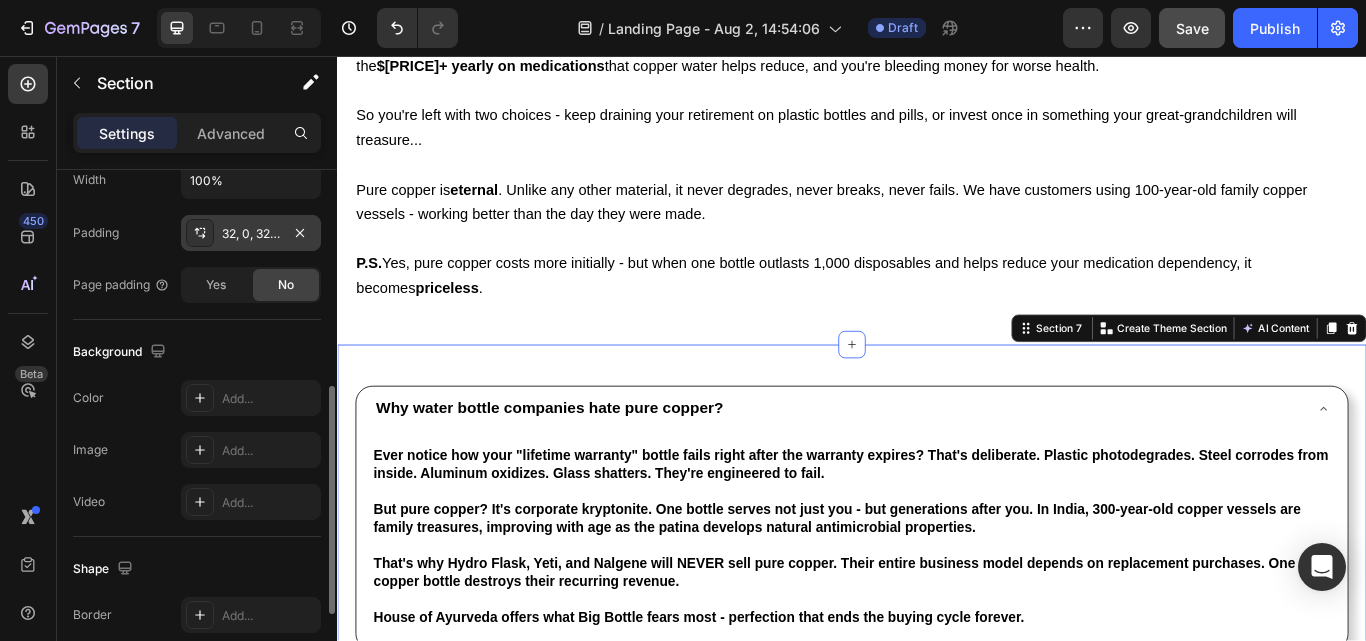 click on "32, 0, 32, 0" at bounding box center (251, 234) 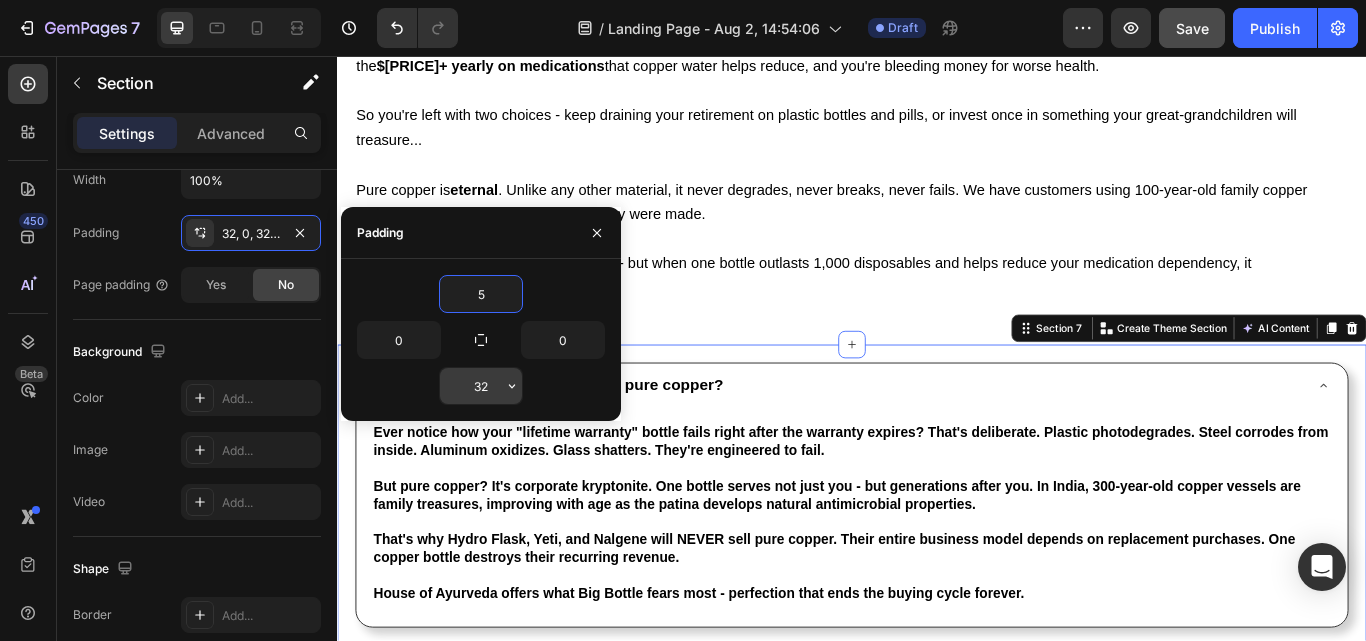 type on "5" 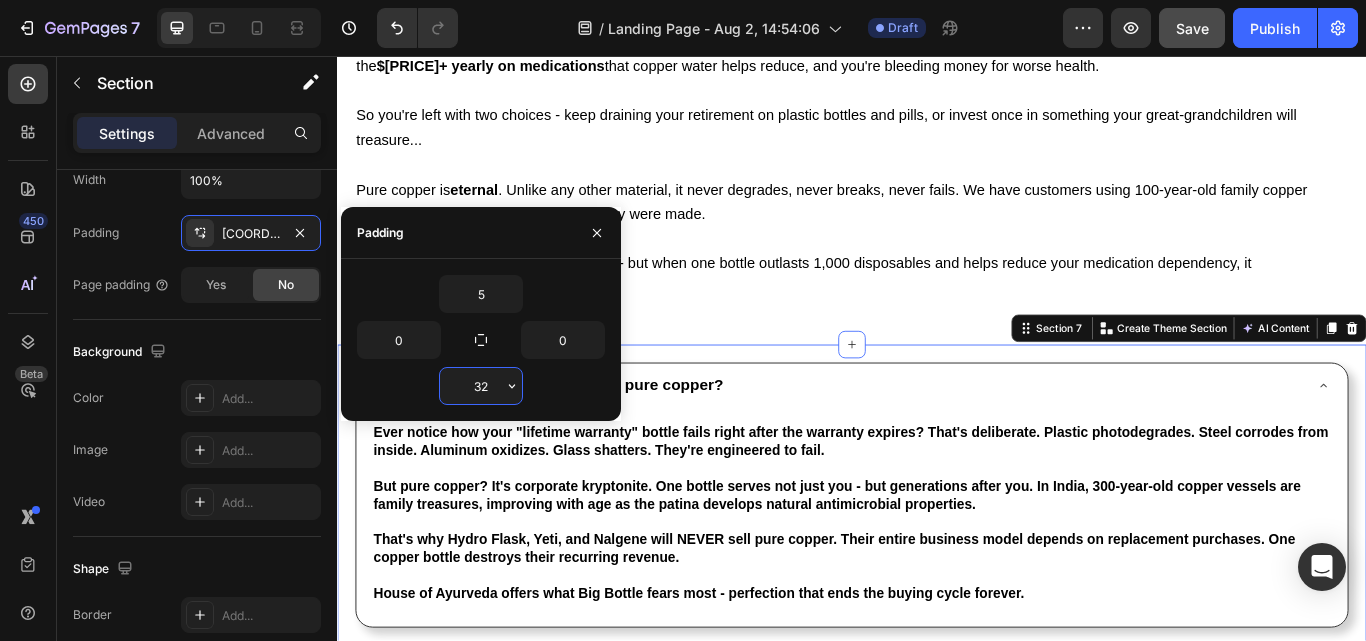 type on "5" 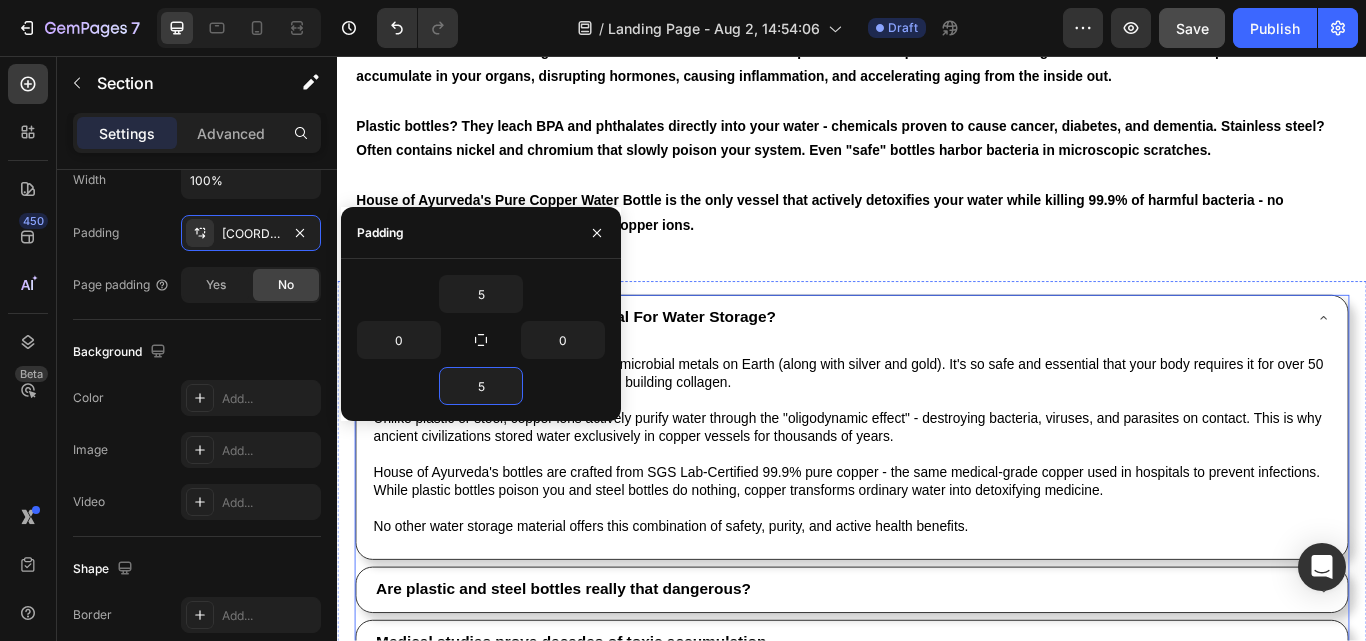 scroll, scrollTop: 1859, scrollLeft: 0, axis: vertical 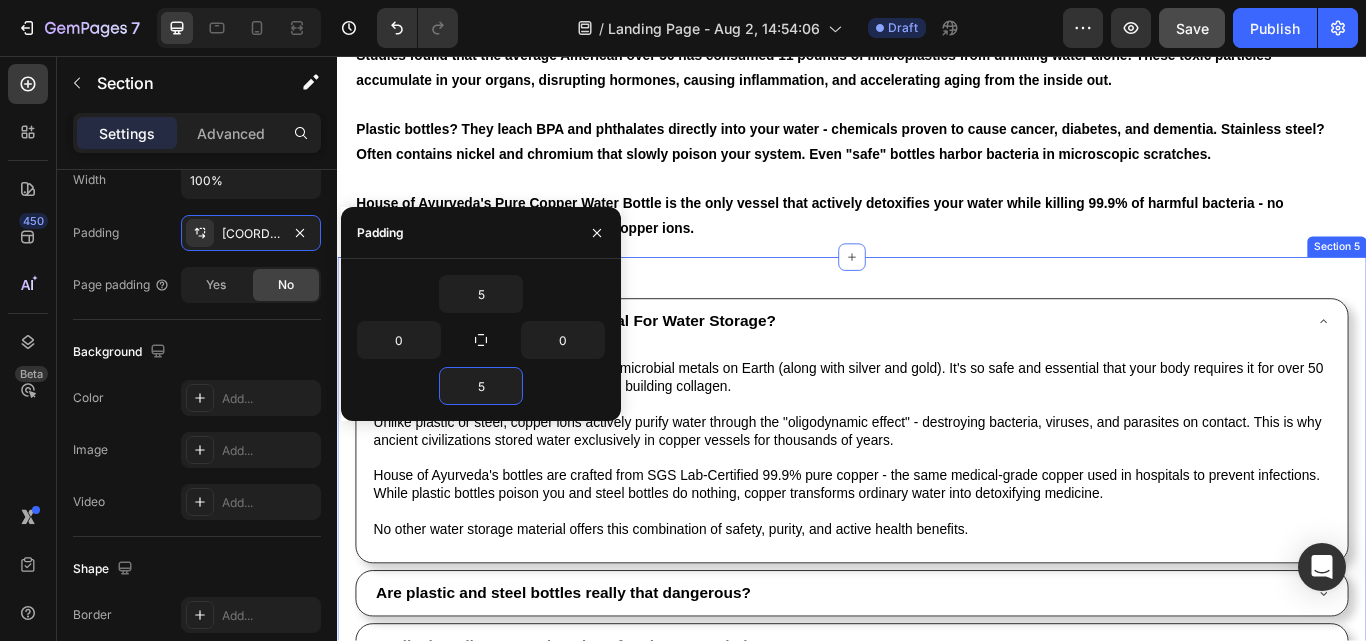 click on "Why Is Copper The Safest Material For Water Storage? Copper is one of only three naturally antimicrobial metals on Earth (along with silver and gold). It's so safe and essential that your body requires it for over 50 vital functions - from producing energy to building collagen.   Unlike plastic or steel, copper ions actively purify water through the "oligodynamic effect" - destroying bacteria, viruses, and parasites on contact. This is why ancient civilizations stored water exclusively in copper vessels for thousands of years.   House of Ayurveda's bottles are crafted from SGS Lab-Certified 99.9% pure copper - the same medical-grade copper used in hospitals to prevent infections. While plastic bottles poison you and steel bottles do nothing, copper transforms ordinary water into detoxifying medicine.   No other water storage material offers this combination of safety, purity, and active health benefits. Text Block
Accordion Row" at bounding box center [937, 555] 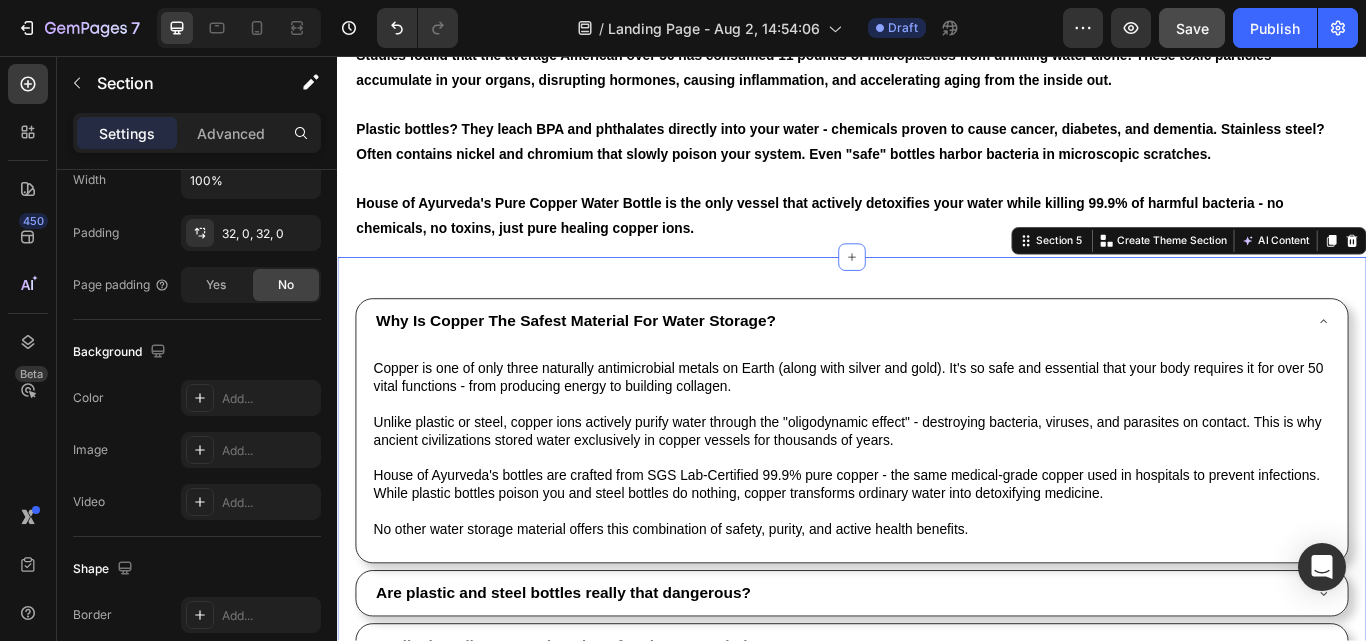 click on "Why Is Copper The Safest Material For Water Storage? Copper is one of only three naturally antimicrobial metals on Earth (along with silver and gold). It's so safe and essential that your body requires it for over 50 vital functions - from producing energy to building collagen.   Unlike plastic or steel, copper ions actively purify water through the "oligodynamic effect" - destroying bacteria, viruses, and parasites on contact. This is why ancient civilizations stored water exclusively in copper vessels for thousands of years.   House of Ayurveda's bottles are crafted from SGS Lab-Certified 99.9% pure copper - the same medical-grade copper used in hospitals to prevent infections. While plastic bottles poison you and steel bottles do nothing, copper transforms ordinary water into detoxifying medicine.   No other water storage material offers this combination of safety, purity, and active health benefits. Text Block
Accordion Row" at bounding box center [937, 555] 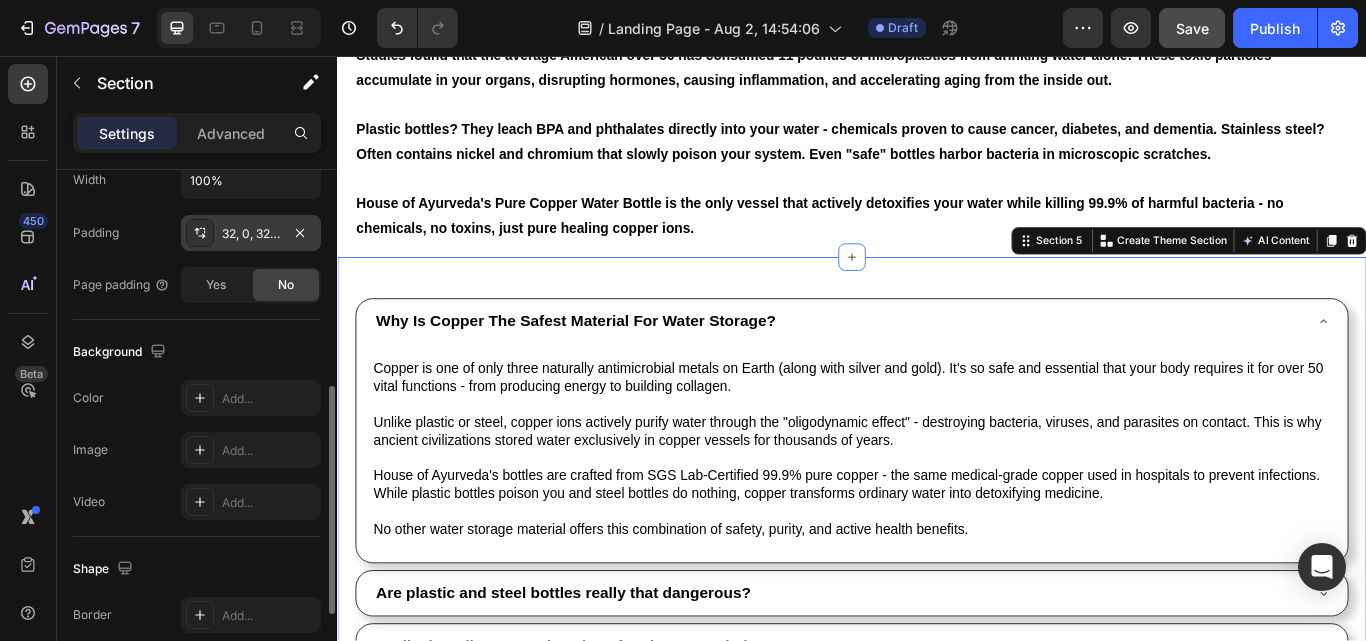 click on "32, 0, 32, 0" at bounding box center (251, 234) 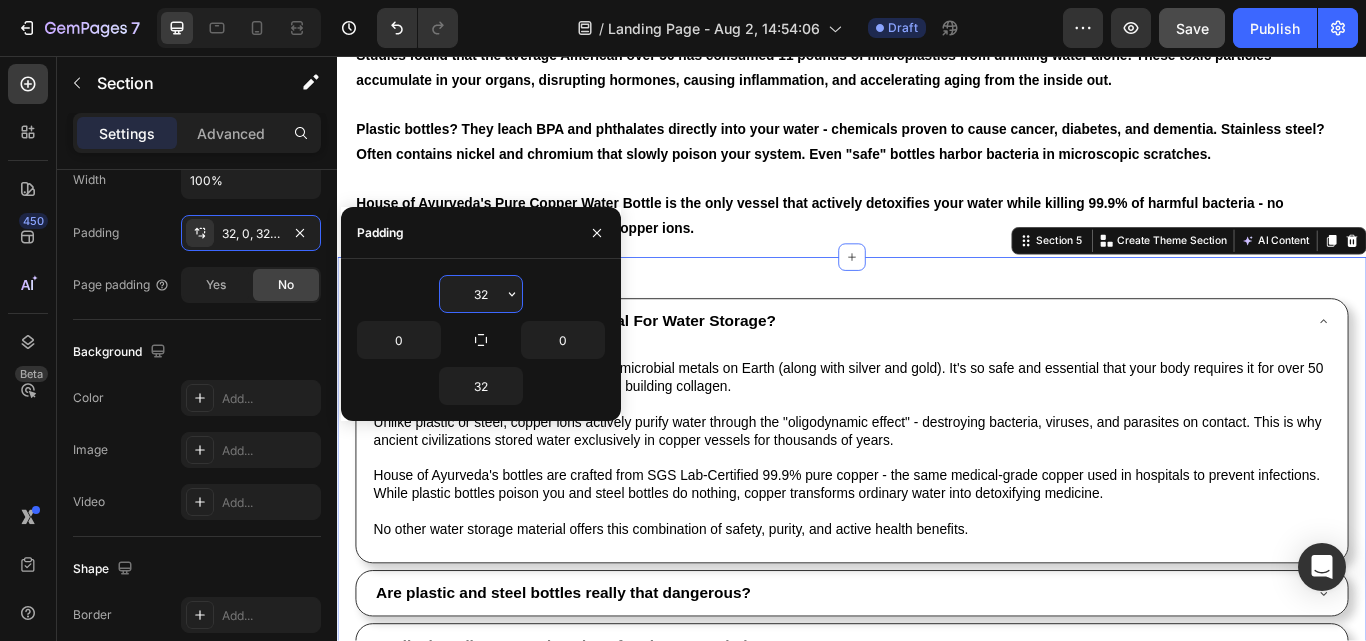 click on "32" at bounding box center [481, 294] 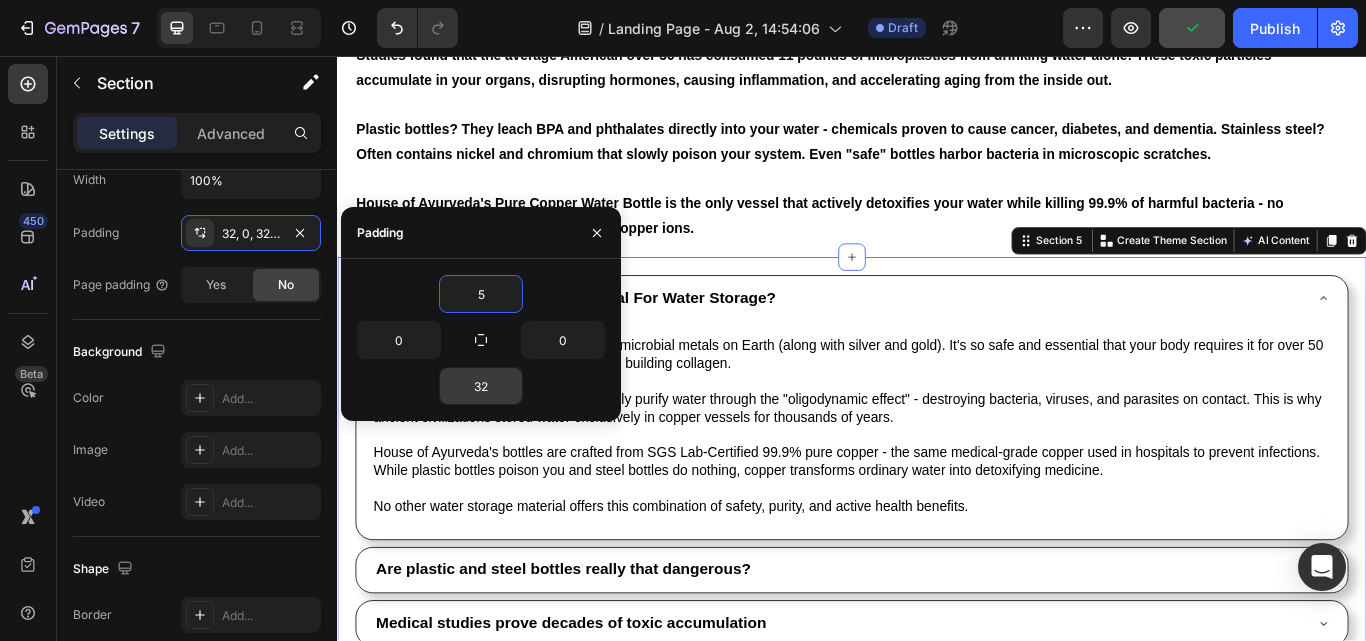 type on "5" 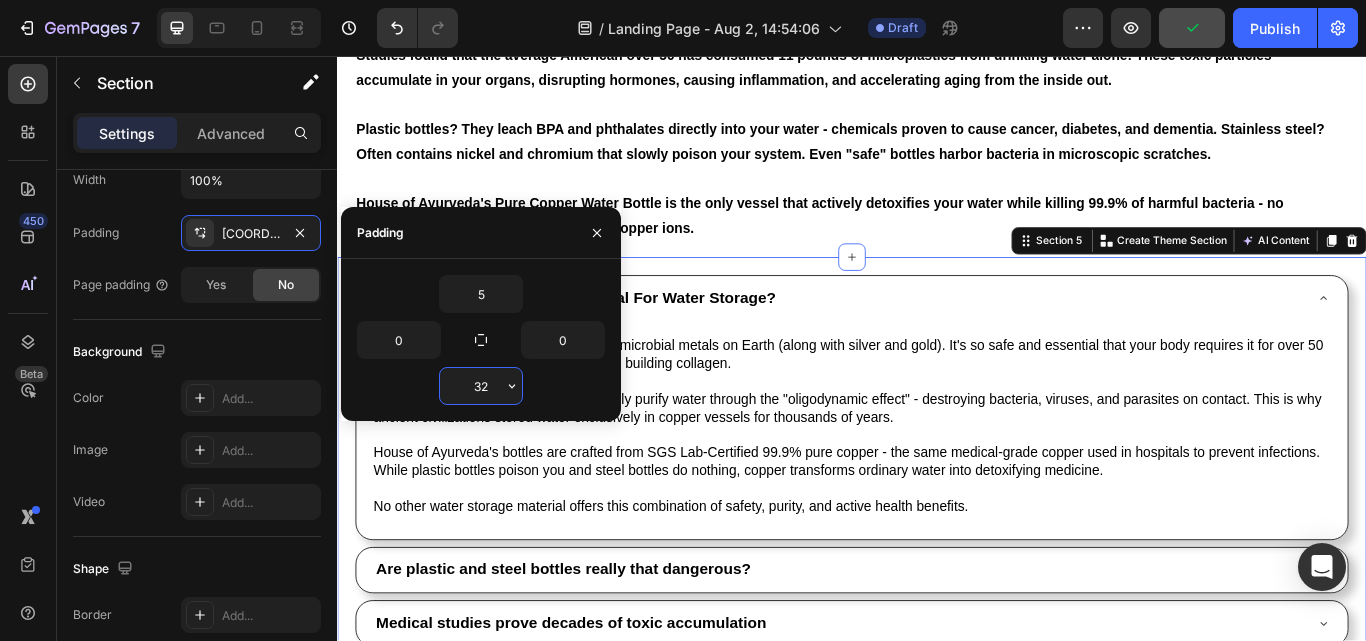 type on "5" 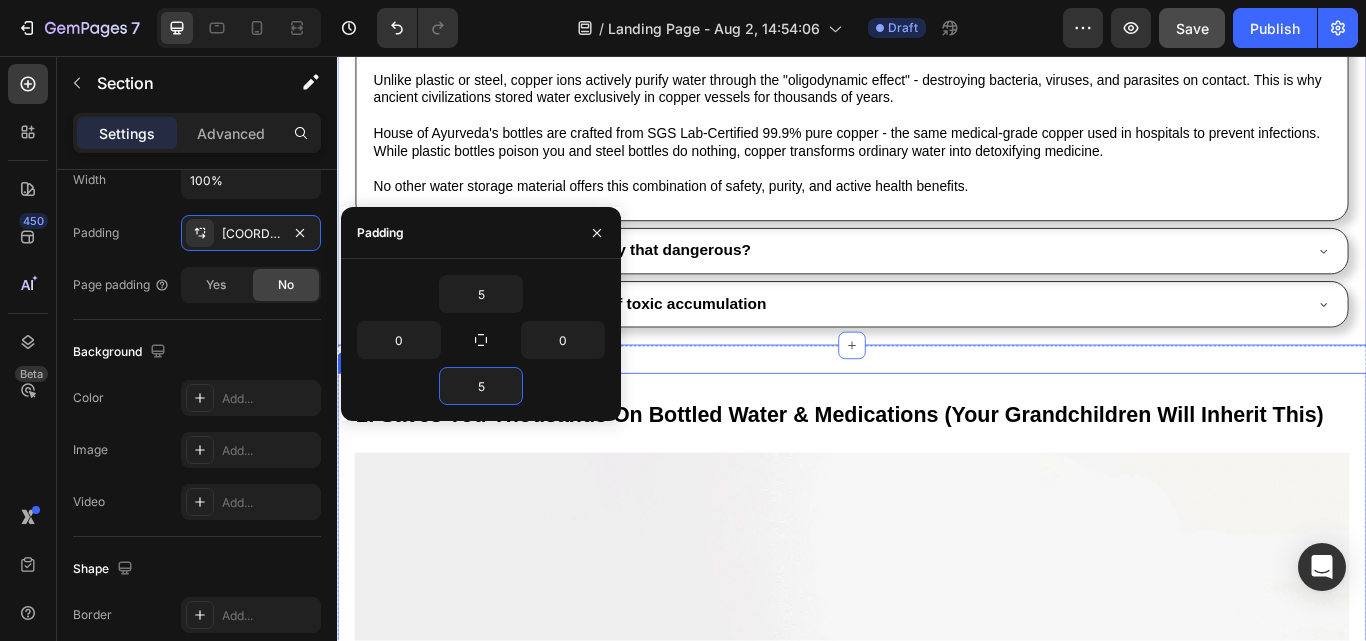 scroll, scrollTop: 2059, scrollLeft: 0, axis: vertical 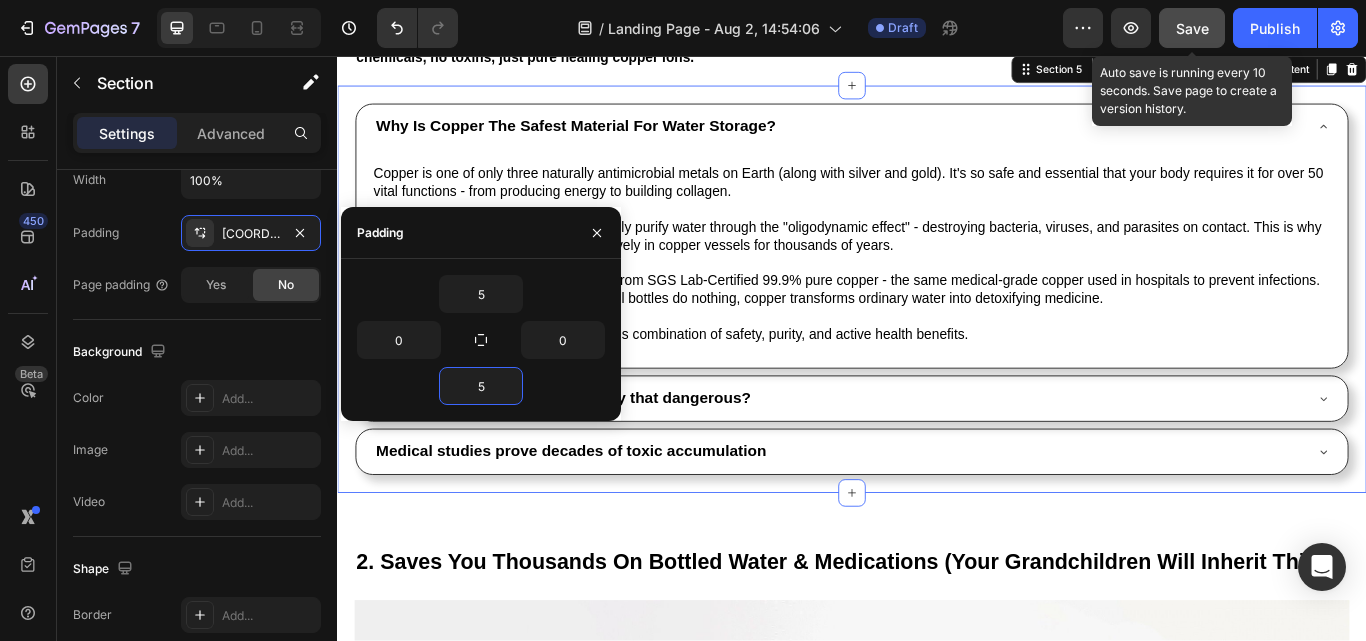 click on "Save" 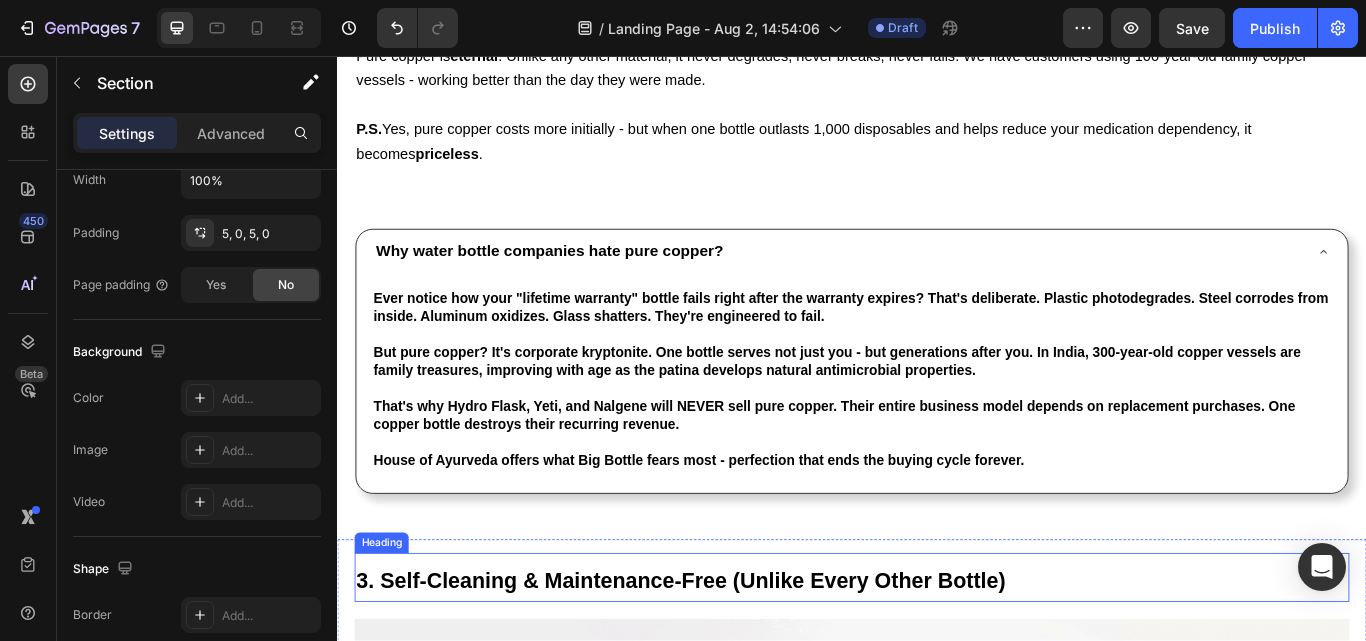 scroll, scrollTop: 3759, scrollLeft: 0, axis: vertical 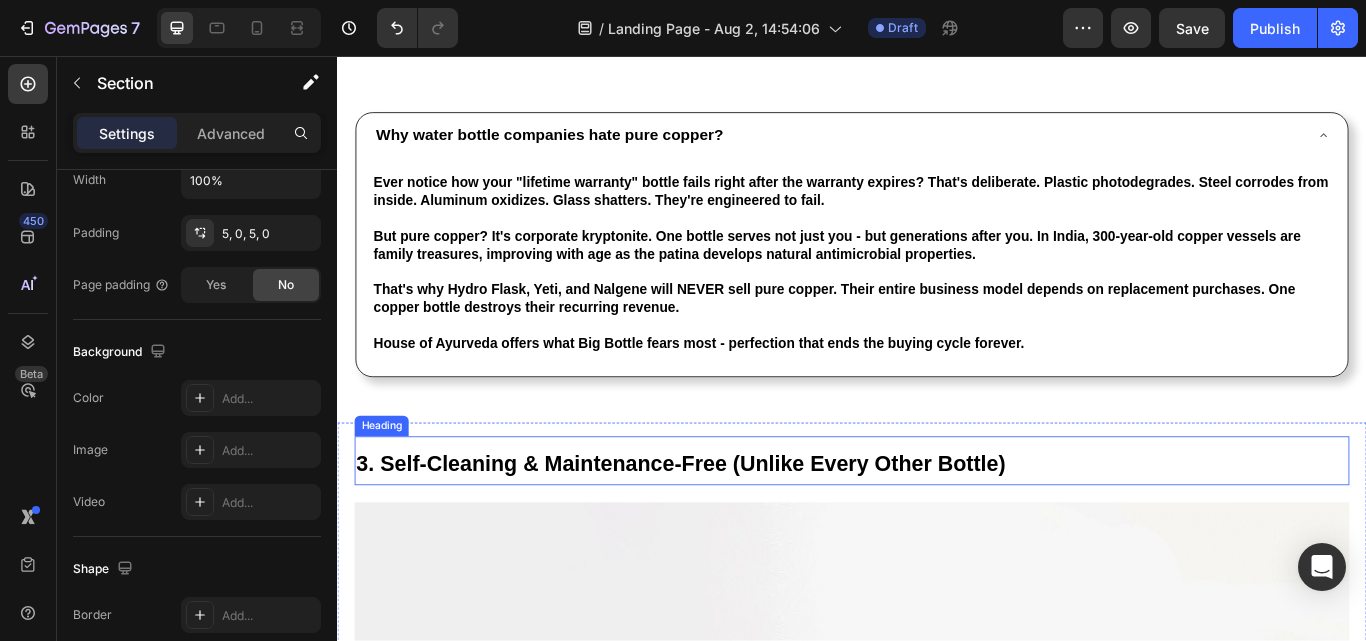 click on "3. Self-Cleaning & Maintenance-Free (Unlike Every Other Bottle)" at bounding box center [737, 532] 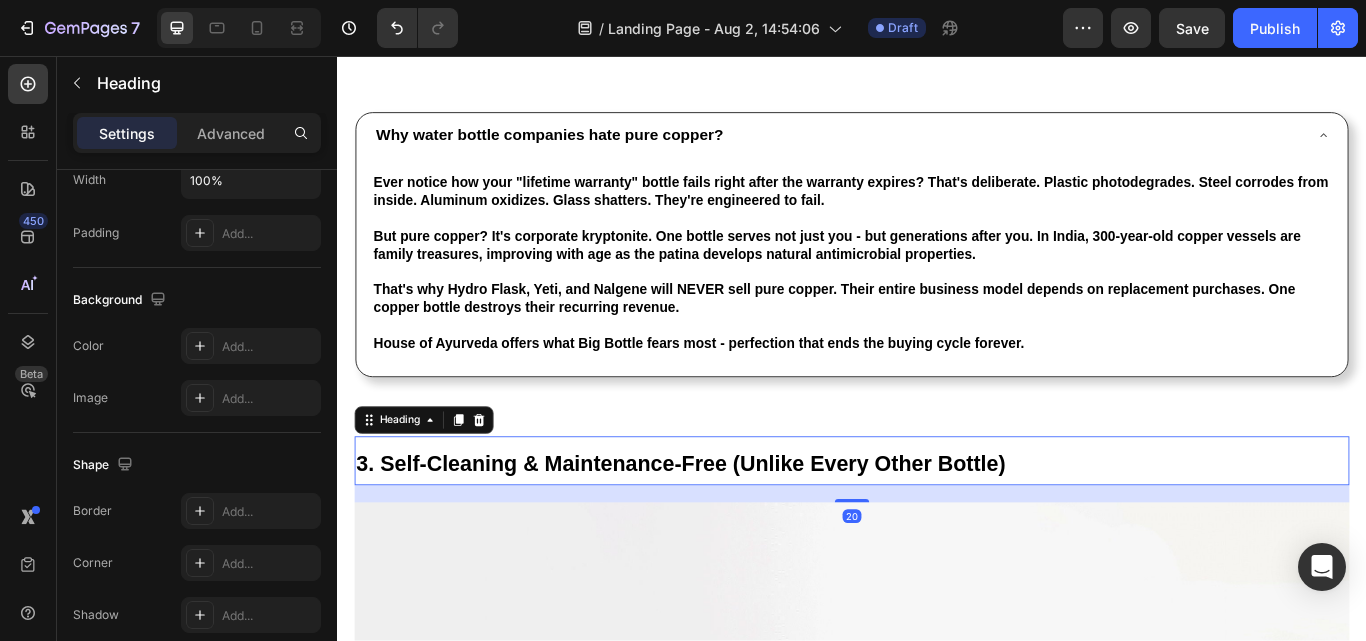 scroll, scrollTop: 0, scrollLeft: 0, axis: both 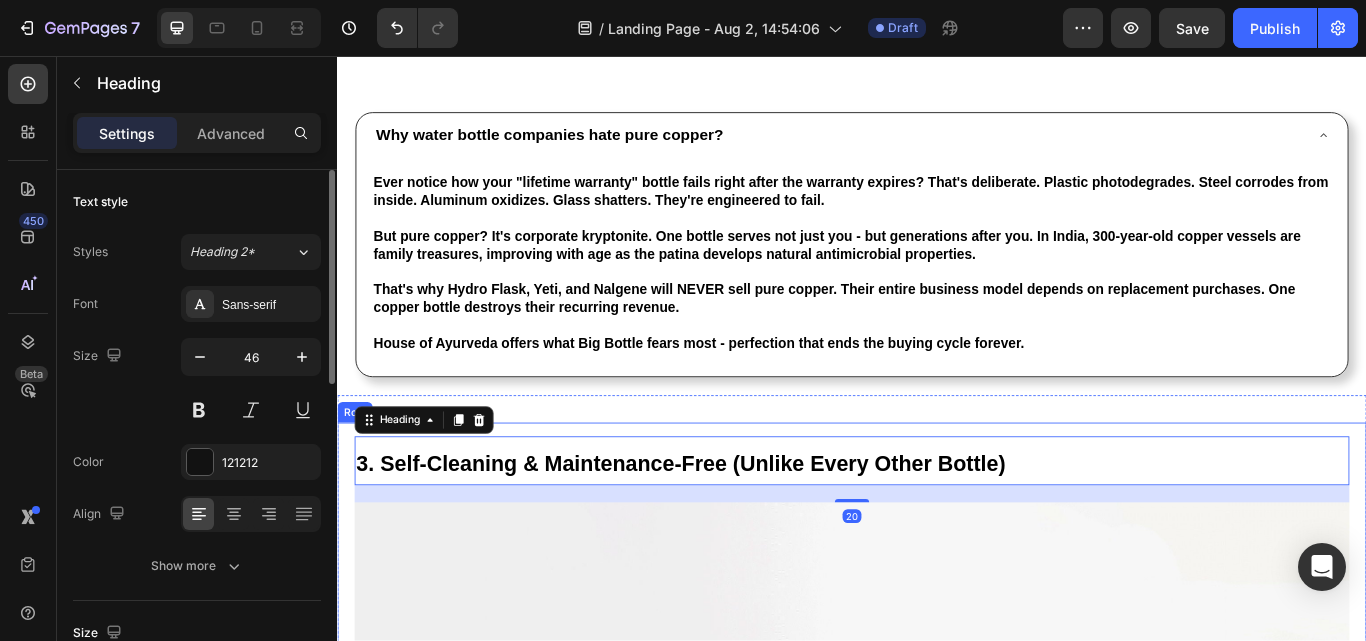 click on "3. Self-Cleaning & Maintenance-Free (Unlike Every Other Bottle) Heading 20 Image This will save you hours of scrubbing every month!  If you're tired of steel bottles that smell like old coffee, plastic that stains, or glass that needs constant washing, you'll love the  self-sanitizing magic of pure copper!   Copper naturally kills bacteria and odors  - just rinse with water and it's pristine. No soap needed. No bottle brushes. No lingering tastes from yesterday's drink.   The oligodynamic effect means  bacteria dies on contact , keeping your water pure without any effort from you. Text Block Row" at bounding box center [937, 1086] 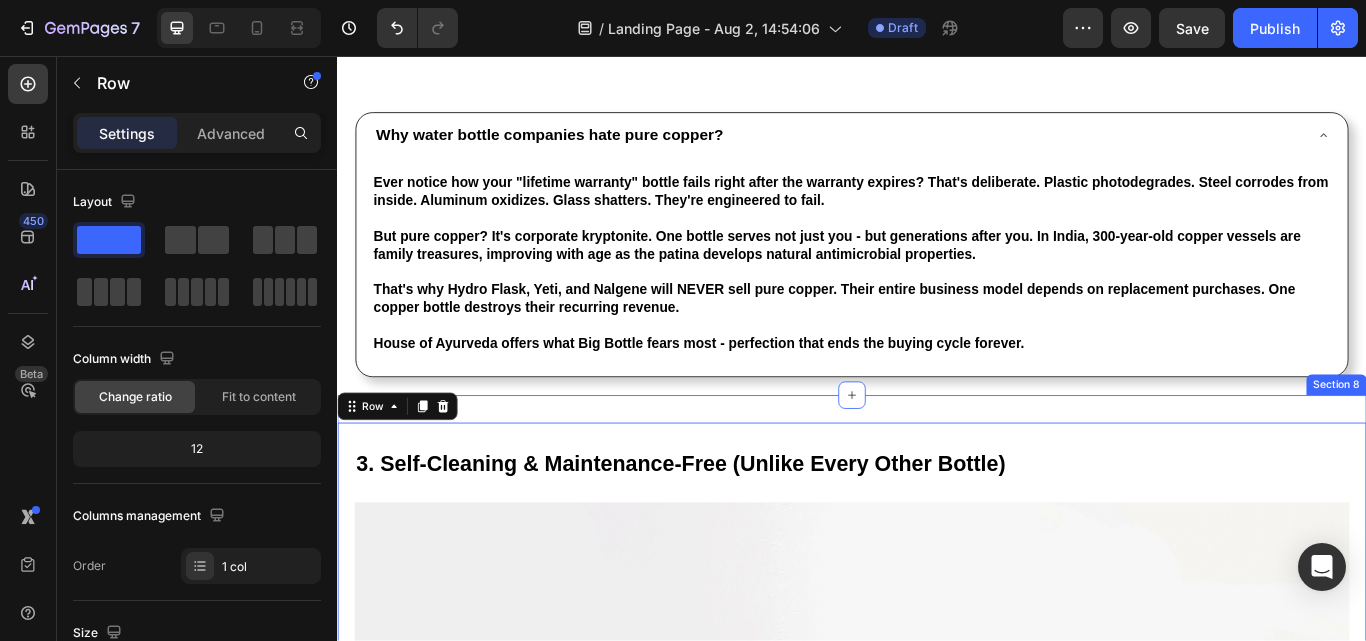 click on "3. Self-Cleaning & Maintenance-Free (Unlike Every Other Bottle) Heading Image This will  save you hours of scrubbing every month!  If you're tired of steel bottles that smell like old coffee, plastic that stains, or glass that needs constant washing, you'll love the  self-sanitizing magic of pure copper!   Copper naturally kills bacteria and odors  - just rinse with water and it's pristine. No soap needed. No bottle brushes. No lingering tastes from yesterday's drink.   The oligodynamic effect means  bacteria dies on contact , keeping your water pure without any effort from you. Text Block Row   0 Section 8" at bounding box center (937, 1086) 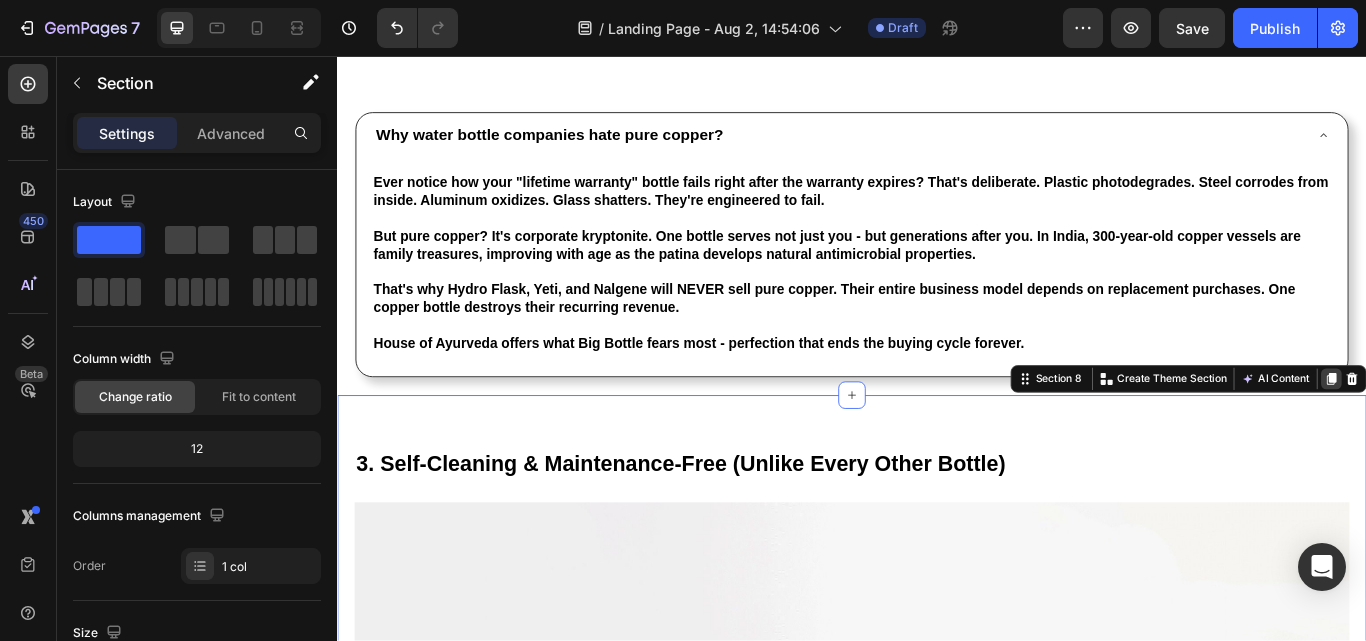 click 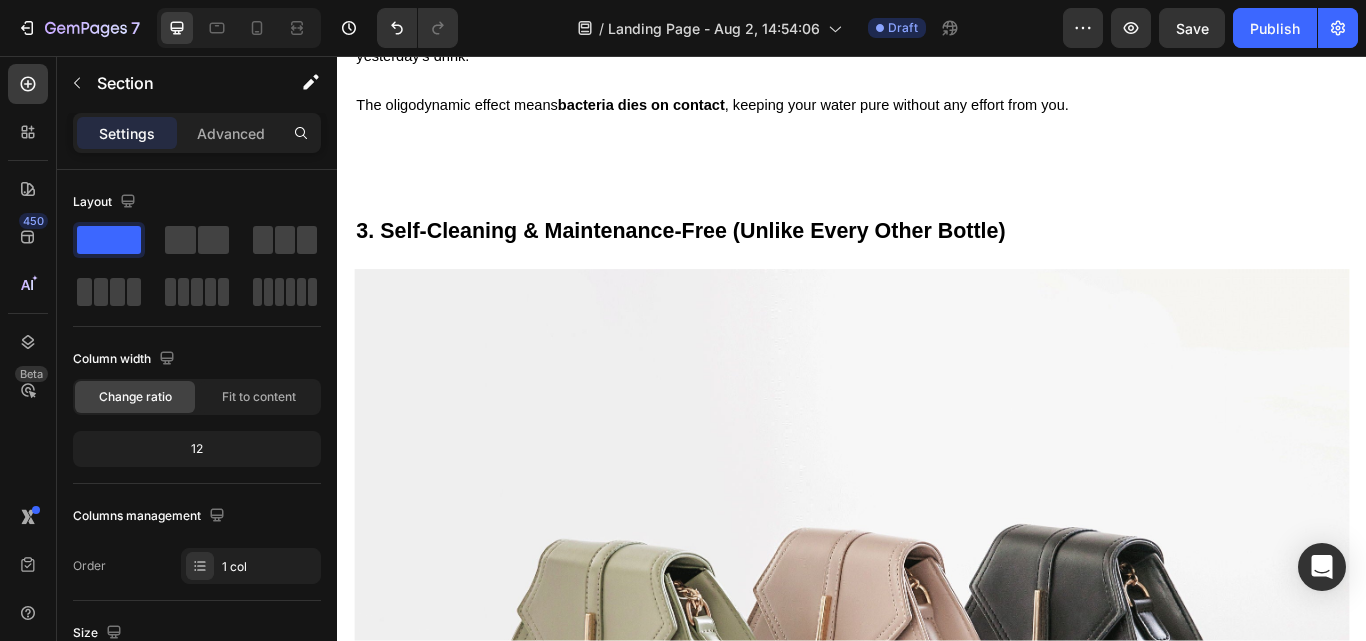 scroll, scrollTop: 5470, scrollLeft: 0, axis: vertical 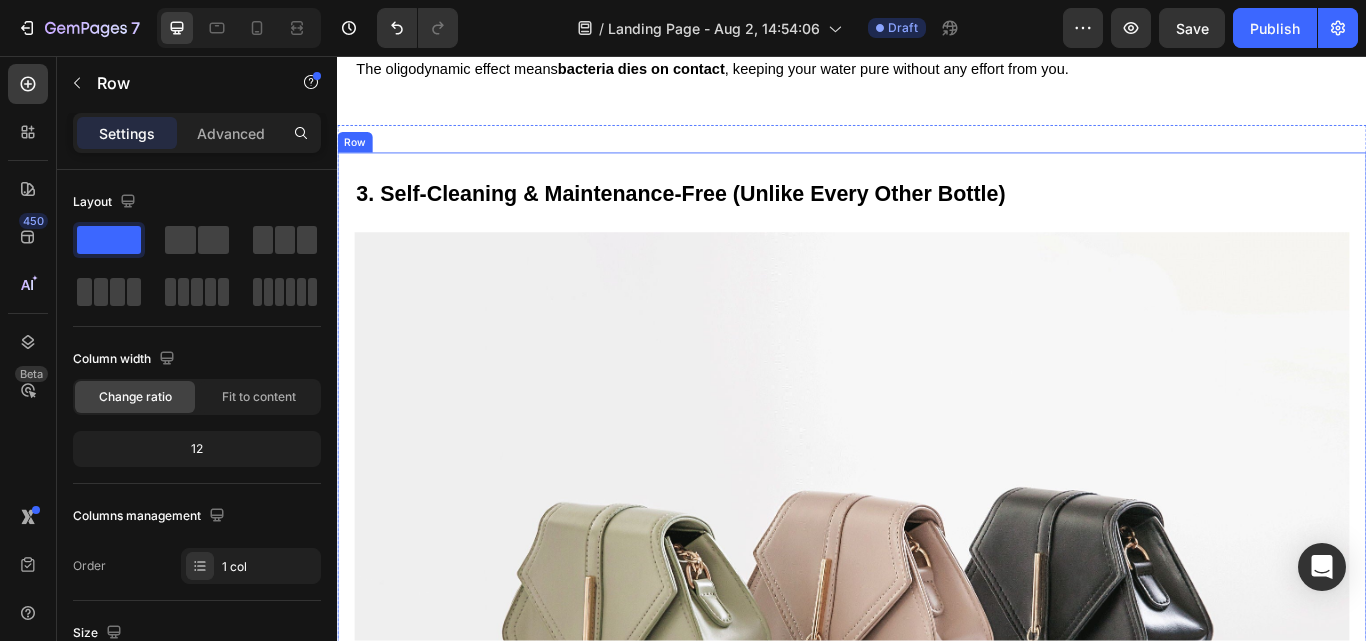 click on "3. Self-Cleaning & Maintenance-Free (Unlike Every Other Bottle) Heading Image This will  save you hours of scrubbing every month!  If you're tired of steel bottles that smell like old coffee, plastic that stains, or glass that needs constant washing, you'll love the  self-sanitizing magic of pure copper!   Copper naturally kills bacteria and odors  - just rinse with water and it's pristine. No soap needed. No bottle brushes. No lingering tastes from yesterday's drink.   The oligodynamic effect means  bacteria dies on contact , keeping your water pure without any effort from you. Text Block Row" at bounding box center (937, 771) 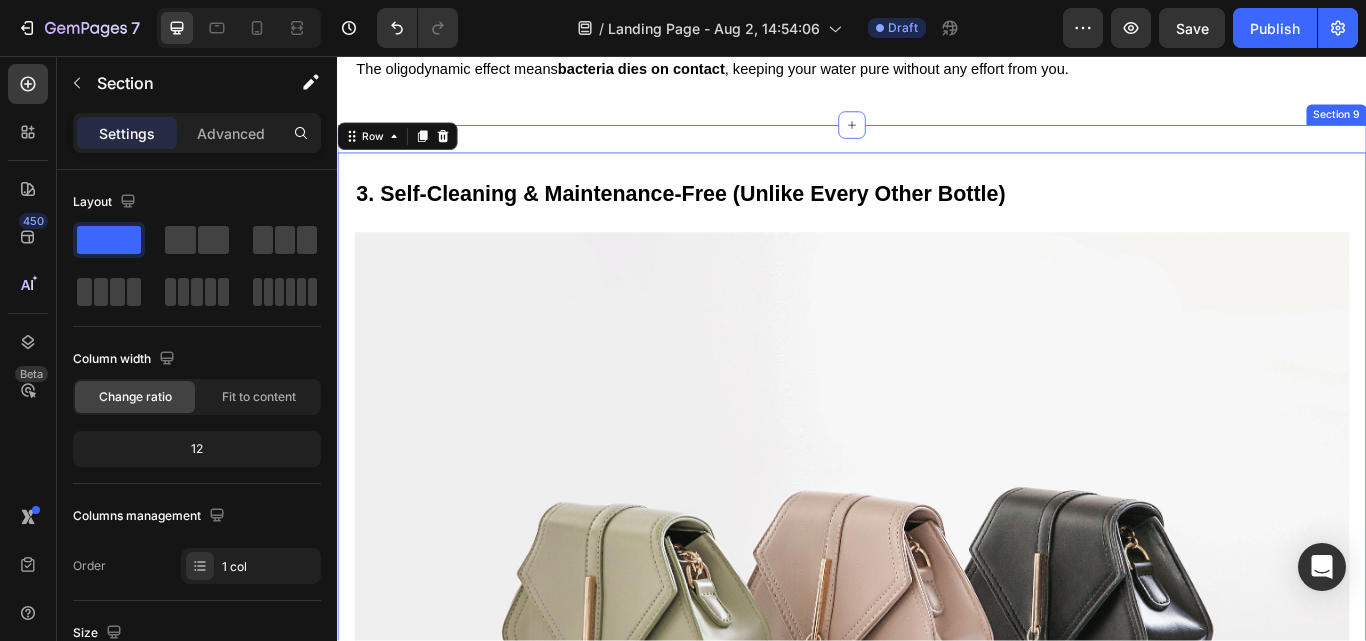 click on "3. Self-Cleaning & Maintenance-Free (Unlike Every Other Bottle) Heading Image This will save you hours of scrubbing every month! If you're tired of steel bottles that smell like old coffee, plastic that stains, or glass that needs constant washing, you'll love the self-sanitizing magic of pure copper! Copper naturally kills bacteria and odors - just rinse with water and it's pristine. No soap needed. No bottle brushes. No lingering tastes from yesterday's drink. The oligodynamic effect means bacteria dies on contact , keeping your water pure without any effort from you. Text Block Row 0 Section 9" at bounding box center [937, 771] 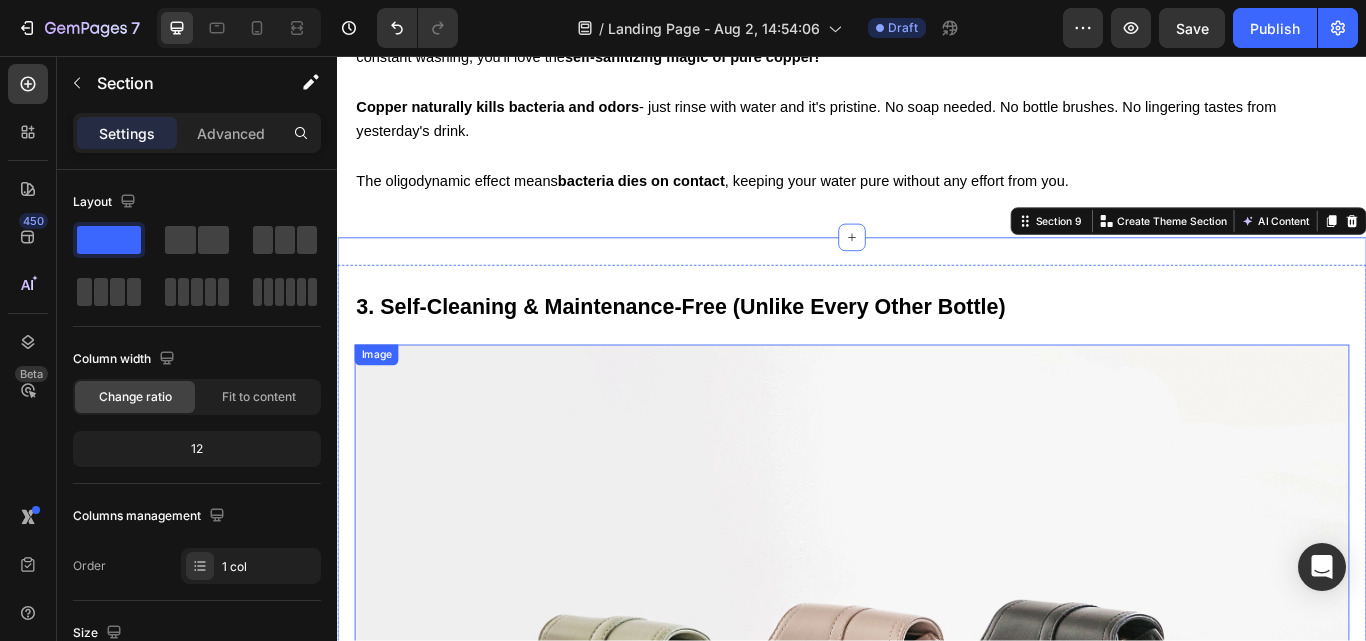 scroll, scrollTop: 5170, scrollLeft: 0, axis: vertical 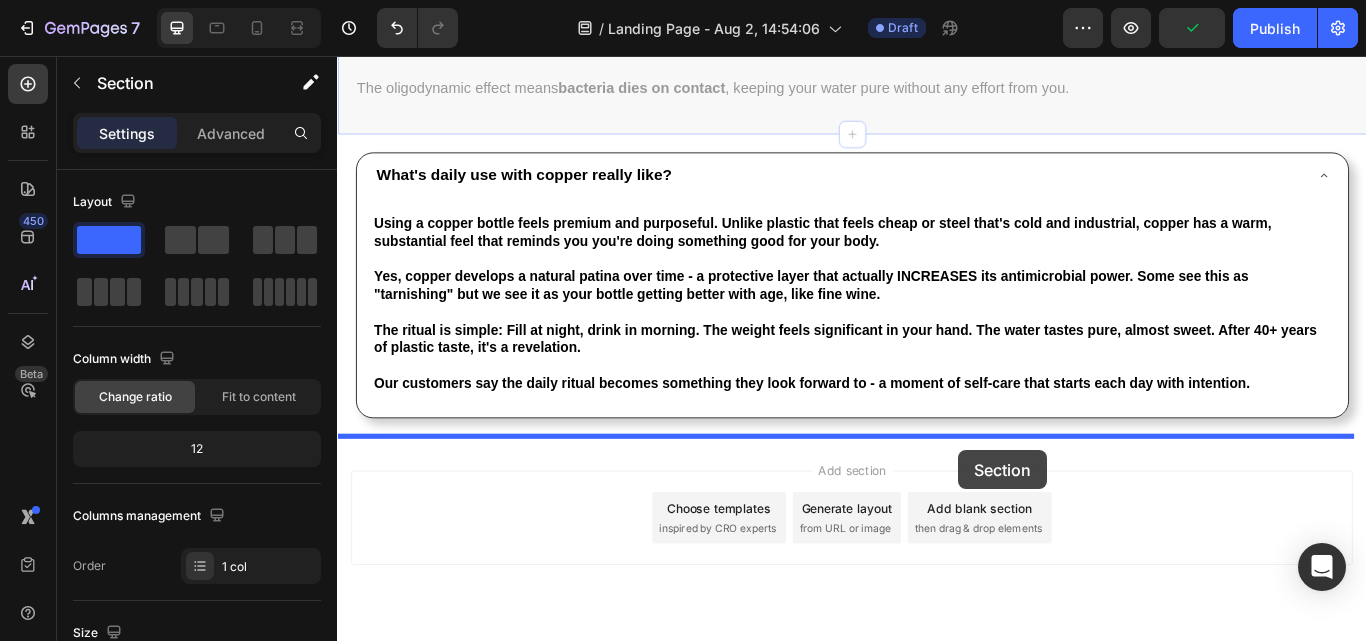 drag, startPoint x: 1125, startPoint y: 405, endPoint x: 1061, endPoint y: 516, distance: 128.12885 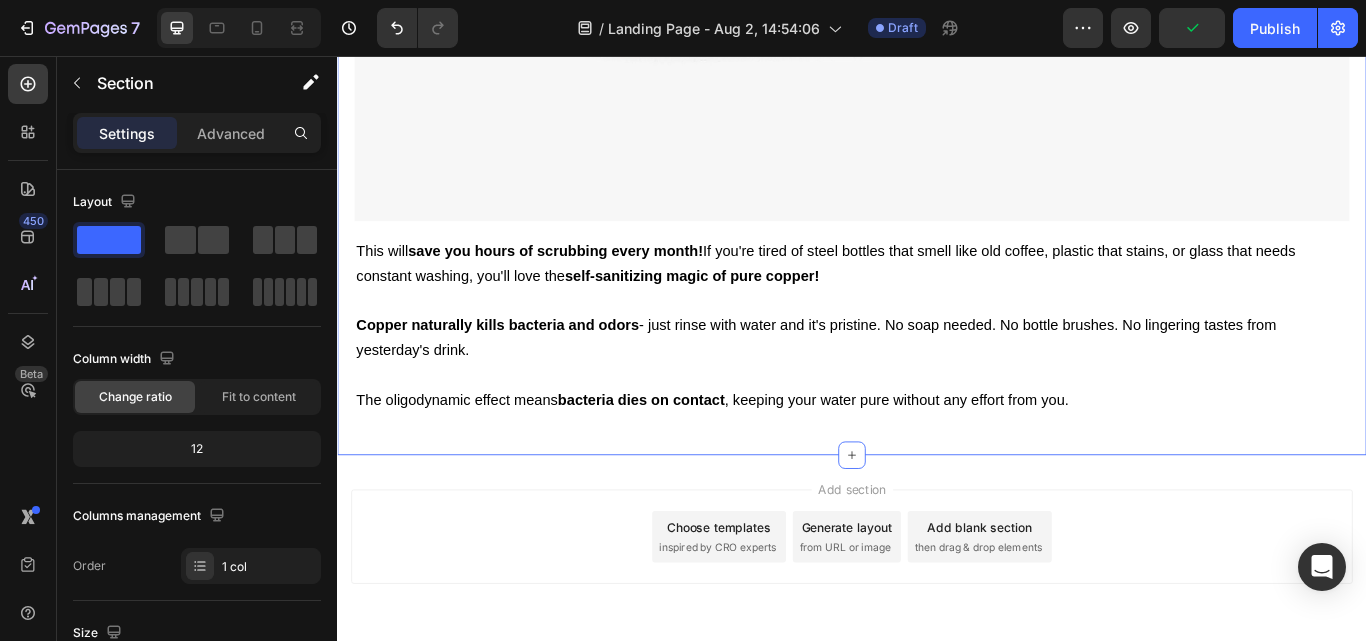 scroll, scrollTop: 5448, scrollLeft: 0, axis: vertical 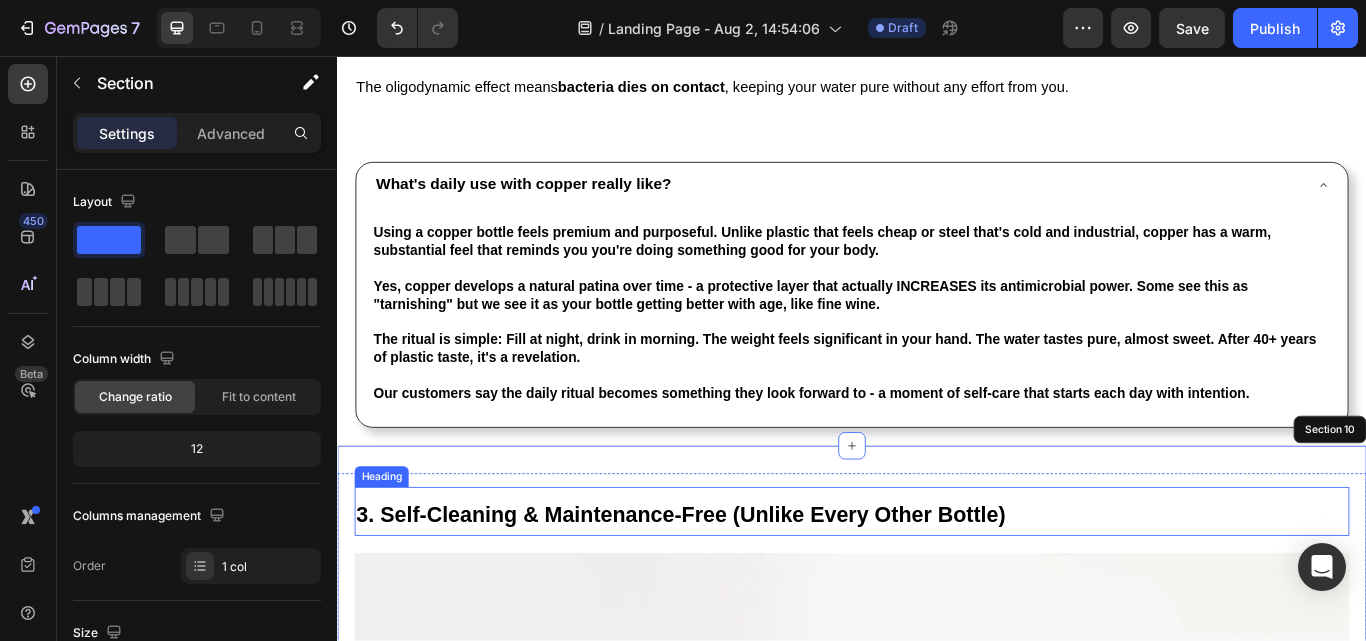 click on "3. Self-Cleaning & Maintenance-Free (Unlike Every Other Bottle)" at bounding box center [737, 591] 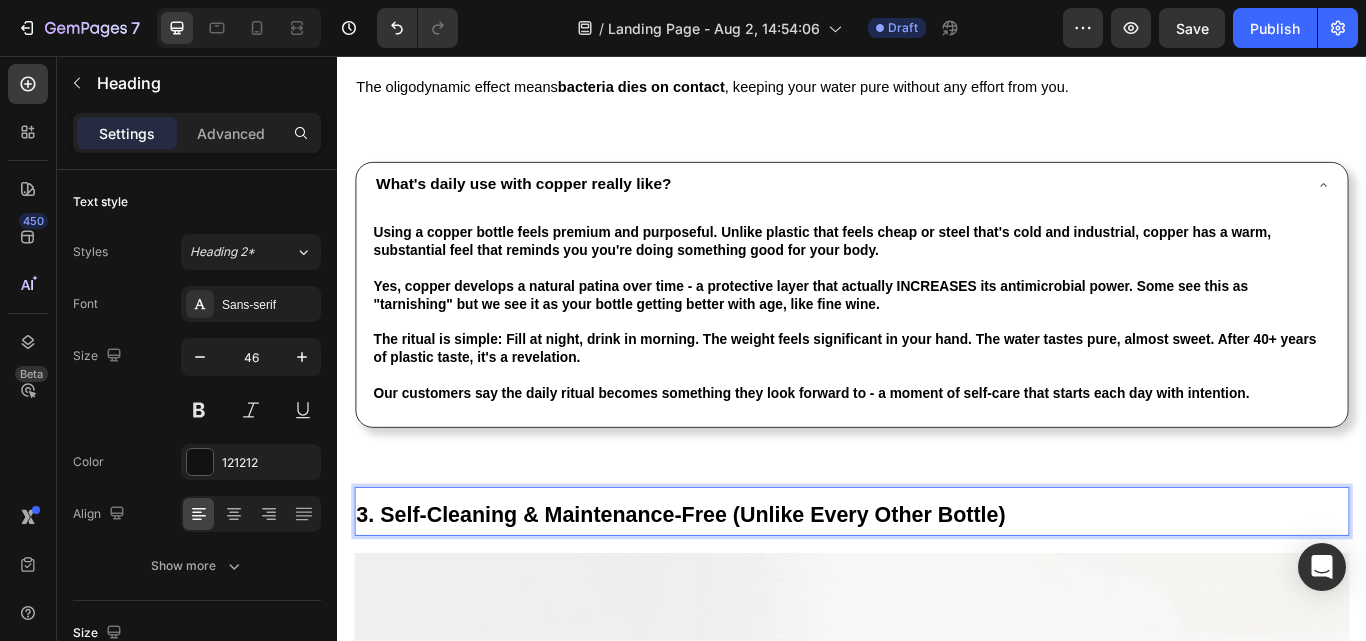 click on "3. Self-Cleaning & Maintenance-Free (Unlike Every Other Bottle)" at bounding box center [737, 591] 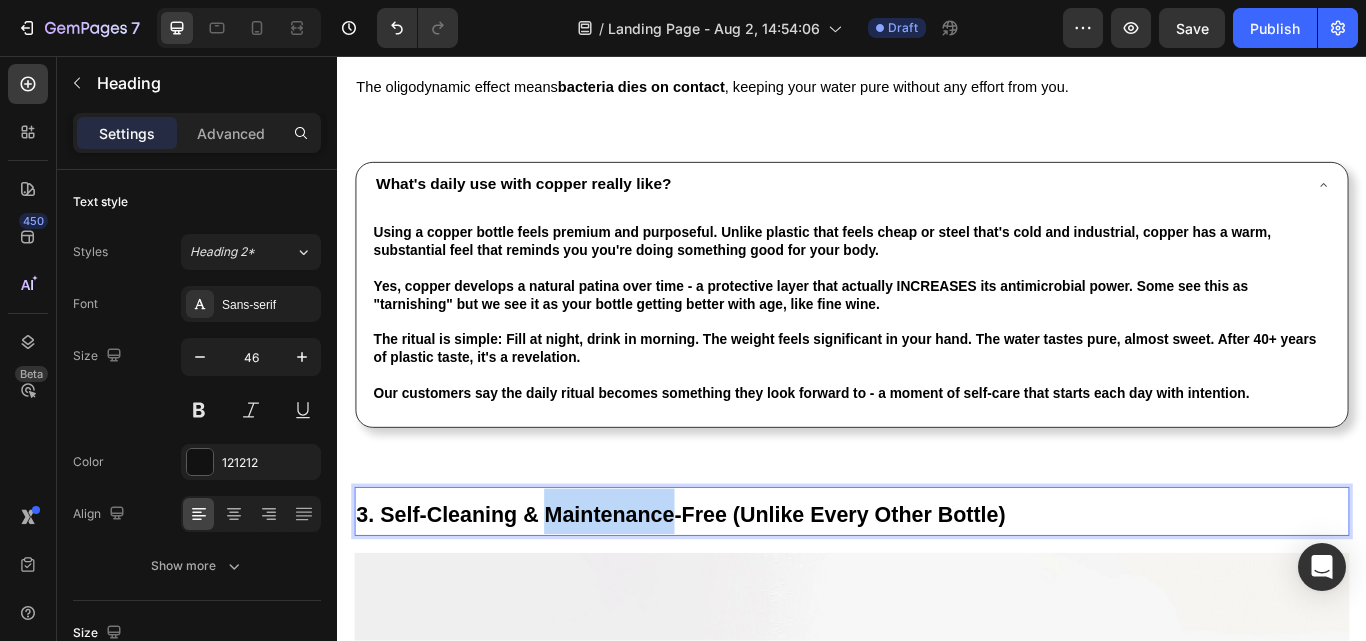 click on "3. Self-Cleaning & Maintenance-Free (Unlike Every Other Bottle)" at bounding box center [737, 591] 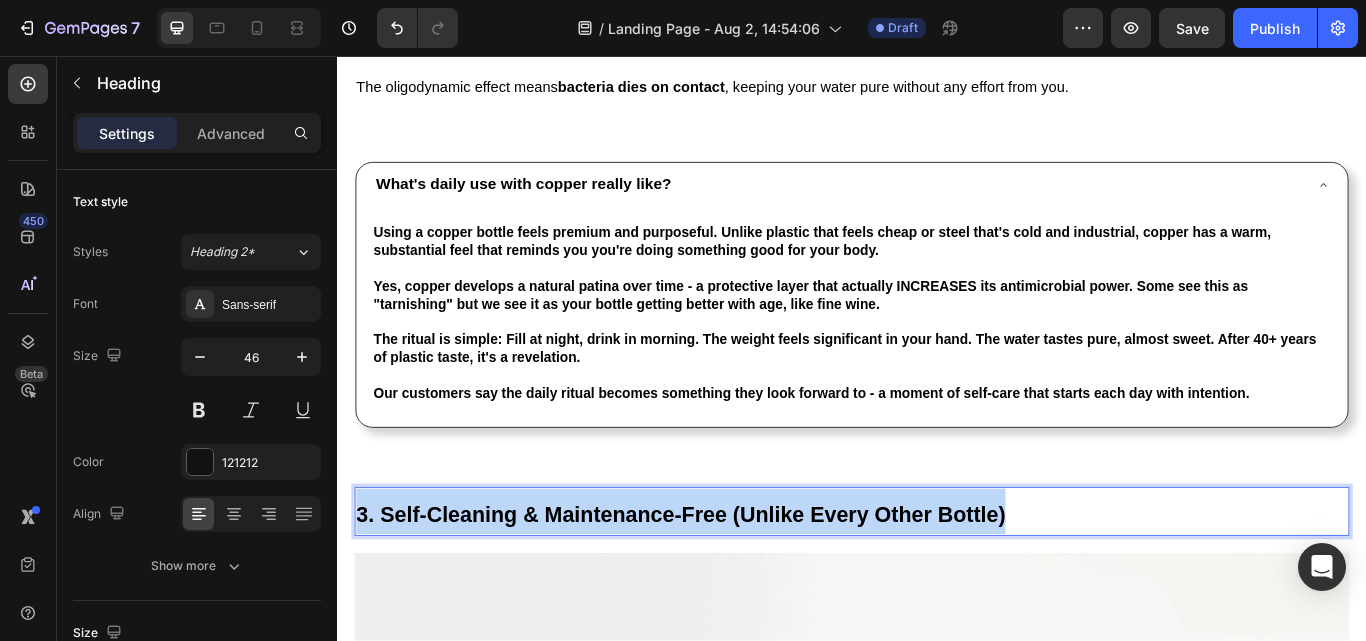 click on "3. Self-Cleaning & Maintenance-Free (Unlike Every Other Bottle)" at bounding box center [737, 591] 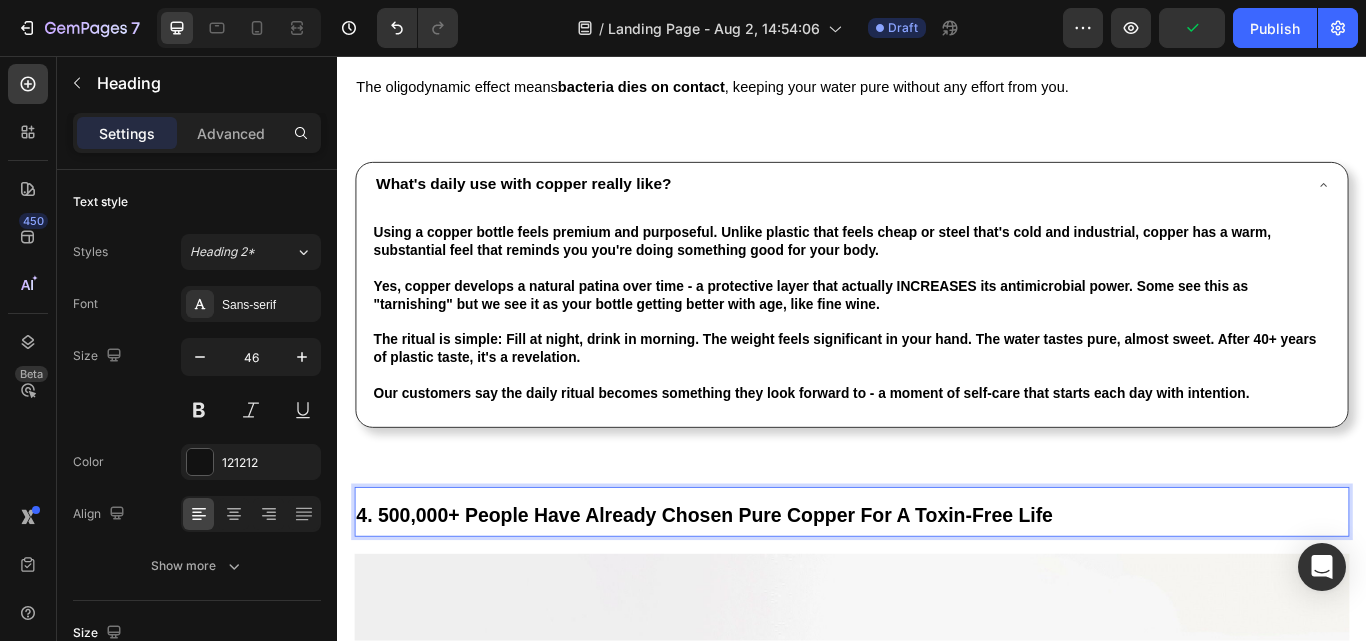 click on "4. 500,000+ People Have Already Chosen Pure Copper For A Toxin-Free Life" at bounding box center (765, 592) 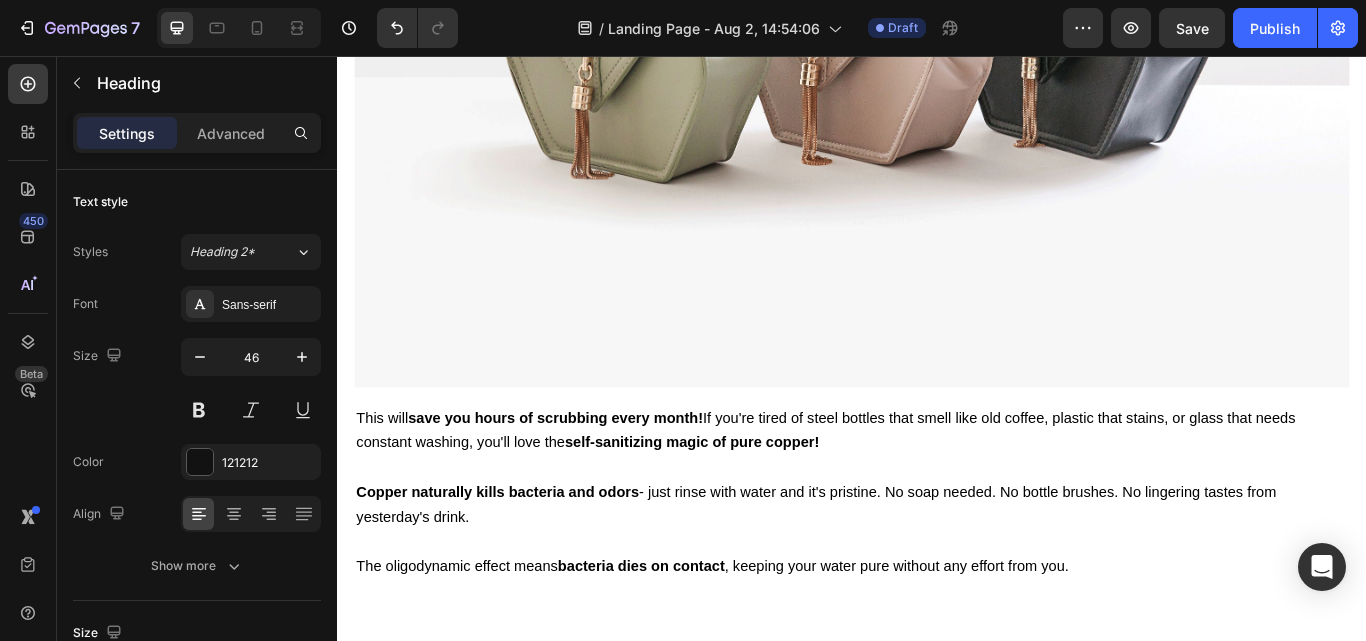 scroll, scrollTop: 6548, scrollLeft: 0, axis: vertical 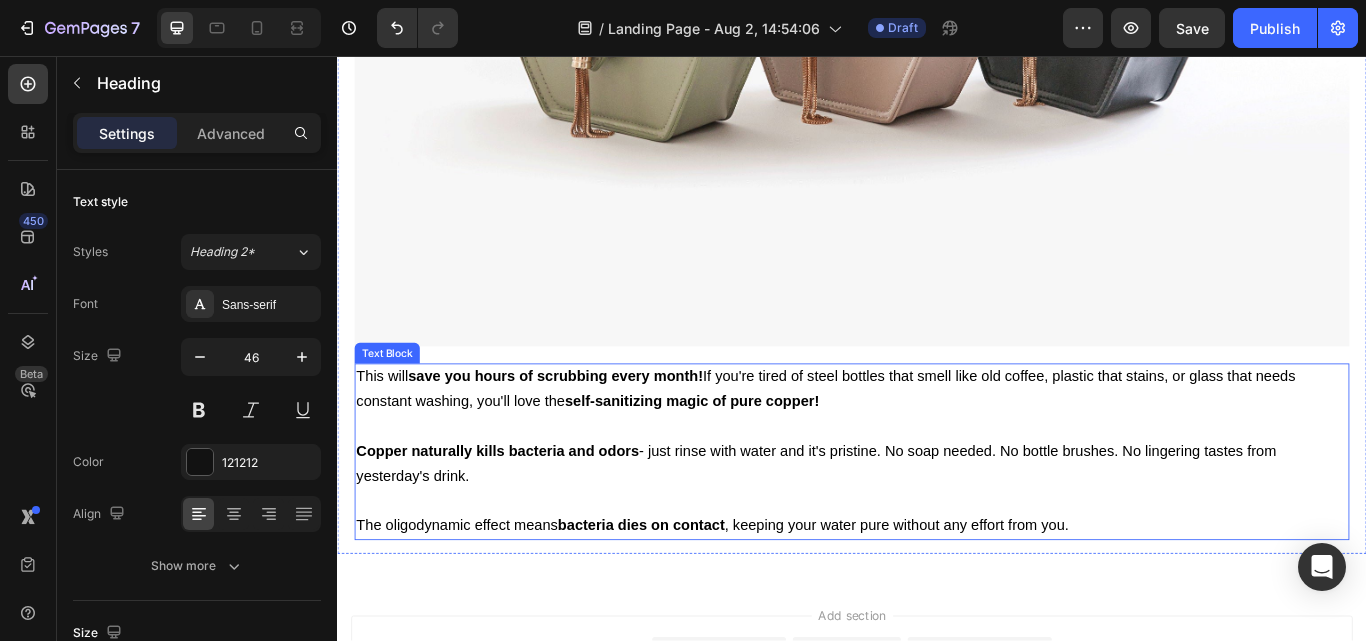click on "self-sanitizing magic of pure copper!" at bounding box center [750, 459] 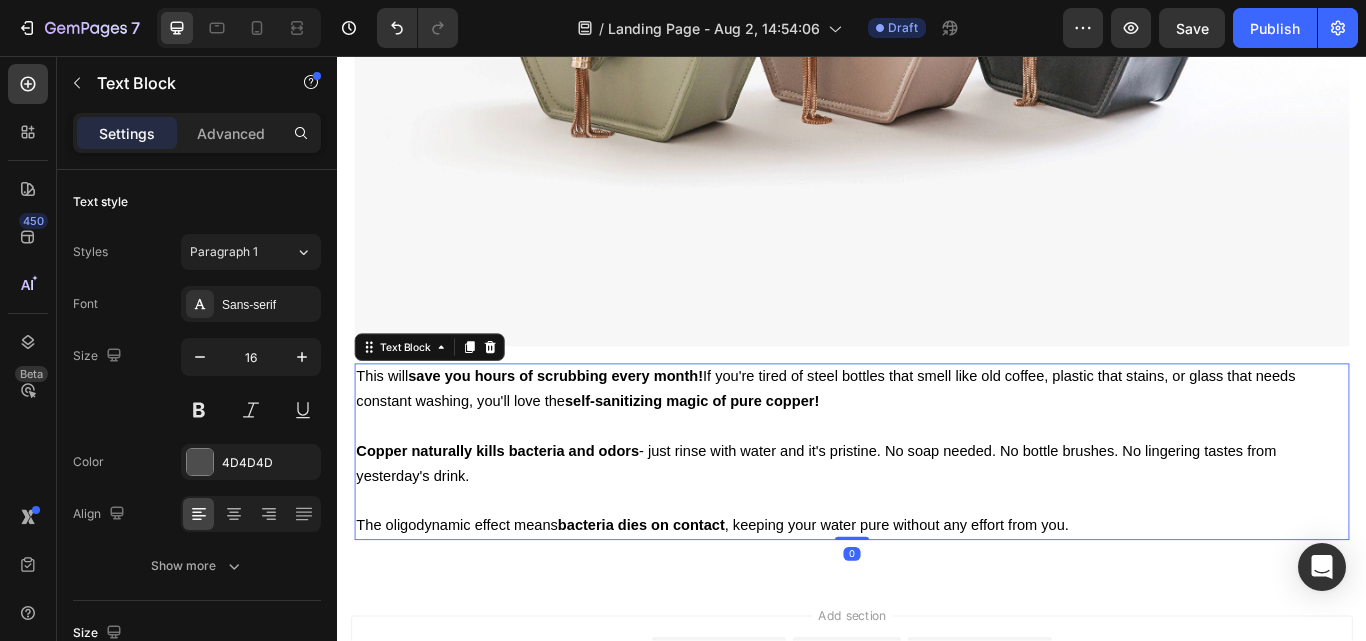 click on "self-sanitizing magic of pure copper!" at bounding box center [750, 459] 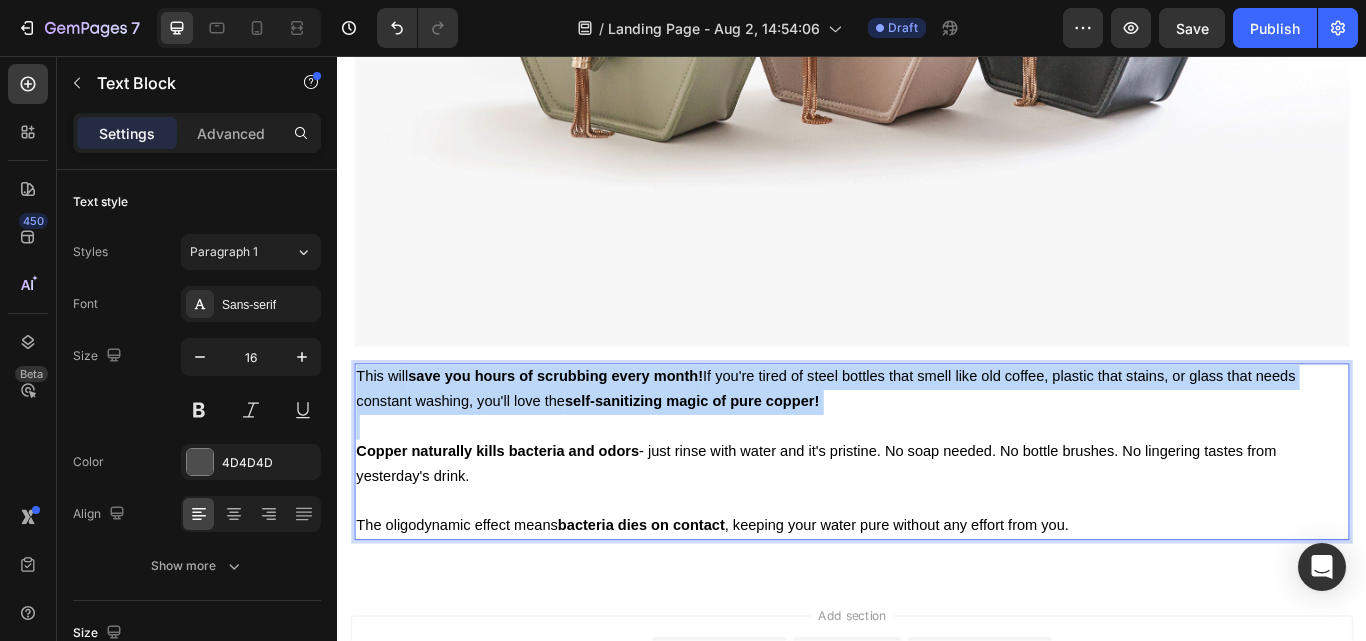 click on "self-sanitizing magic of pure copper!" at bounding box center [750, 459] 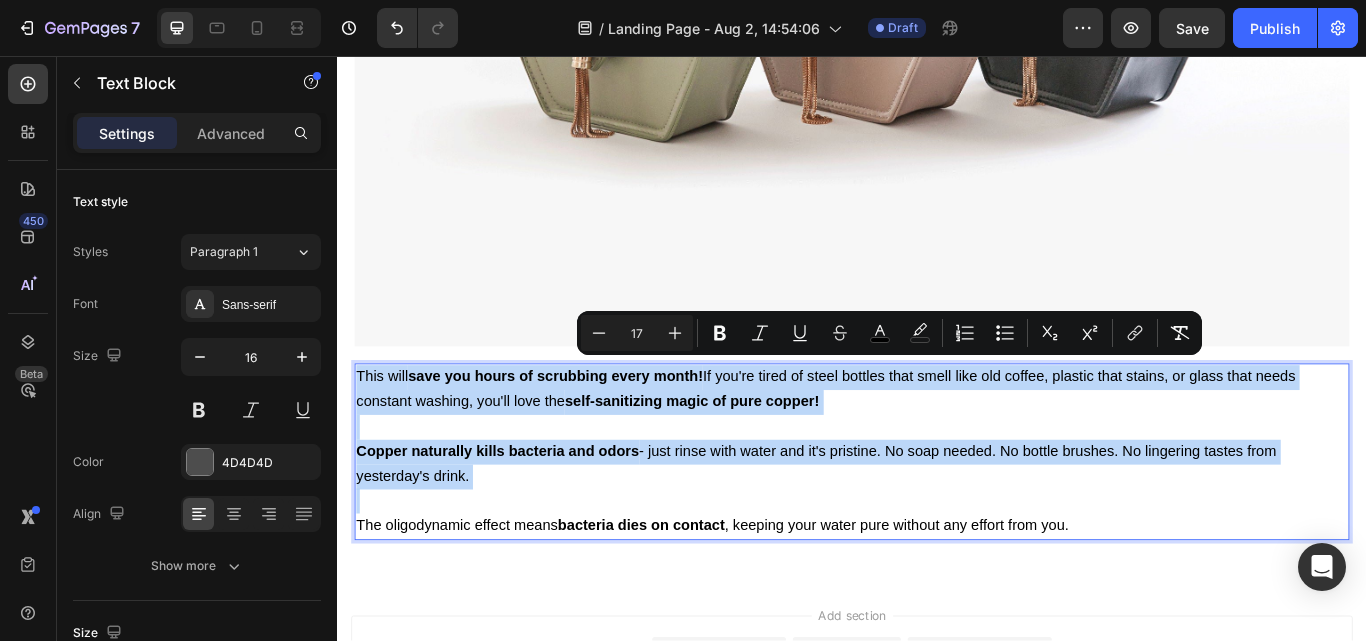 type on "16" 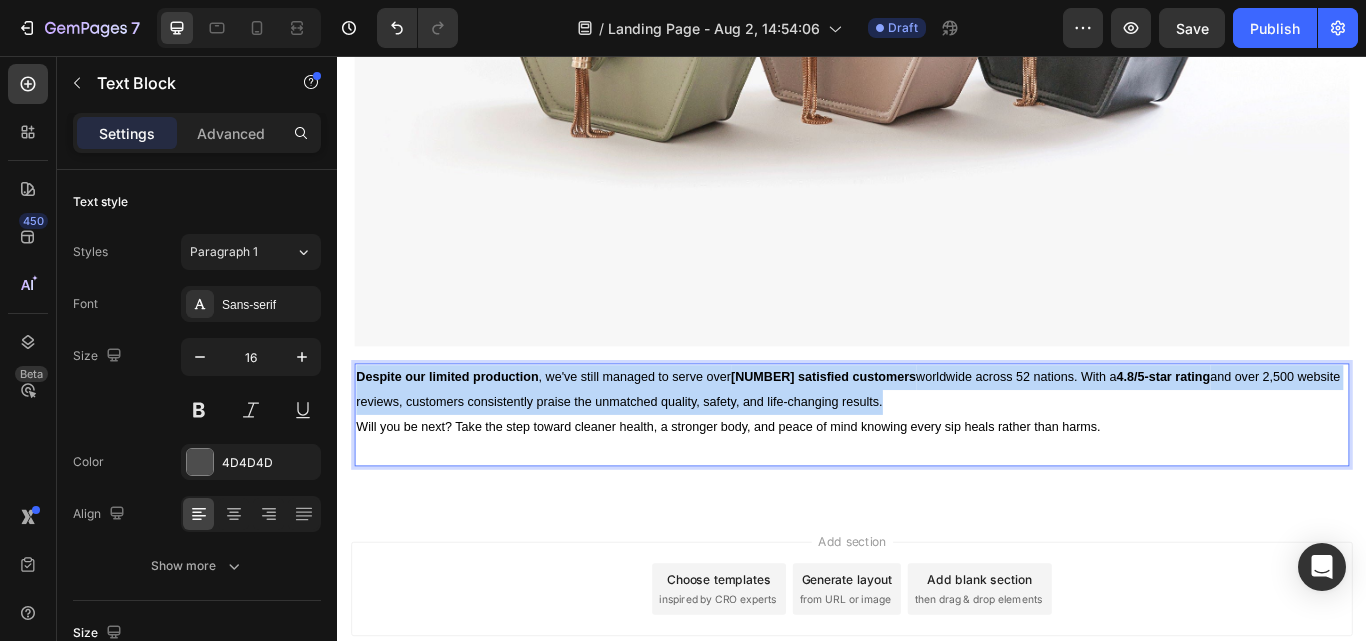 click on "Despite our limited production , we've still managed to serve over 500,000 satisfied customers worldwide across 52 nations. With a 4.8/5-star rating and over 2,500 website reviews, customers consistently praise the unmatched quality, safety, and life-changing results." at bounding box center [932, 445] 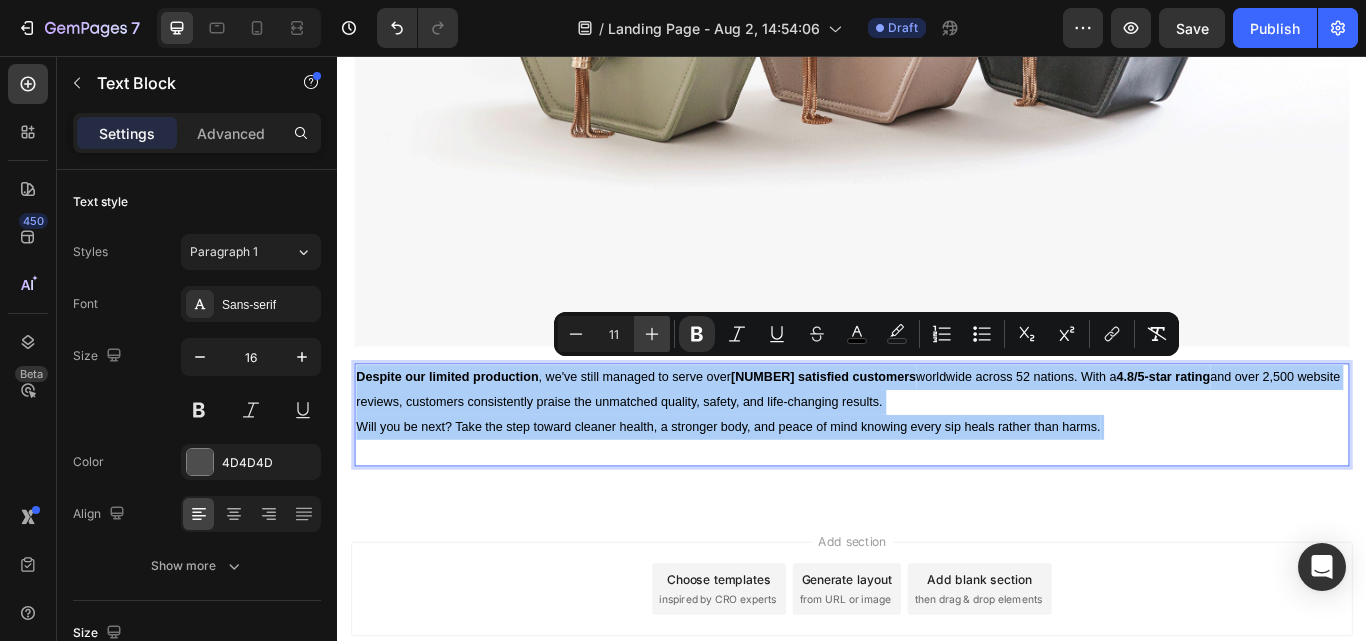click 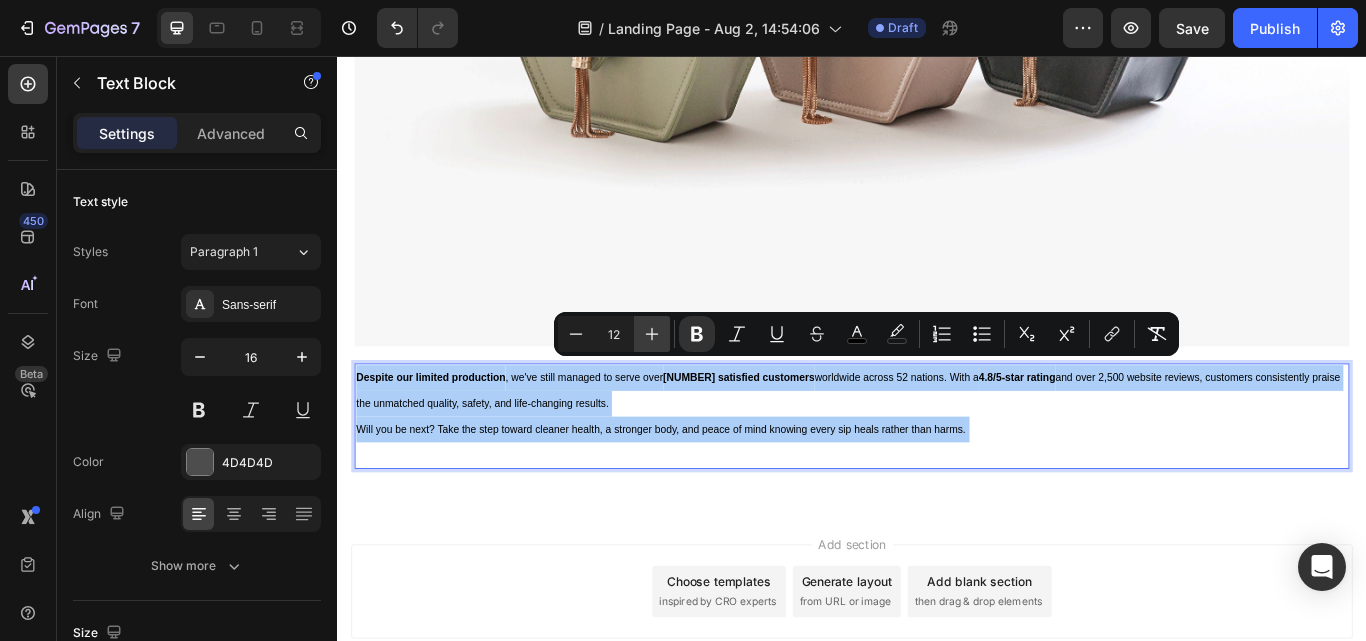 click 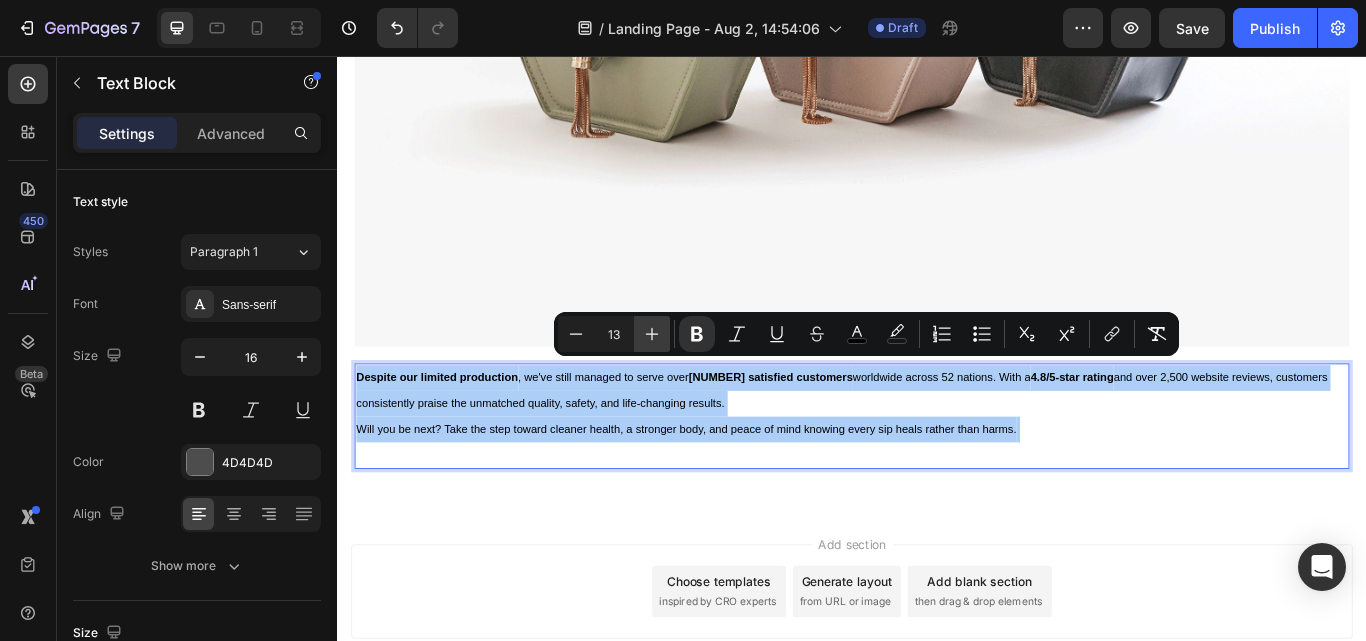 click 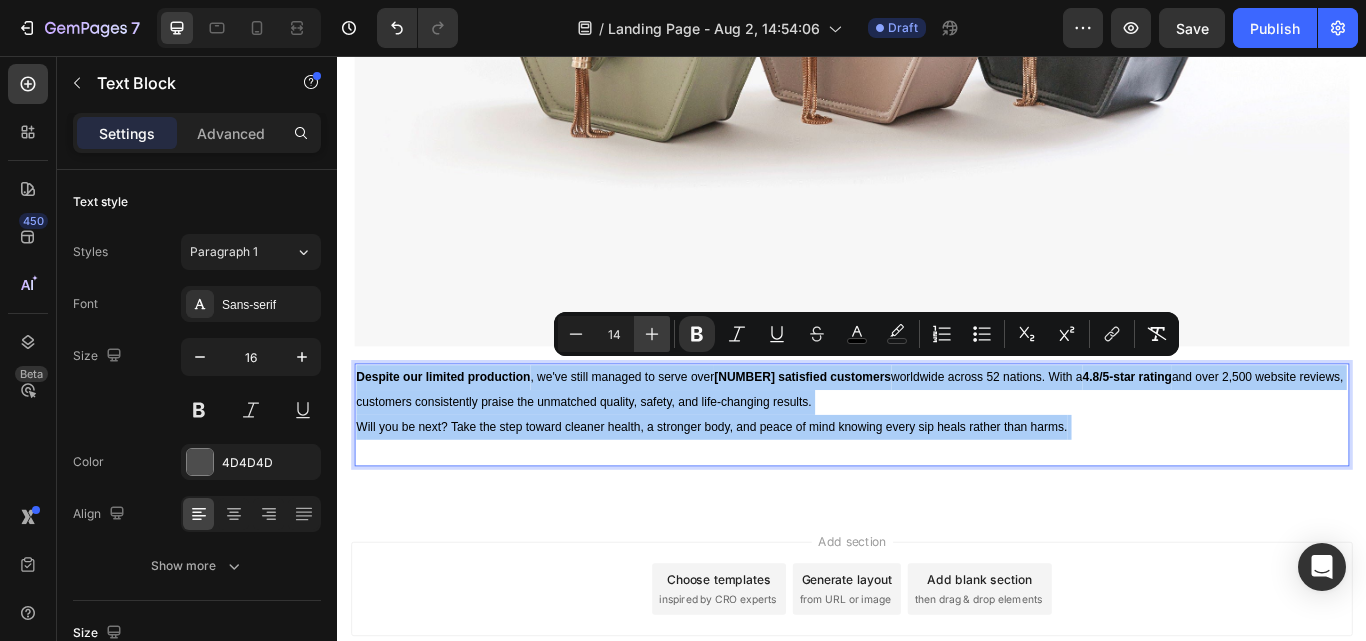 click 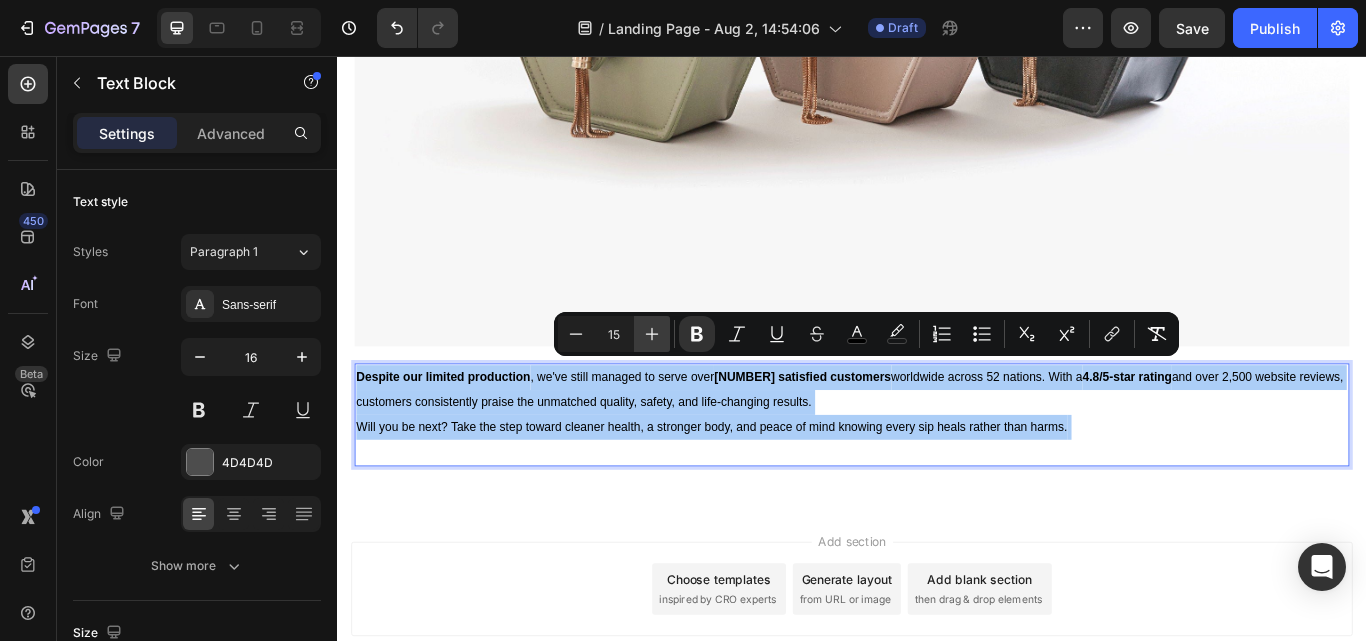 click 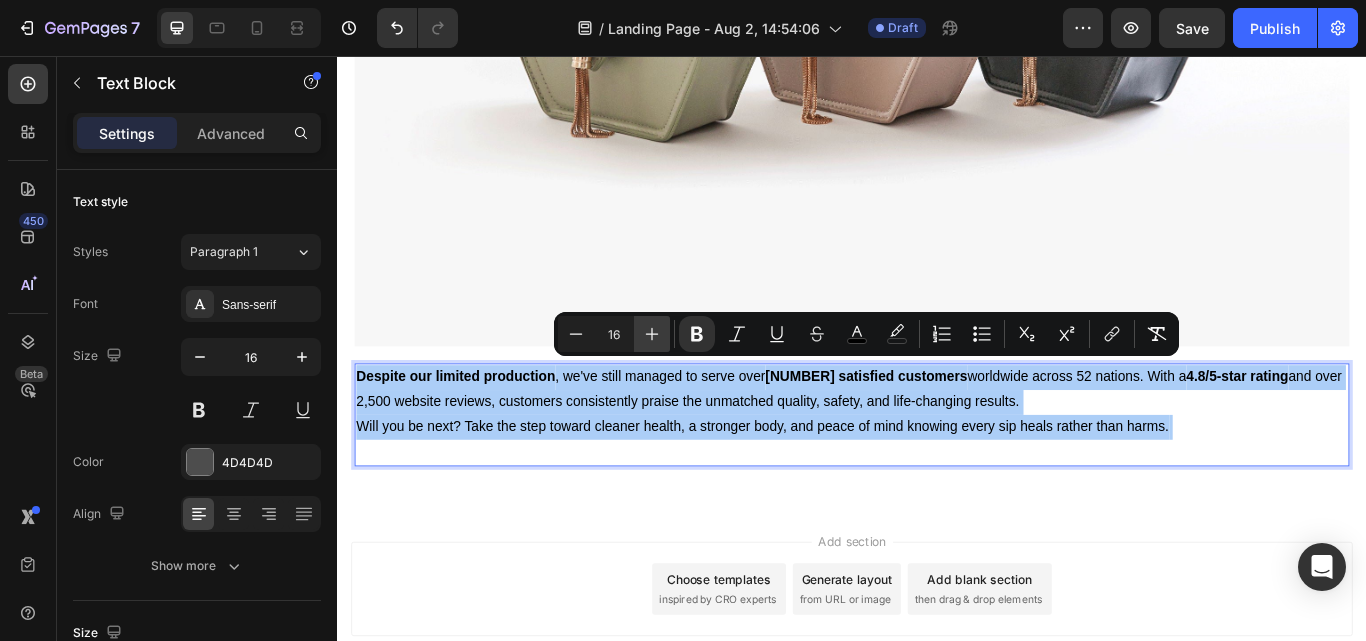 click 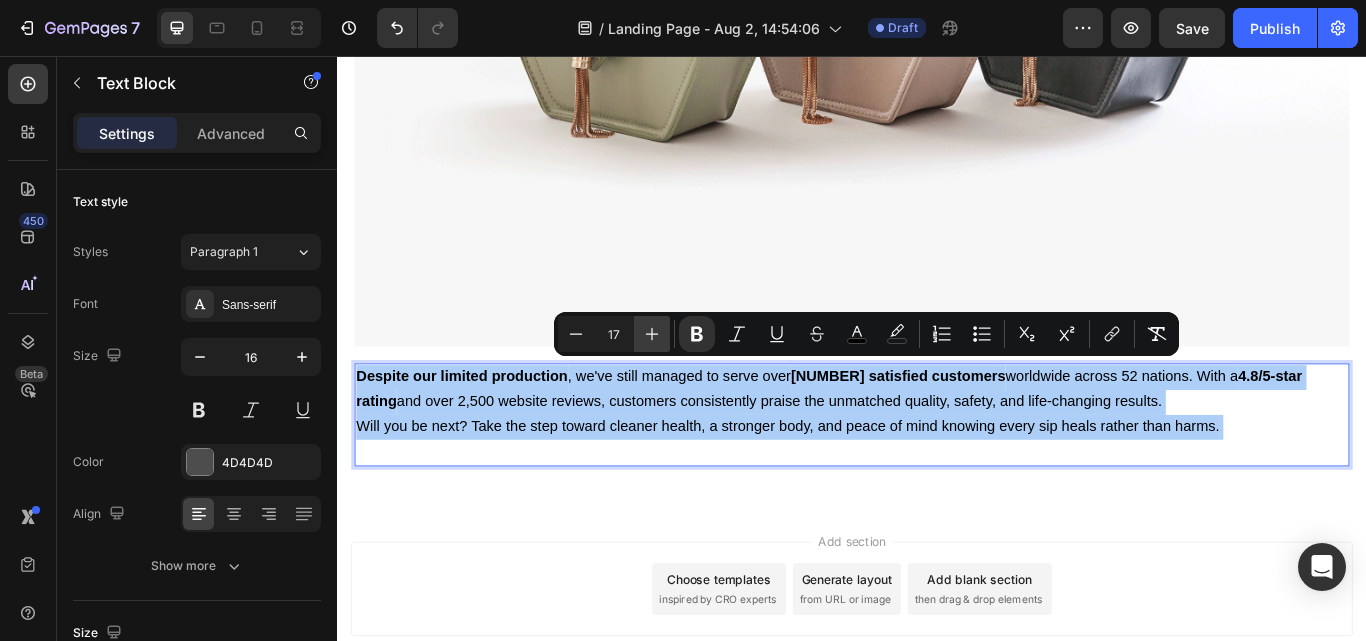 click 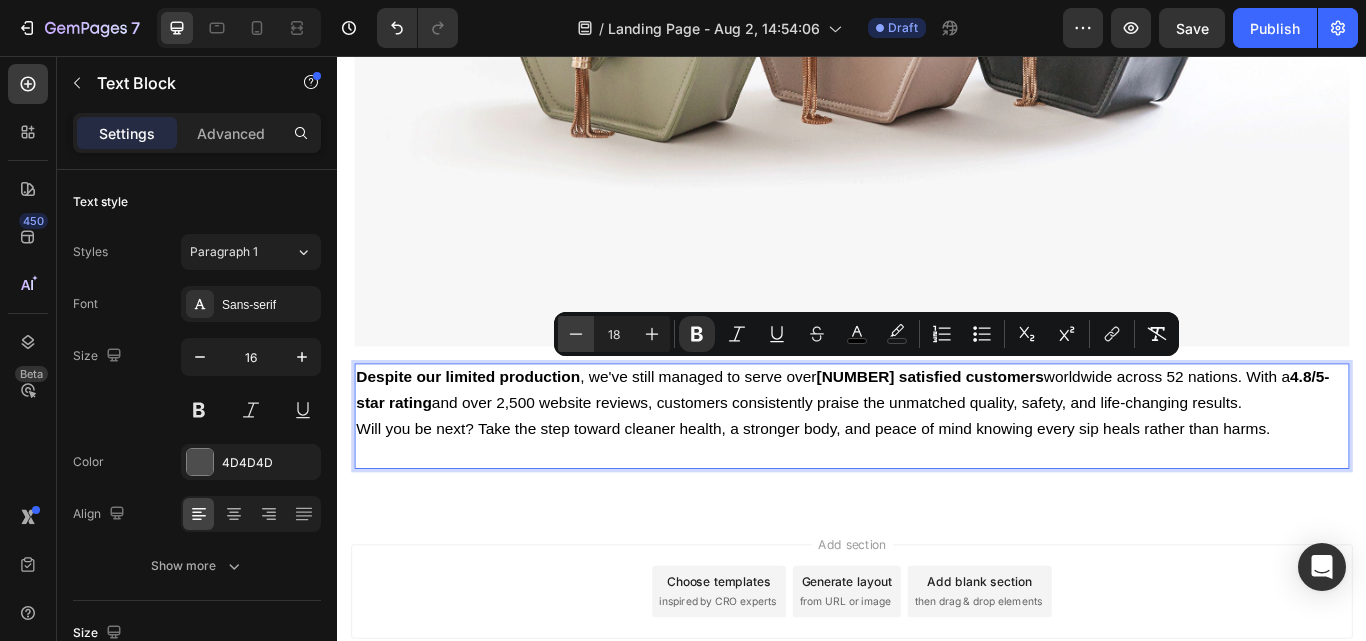 click 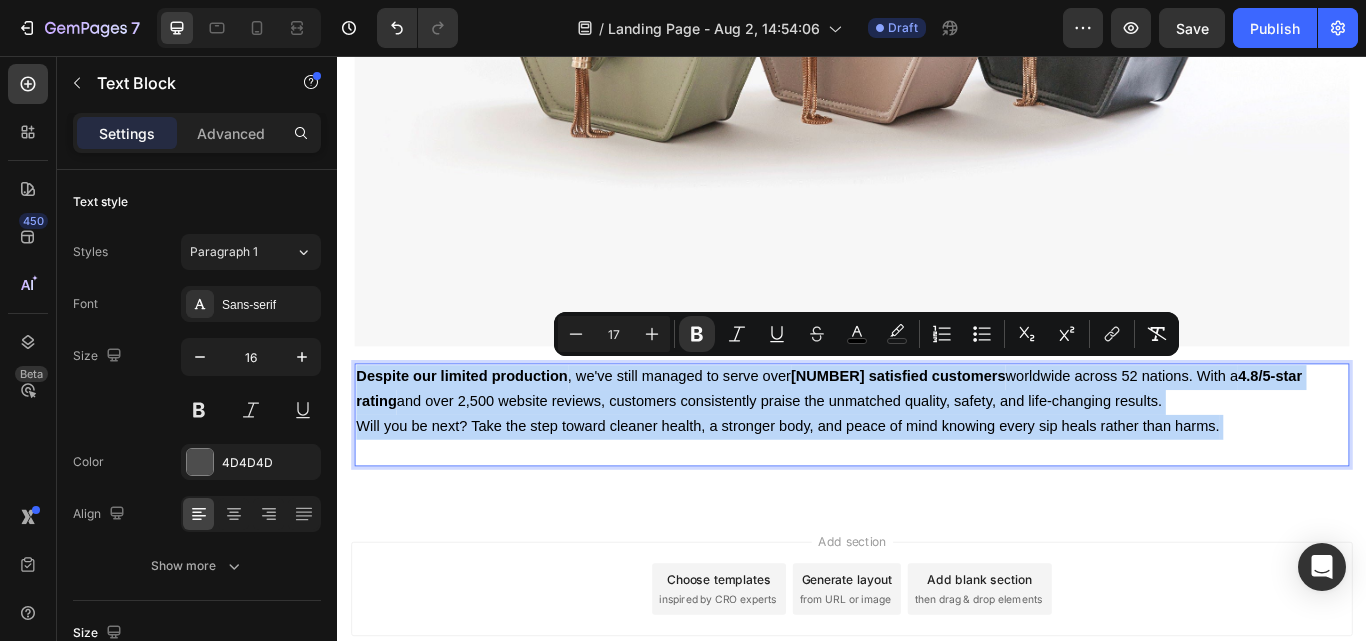 drag, startPoint x: 823, startPoint y: 461, endPoint x: 950, endPoint y: 461, distance: 127 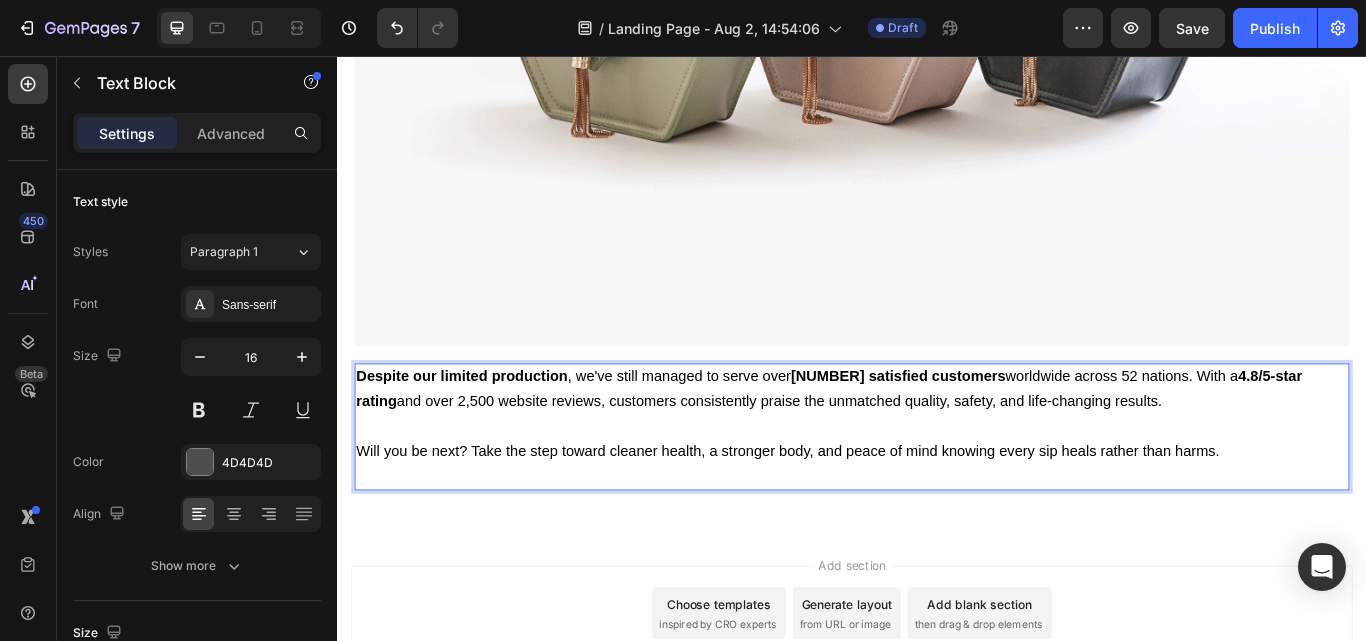 click on "Will you be next? Take the step toward cleaner health, a stronger body, and peace of mind knowing every sip heals rather than harms." at bounding box center [937, 533] 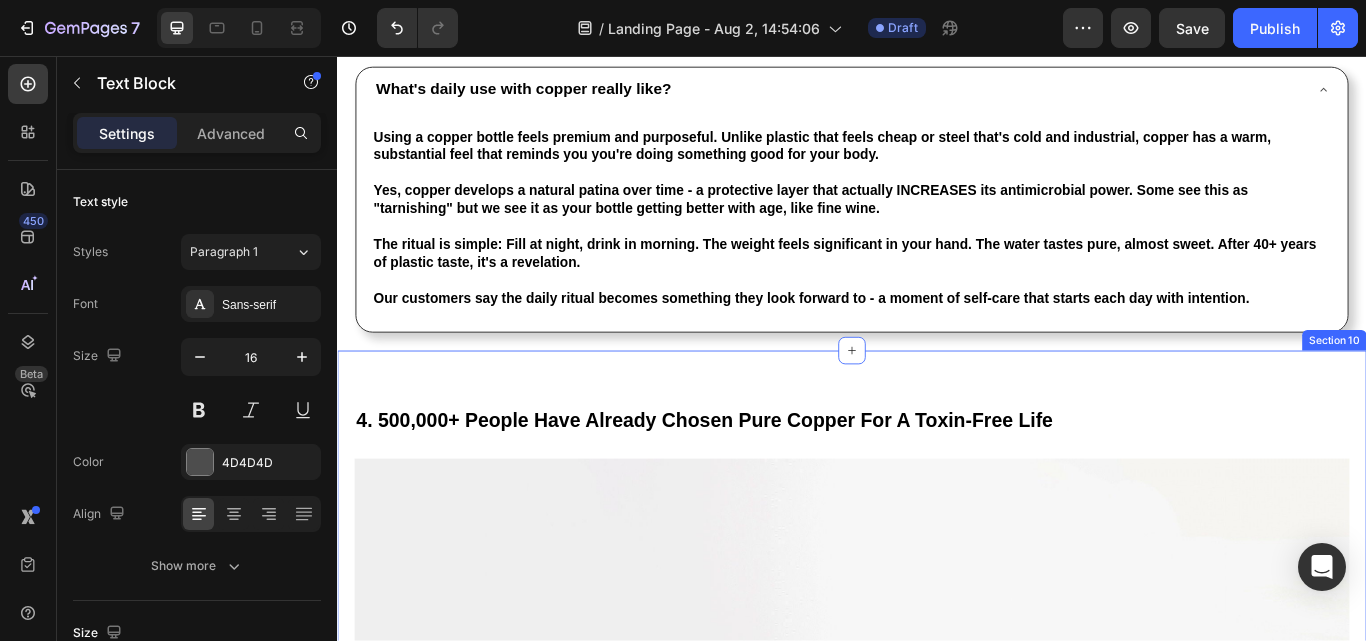scroll, scrollTop: 5648, scrollLeft: 0, axis: vertical 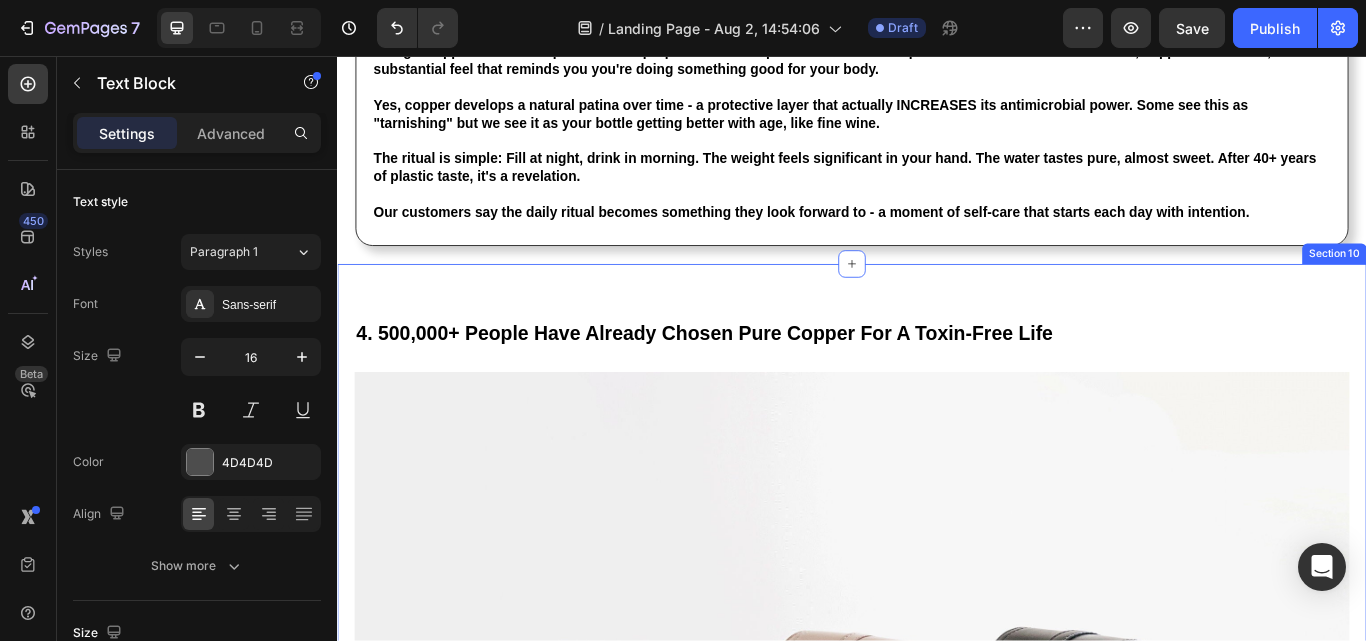 click on "⁠⁠⁠⁠⁠⁠⁠ 4. 500,000+ People Have Already Chosen Pure Copper For A Toxin-Free Life Heading Image Despite our limited production , we've still managed to serve over 500,000 satisfied customers worldwide across 52 nations. With a 4.8/5-star rating and over 2,500 website reviews, customers consistently praise the unmatched quality, safety, and life-changing results. Will you be next? Take the step toward cleaner health, a stronger body, and peace of mind knowing every sip heals rather than harms. Text Block 0 Row Section 10" at bounding box center (937, 890) 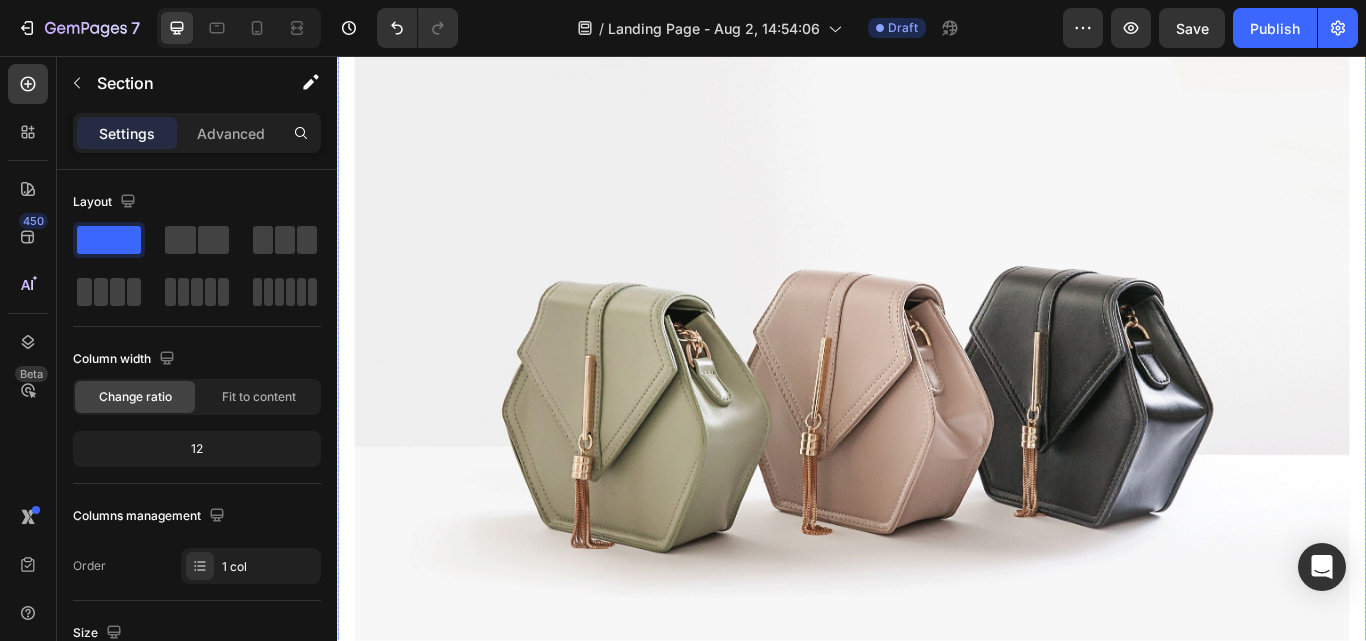 scroll, scrollTop: 5569, scrollLeft: 0, axis: vertical 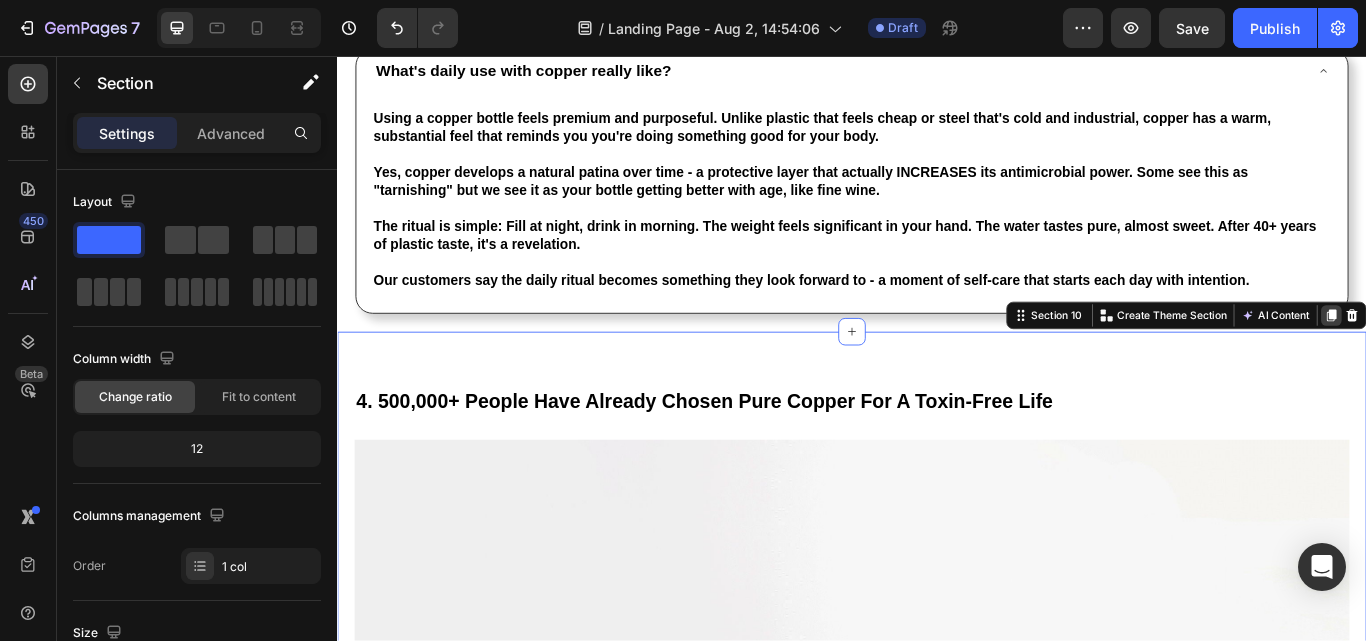 click 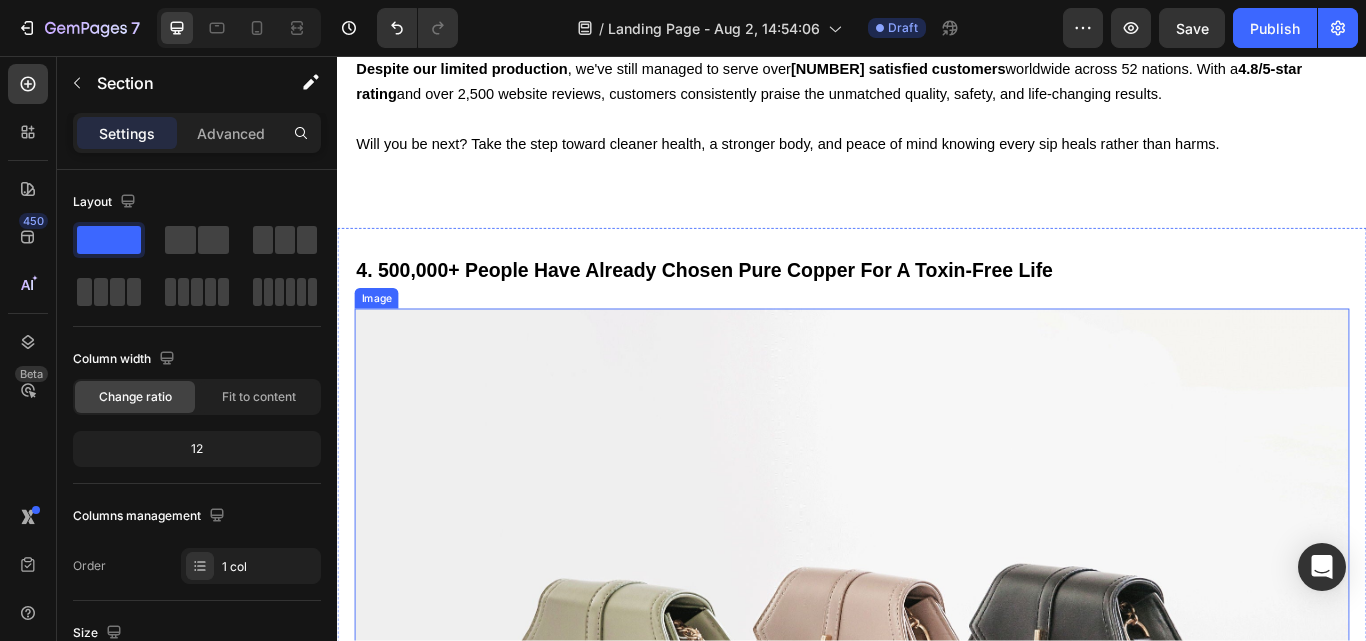 scroll, scrollTop: 6793, scrollLeft: 0, axis: vertical 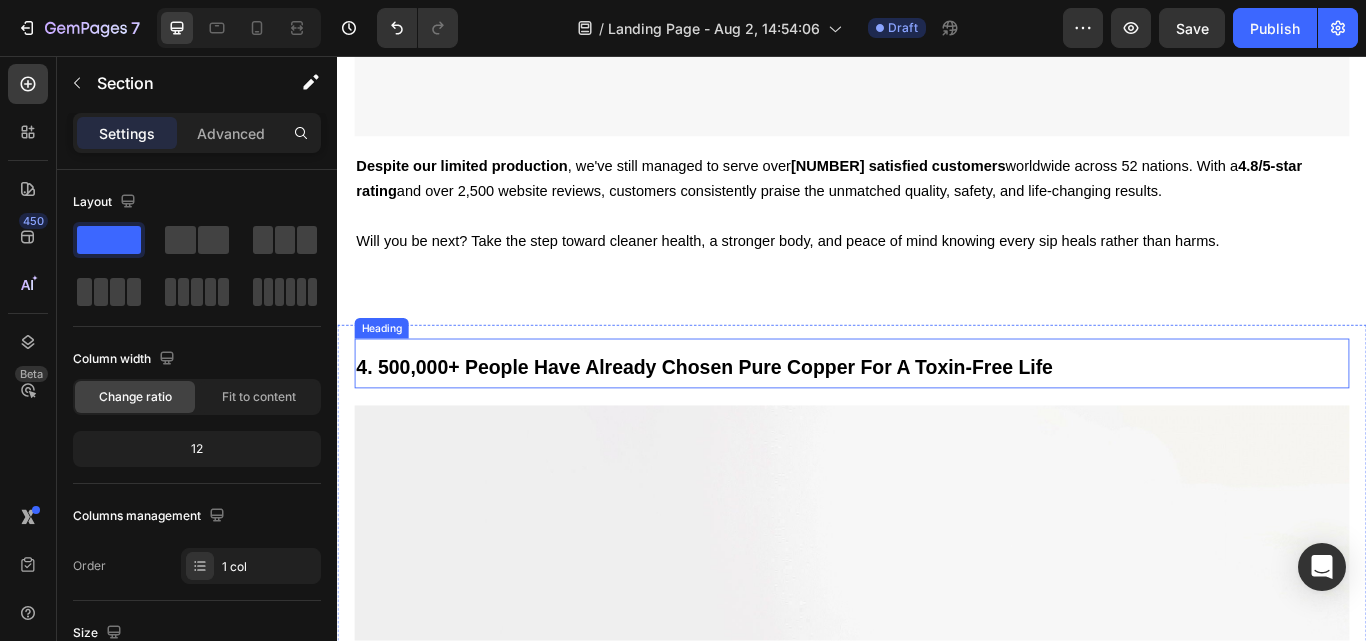 click on "4. 500,000+ People Have Already Chosen Pure Copper For A Toxin-Free Life" at bounding box center (765, 419) 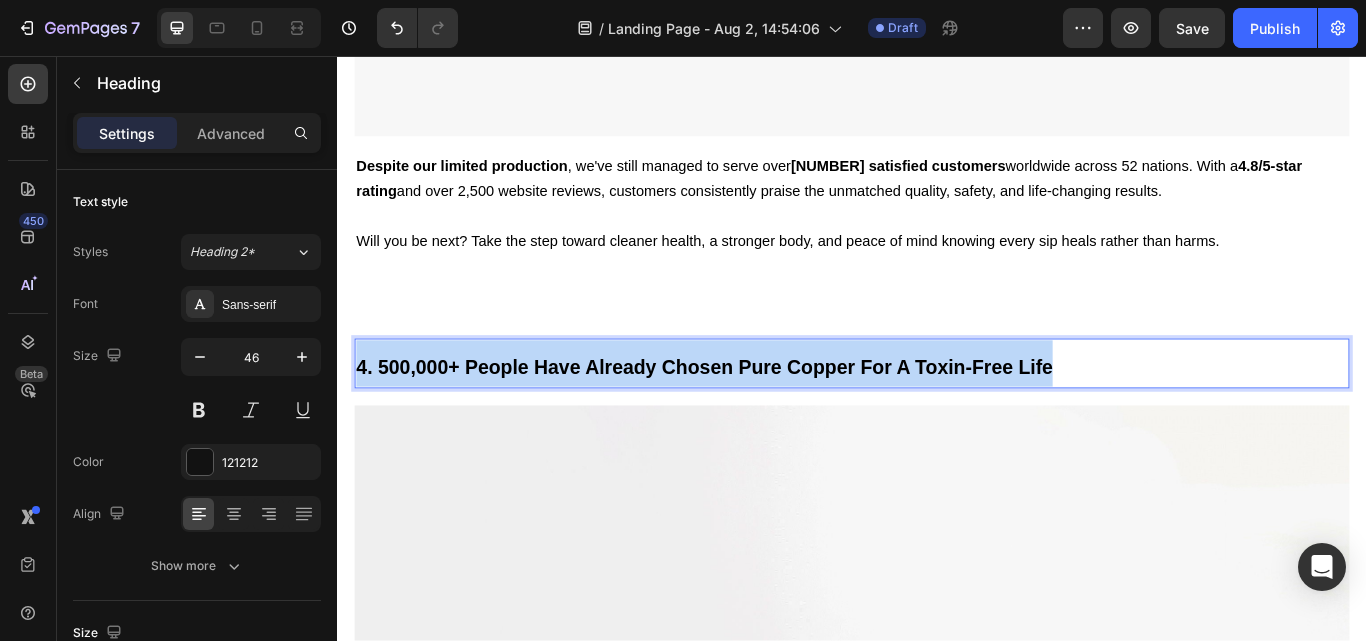 click on "4. 500,000+ People Have Already Chosen Pure Copper For A Toxin-Free Life" at bounding box center (765, 419) 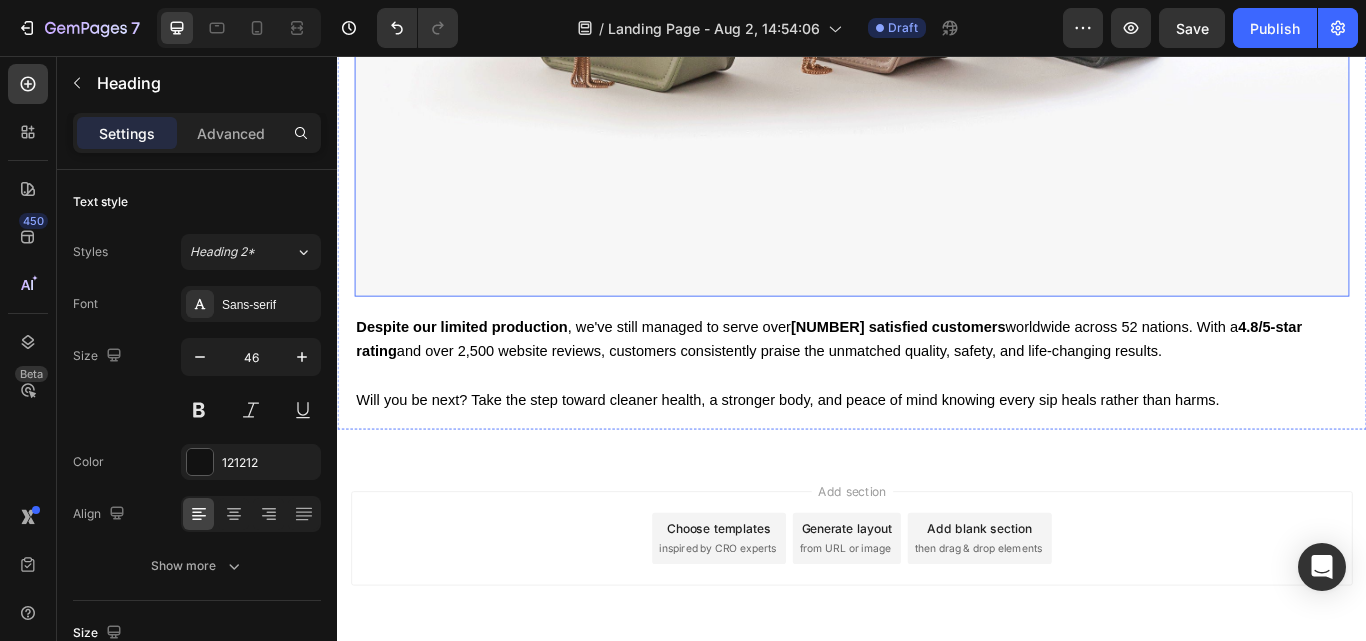 scroll, scrollTop: 7793, scrollLeft: 0, axis: vertical 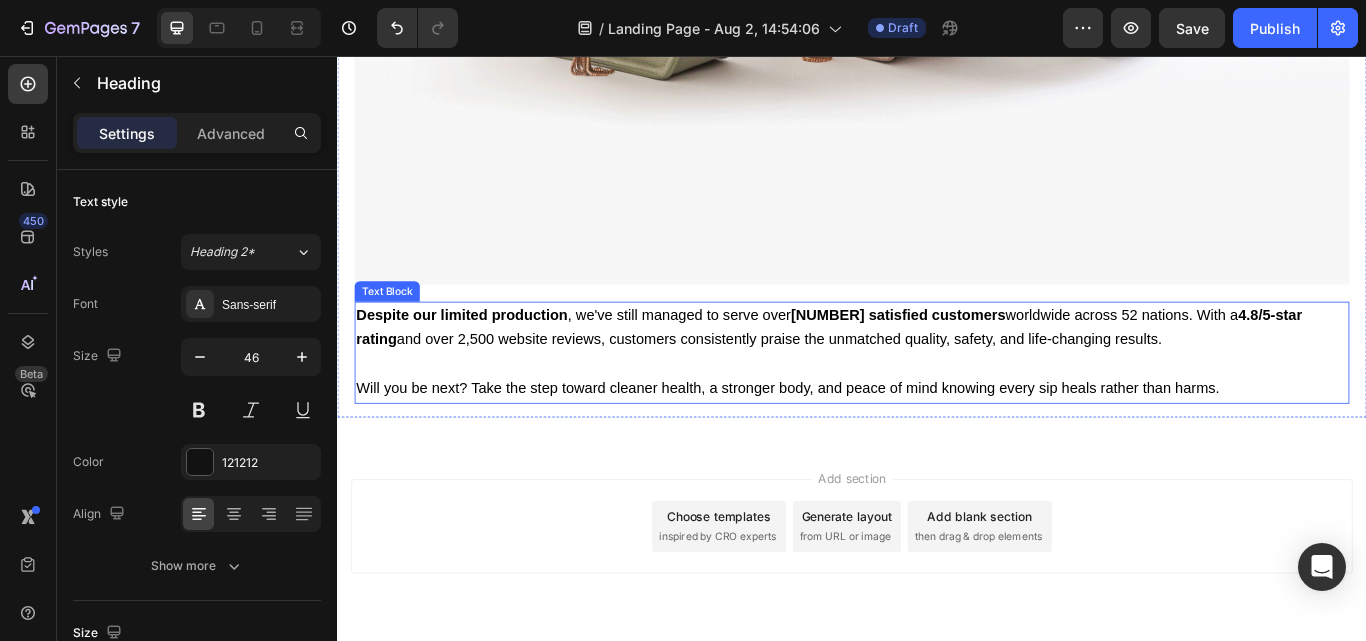 click on "Despite our limited production , we've still managed to serve over 500,000 satisfied customers worldwide across 52 nations. With a 4.8/5-star rating and over 2,500 website reviews, customers consistently praise the unmatched quality, safety, and life-changing results." at bounding box center (910, 373) 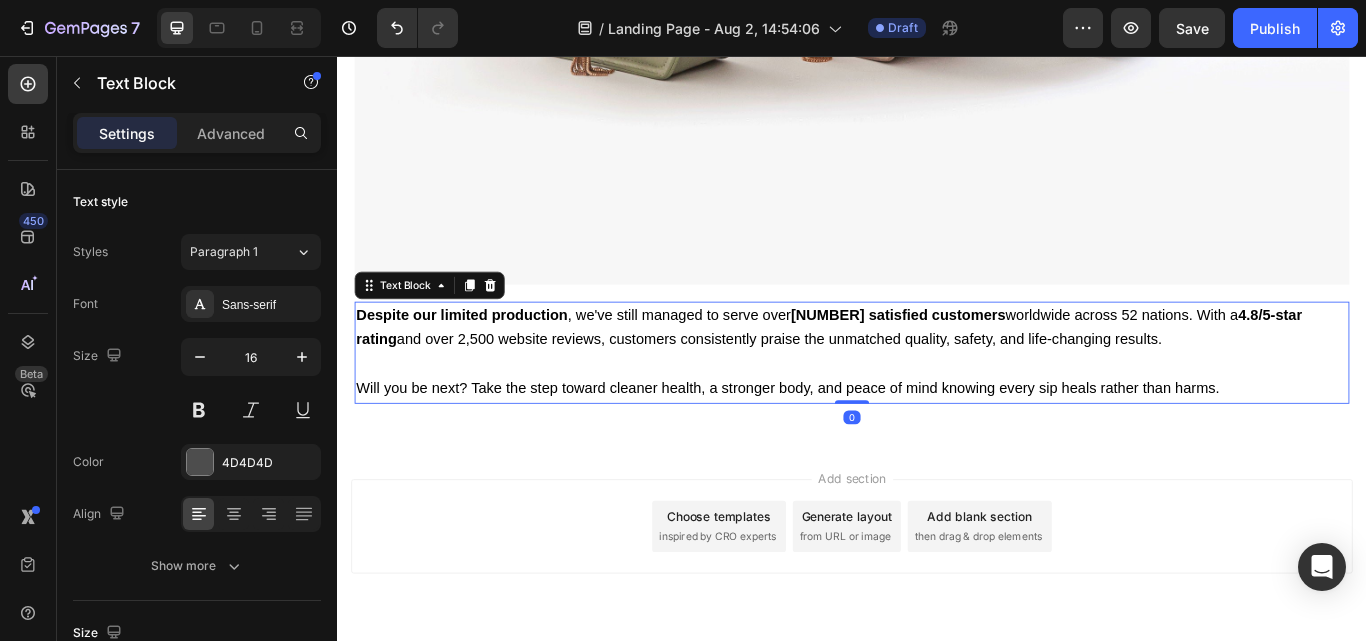 click on "Despite our limited production , we've still managed to serve over 500,000 satisfied customers worldwide across 52 nations. With a 4.8/5-star rating and over 2,500 website reviews, customers consistently praise the unmatched quality, safety, and life-changing results." at bounding box center [910, 373] 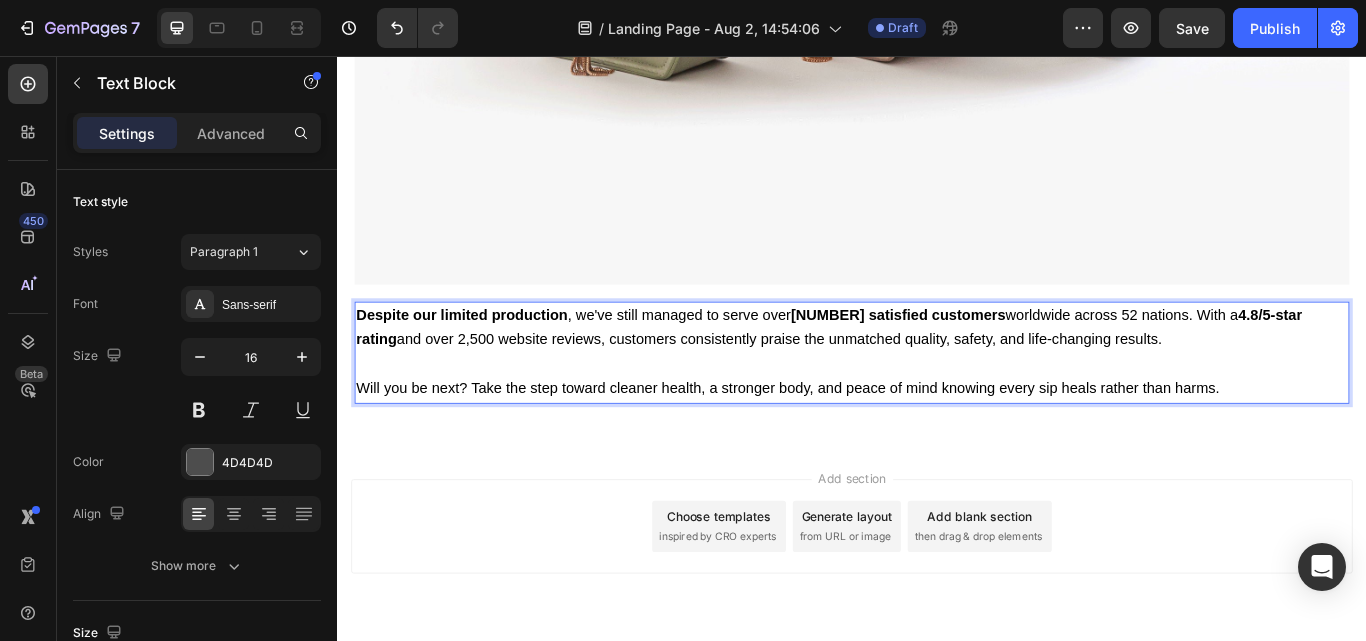 click on "Despite our limited production , we've still managed to serve over 500,000 satisfied customers worldwide across 52 nations. With a 4.8/5-star rating and over 2,500 website reviews, customers consistently praise the unmatched quality, safety, and life-changing results." at bounding box center [910, 373] 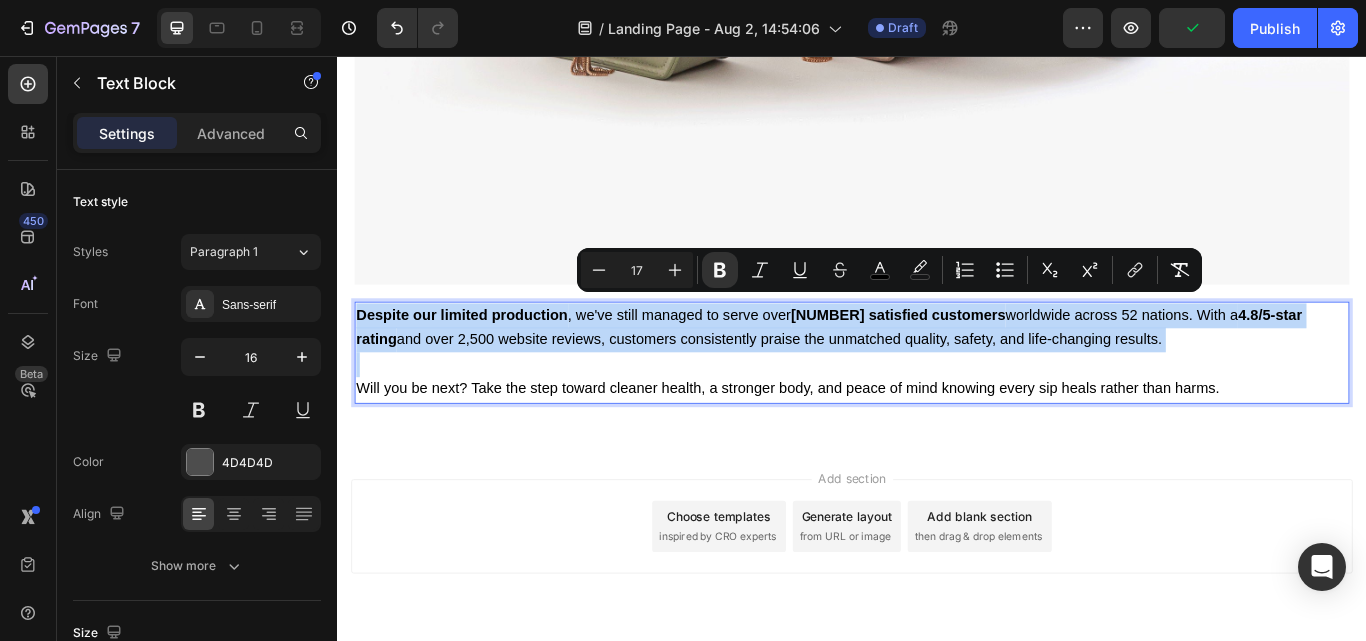 type on "11" 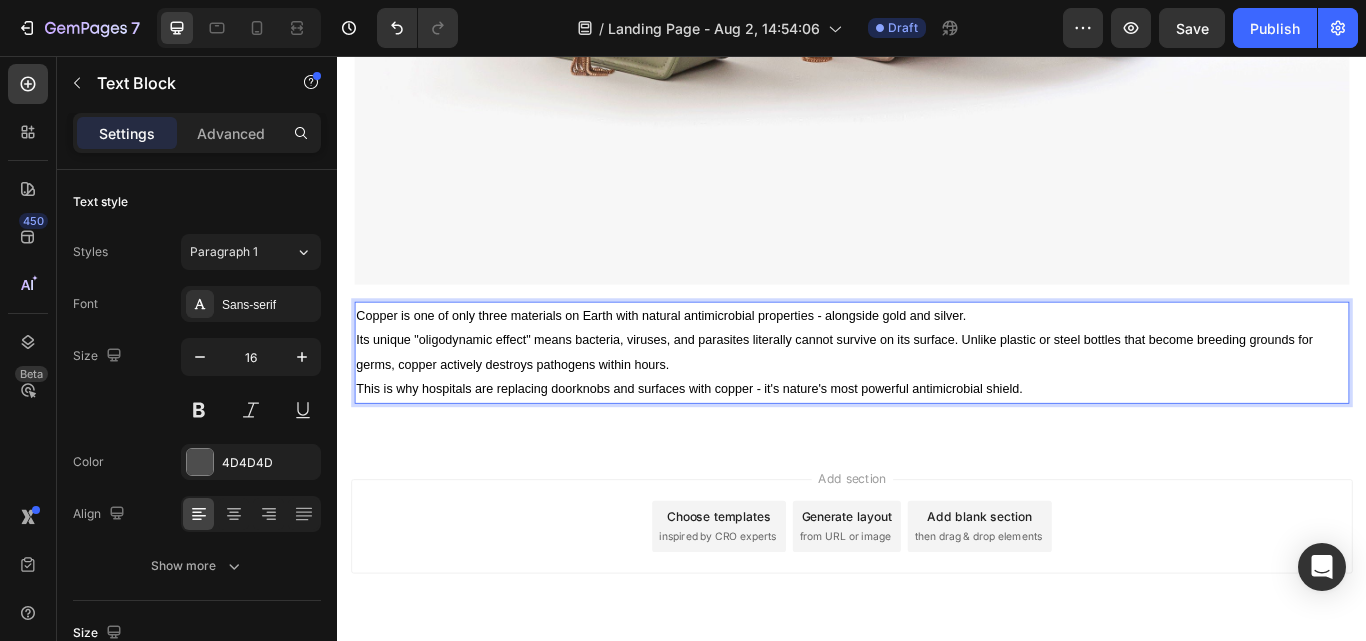 click on "Its unique "oligodynamic effect" means bacteria, viruses, and parasites literally cannot survive on its surface. Unlike plastic or steel bottles that become breeding grounds for germs, copper actively destroys pathogens within hours." at bounding box center (917, 401) 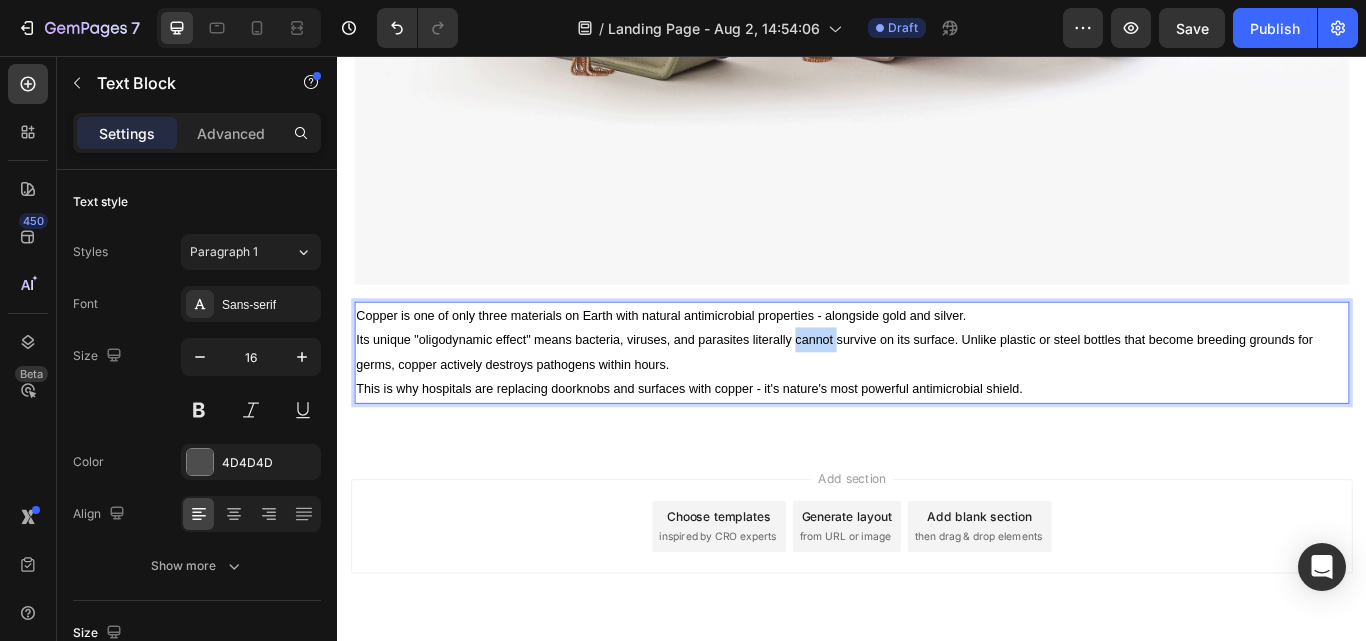 click on "Its unique "oligodynamic effect" means bacteria, viruses, and parasites literally cannot survive on its surface. Unlike plastic or steel bottles that become breeding grounds for germs, copper actively destroys pathogens within hours." at bounding box center [917, 401] 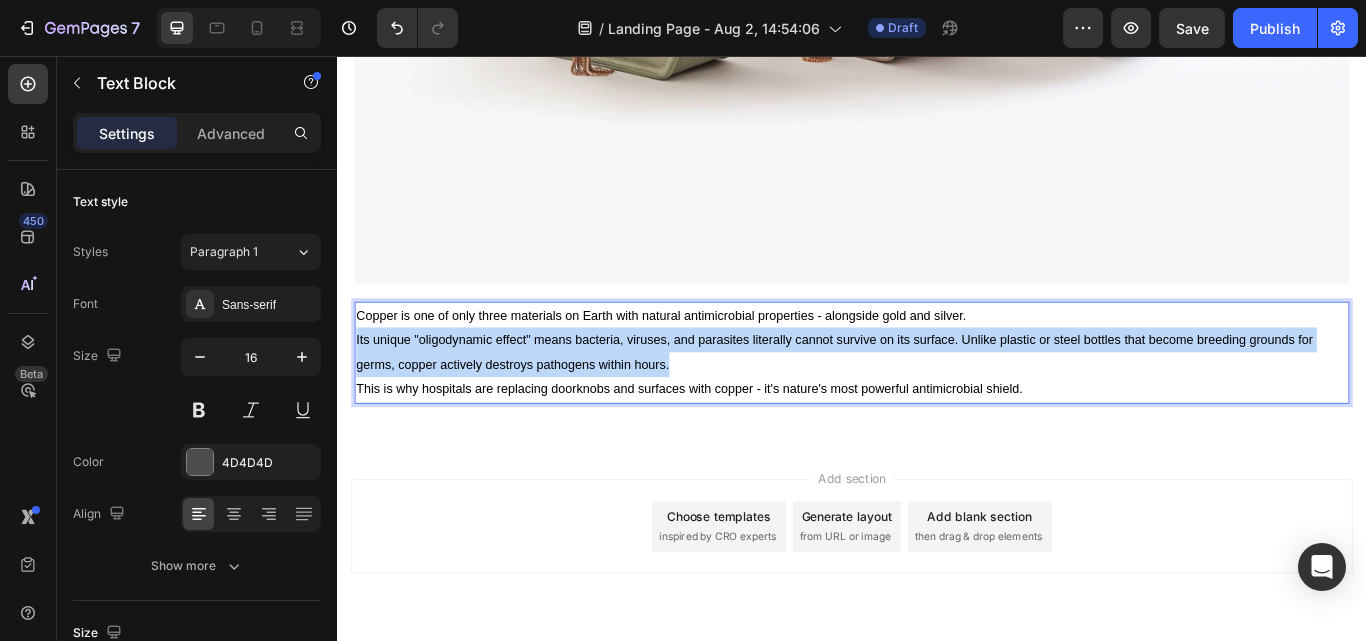 click on "Its unique "oligodynamic effect" means bacteria, viruses, and parasites literally cannot survive on its surface. Unlike plastic or steel bottles that become breeding grounds for germs, copper actively destroys pathogens within hours." at bounding box center (917, 401) 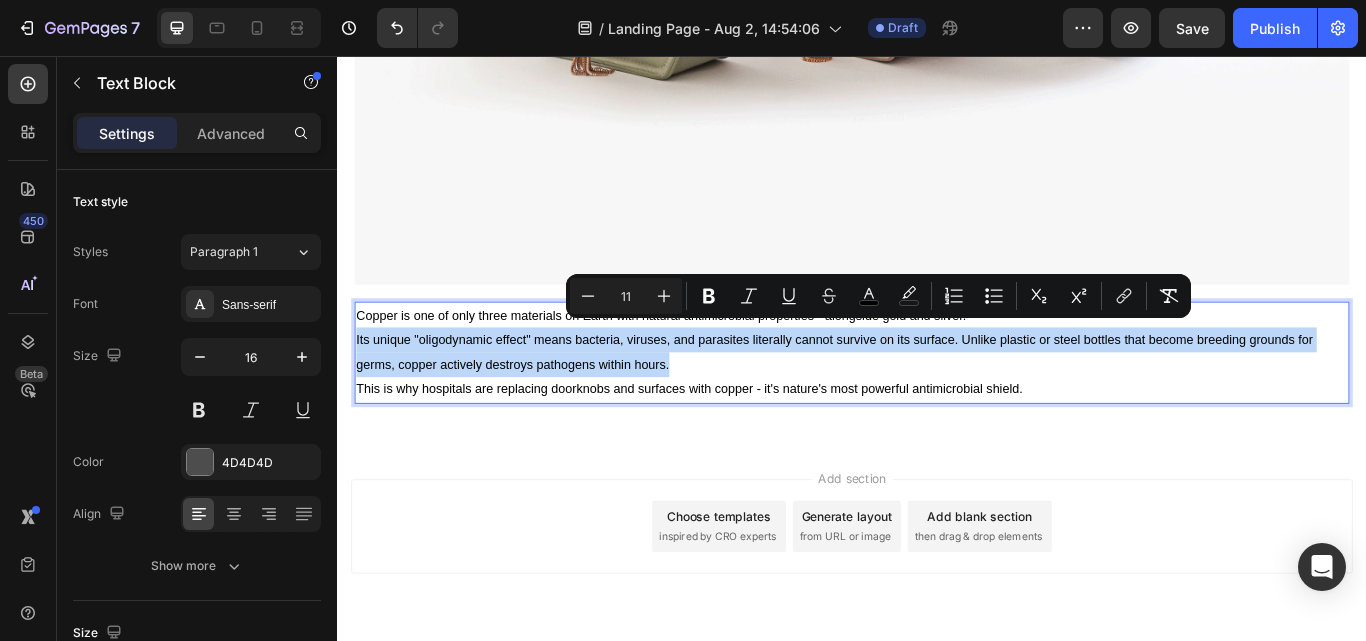 type on "17" 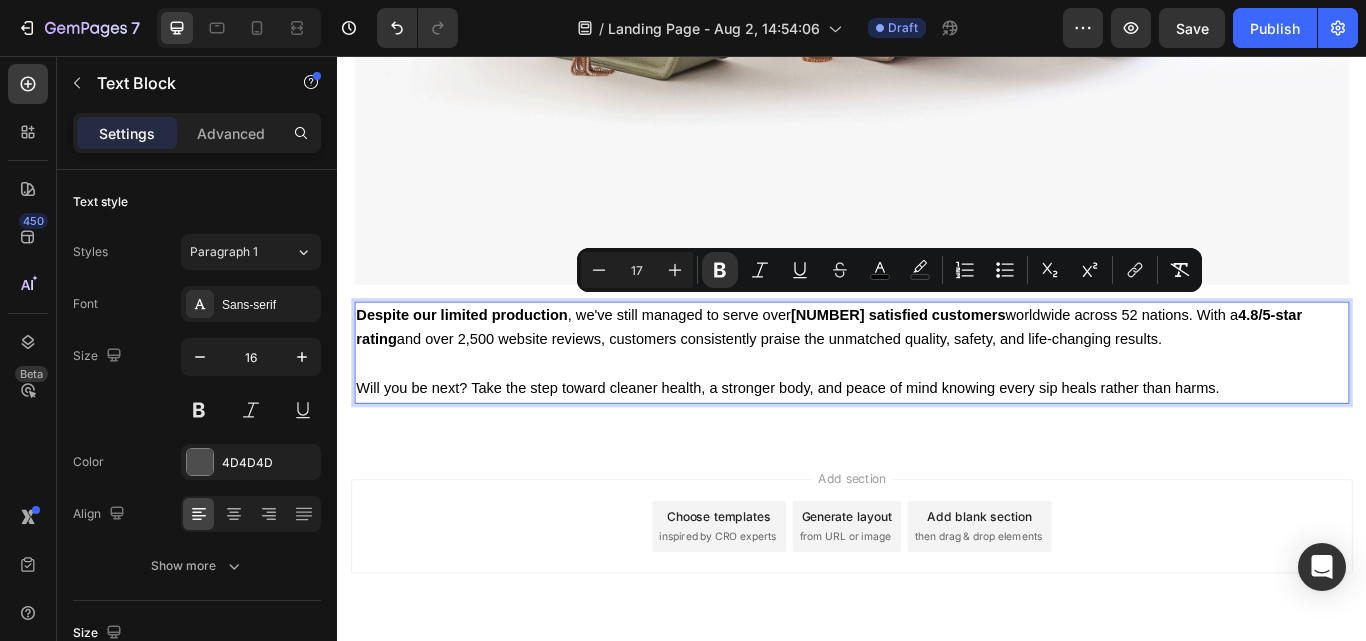 type on "11" 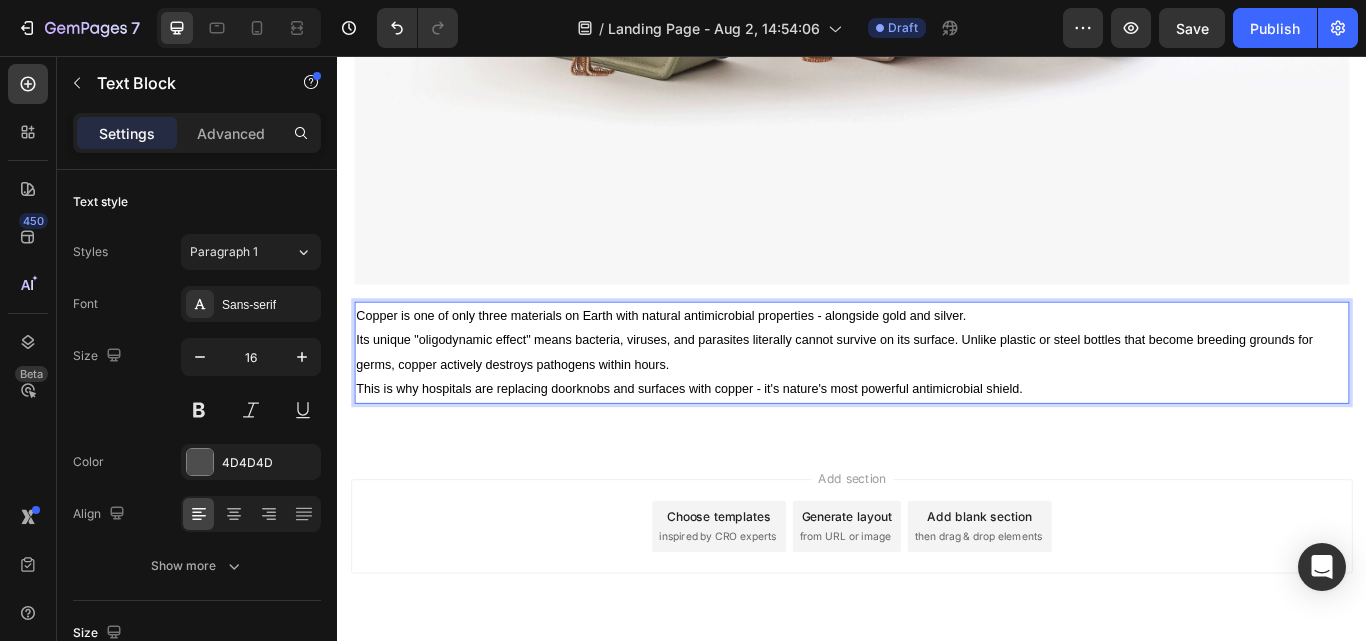 click on "Its unique "oligodynamic effect" means bacteria, viruses, and parasites literally cannot survive on its surface. Unlike plastic or steel bottles that become breeding grounds for germs, copper actively destroys pathogens within hours." at bounding box center [917, 401] 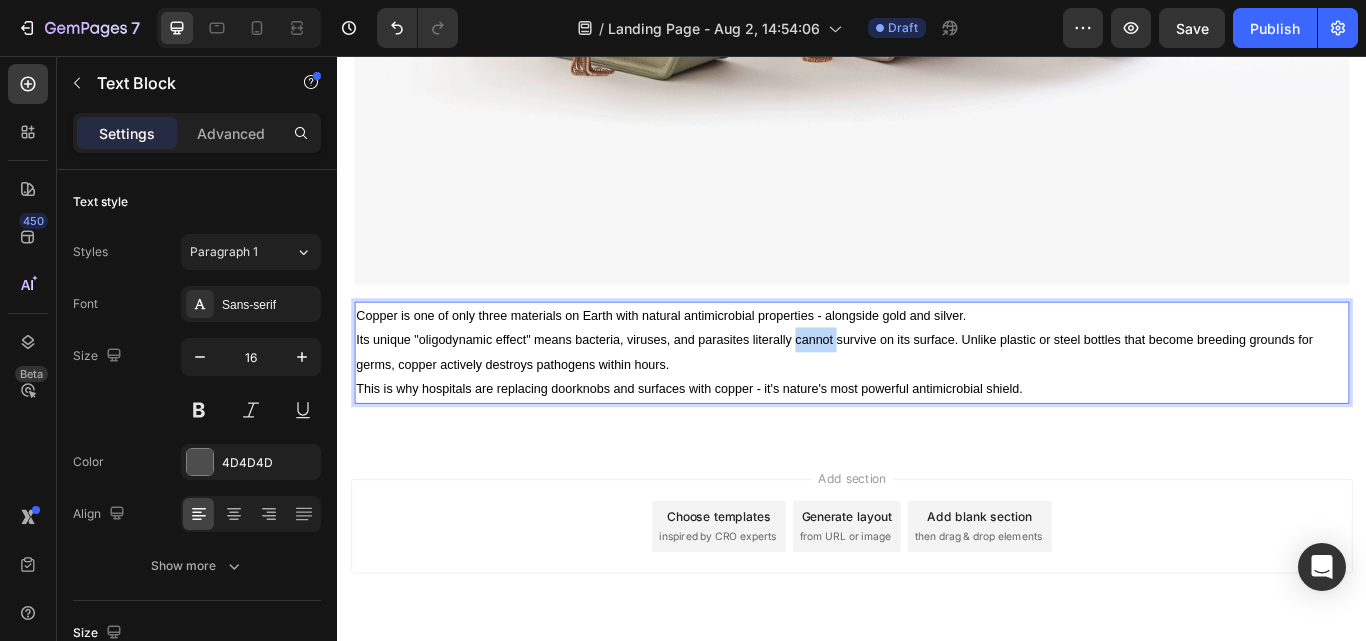click on "Its unique "oligodynamic effect" means bacteria, viruses, and parasites literally cannot survive on its surface. Unlike plastic or steel bottles that become breeding grounds for germs, copper actively destroys pathogens within hours." at bounding box center [917, 401] 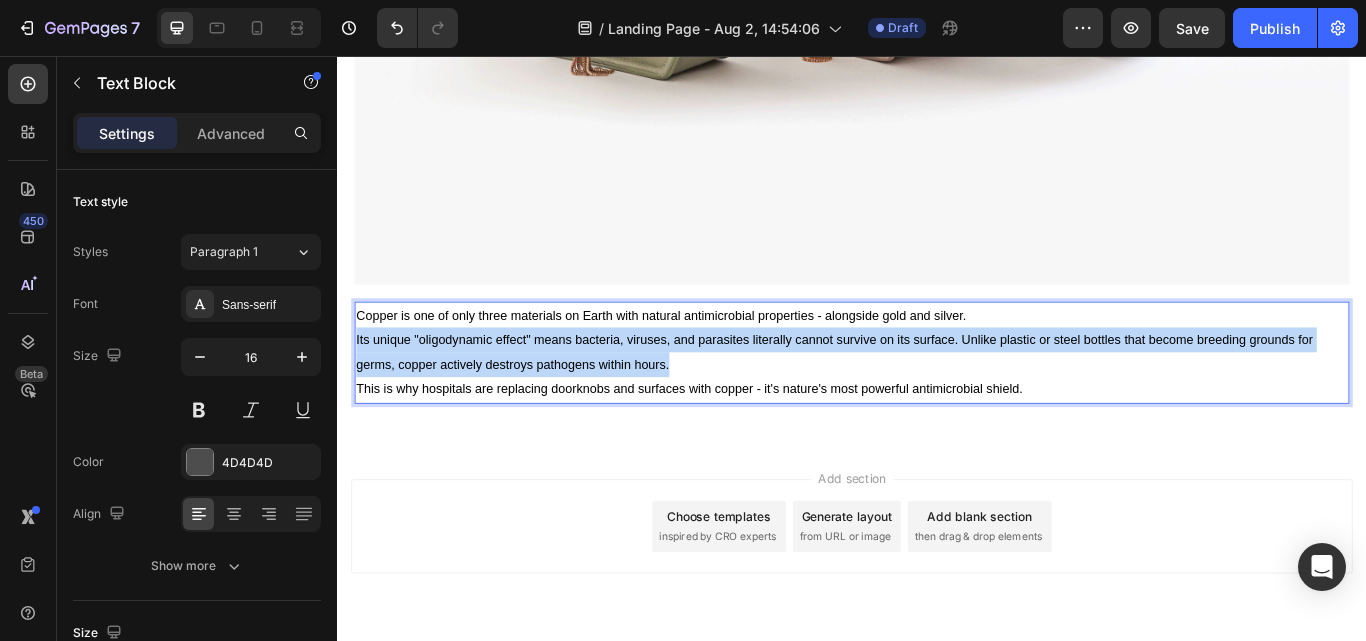click on "Its unique "oligodynamic effect" means bacteria, viruses, and parasites literally cannot survive on its surface. Unlike plastic or steel bottles that become breeding grounds for germs, copper actively destroys pathogens within hours." at bounding box center [917, 401] 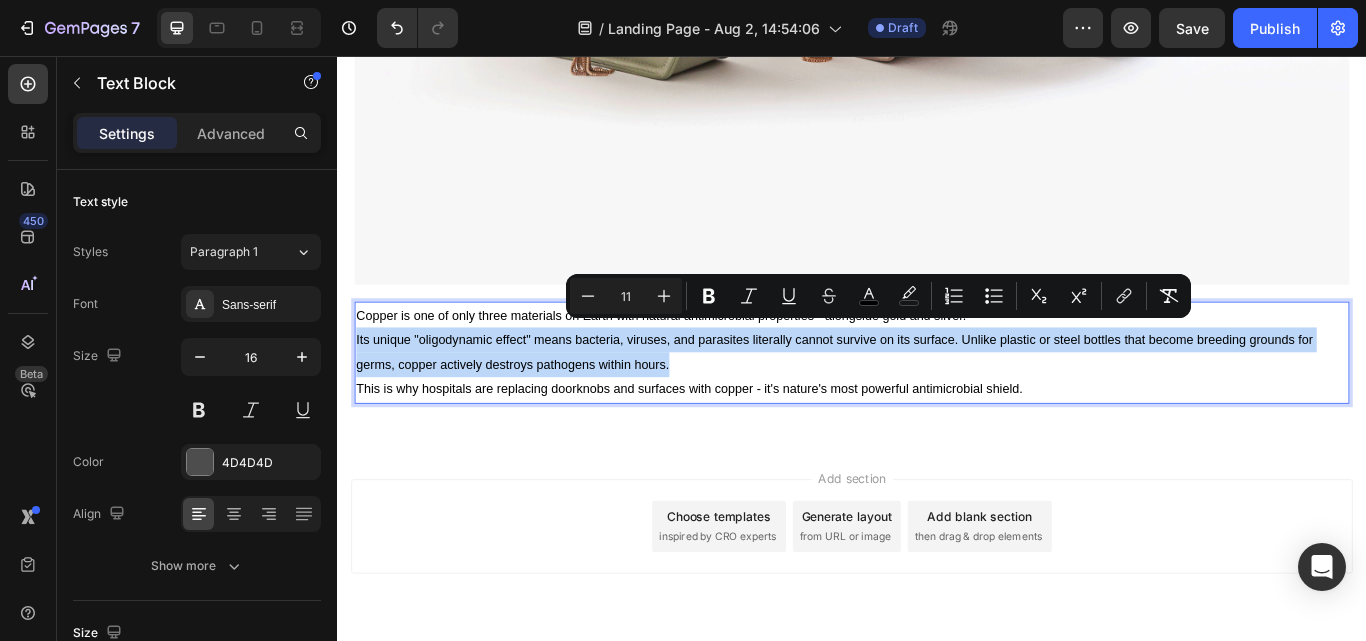 click on "Its unique "oligodynamic effect" means bacteria, viruses, and parasites literally cannot survive on its surface. Unlike plastic or steel bottles that become breeding grounds for germs, copper actively destroys pathogens within hours." at bounding box center [917, 401] 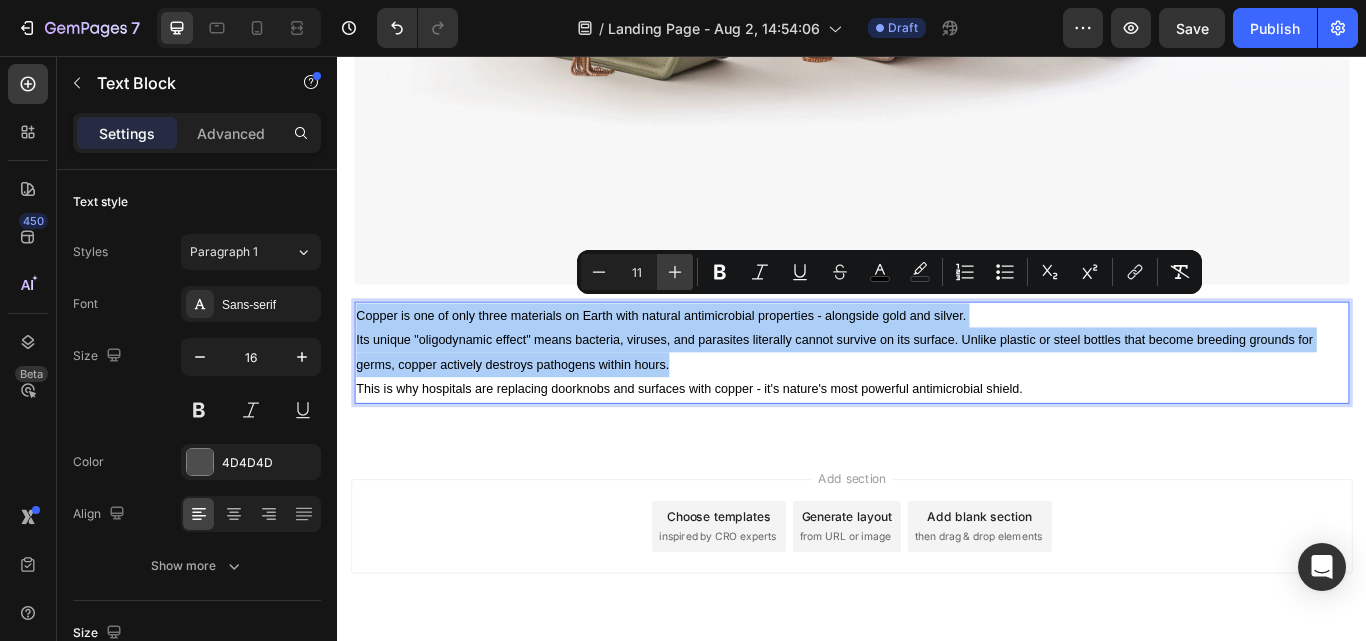 click 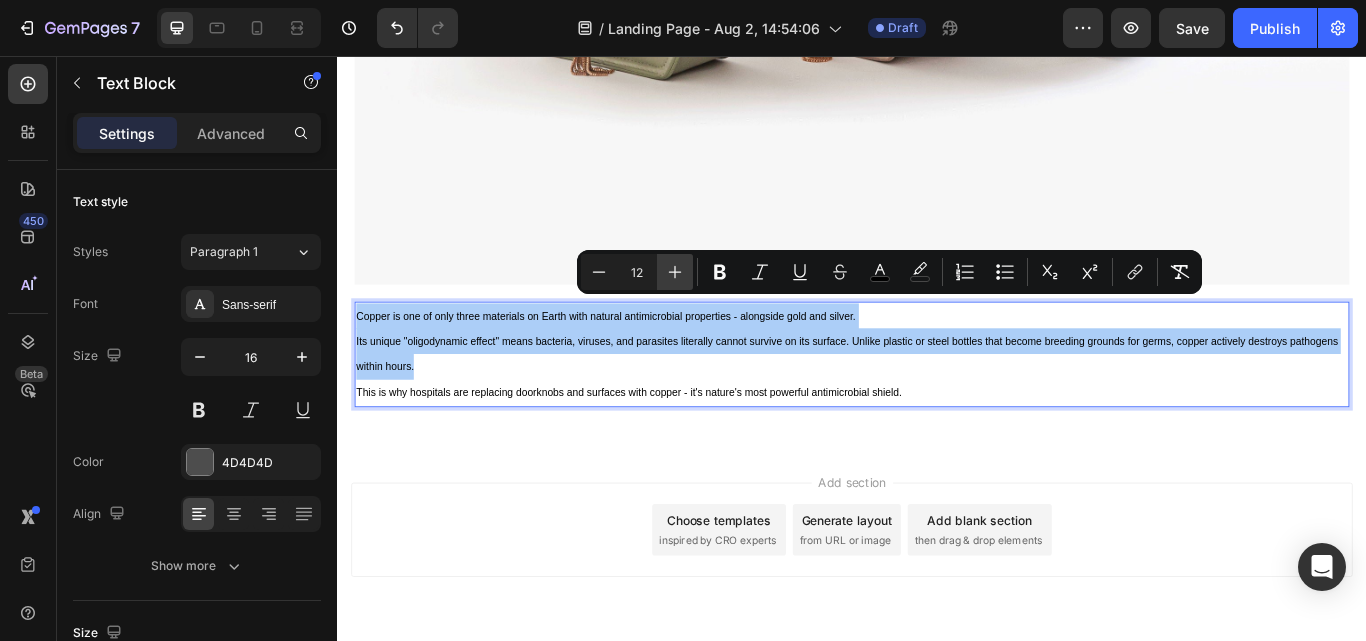 click 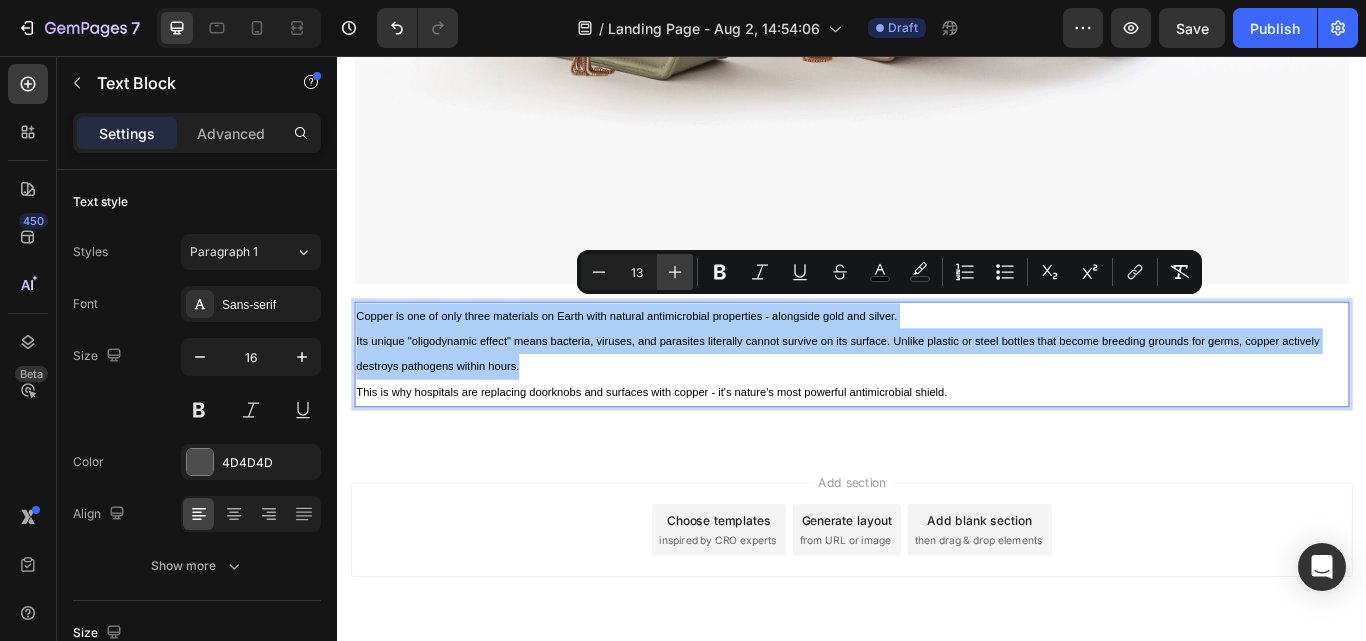 click 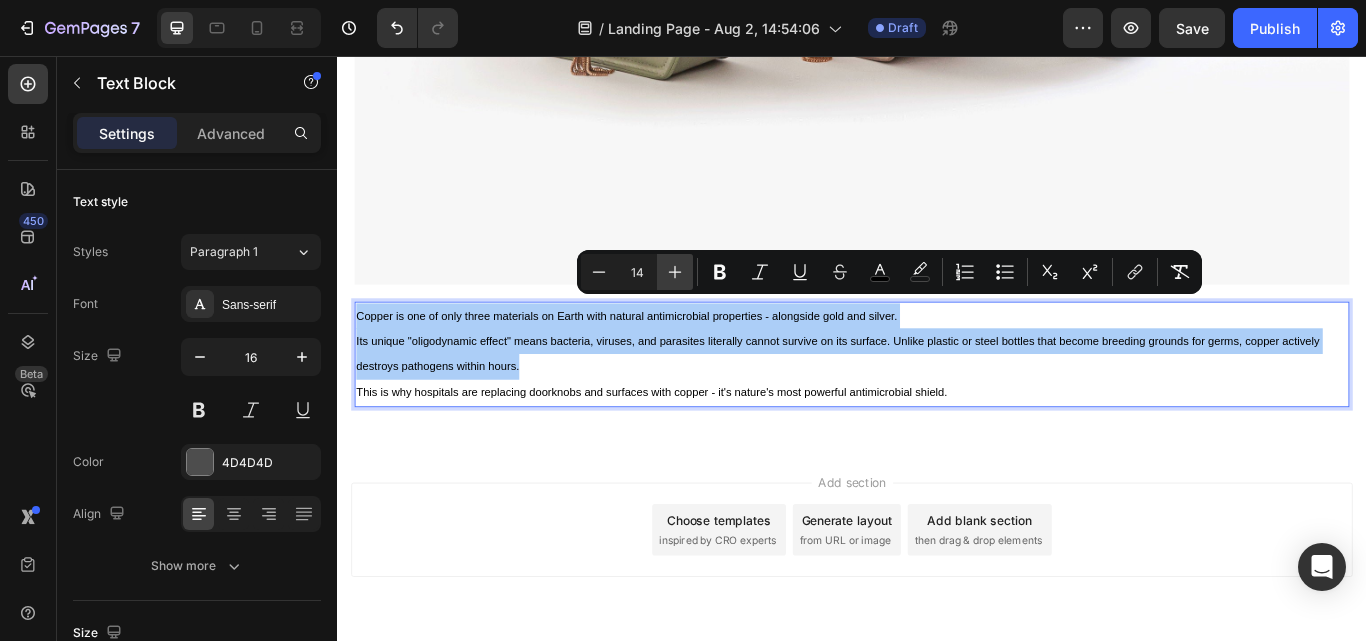 click 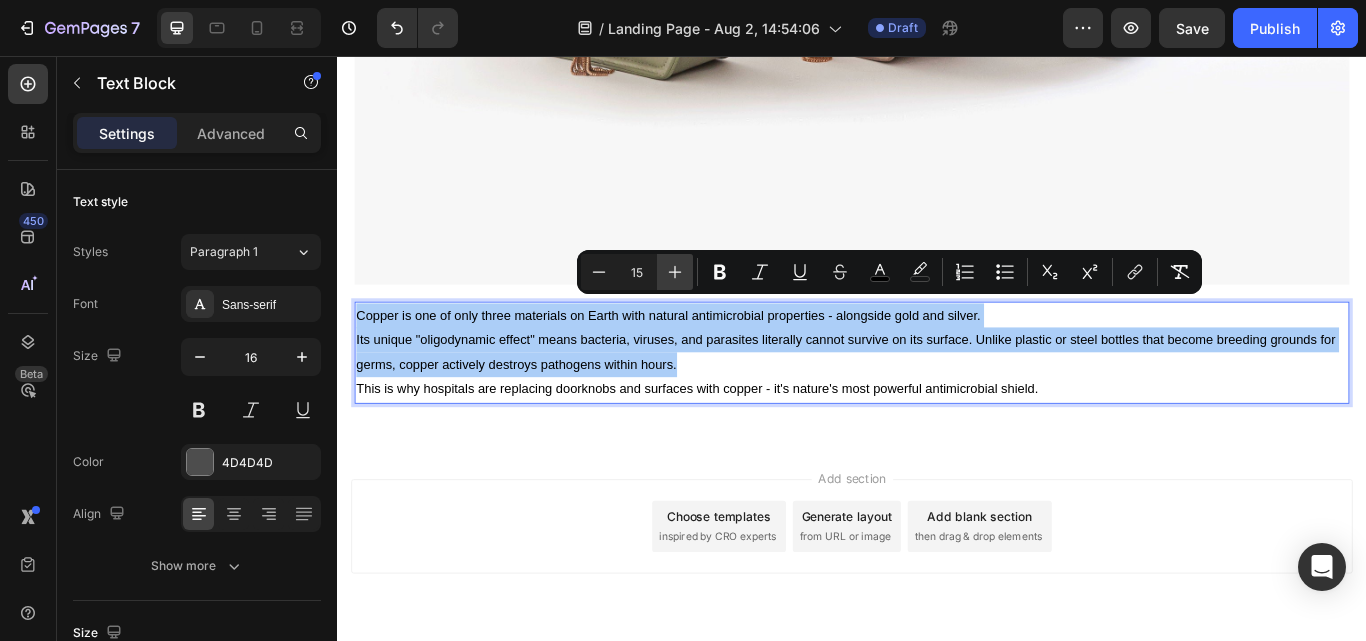 click 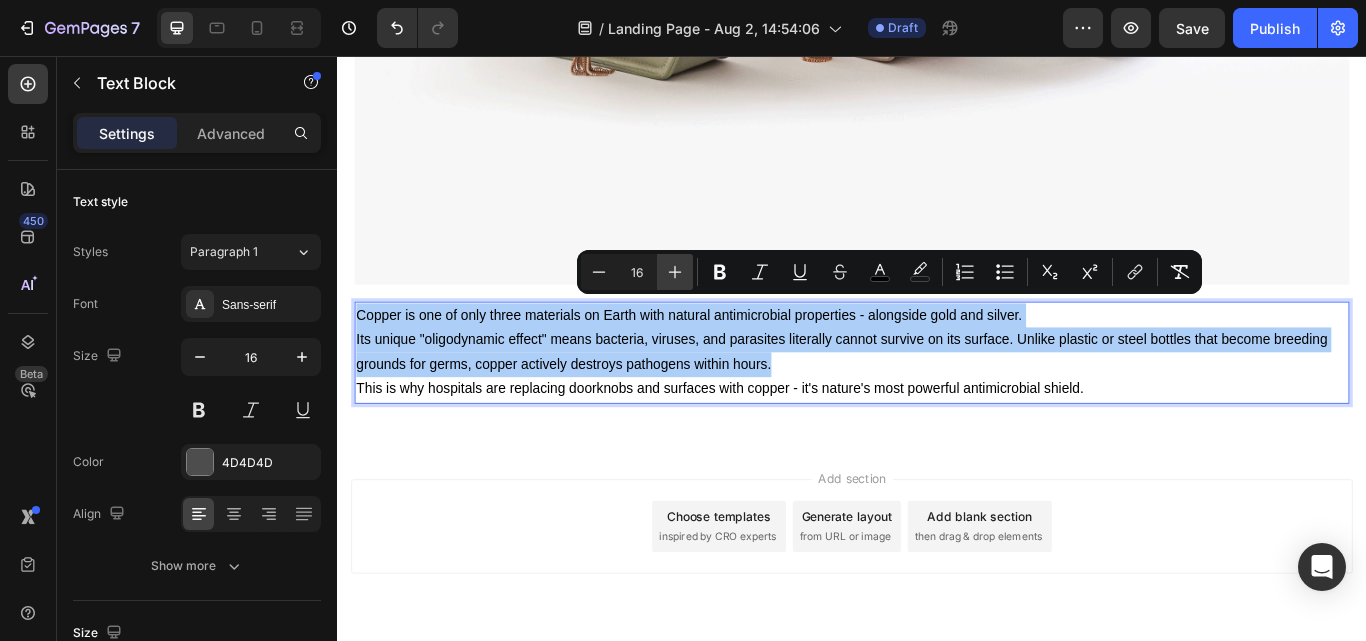click 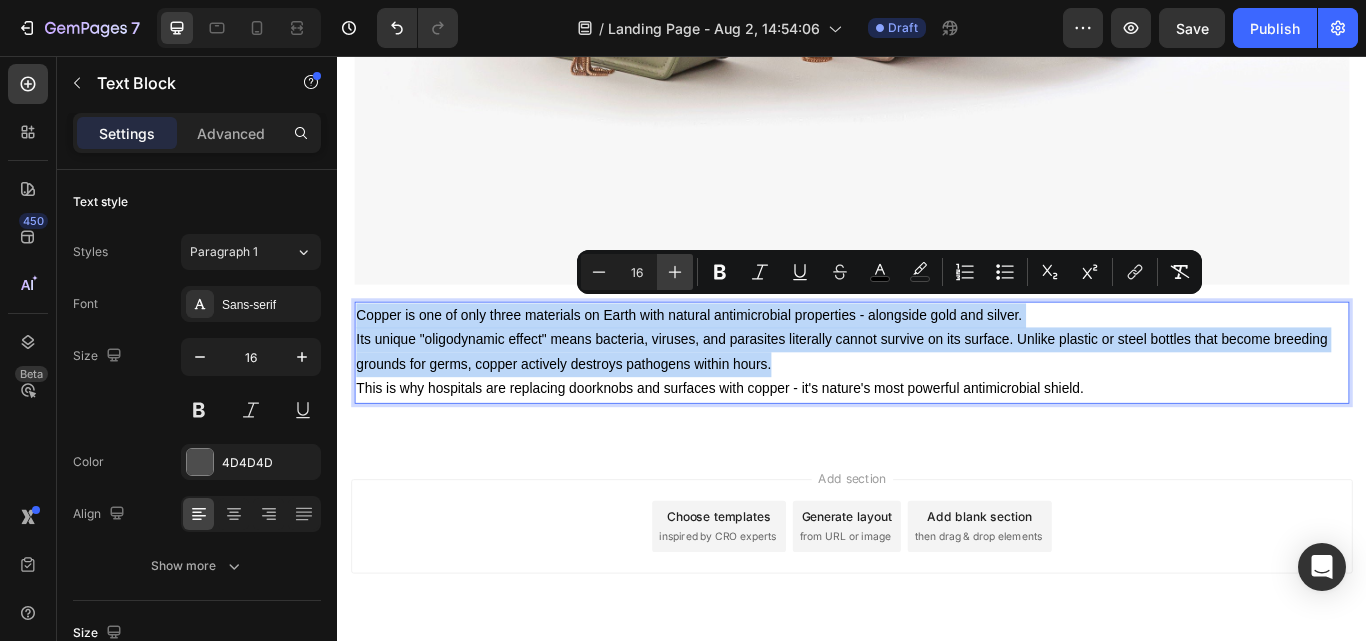 type on "17" 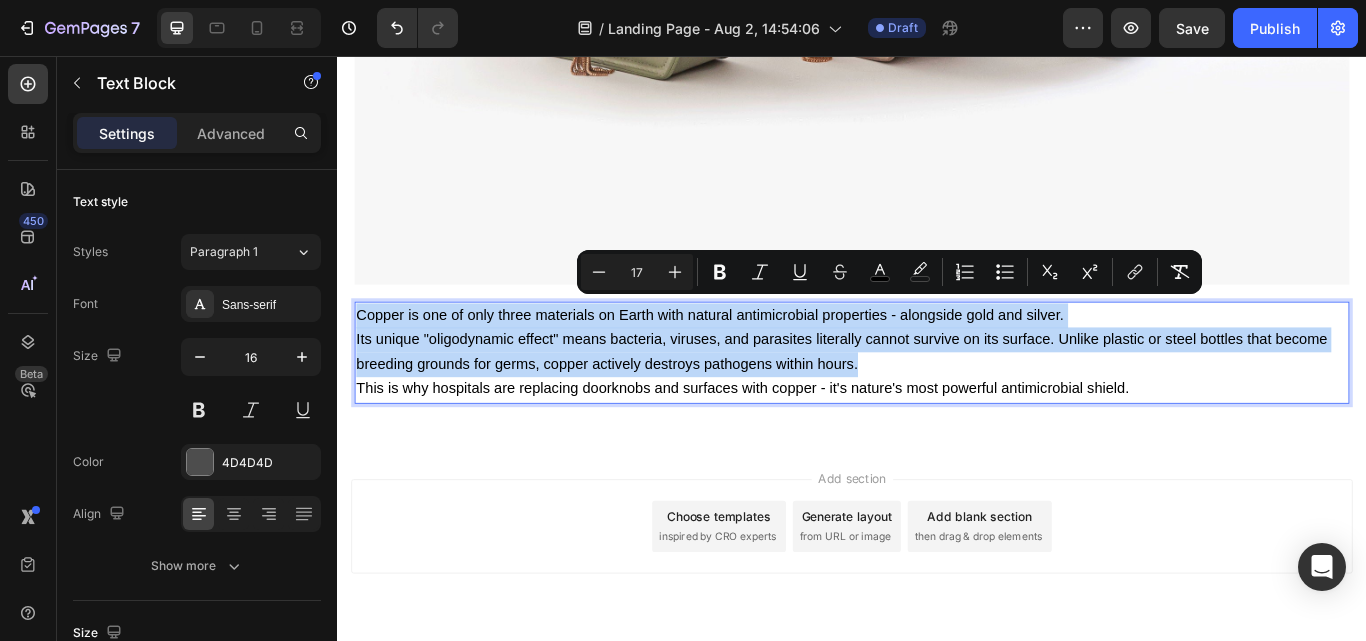 click on "Its unique "oligodynamic effect" means bacteria, viruses, and parasites literally cannot survive on its surface. Unlike plastic or steel bottles that become breeding grounds for germs, copper actively destroys pathogens within hours." at bounding box center (925, 401) 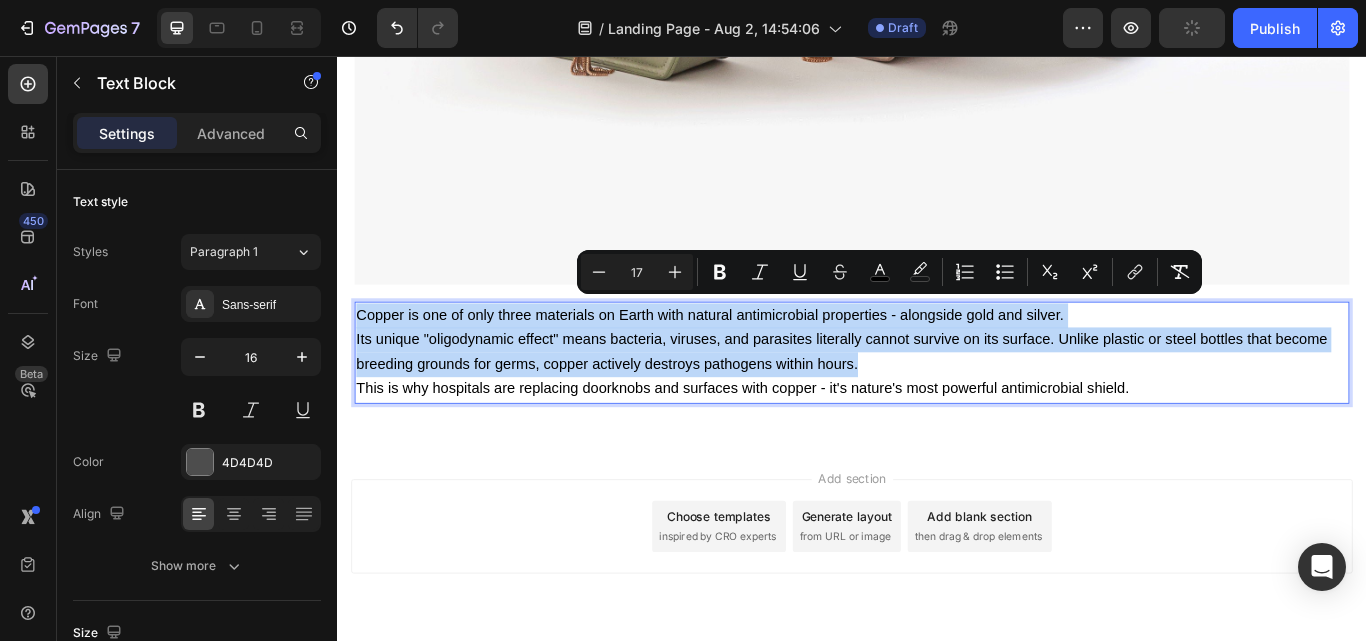 click on "Its unique "oligodynamic effect" means bacteria, viruses, and parasites literally cannot survive on its surface. Unlike plastic or steel bottles that become breeding grounds for germs, copper actively destroys pathogens within hours." at bounding box center (937, 402) 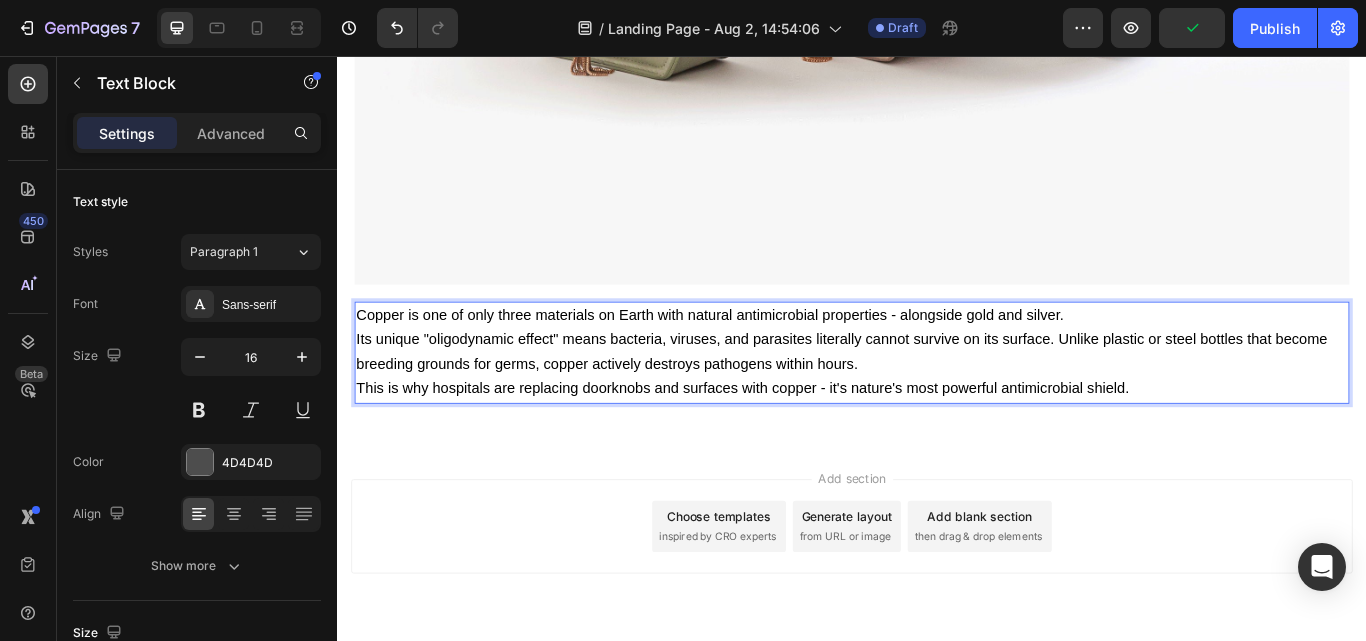 click on "Copper is one of only three materials on Earth with natural antimicrobial properties - alongside gold and silver." at bounding box center (937, 359) 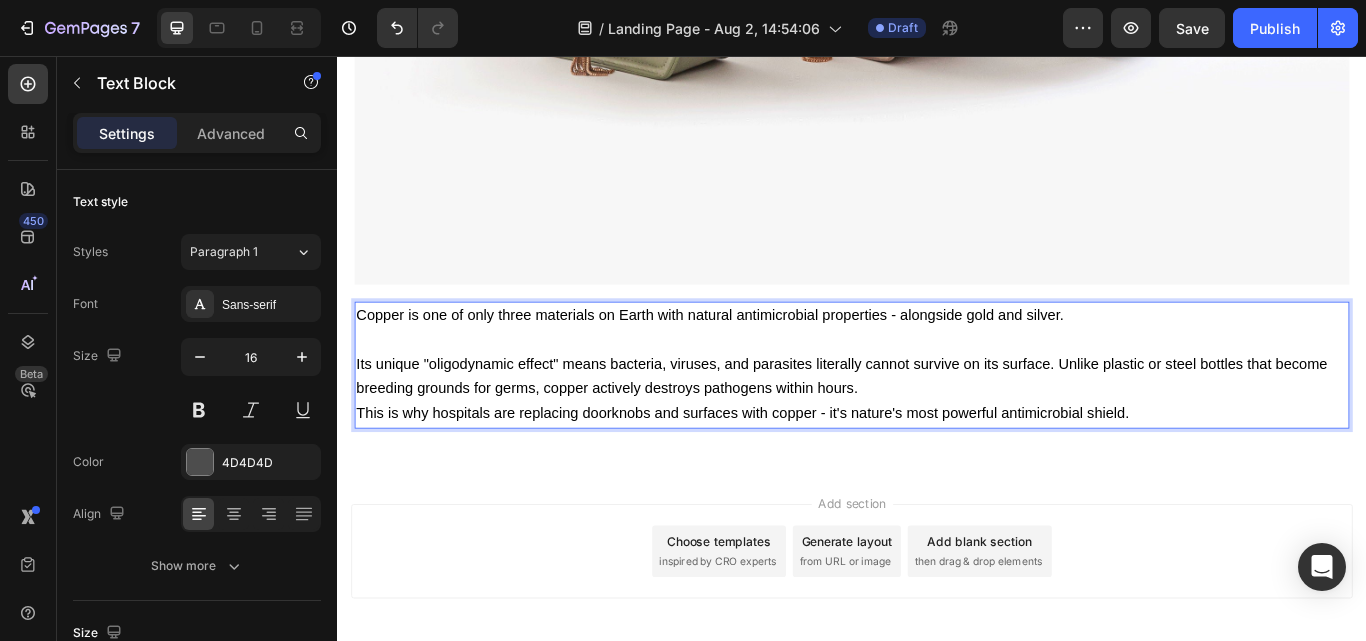 click on "Its unique "oligodynamic effect" means bacteria, viruses, and parasites literally cannot survive on its surface. Unlike plastic or steel bottles that become breeding grounds for germs, copper actively destroys pathogens within hours." at bounding box center [937, 431] 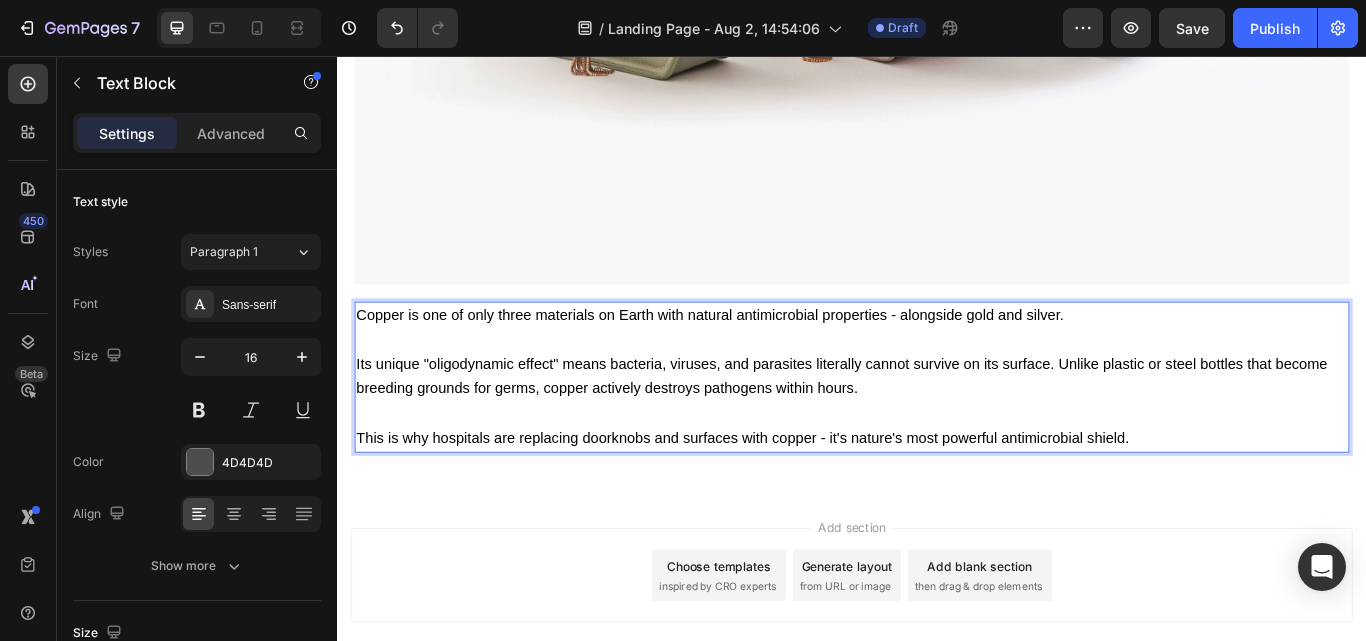 click on "Its unique "oligodynamic effect" means bacteria, viruses, and parasites literally cannot survive on its surface. Unlike plastic or steel bottles that become breeding grounds for germs, copper actively destroys pathogens within hours." at bounding box center (925, 430) 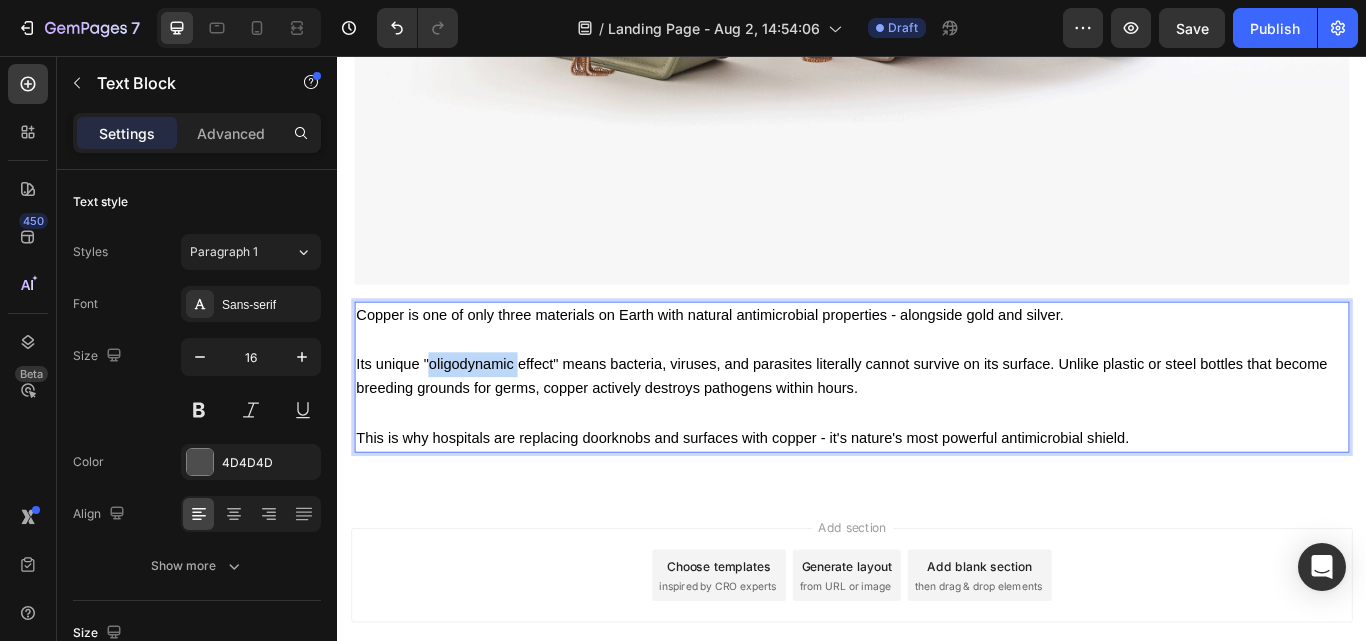 click on "Its unique "oligodynamic effect" means bacteria, viruses, and parasites literally cannot survive on its surface. Unlike plastic or steel bottles that become breeding grounds for germs, copper actively destroys pathogens within hours." at bounding box center [925, 430] 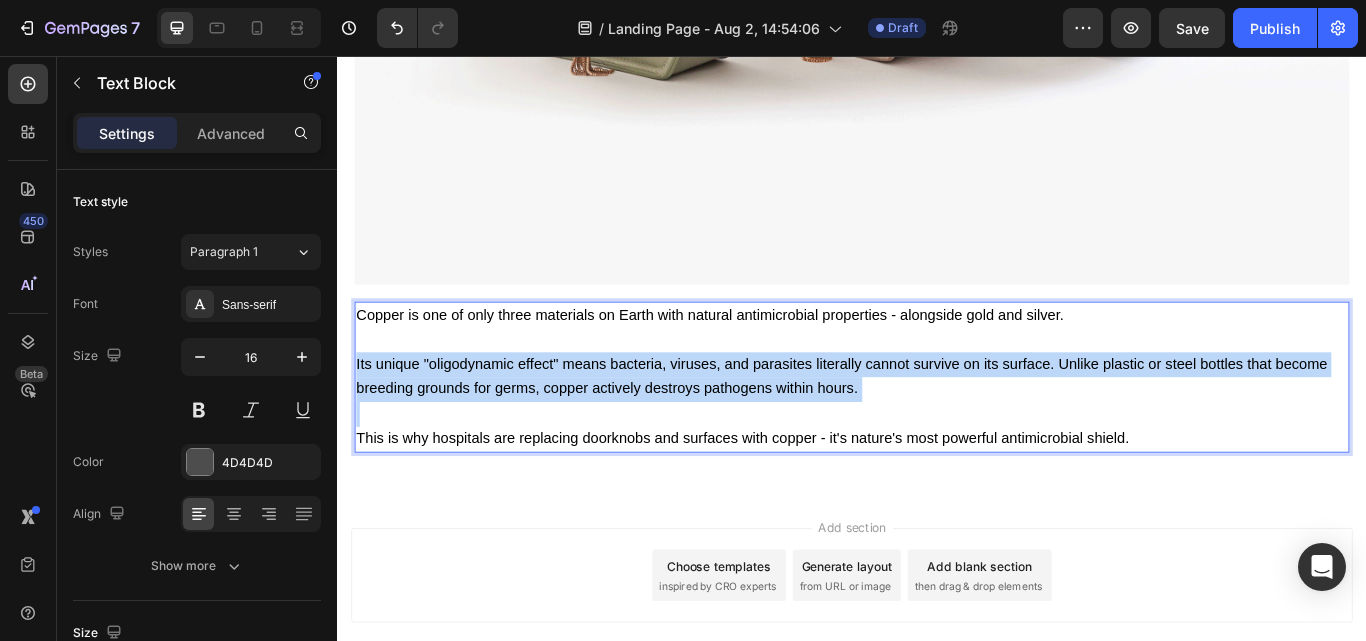click on "Its unique "oligodynamic effect" means bacteria, viruses, and parasites literally cannot survive on its surface. Unlike plastic or steel bottles that become breeding grounds for germs, copper actively destroys pathogens within hours." at bounding box center [925, 430] 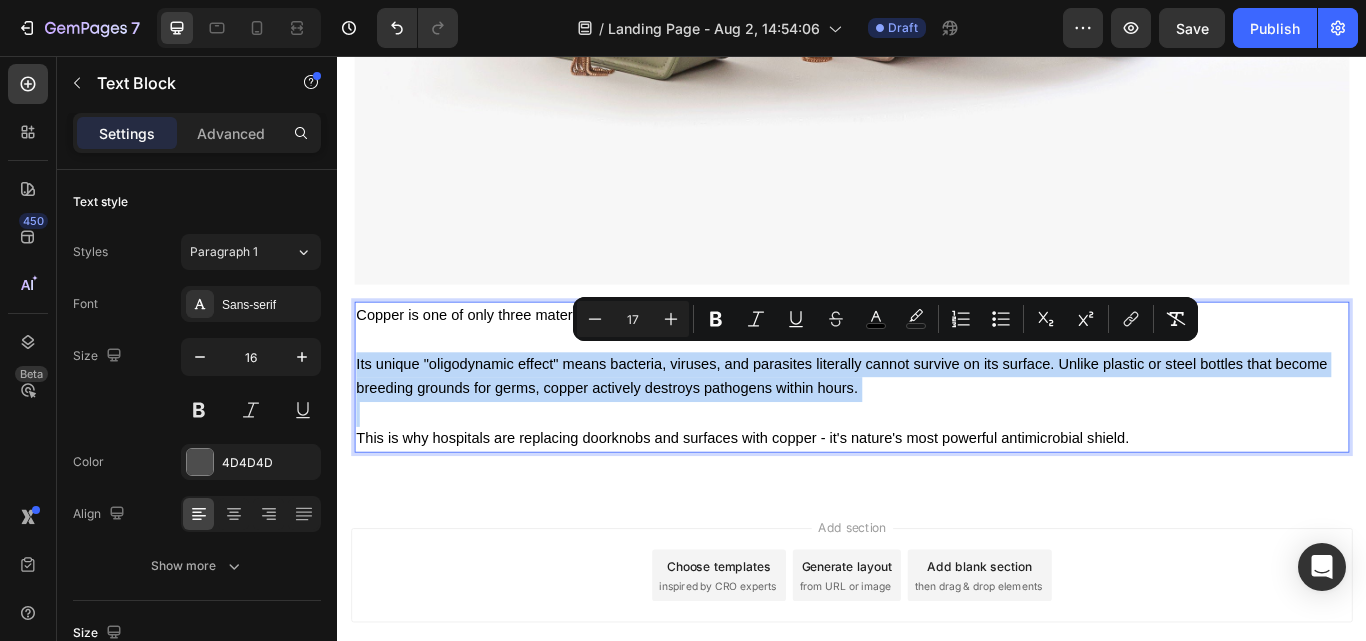 click on "Its unique "oligodynamic effect" means bacteria, viruses, and parasites literally cannot survive on its surface. Unlike plastic or steel bottles that become breeding grounds for germs, copper actively destroys pathogens within hours." at bounding box center [925, 430] 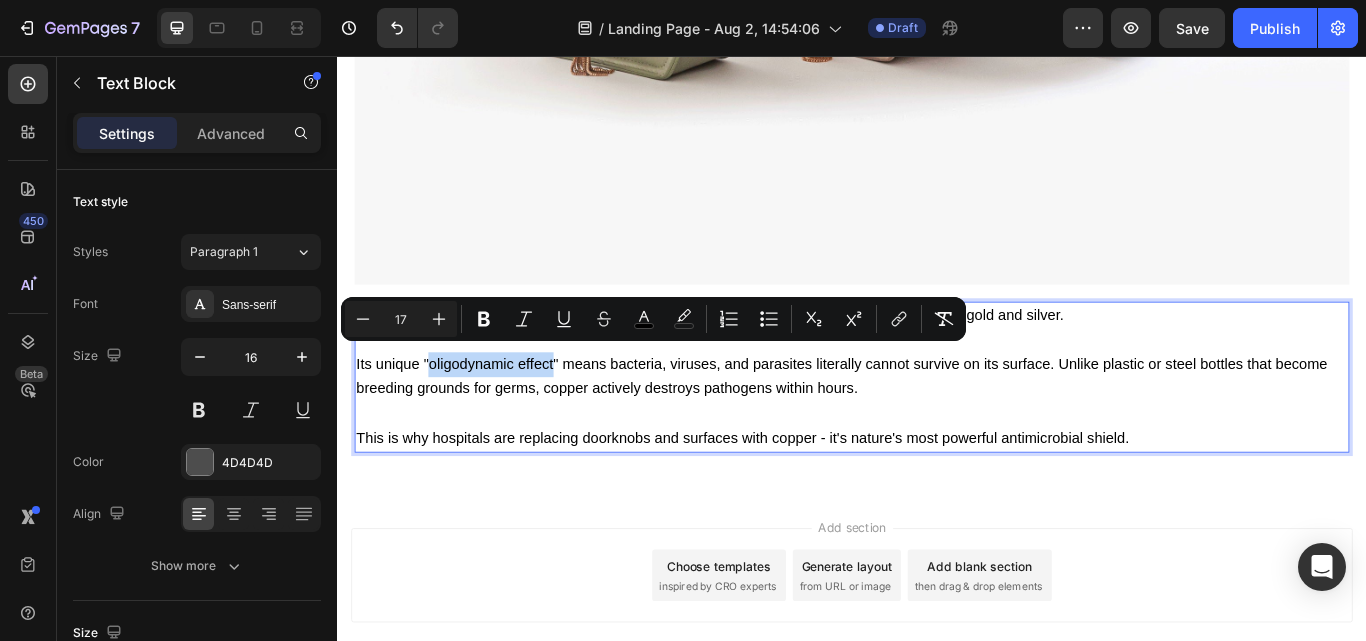 drag, startPoint x: 445, startPoint y: 400, endPoint x: 588, endPoint y: 400, distance: 143 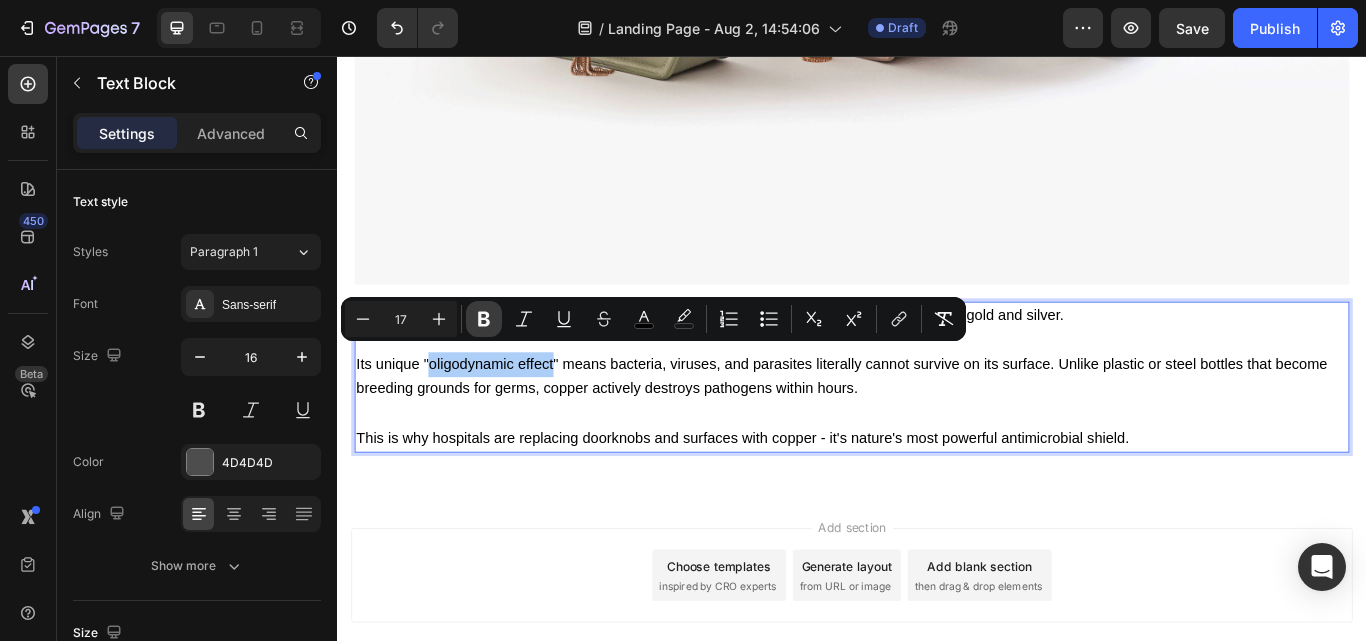 click 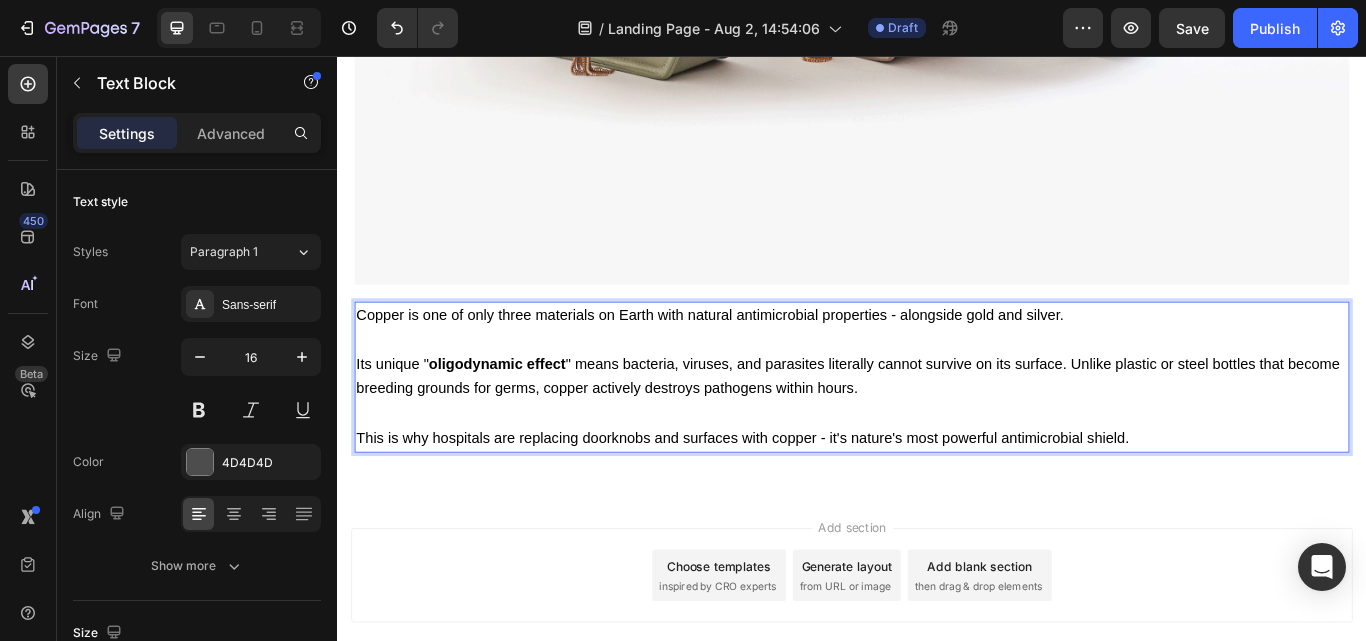 click on "This is why hospitals are replacing doorknobs and surfaces with copper - it's nature's most powerful antimicrobial shield." at bounding box center [809, 502] 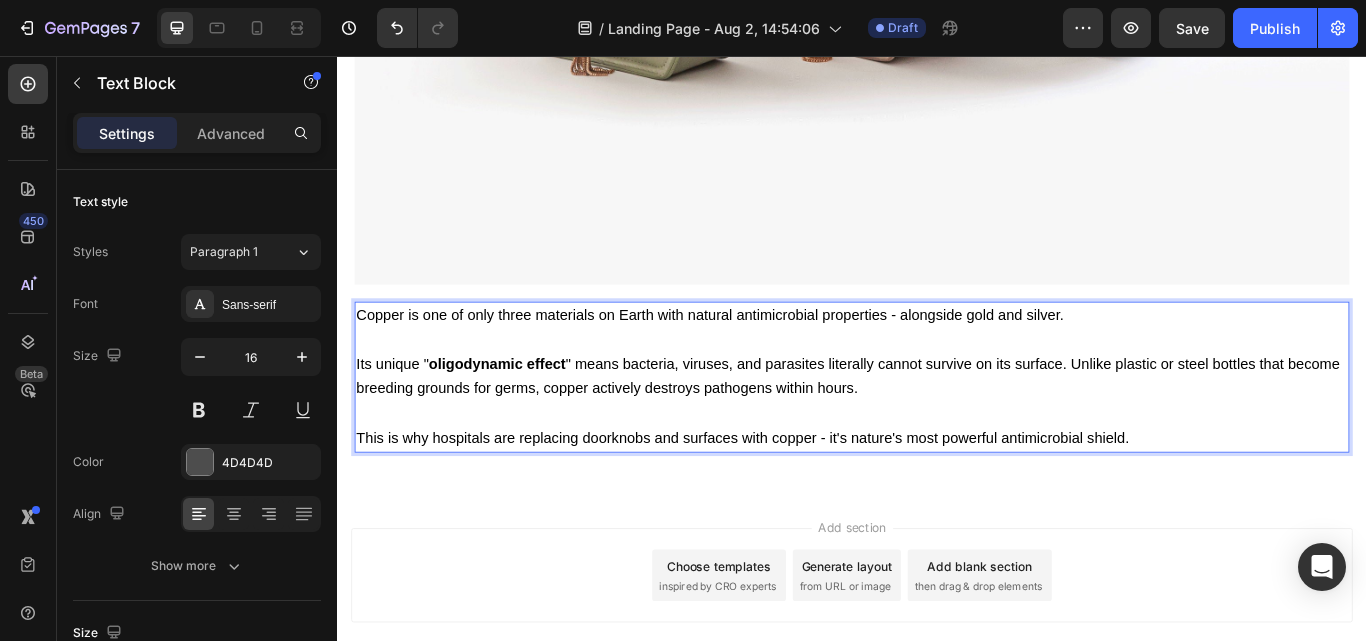 click on "This is why hospitals are replacing doorknobs and surfaces with copper - it's nature's most powerful antimicrobial shield." at bounding box center [809, 502] 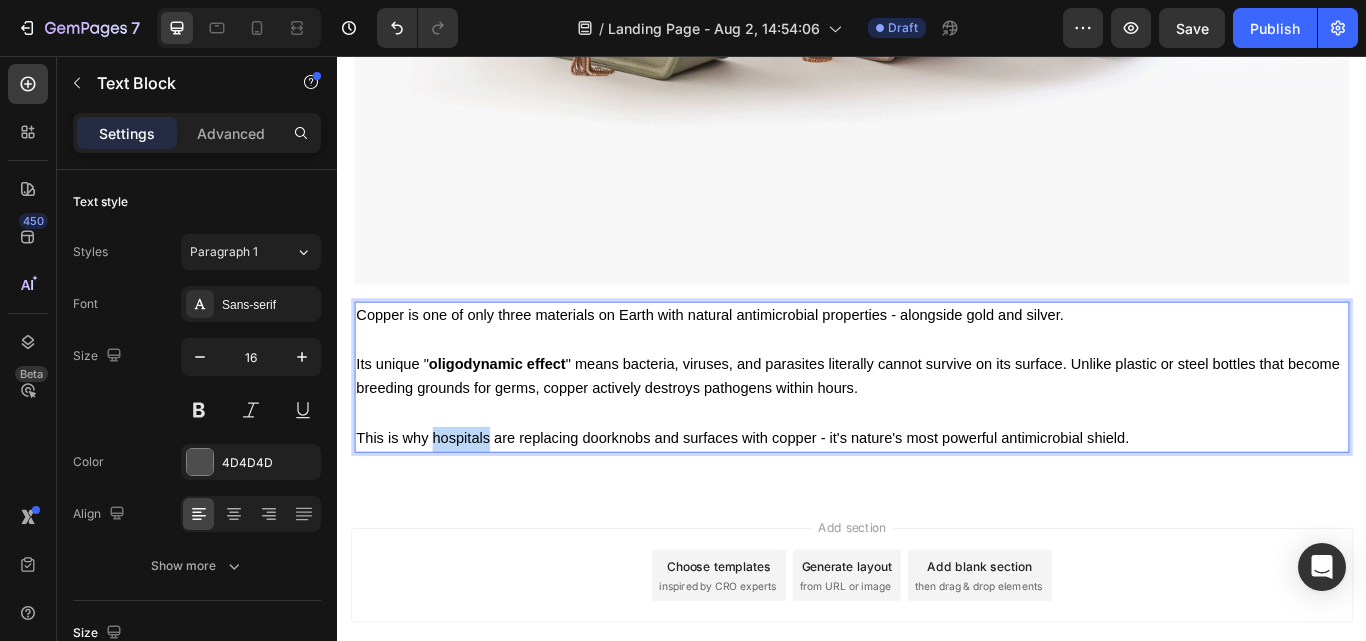 click on "This is why hospitals are replacing doorknobs and surfaces with copper - it's nature's most powerful antimicrobial shield." at bounding box center [809, 502] 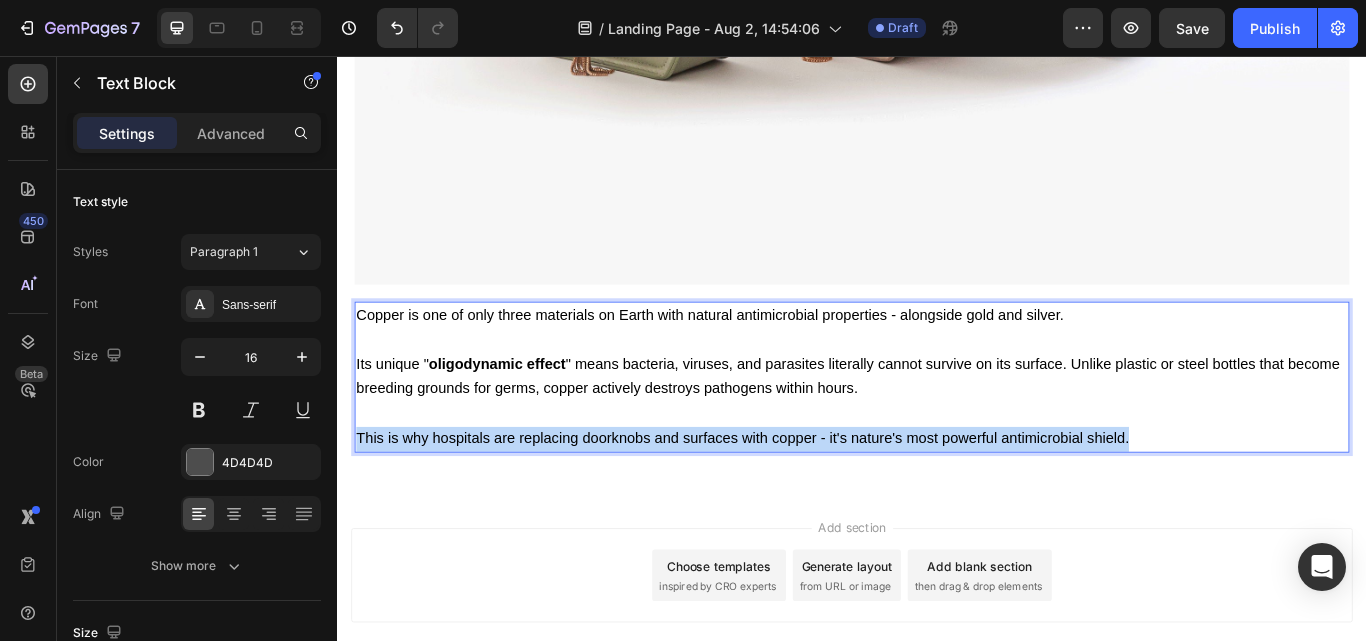 click on "This is why hospitals are replacing doorknobs and surfaces with copper - it's nature's most powerful antimicrobial shield." at bounding box center [809, 502] 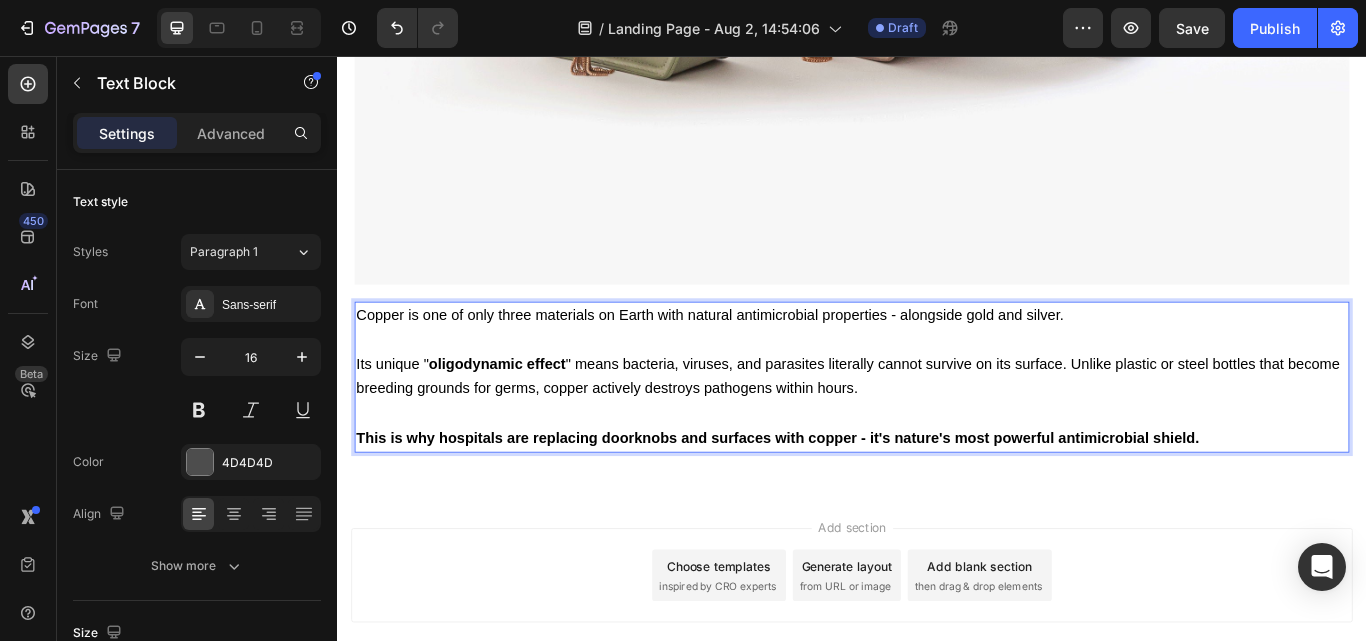 click on "Its unique " oligodynamic effect " means bacteria, viruses, and parasites literally cannot survive on its surface. Unlike plastic or steel bottles that become breeding grounds for germs, copper actively destroys pathogens within hours." at bounding box center (932, 430) 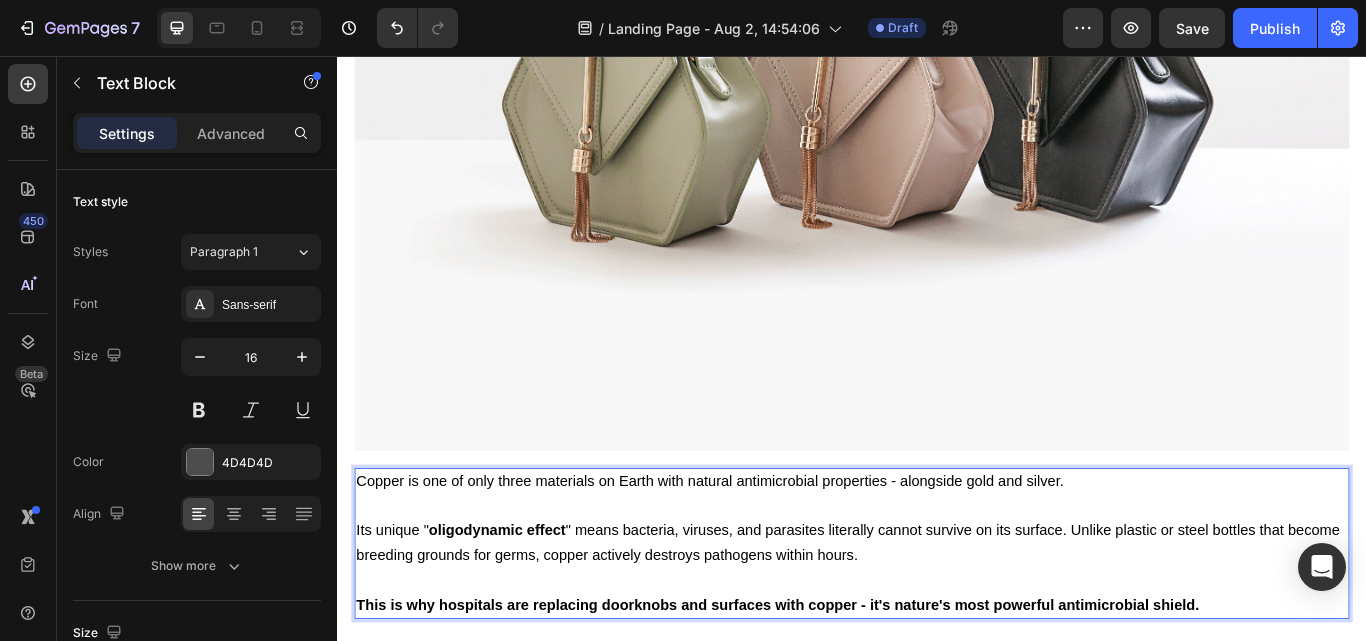 scroll, scrollTop: 7799, scrollLeft: 0, axis: vertical 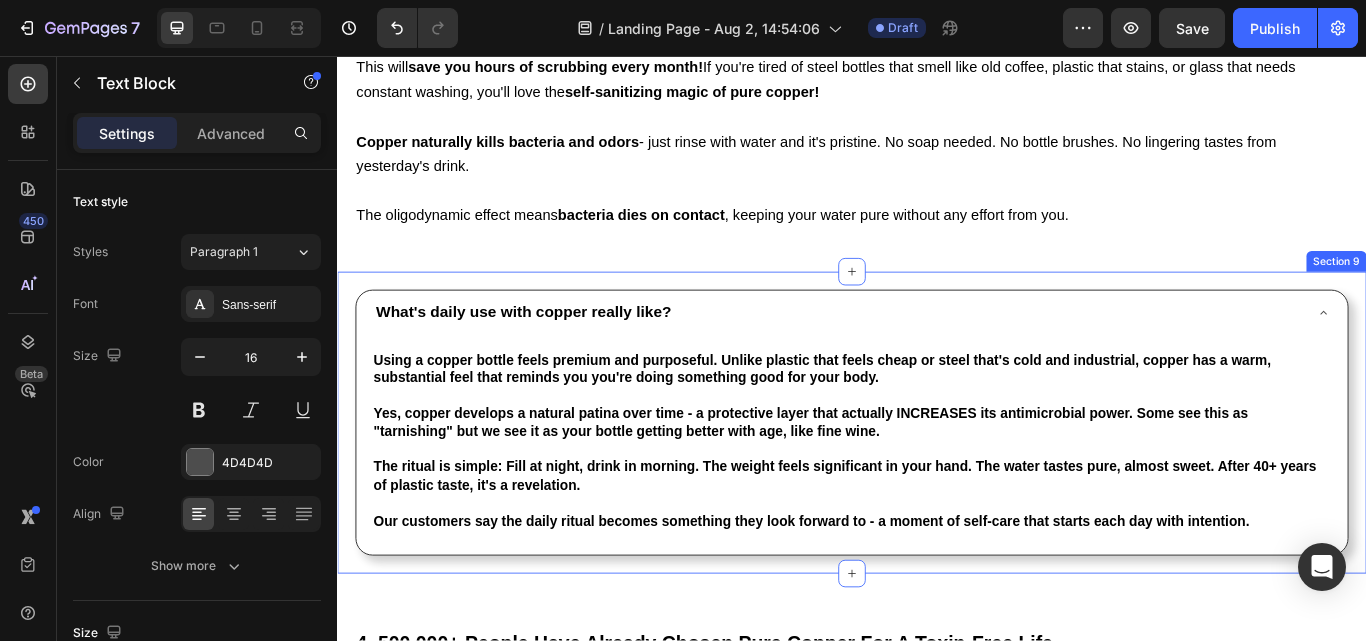 click on "What's daily use with copper really like? Using a copper bottle feels premium and purposeful. Unlike plastic that feels cheap or steel that's cold and industrial, copper has a warm, substantial feel that reminds you you're doing something good for your body.   Yes, copper develops a natural patina over time - a protective layer that actually INCREASES its antimicrobial power. Some see this as "tarnishing" but we see it as your bottle getting better with age, like fine wine.   The ritual is simple: Fill at night, drink in morning. The weight feels significant in your hand. The water tastes pure, almost sweet. After 40+ years of plastic taste, it's a revelation.   Our customers say the daily ritual becomes something they look forward to - a moment of self-care that starts each day with intention. Text Block Accordion Row Section 9" at bounding box center [937, 484] 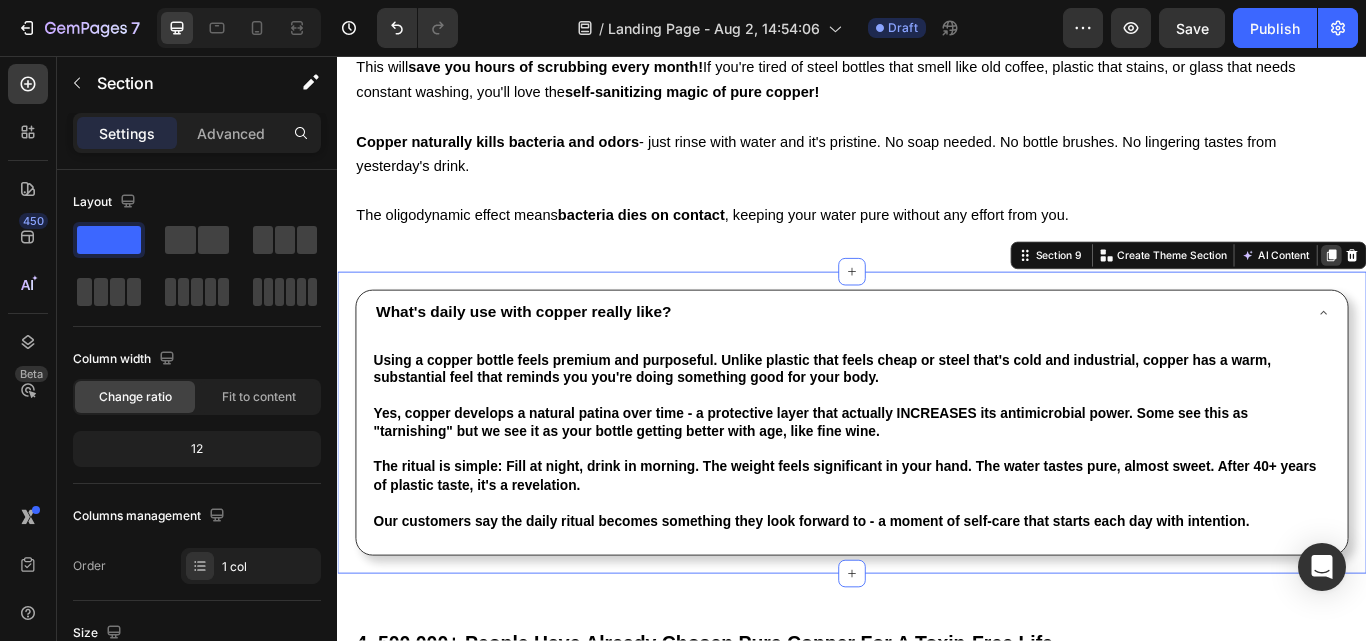 click 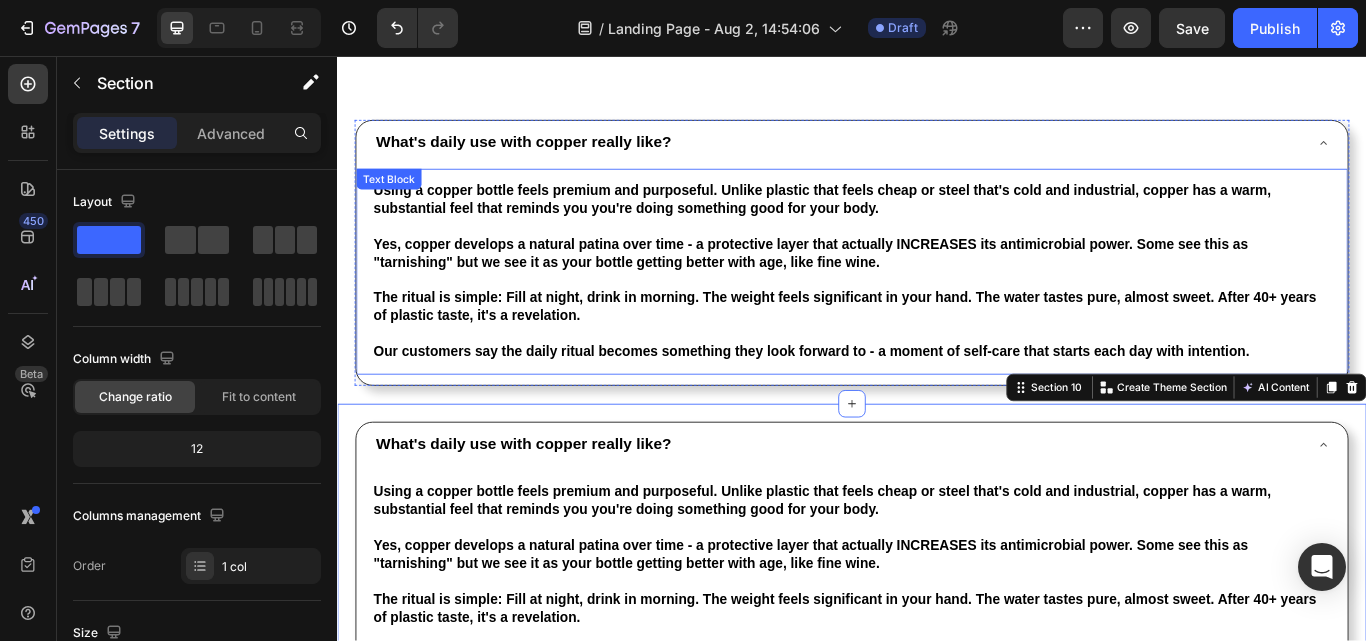 scroll, scrollTop: 5499, scrollLeft: 0, axis: vertical 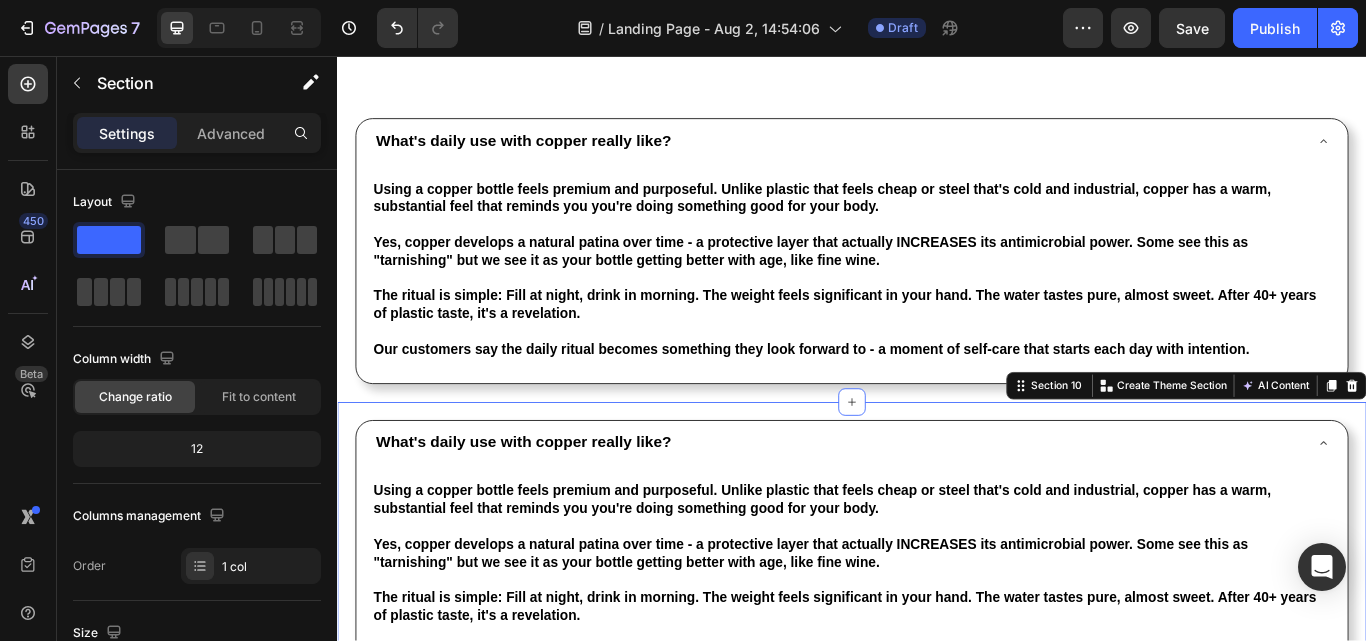 click on "What's daily use with copper really like? Using a copper bottle feels premium and purposeful. Unlike plastic that feels cheap or steel that's cold and industrial, copper has a warm, substantial feel that reminds you you're doing something good for your body. Yes, copper develops a natural patina over time - a protective layer that actually INCREASES its antimicrobial power. Some see this as "tarnishing" but we see it as your bottle getting better with age, like fine wine. The ritual is simple: Fill at night, drink in morning. The weight feels significant in your hand. The water tastes pure, almost sweet. After 40+ years of plastic taste, it's a revelation. Our customers say the daily ritual becomes something they look forward to - a moment of self-care that starts each day with intention. Text Block Accordion Row Section 10 You can create reusable sections Create Theme Section AI Content Write with GemAI What would you like to describe here? Tone and Voice Persuasive Product Generate" at bounding box center [937, 636] 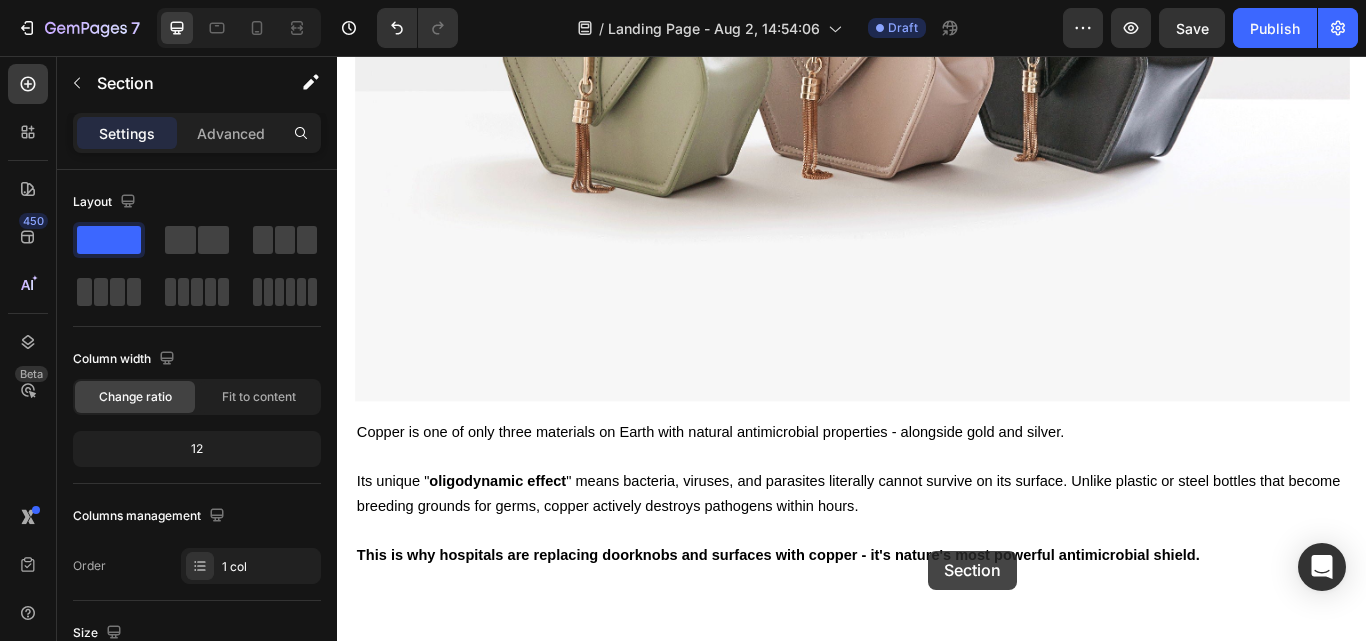 scroll, scrollTop: 8251, scrollLeft: 0, axis: vertical 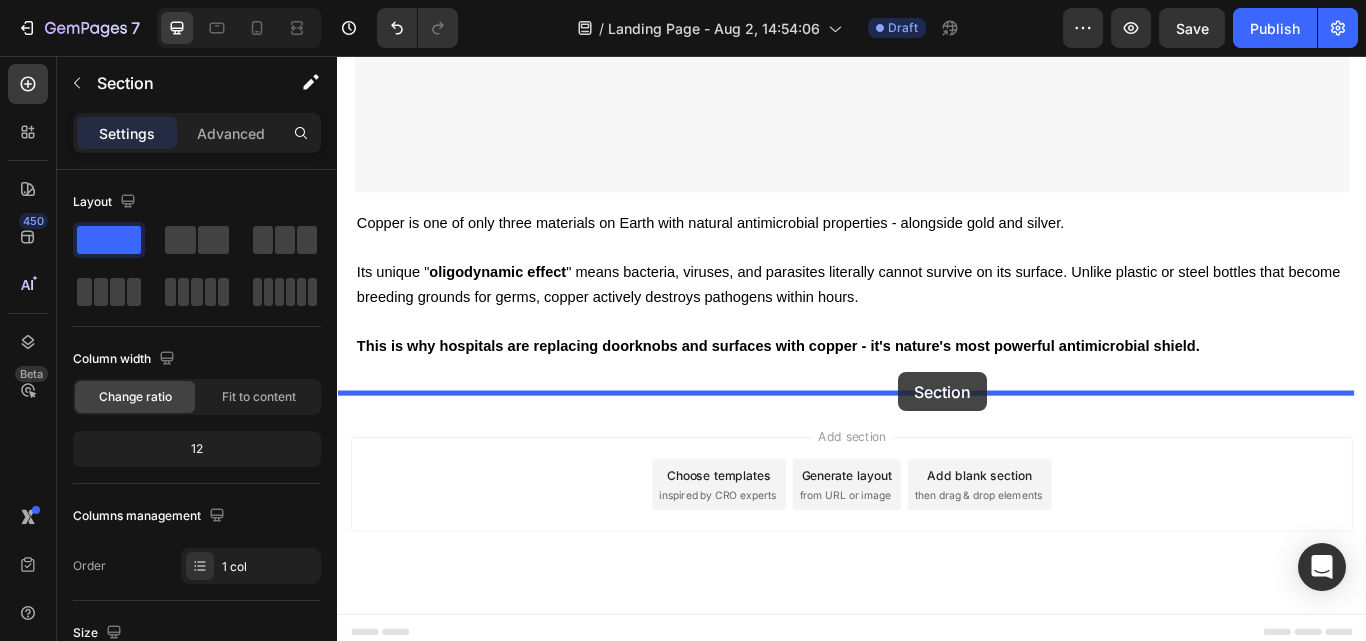 drag, startPoint x: 1125, startPoint y: 429, endPoint x: 991, endPoint y: 425, distance: 134.0597 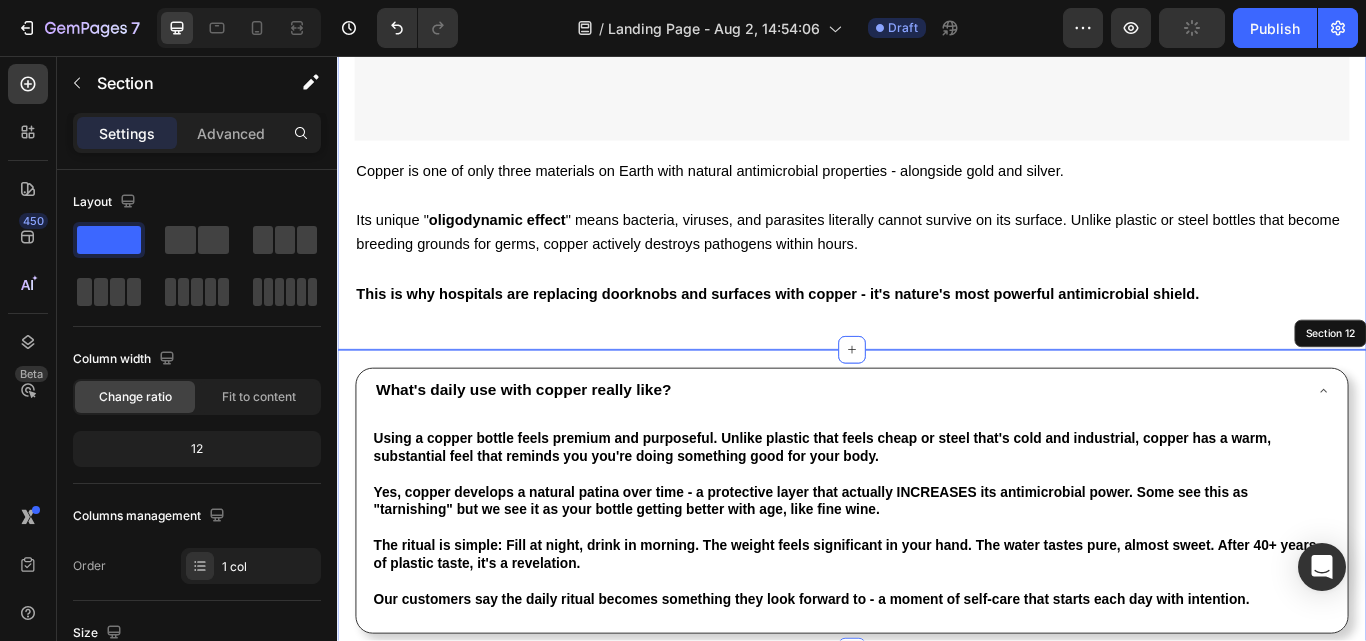 scroll, scrollTop: 8099, scrollLeft: 0, axis: vertical 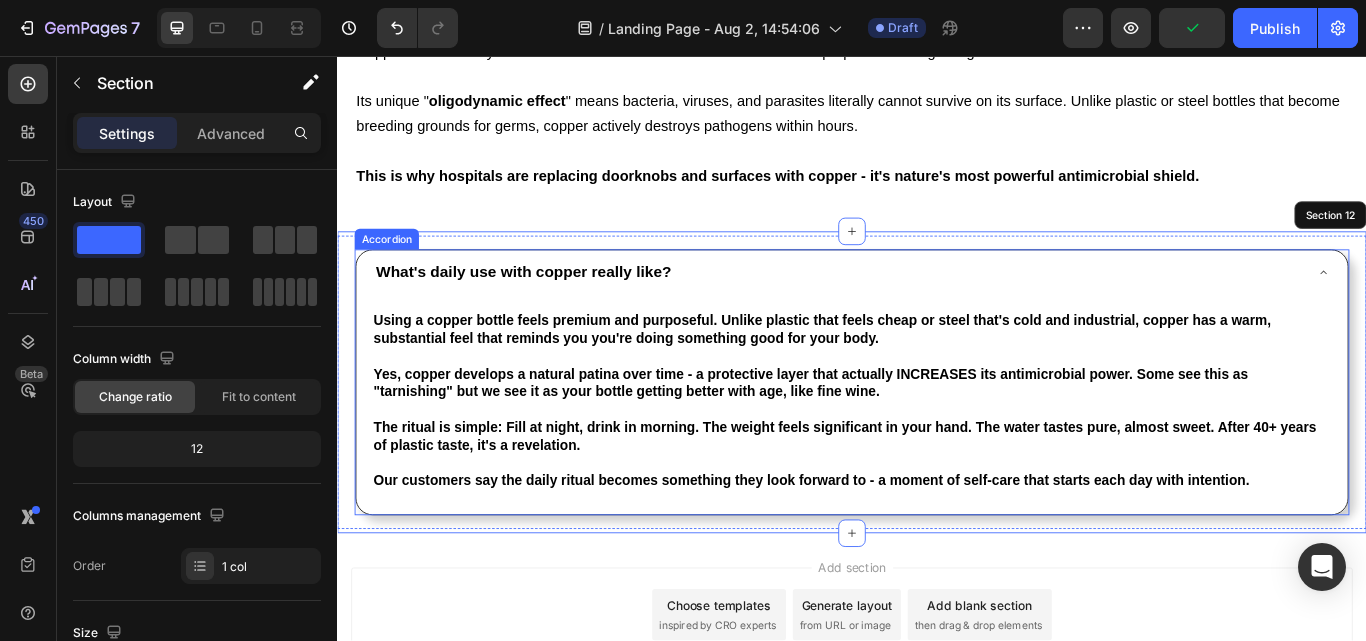 click on "What's daily use with copper really like?" at bounding box center (554, 308) 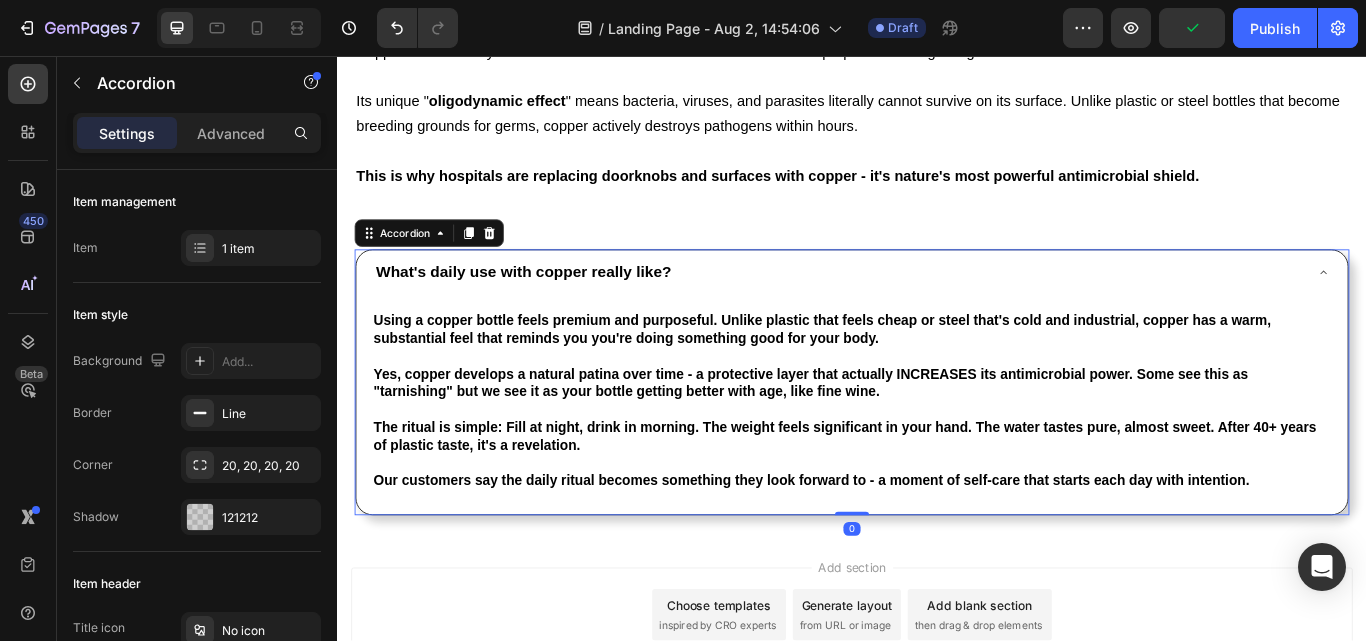 click on "What's daily use with copper really like?" at bounding box center (554, 308) 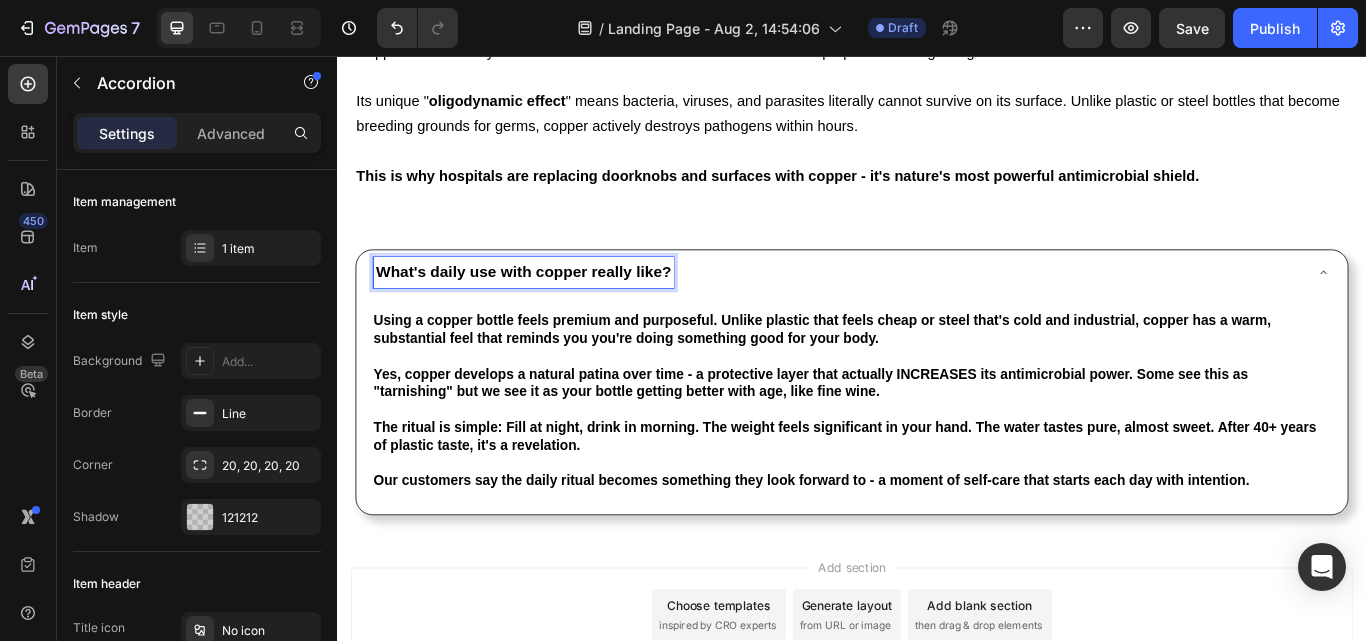 click on "What's daily use with copper really like?" at bounding box center (554, 308) 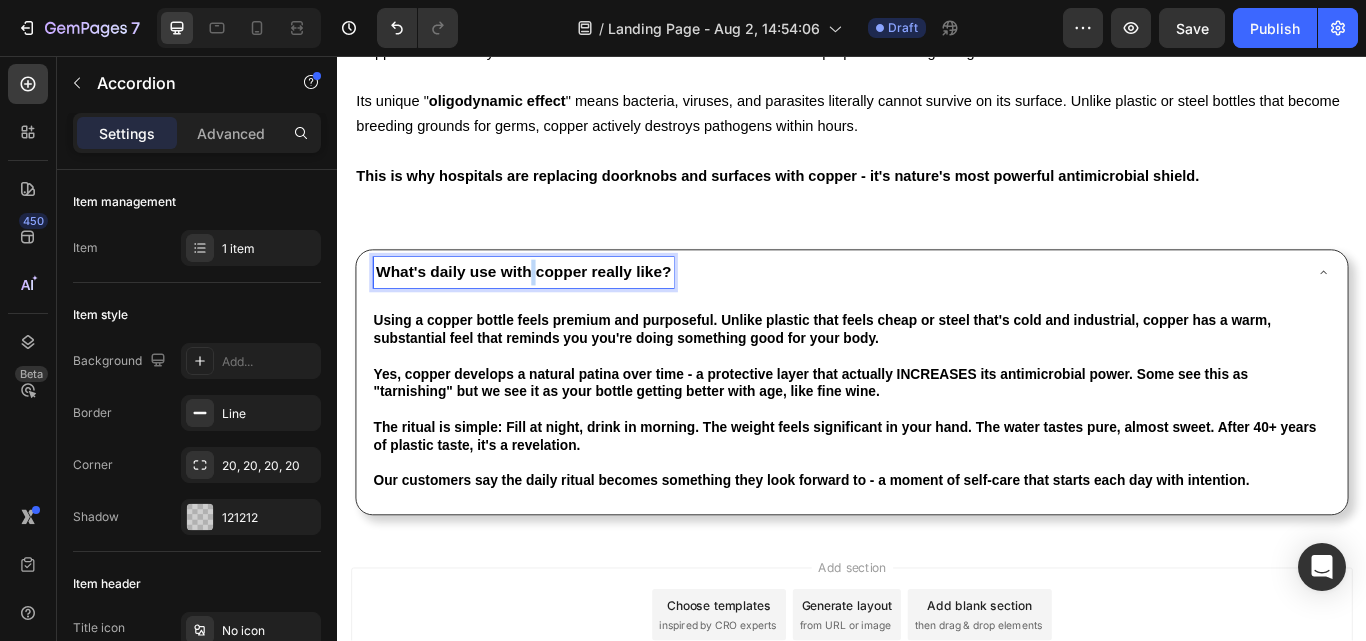 click on "What's daily use with copper really like?" at bounding box center [554, 308] 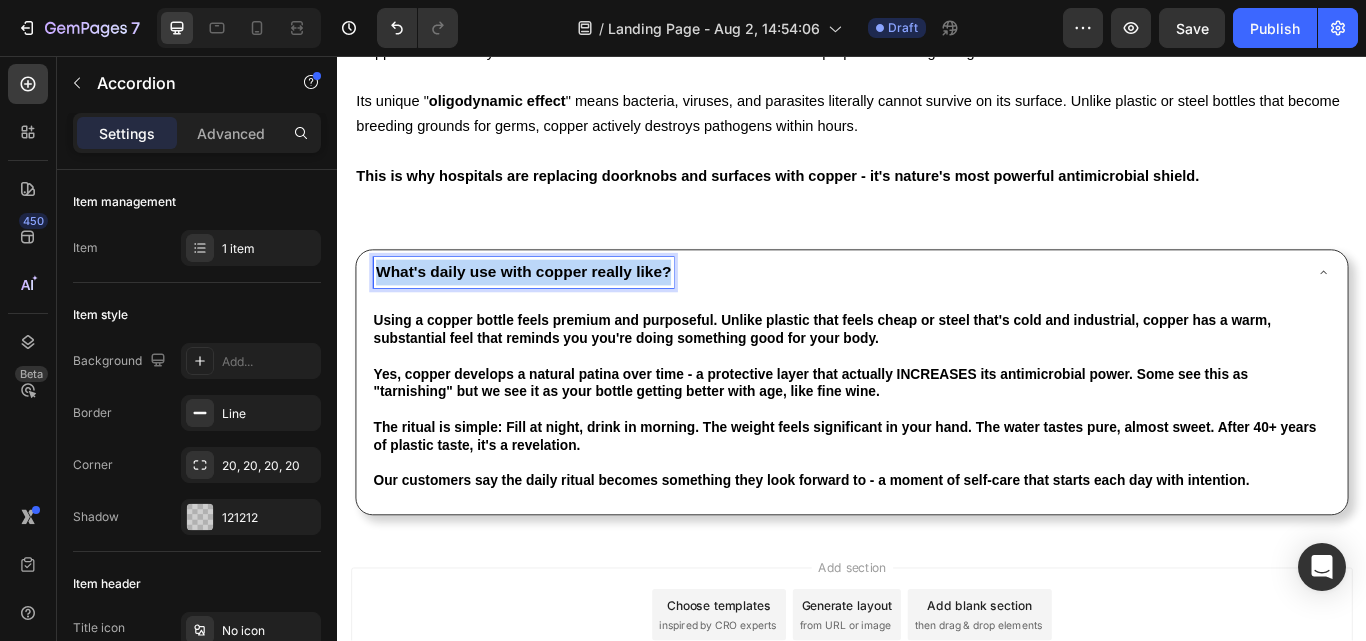 click on "What's daily use with copper really like?" at bounding box center (554, 308) 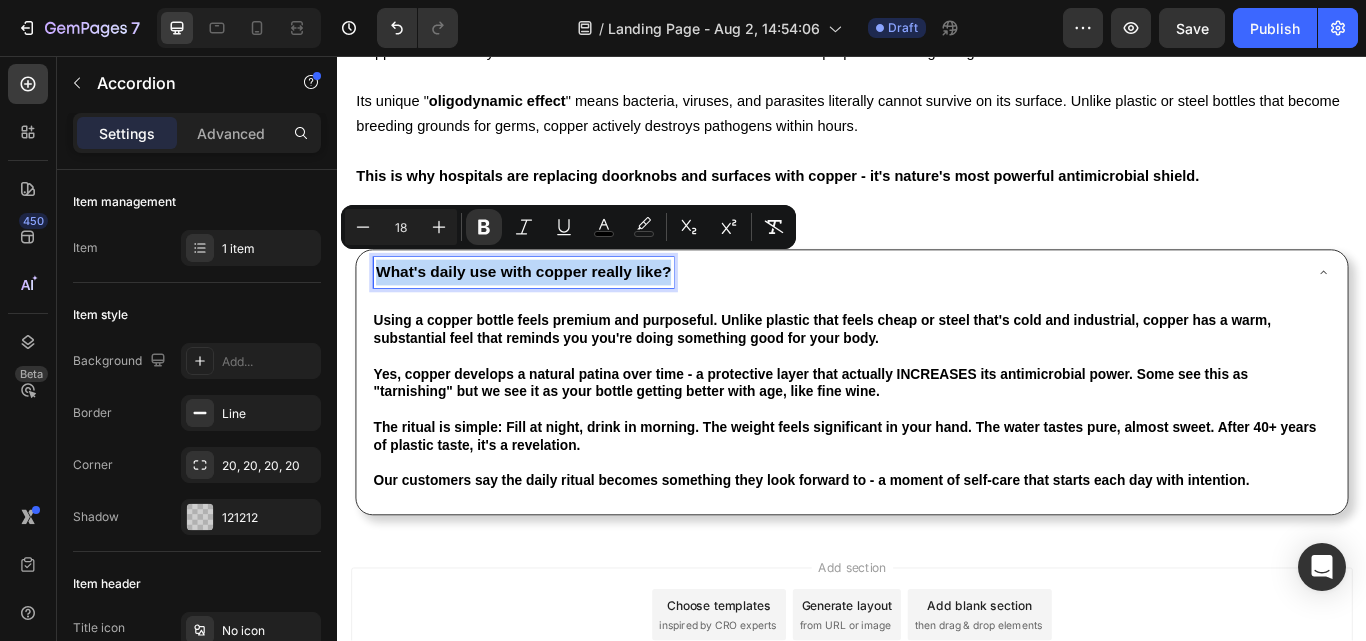 type on "11" 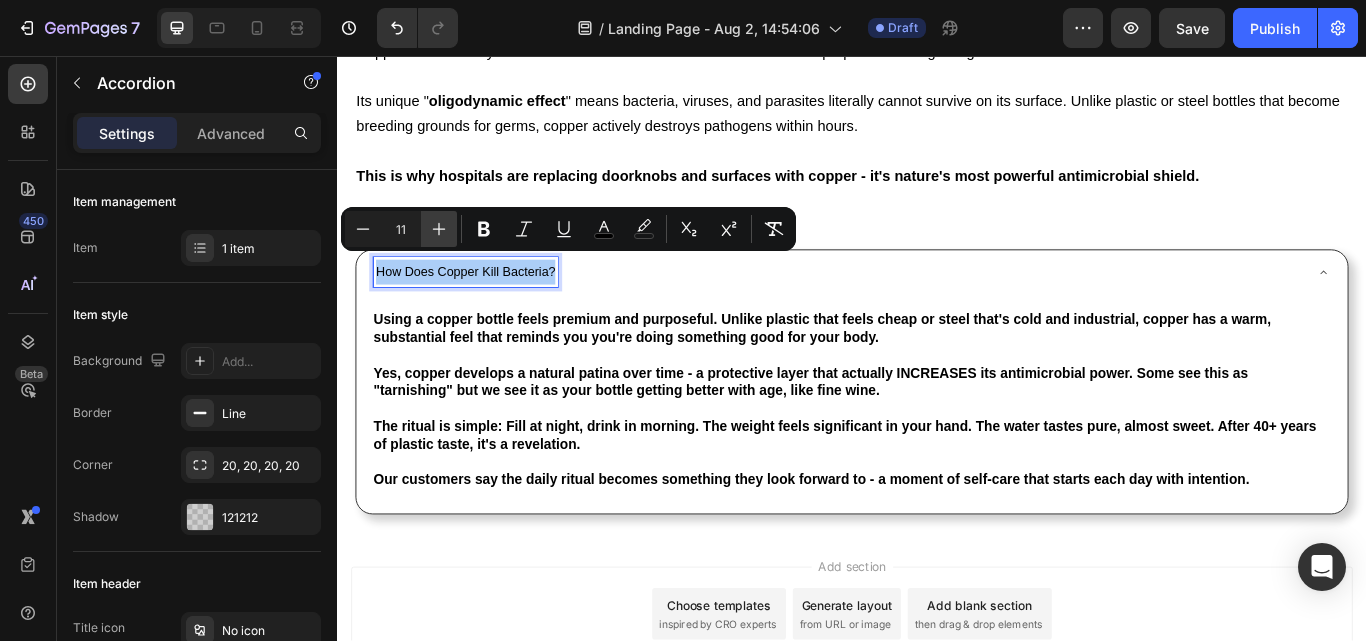 click 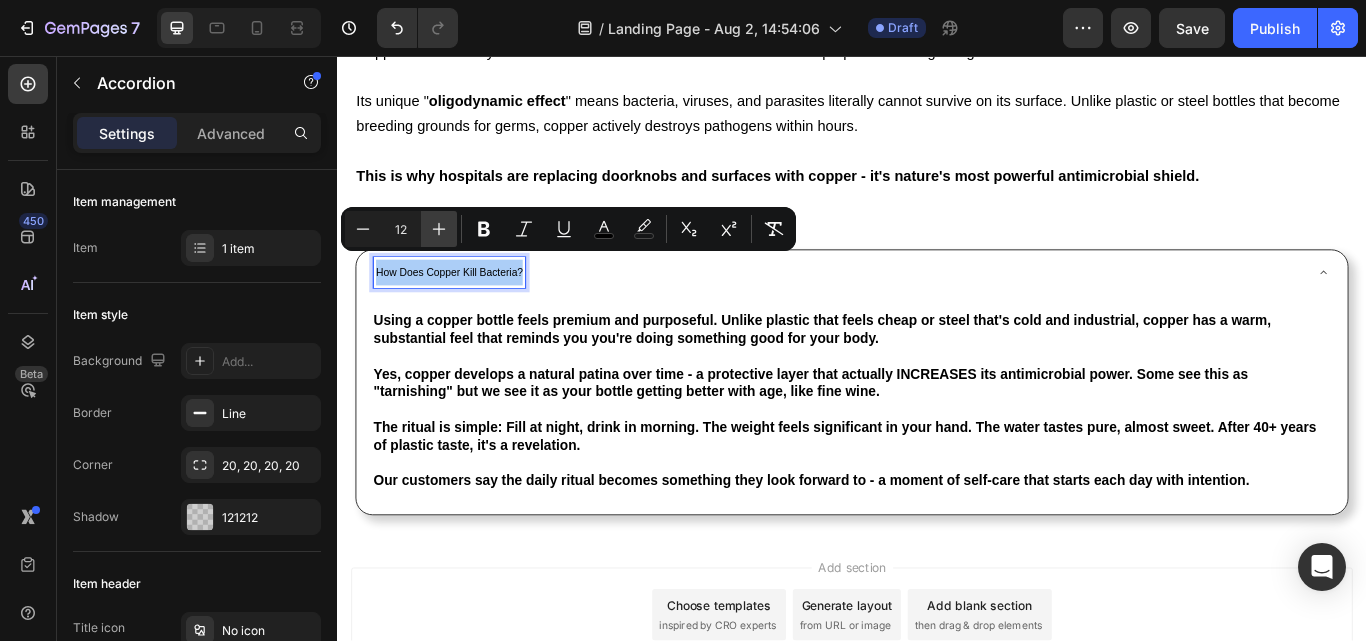 click 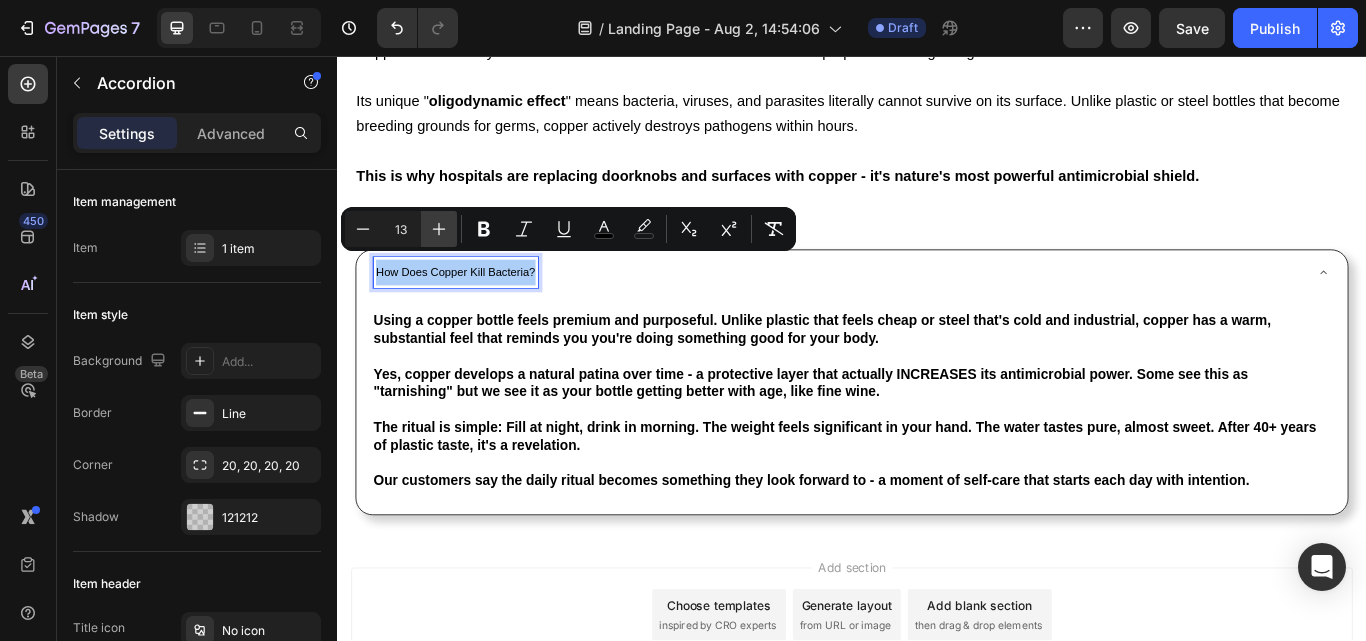click 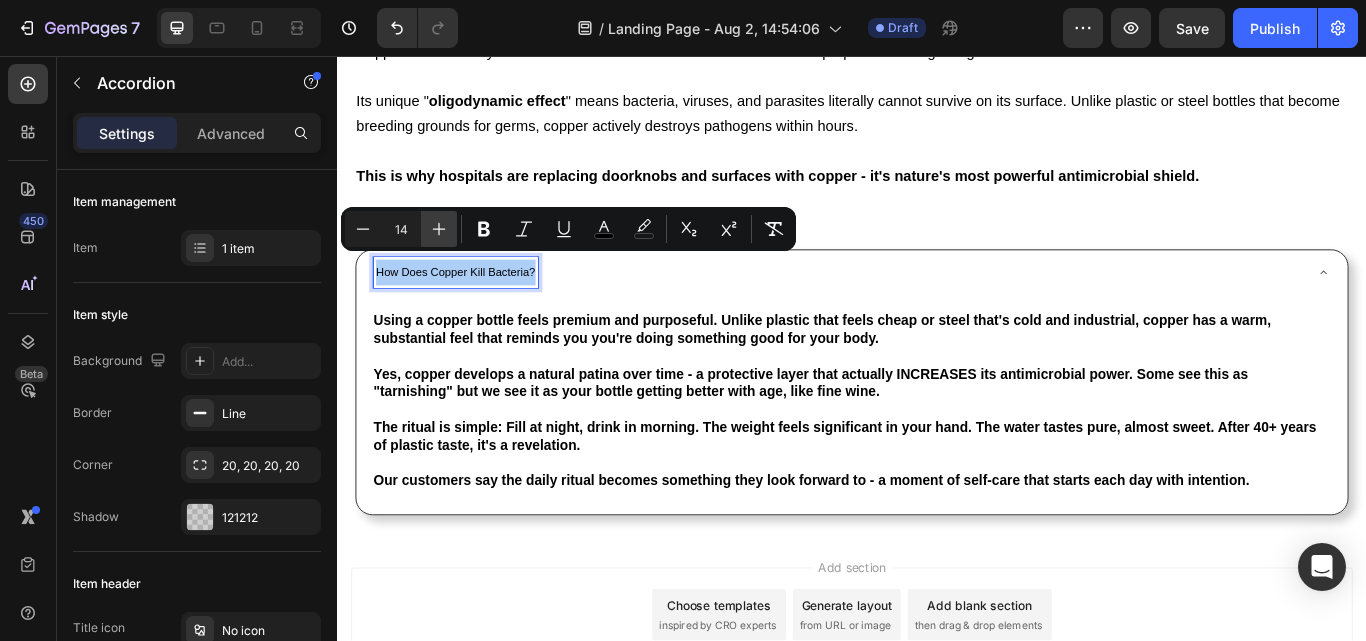 click 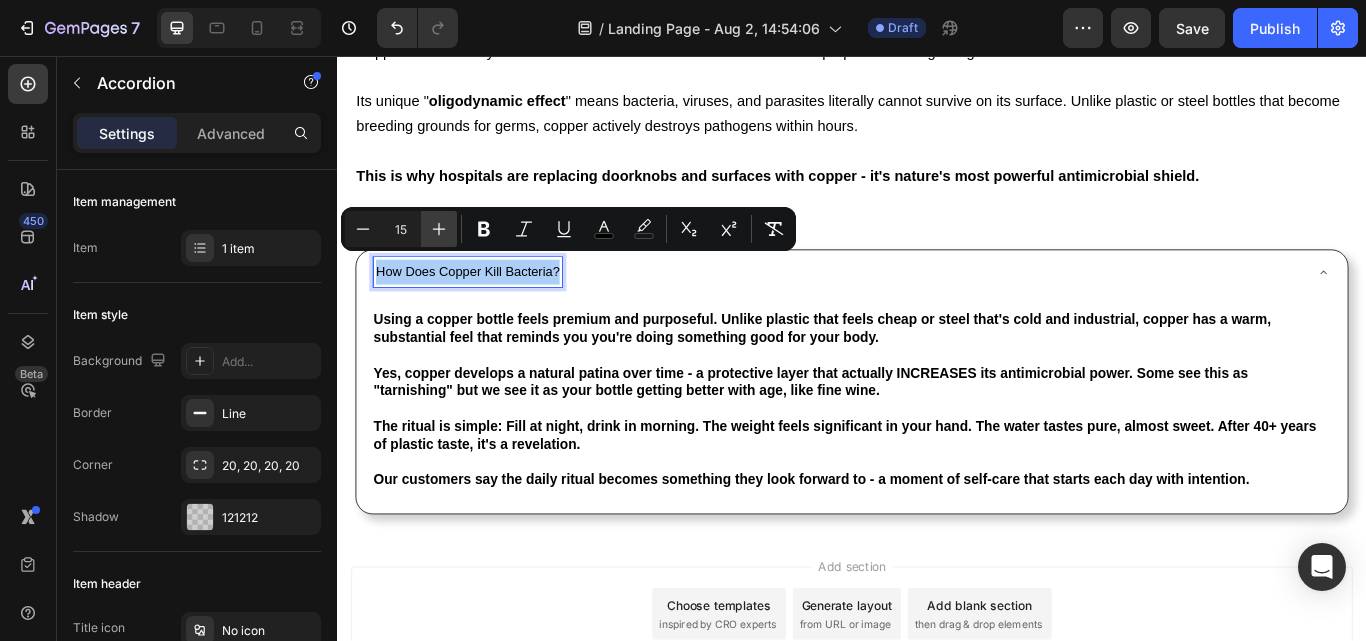 click 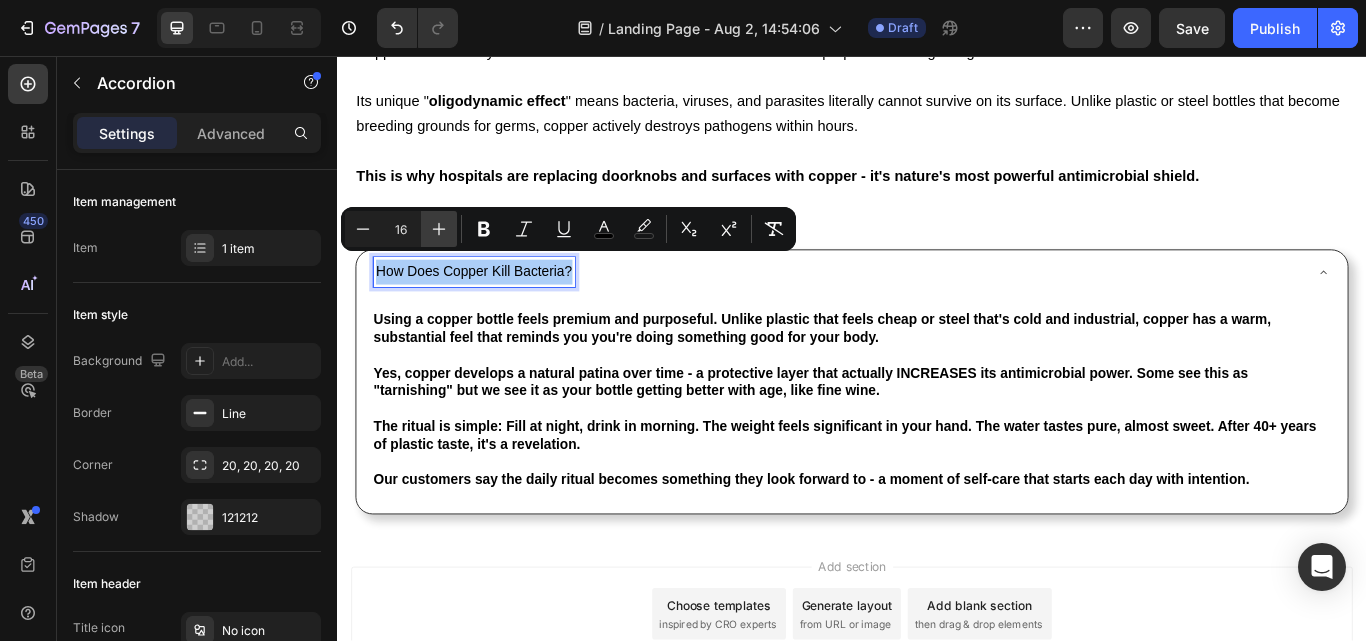 click 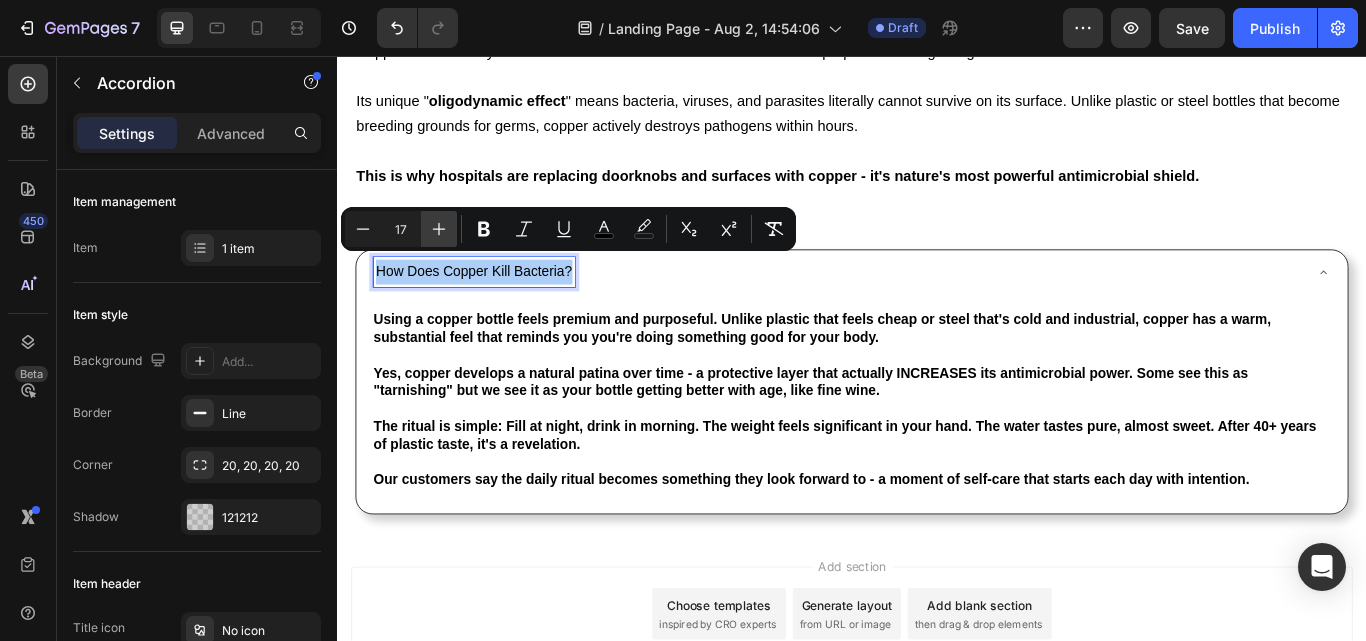 click 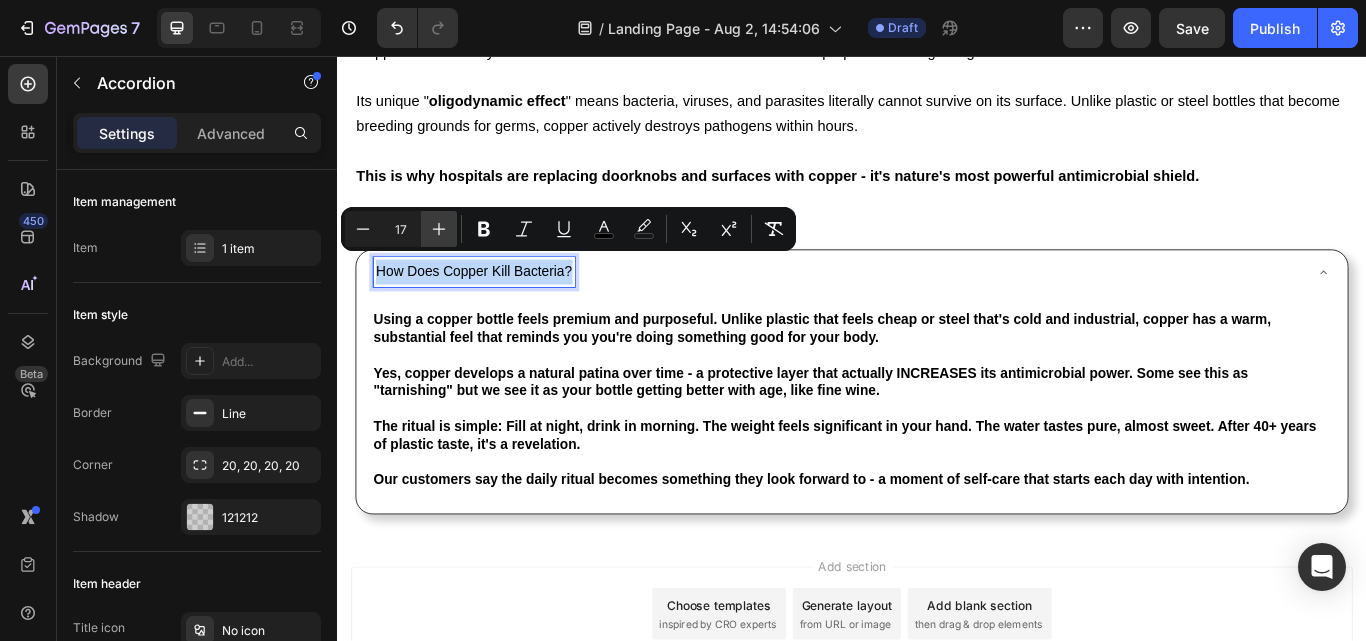 type on "18" 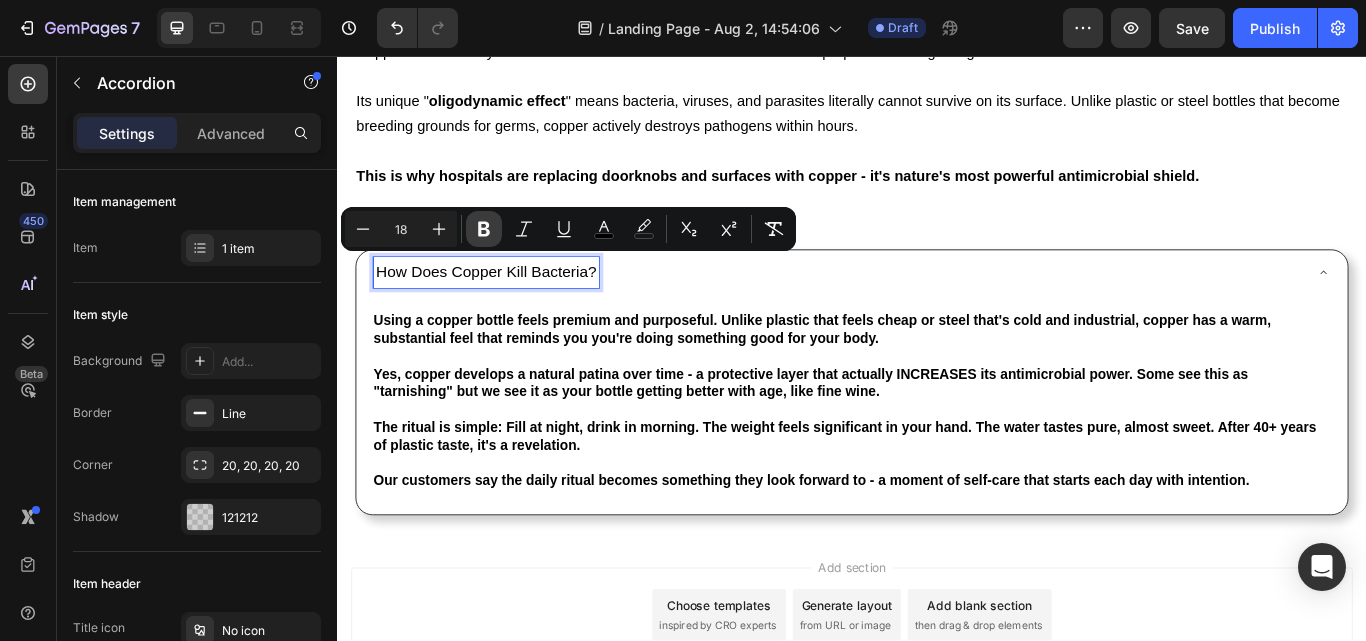 click 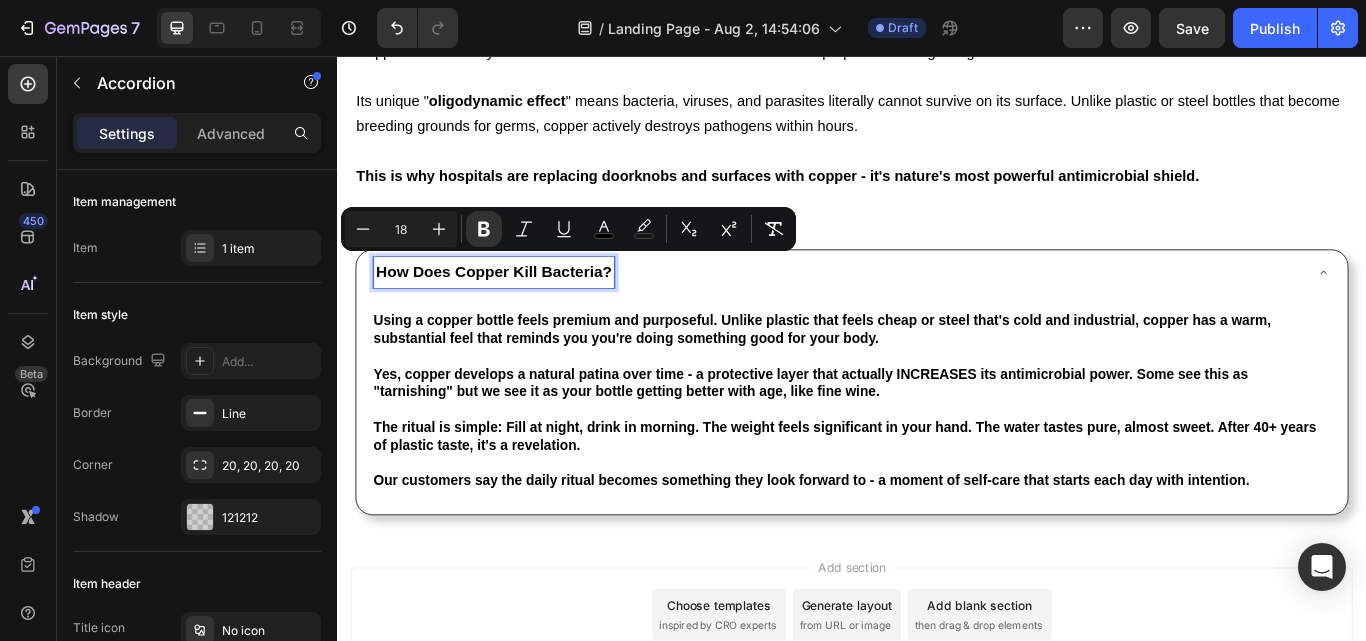click on "Using a copper bottle feels premium and purposeful. Unlike plastic that feels cheap or steel that's cold and industrial, copper has a warm, substantial feel that reminds you you're doing something good for your body." at bounding box center [902, 375] 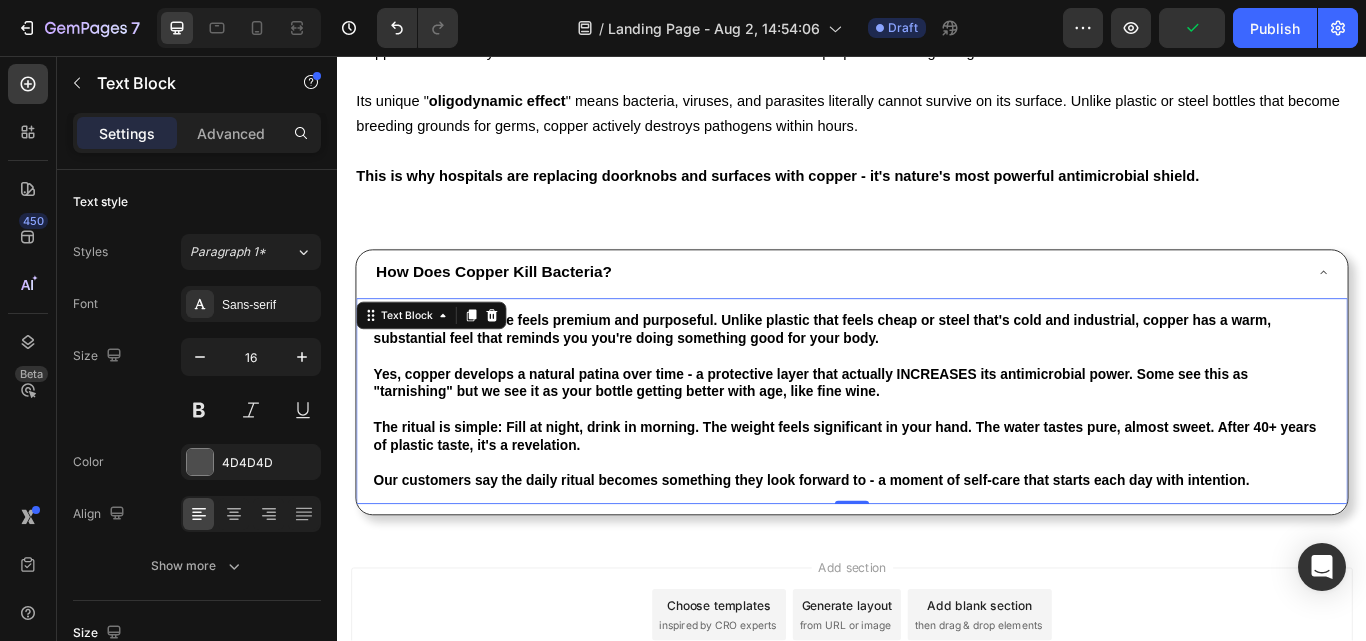 click on "Yes, copper develops a natural patina over time - a protective layer that actually INCREASES its antimicrobial power. Some see this as "tarnishing" but we see it as your bottle getting better with age, like fine wine." at bounding box center [889, 438] 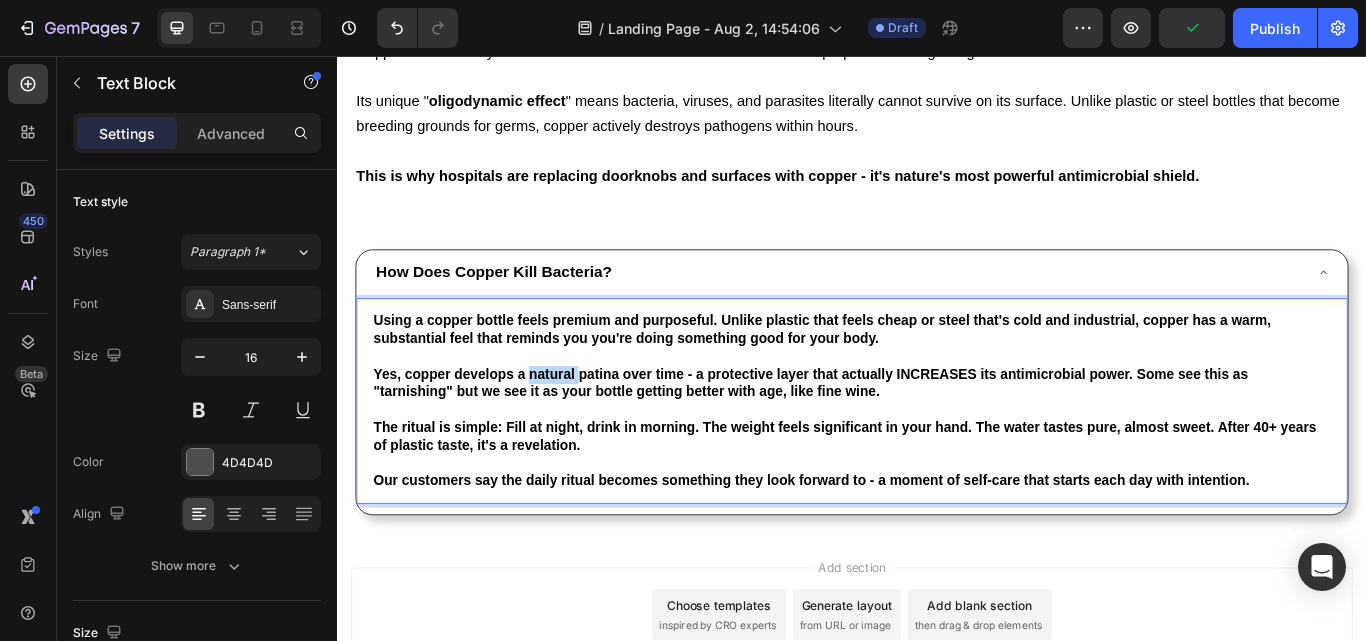 click on "Yes, copper develops a natural patina over time - a protective layer that actually INCREASES its antimicrobial power. Some see this as "tarnishing" but we see it as your bottle getting better with age, like fine wine." at bounding box center (889, 438) 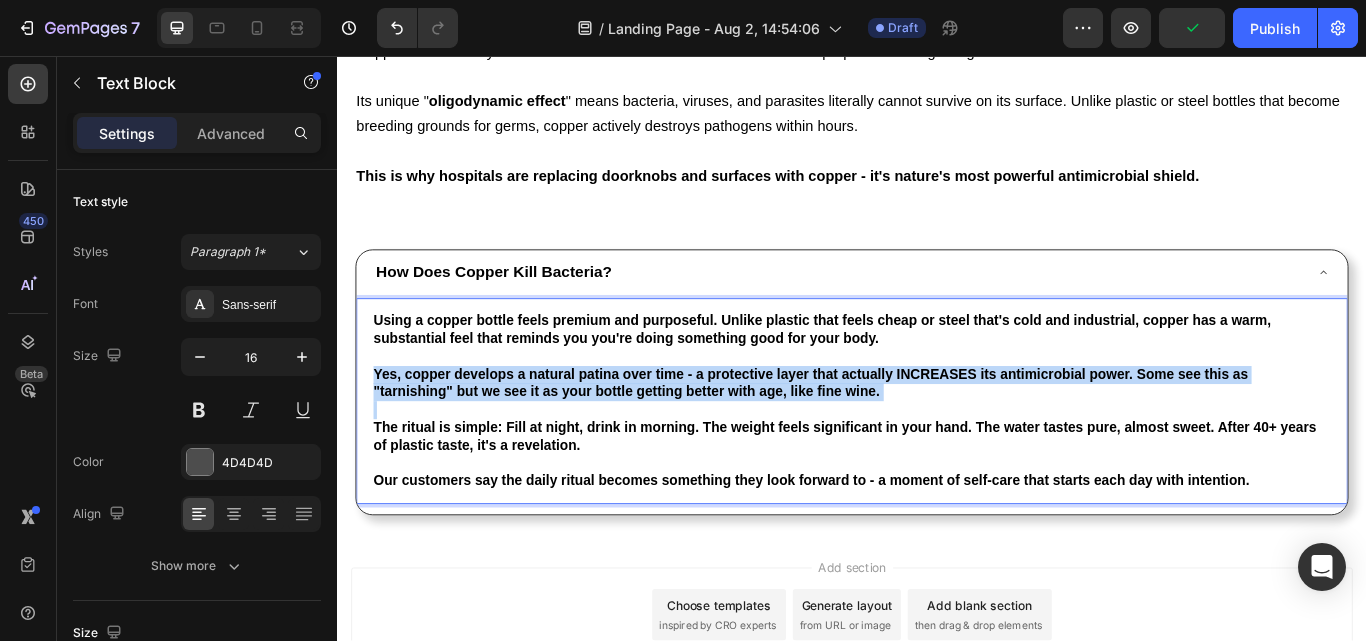 click on "Yes, copper develops a natural patina over time - a protective layer that actually INCREASES its antimicrobial power. Some see this as "tarnishing" but we see it as your bottle getting better with age, like fine wine." at bounding box center [889, 438] 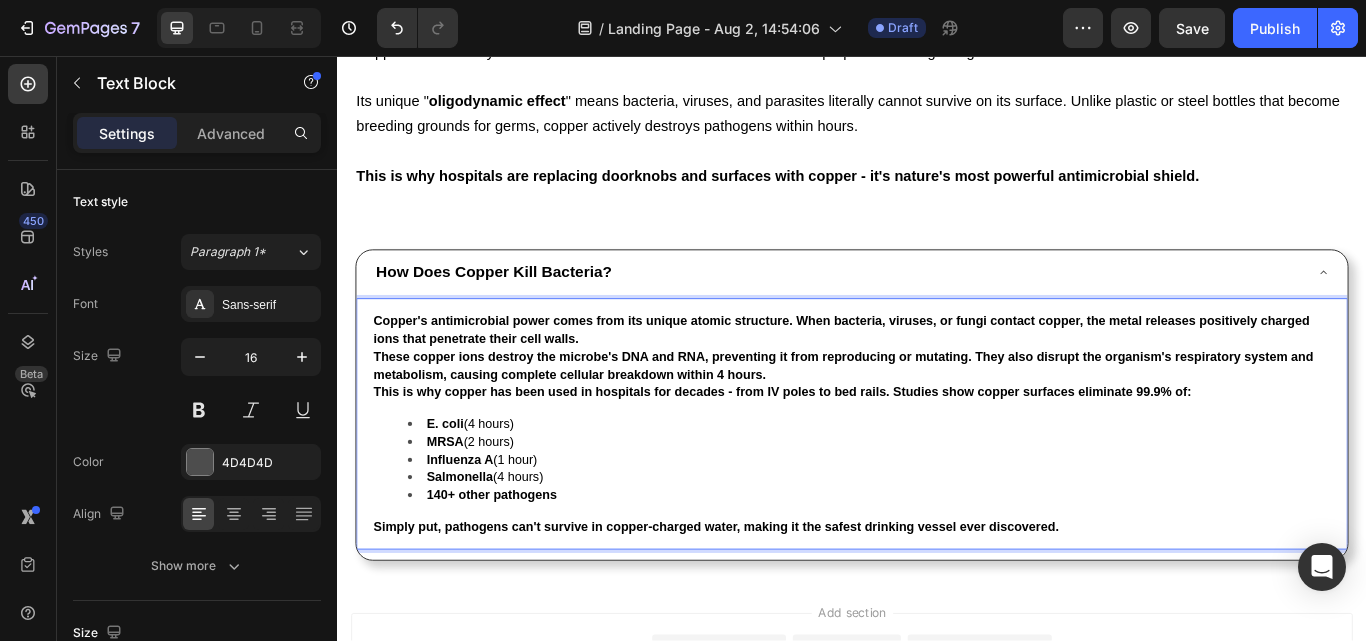 click on "Copper's antimicrobial power comes from its unique atomic structure. When bacteria, viruses, or fungi contact copper, the metal releases positively charged ions that penetrate their cell walls." at bounding box center (937, 376) 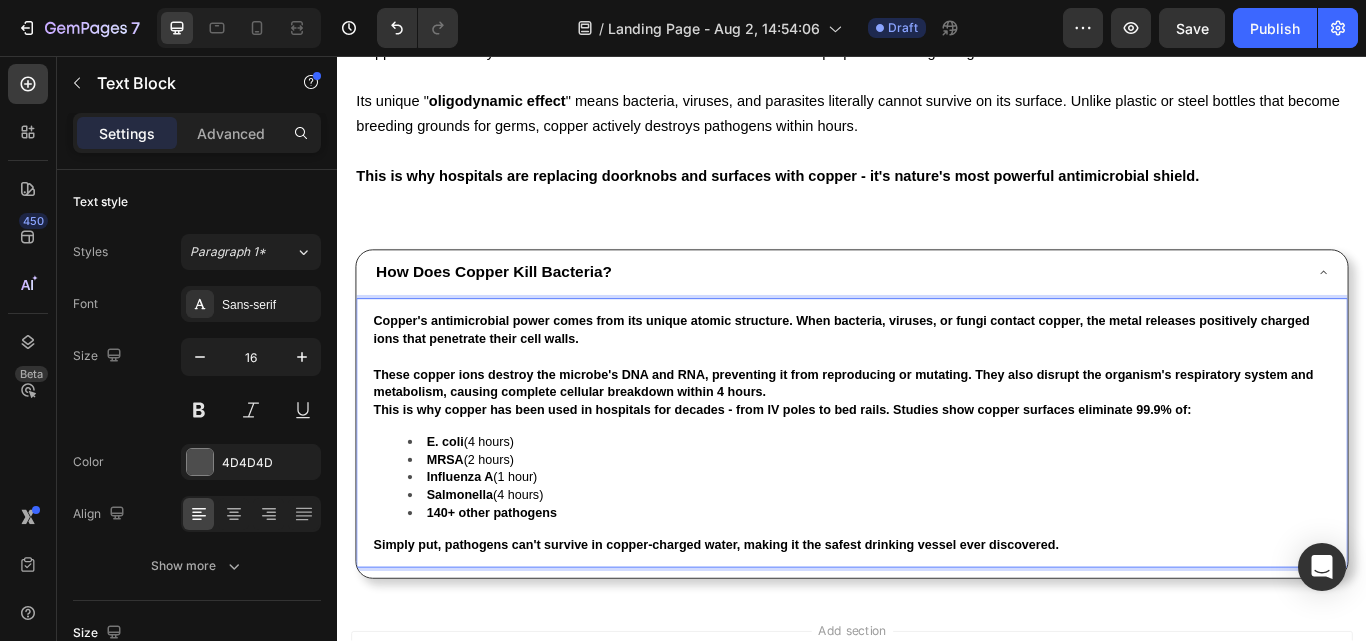 click on "These copper ions destroy the microbe's DNA and RNA, preventing it from reproducing or mutating. They also disrupt the organism's respiratory system and metabolism, causing complete cellular breakdown within 4 hours." at bounding box center (937, 439) 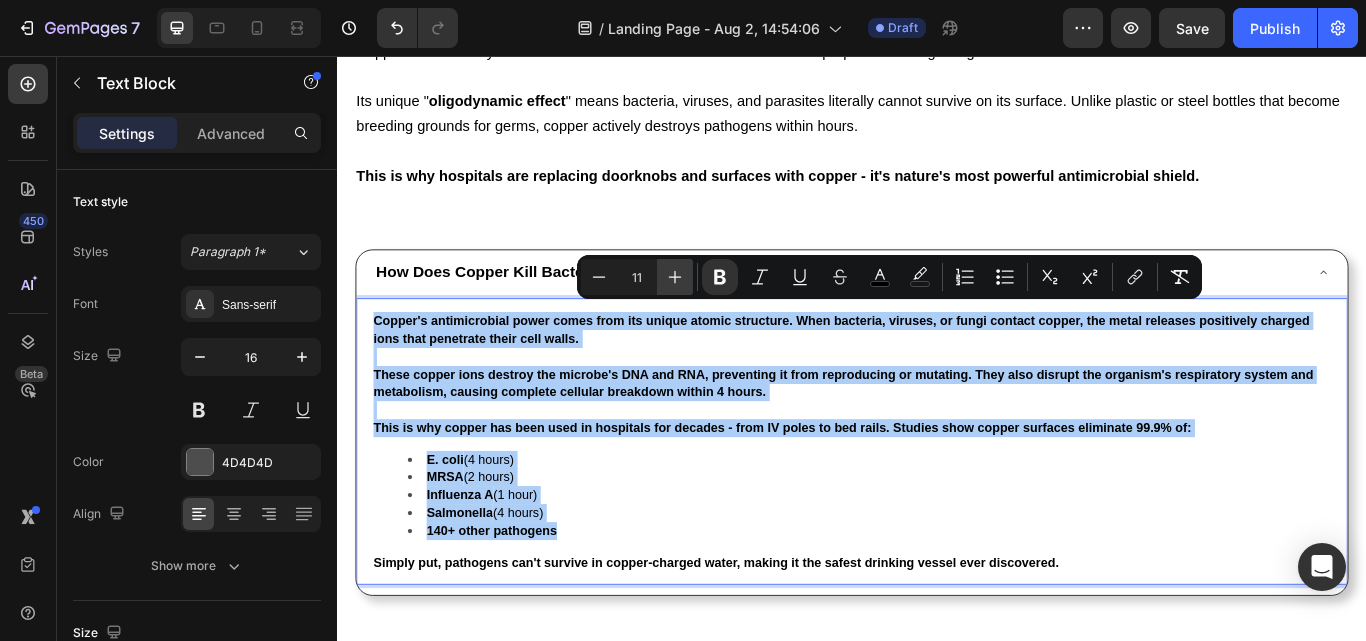 click 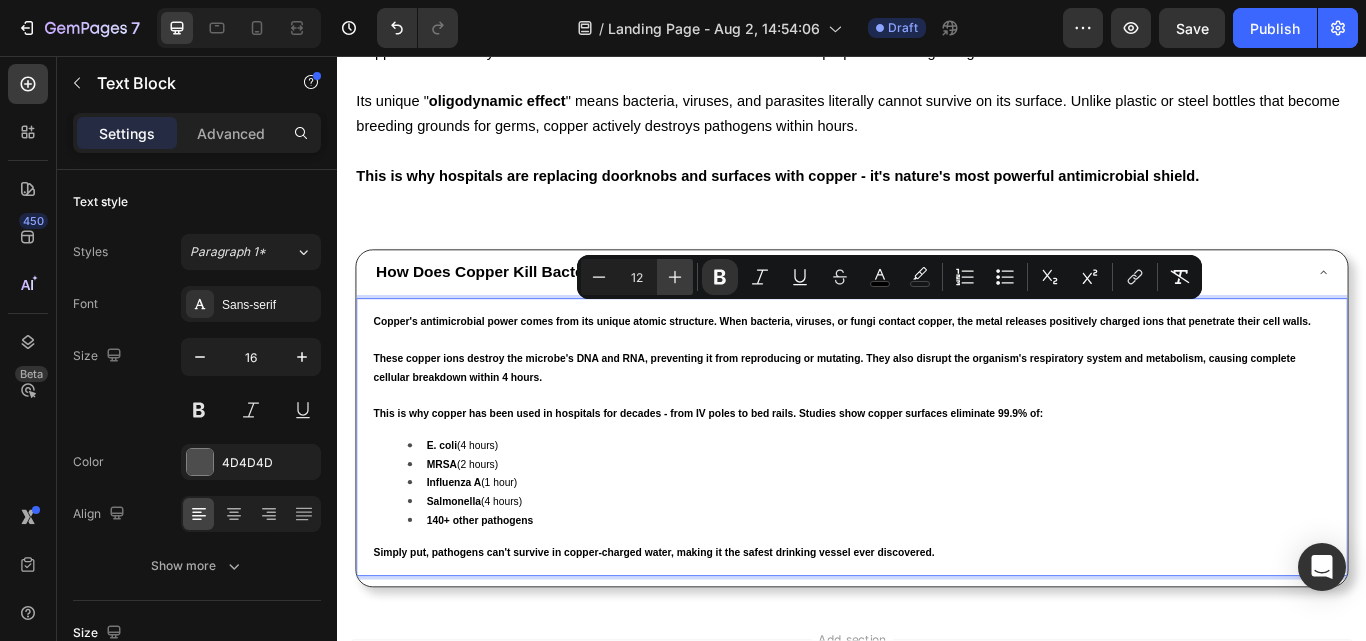 click 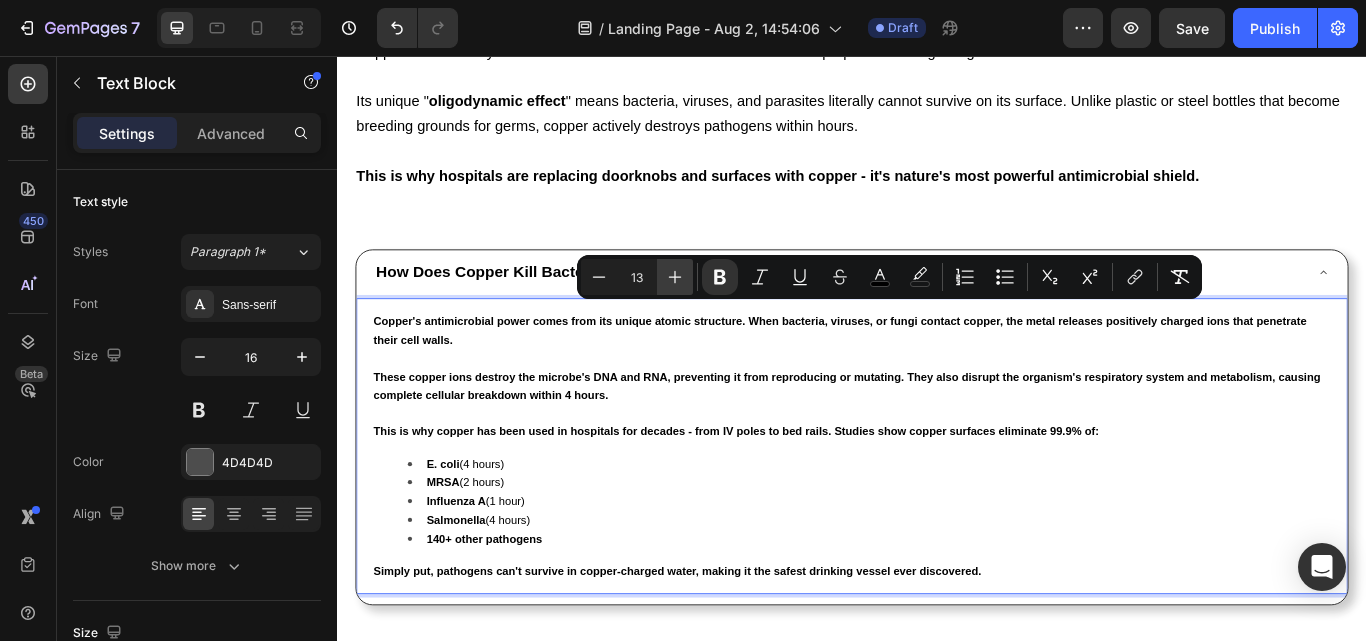 click 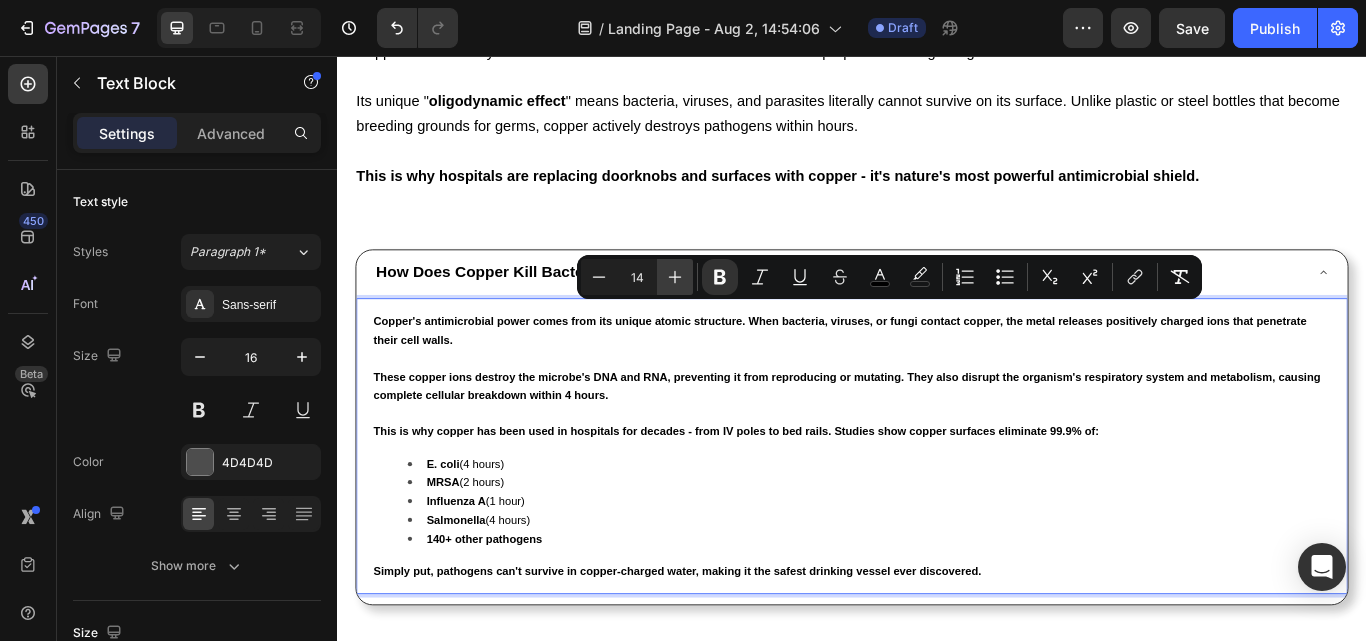 click 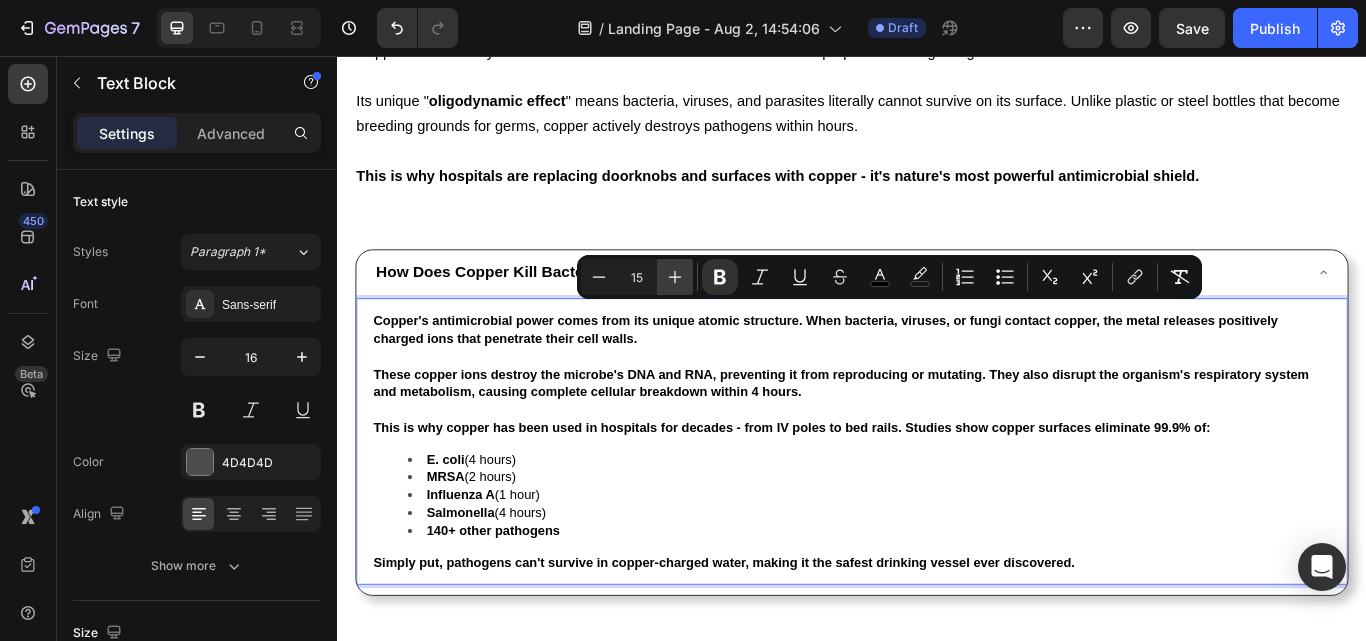 click 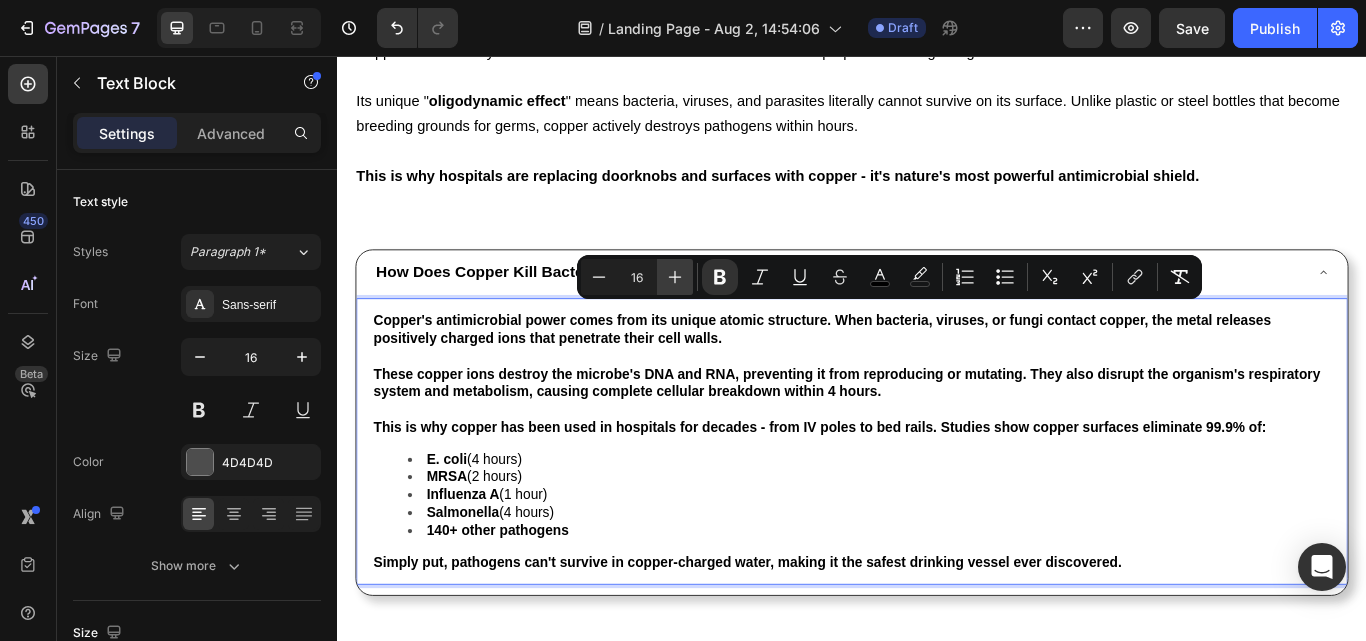 click 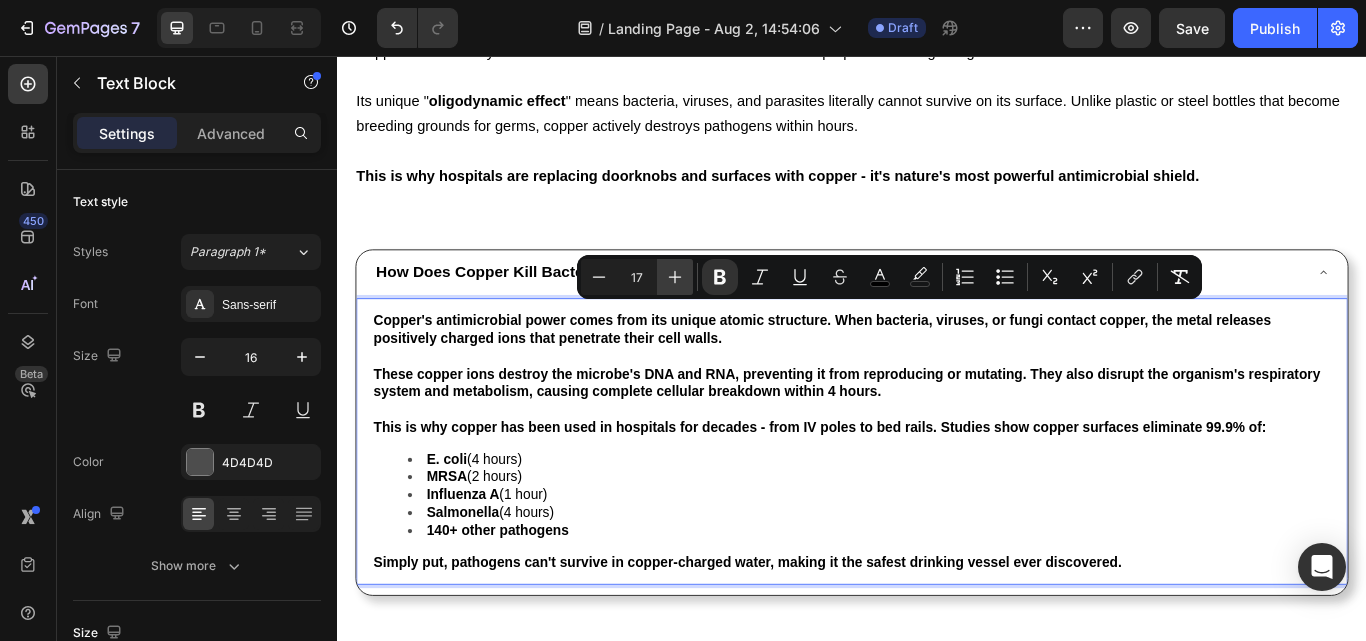 click 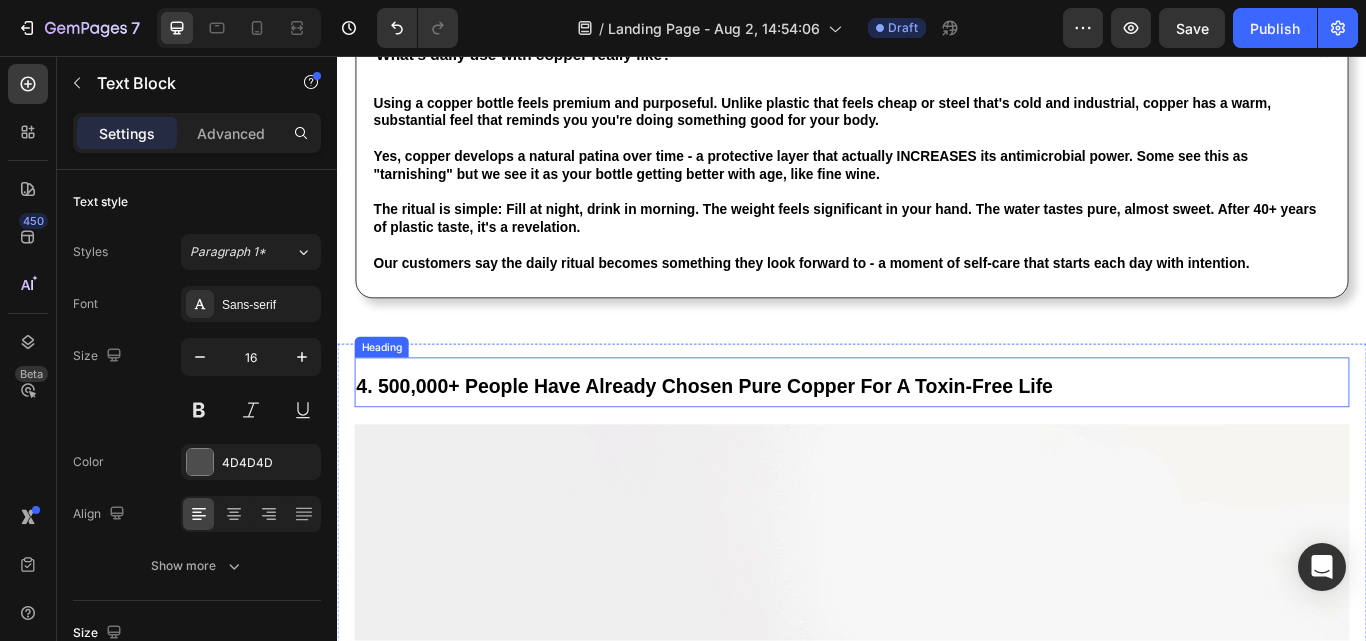 scroll, scrollTop: 5299, scrollLeft: 0, axis: vertical 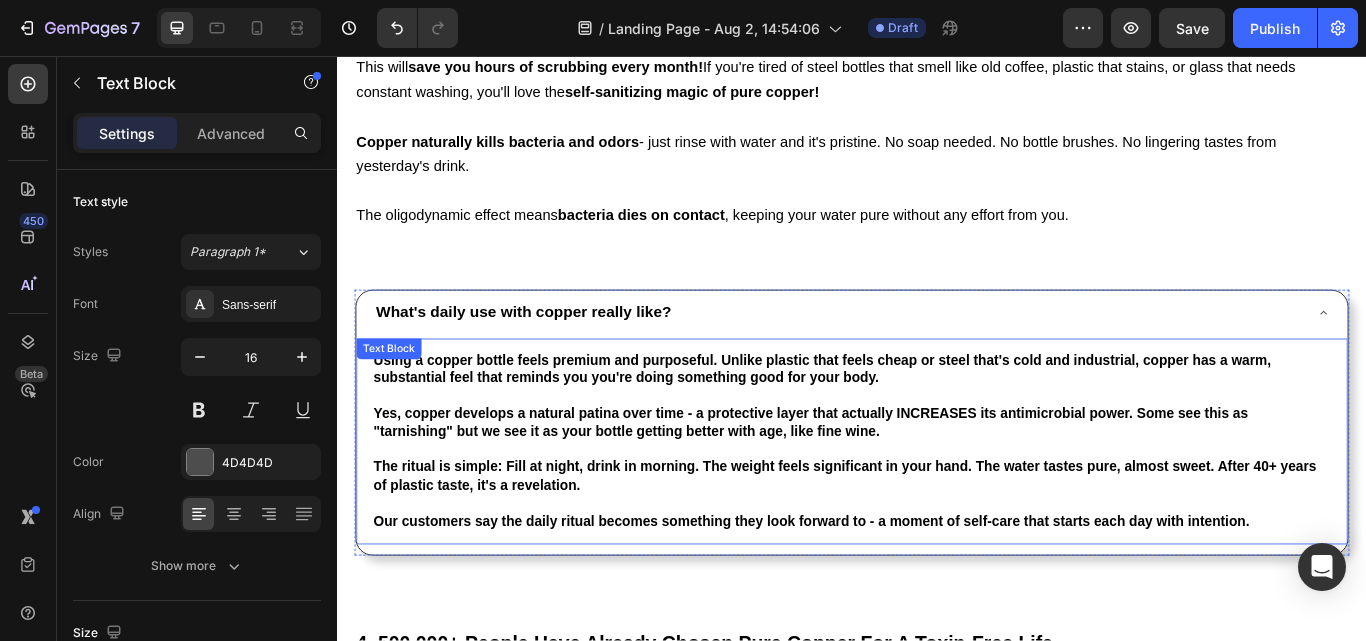 click on "Using a copper bottle feels premium and purposeful. Unlike plastic that feels cheap or steel that's cold and industrial, copper has a warm, substantial feel that reminds you you're doing something good for your body." at bounding box center (902, 422) 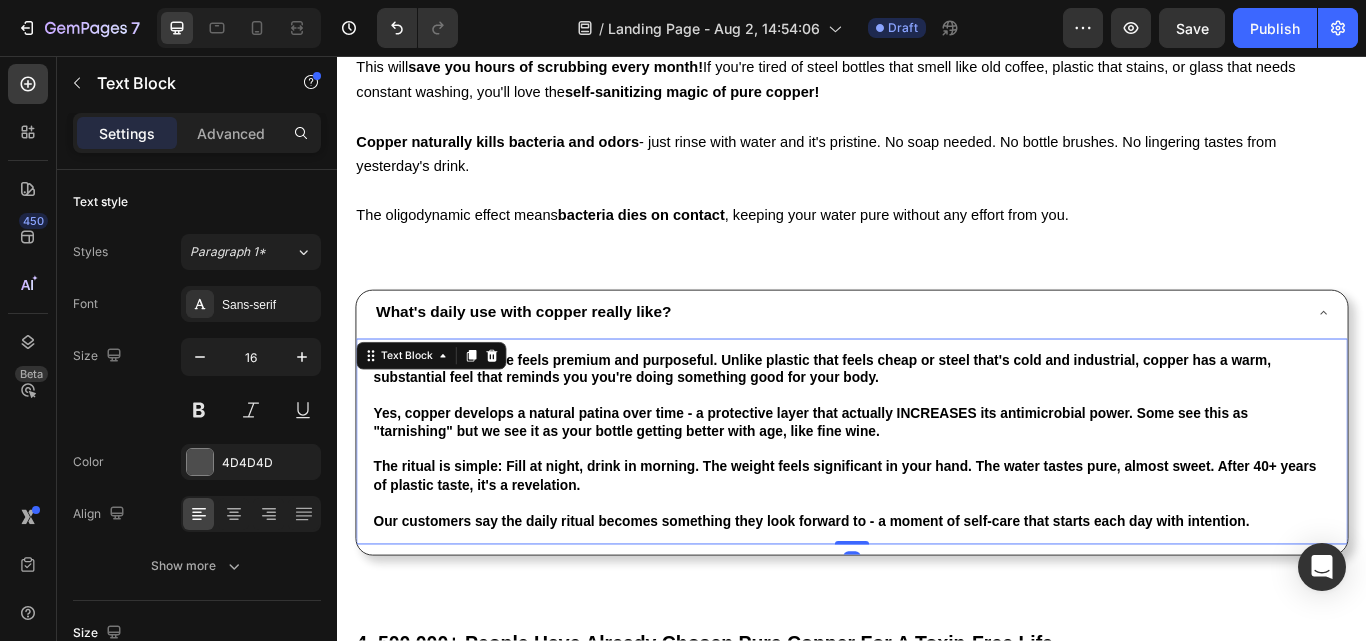 click on "Using a copper bottle feels premium and purposeful. Unlike plastic that feels cheap or steel that's cold and industrial, copper has a warm, substantial feel that reminds you you're doing something good for your body." at bounding box center (902, 422) 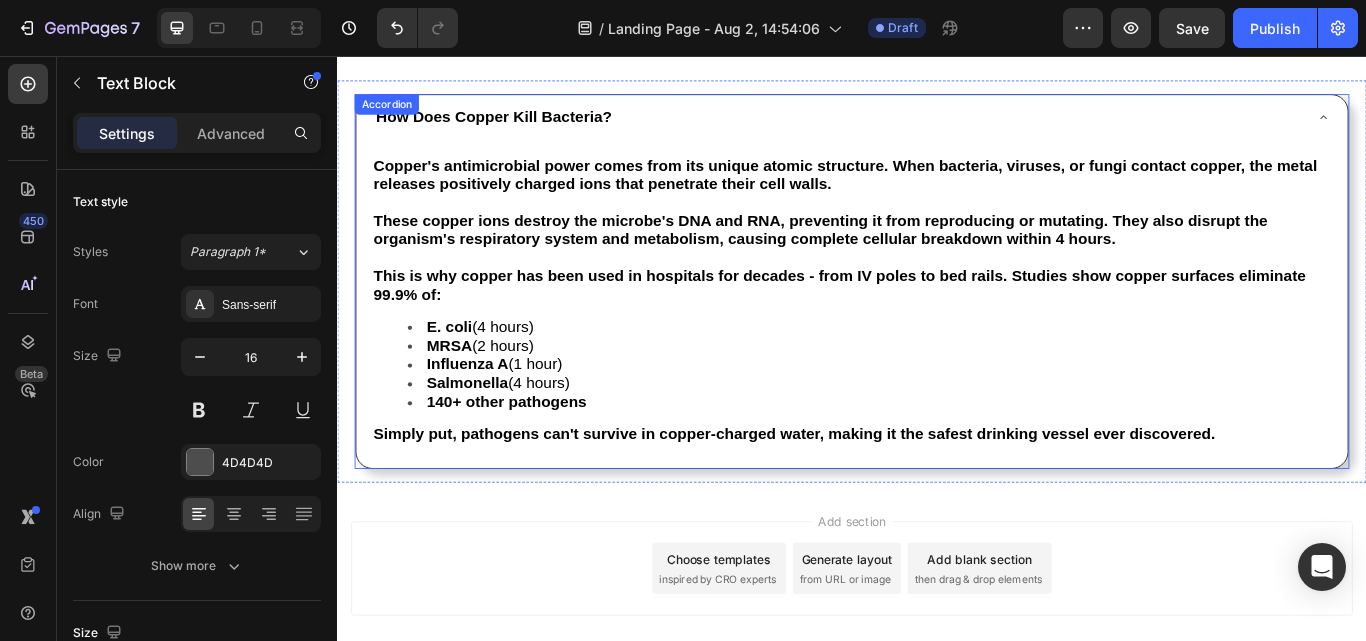scroll, scrollTop: 8165, scrollLeft: 0, axis: vertical 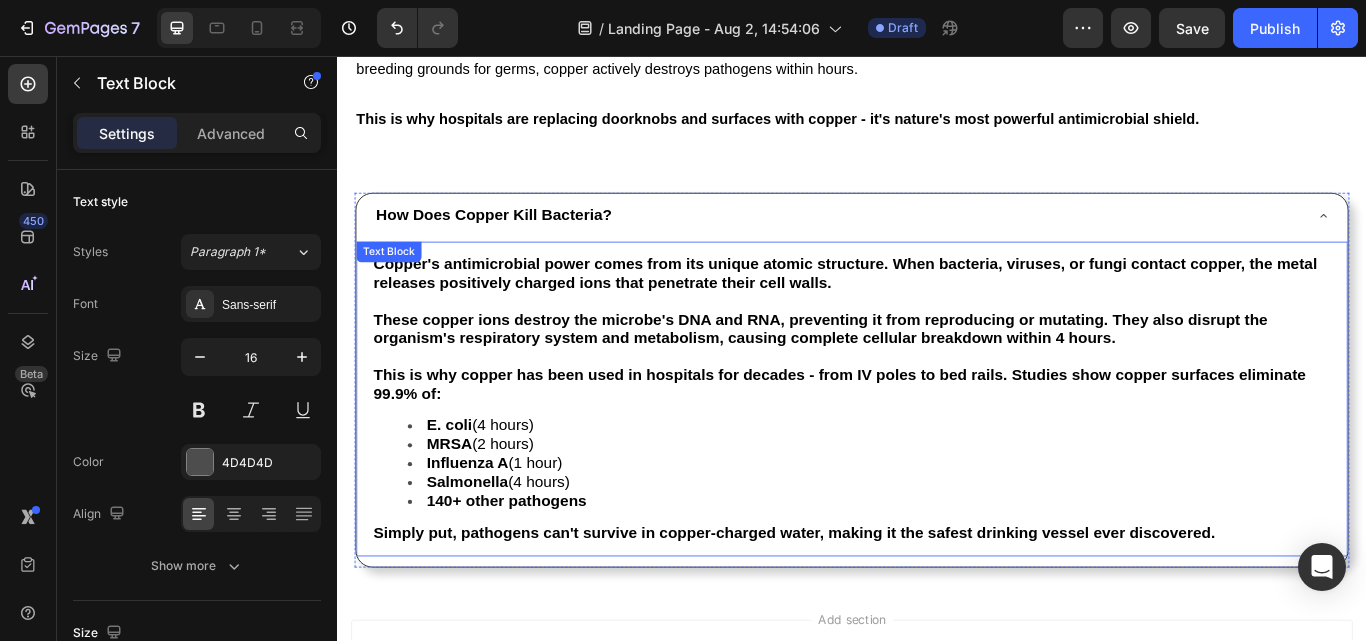click on "These copper ions destroy the microbe's DNA and RNA, preventing it from reproducing or mutating. They also disrupt the organism's respiratory system and metabolism, causing complete cellular breakdown within 4 hours." at bounding box center [900, 375] 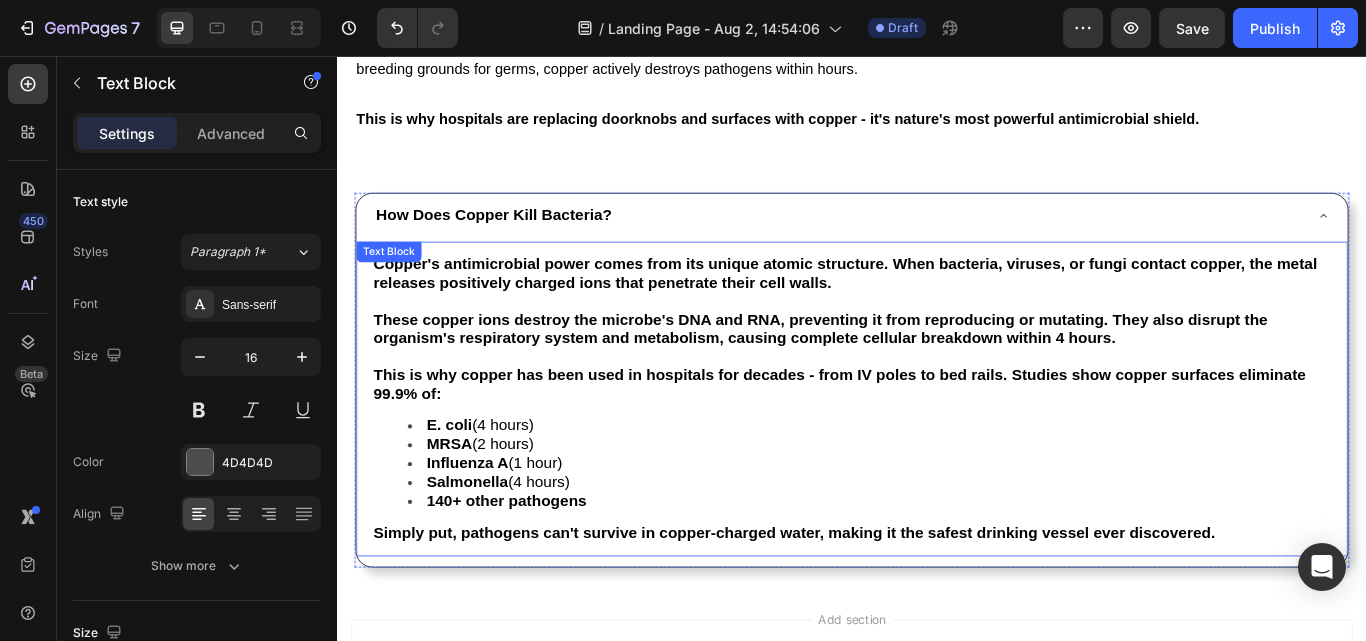 click on "These copper ions destroy the microbe's DNA and RNA, preventing it from reproducing or mutating. They also disrupt the organism's respiratory system and metabolism, causing complete cellular breakdown within 4 hours." at bounding box center (900, 375) 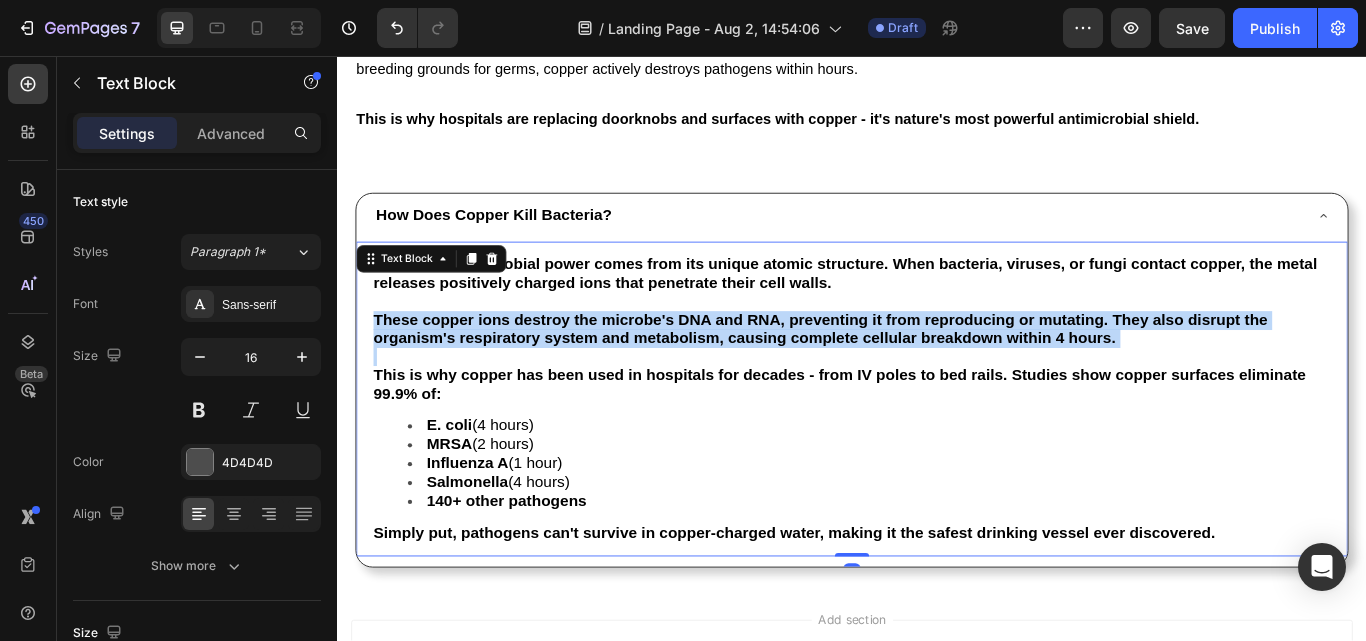 click on "These copper ions destroy the microbe's DNA and RNA, preventing it from reproducing or mutating. They also disrupt the organism's respiratory system and metabolism, causing complete cellular breakdown within 4 hours." at bounding box center [900, 375] 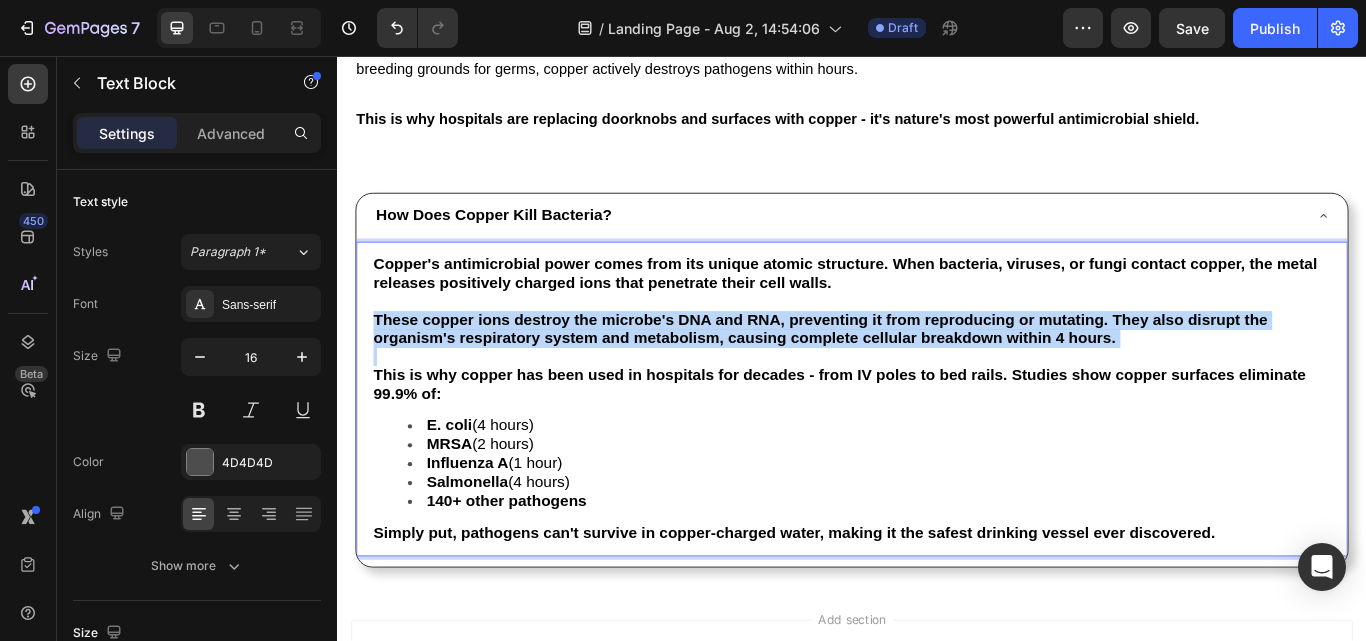 click on "These copper ions destroy the microbe's DNA and RNA, preventing it from reproducing or mutating. They also disrupt the organism's respiratory system and metabolism, causing complete cellular breakdown within 4 hours." at bounding box center [900, 375] 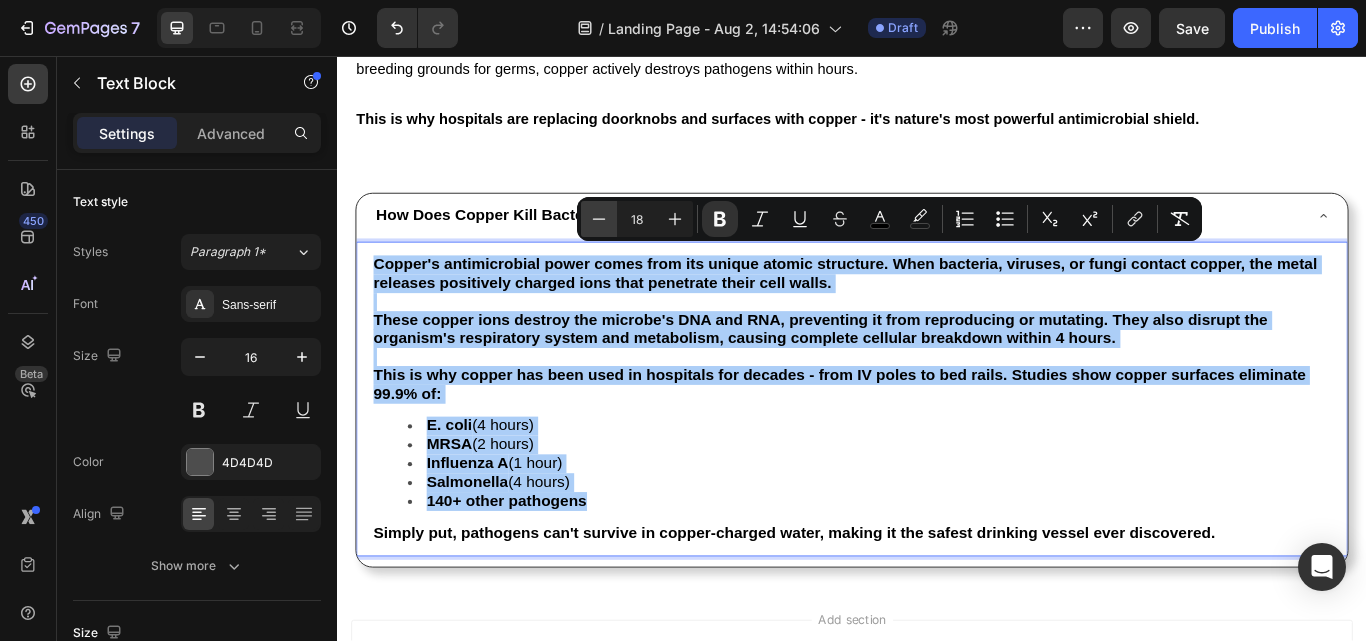 click 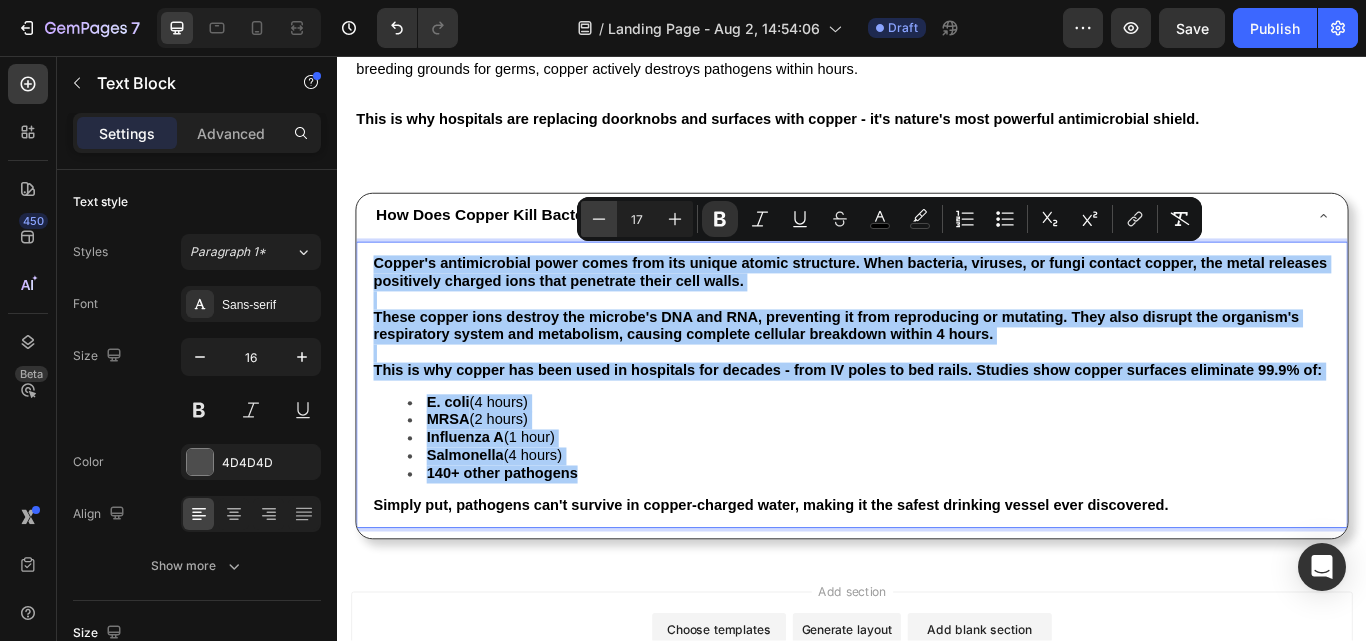click 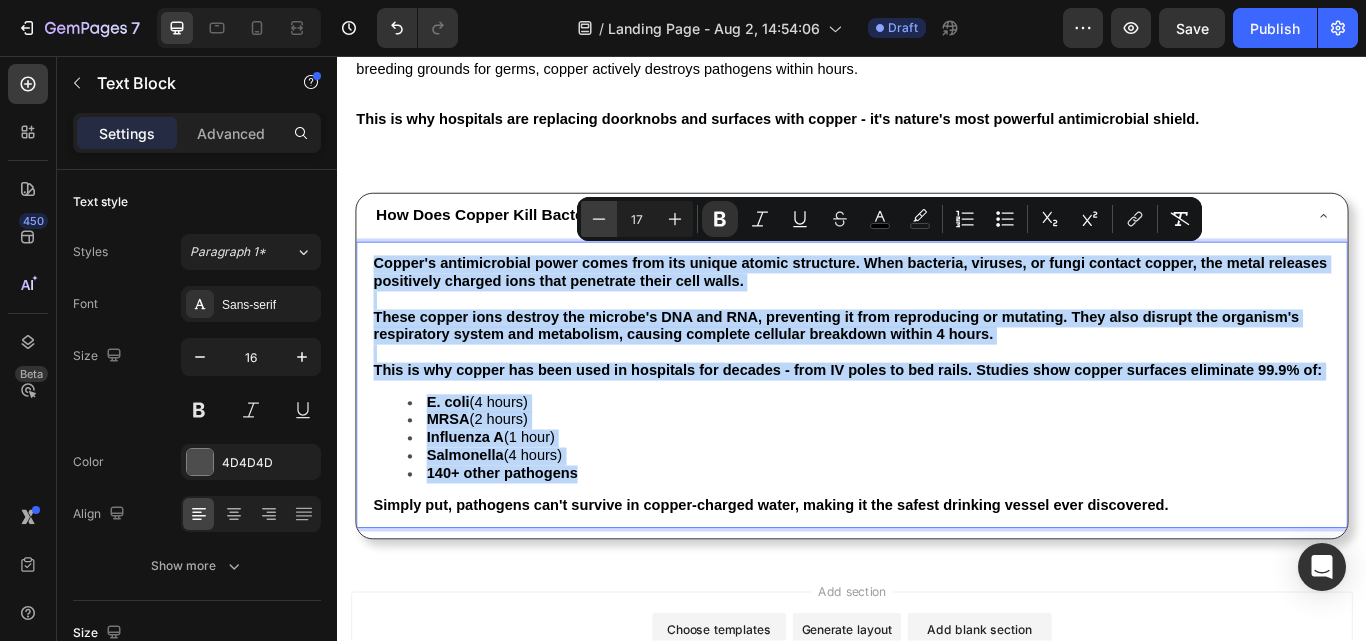 type on "16" 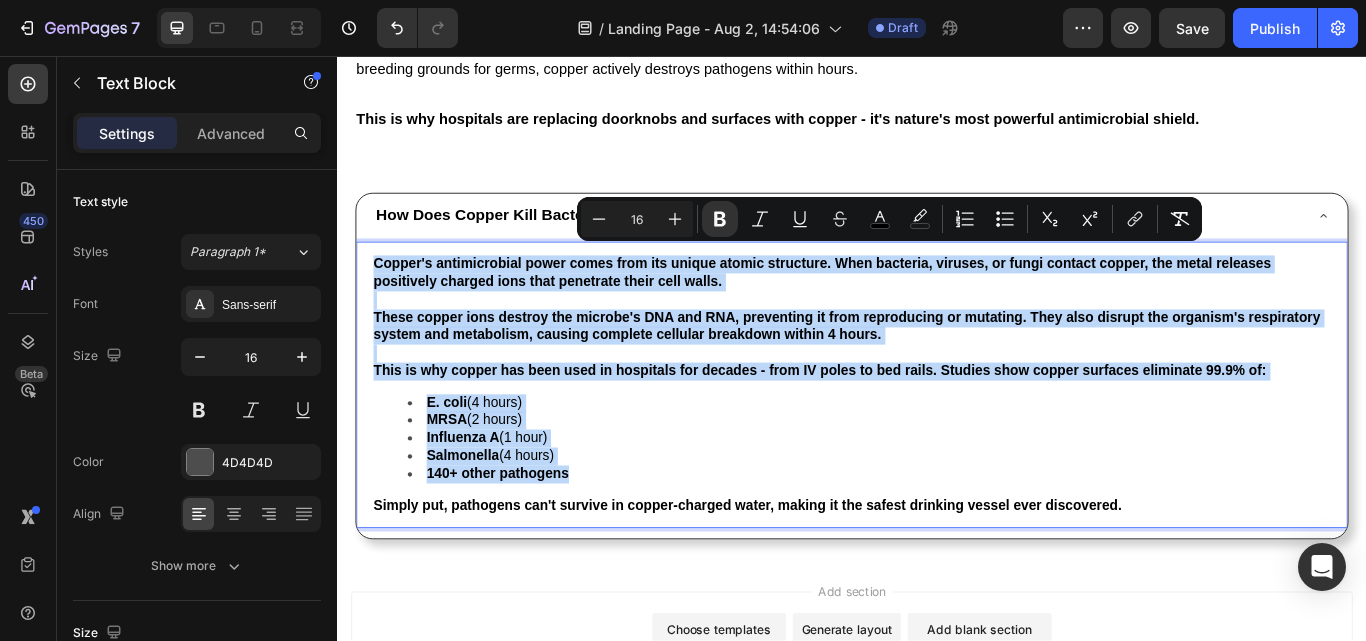 click on "[PATHOGEN]  (1 hour)" at bounding box center [957, 502] 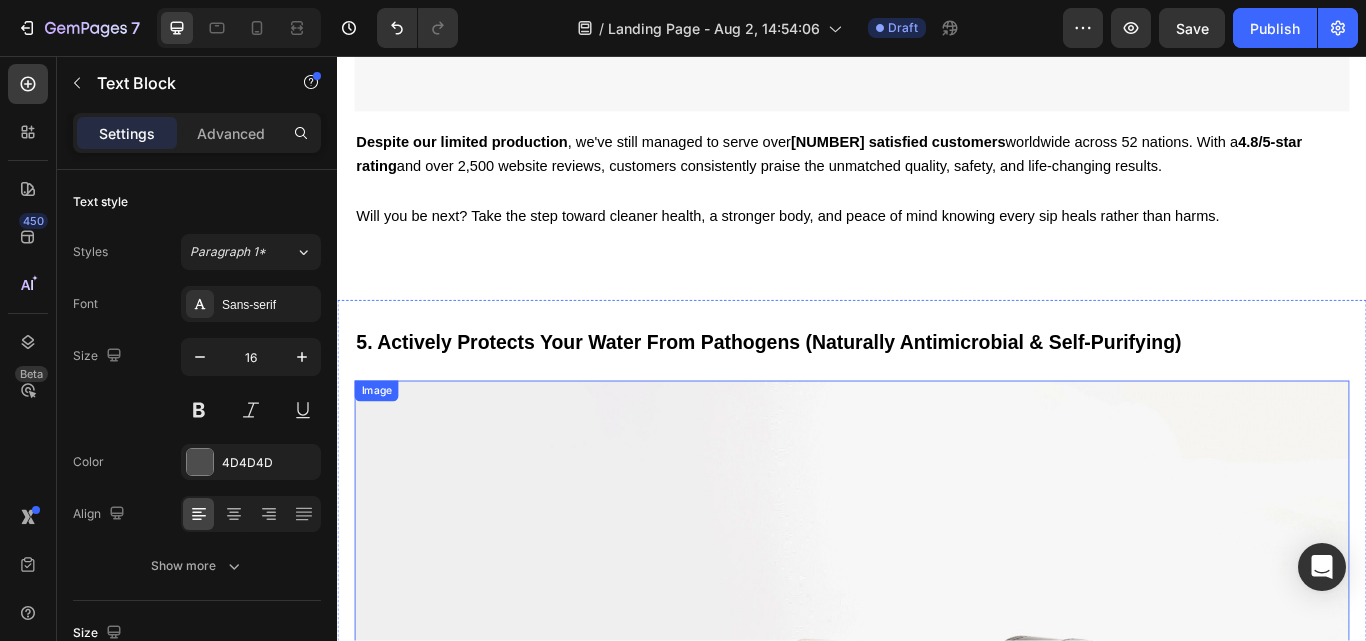 scroll, scrollTop: 6745, scrollLeft: 0, axis: vertical 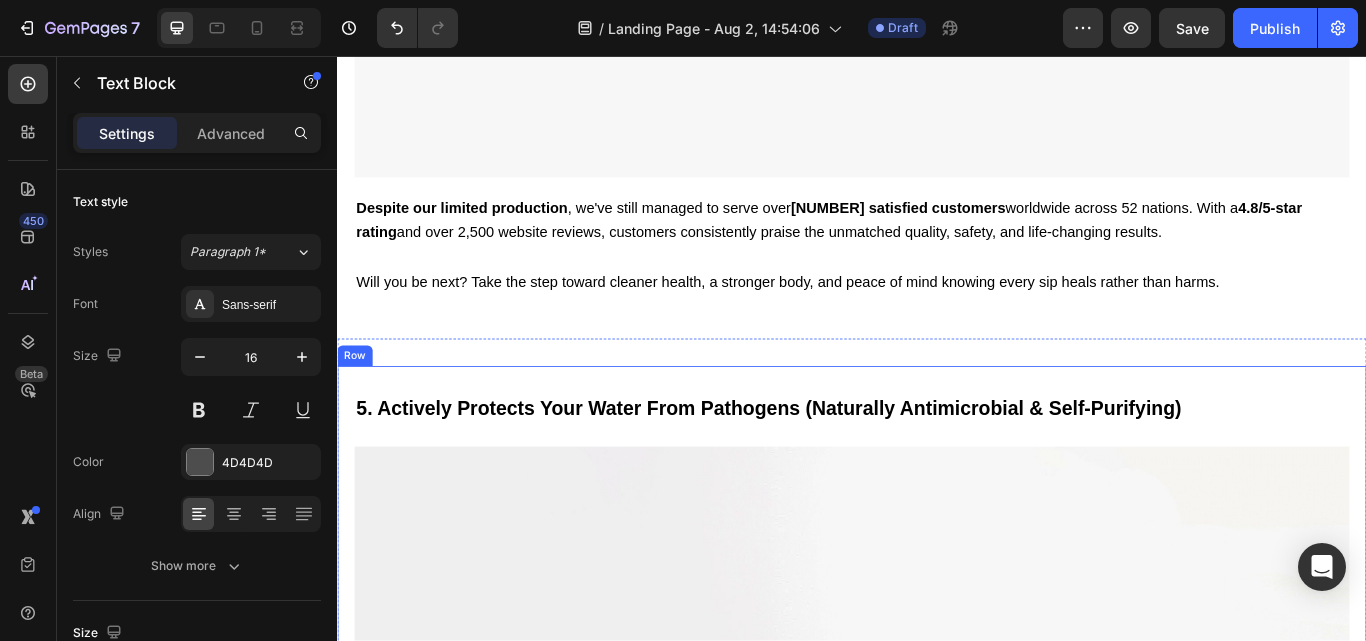 click on "5. Actively Protects Your Water From Pathogens (Naturally Antimicrobial & Self-Purifying) Heading Image Copper is one of only three materials on Earth with natural antimicrobial properties - alongside gold and silver. Its unique " oligodynamic effect " means bacteria, viruses, and parasites literally cannot survive on its surface. Unlike plastic or steel bottles that become breeding grounds for germs, copper actively destroys pathogens within hours. This is why hospitals are replacing doorknobs and surfaces with copper - it's nature's most powerful antimicrobial shield. Text Block Row" at bounding box center [937, 1006] 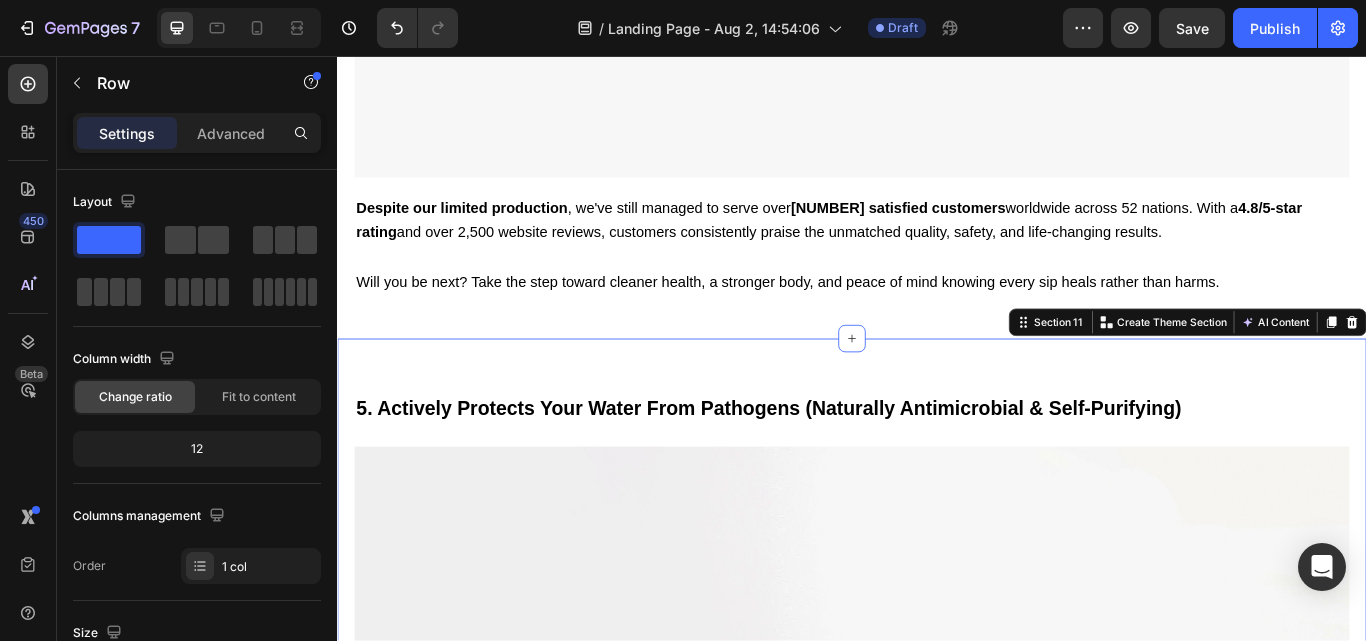 click on "5. Actively Protects Your Water From Pathogens (Naturally Antimicrobial & Self-Purifying) Heading Image Copper is one of only three materials on Earth with natural antimicrobial properties - alongside gold and silver.   Its unique " oligodynamic effect " means bacteria, viruses, and parasites literally cannot survive on its surface. Unlike plastic or steel bottles that become breeding grounds for germs, copper actively destroys pathogens within hours.   This is why hospitals are replacing doorknobs and surfaces with copper - it's nature's most powerful antimicrobial shield. Text Block Row Section 11   You can create reusable sections Create Theme Section AI Content Write with GemAI What would you like to describe here? Tone and Voice Persuasive Product Show more Generate" at bounding box center [937, 1006] 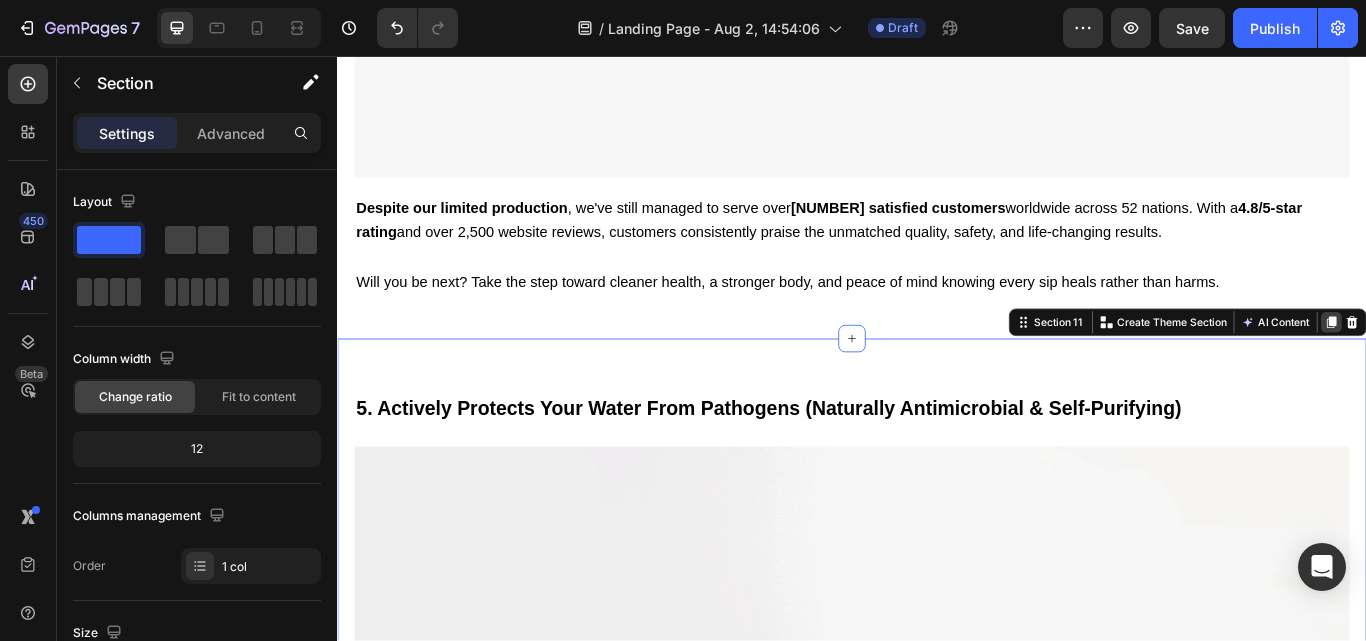click 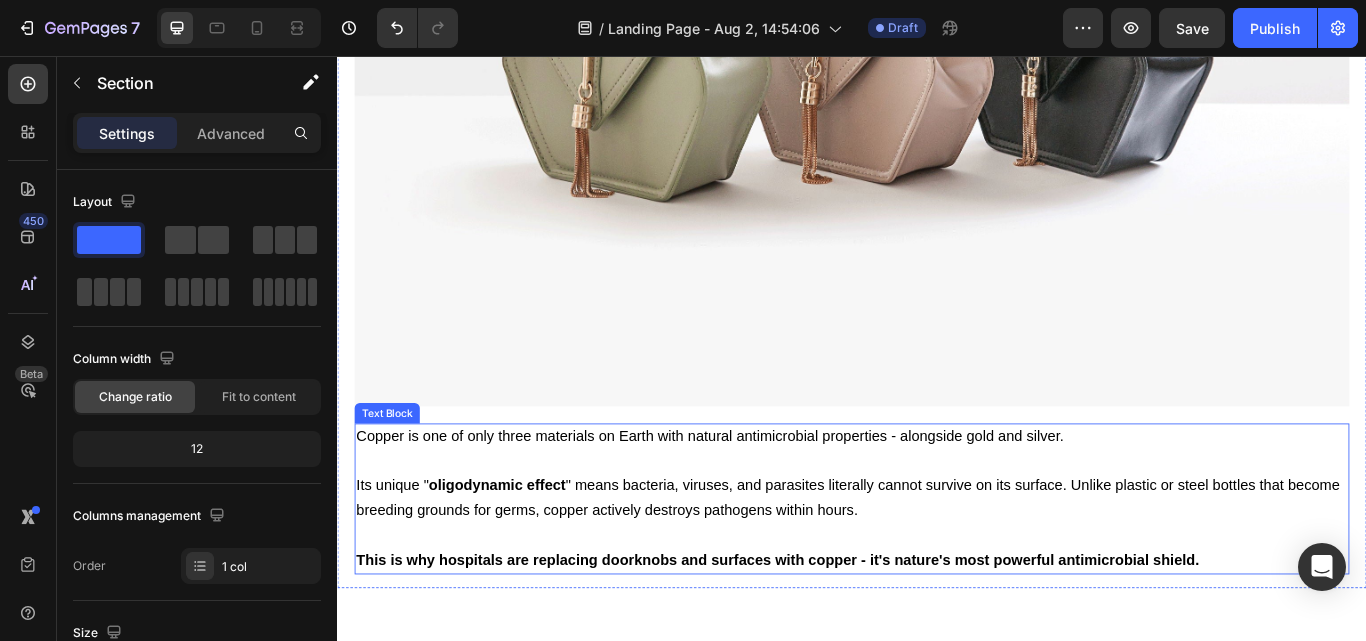 scroll, scrollTop: 7923, scrollLeft: 0, axis: vertical 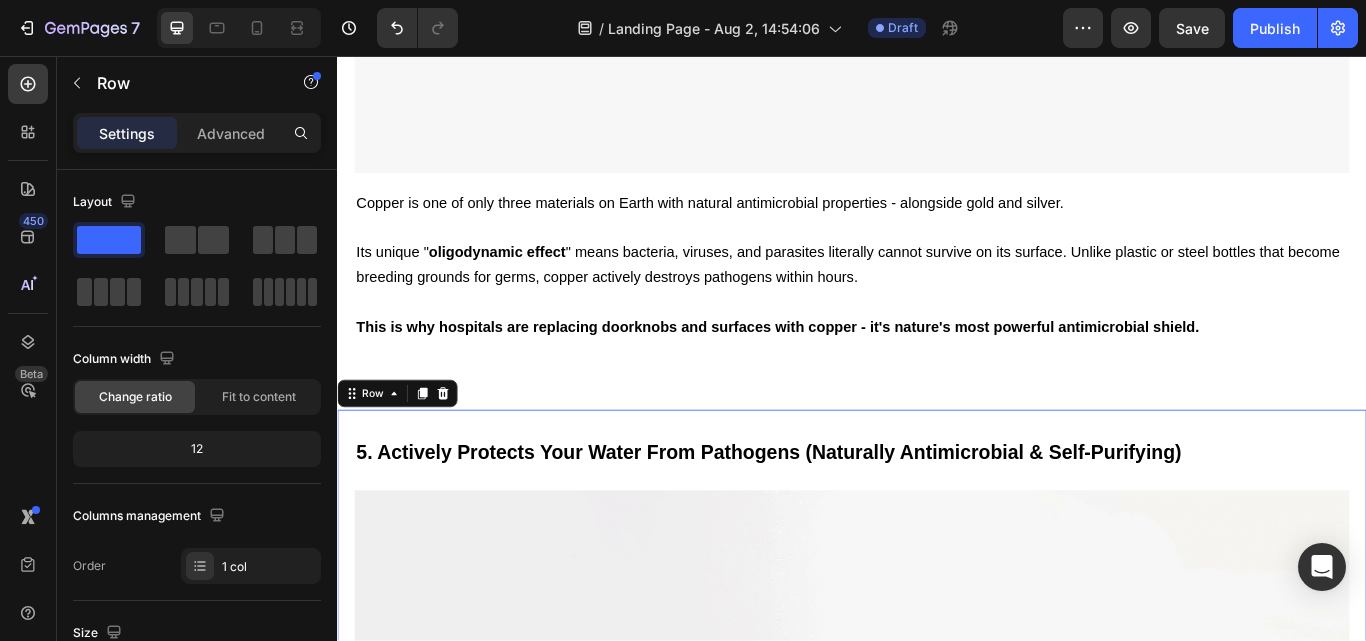 click on "5. Actively Protects Your Water From Pathogens (Naturally Antimicrobial & Self-Purifying) Heading Image Copper is one of only three materials on Earth with natural antimicrobial properties - alongside gold and silver.   Its unique " oligodynamic effect " means bacteria, viruses, and parasites literally cannot survive on its surface. Unlike plastic or steel bottles that become breeding grounds for germs, copper actively destroys pathogens within hours.   This is why hospitals are replacing doorknobs and surfaces with copper - it's nature's most powerful antimicrobial shield. Text Block Row   0" at bounding box center (937, 1057) 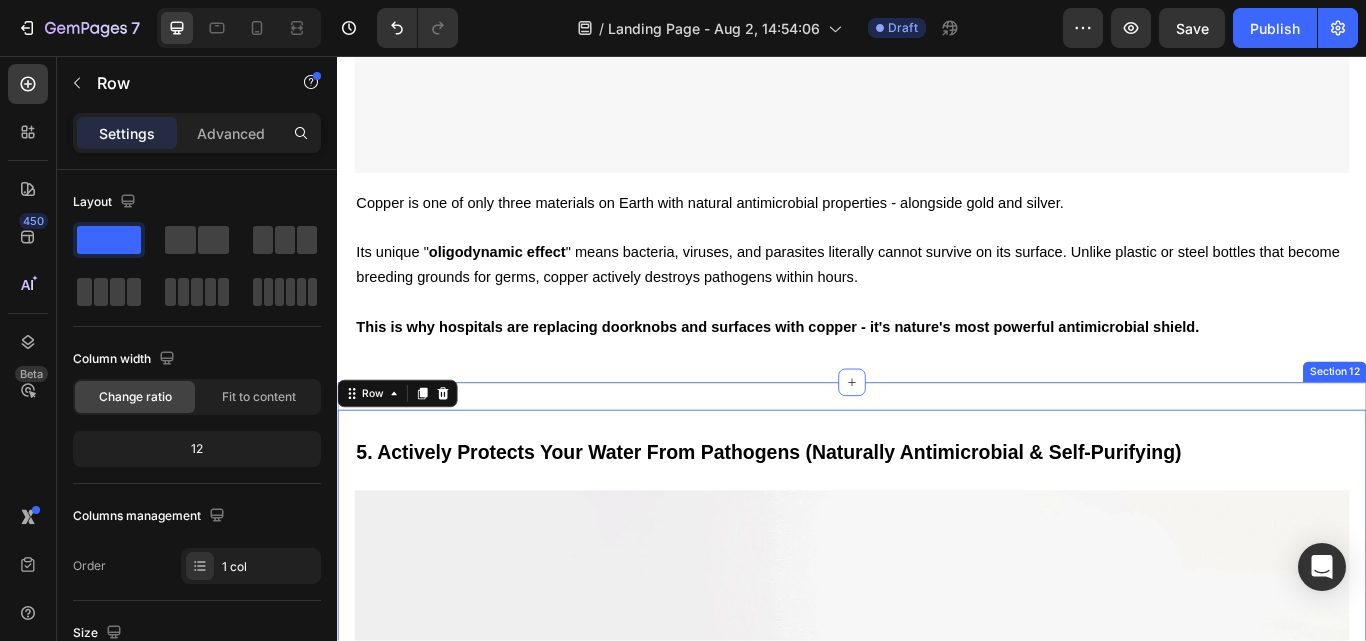 click on "5. Actively Protects Your Water From Pathogens (Naturally Antimicrobial & Self-Purifying) Heading Image Copper is one of only three materials on Earth with natural antimicrobial properties - alongside gold and silver.   Its unique " oligodynamic effect " means bacteria, viruses, and parasites literally cannot survive on its surface. Unlike plastic or steel bottles that become breeding grounds for germs, copper actively destroys pathogens within hours.   This is why hospitals are replacing doorknobs and surfaces with copper - it's nature's most powerful antimicrobial shield. Text Block Row   0 Section 12" at bounding box center (937, 1057) 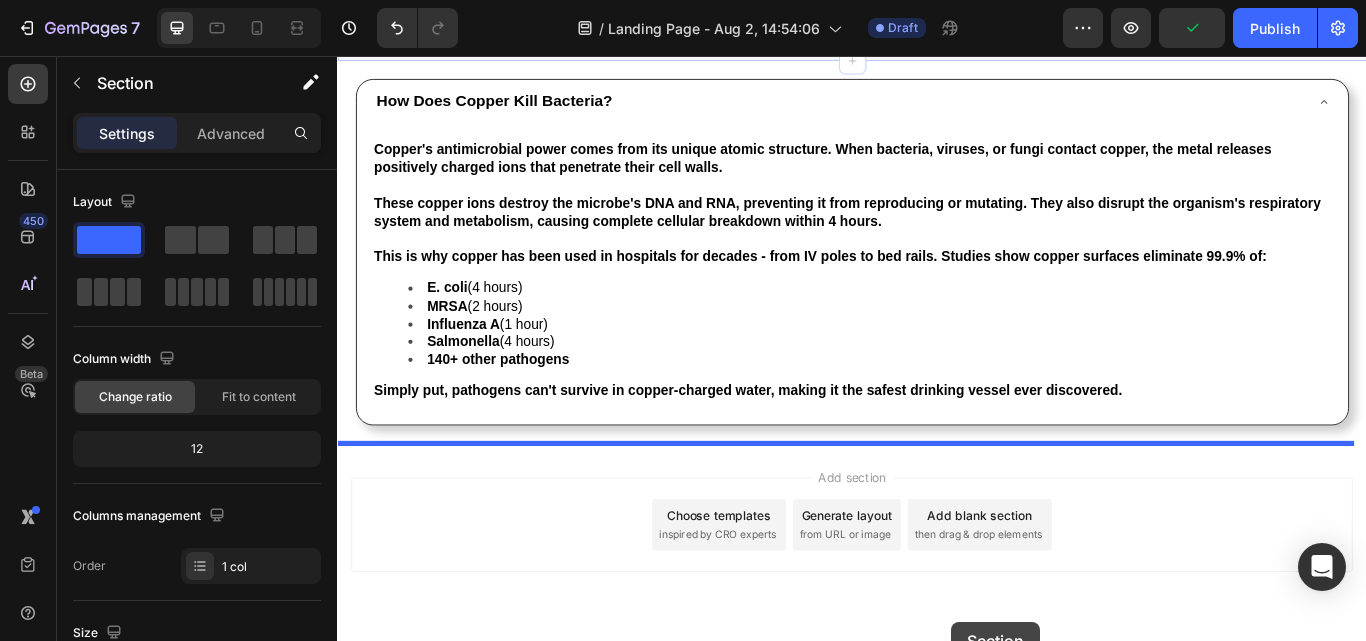 scroll, scrollTop: 9575, scrollLeft: 0, axis: vertical 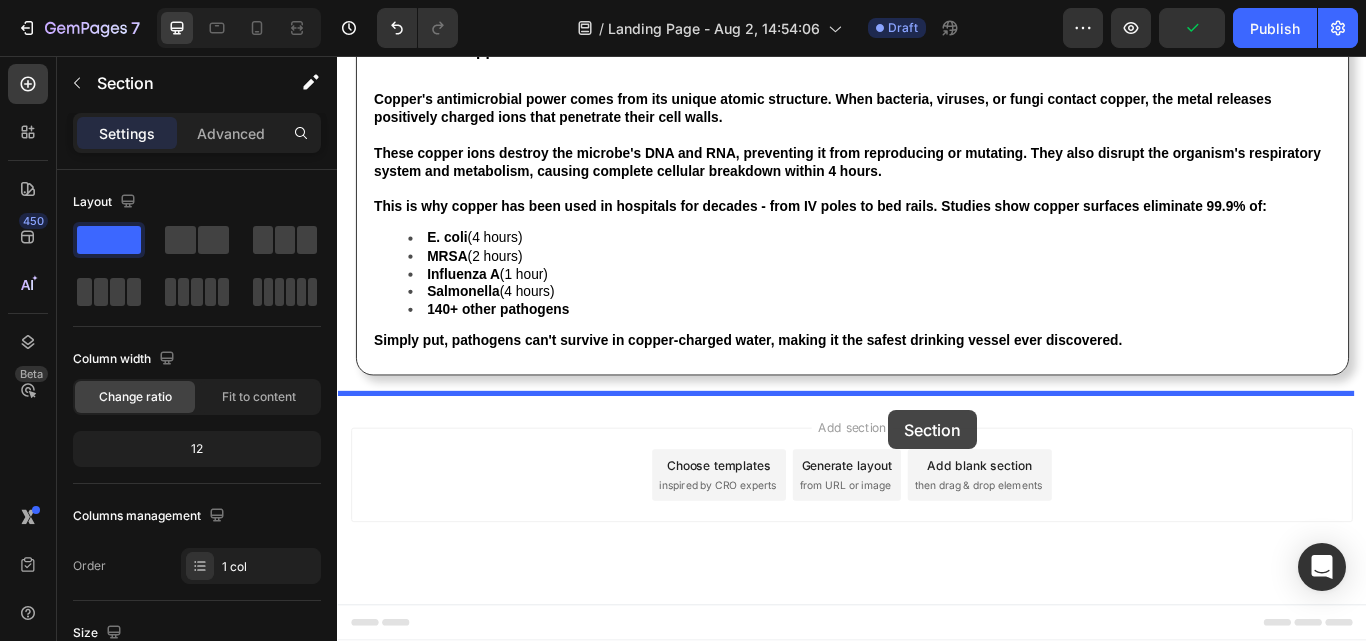 drag, startPoint x: 1121, startPoint y: 407, endPoint x: 980, endPoint y: 469, distance: 154.02922 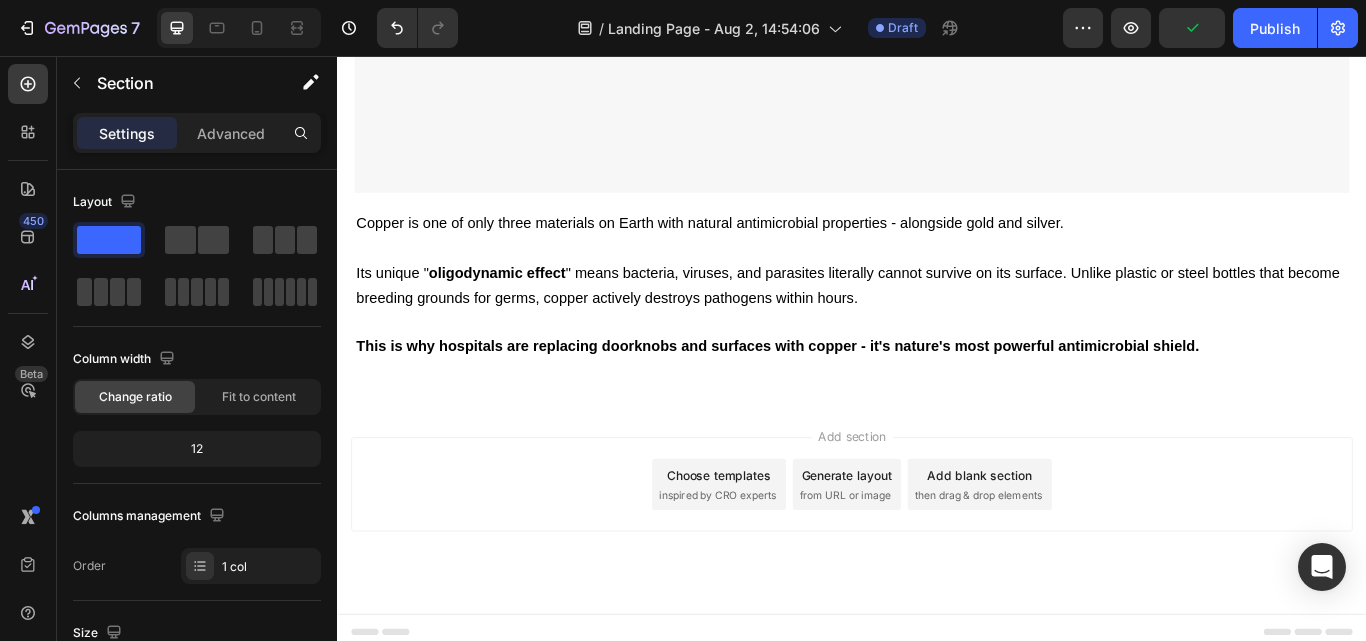 scroll, scrollTop: 8345, scrollLeft: 0, axis: vertical 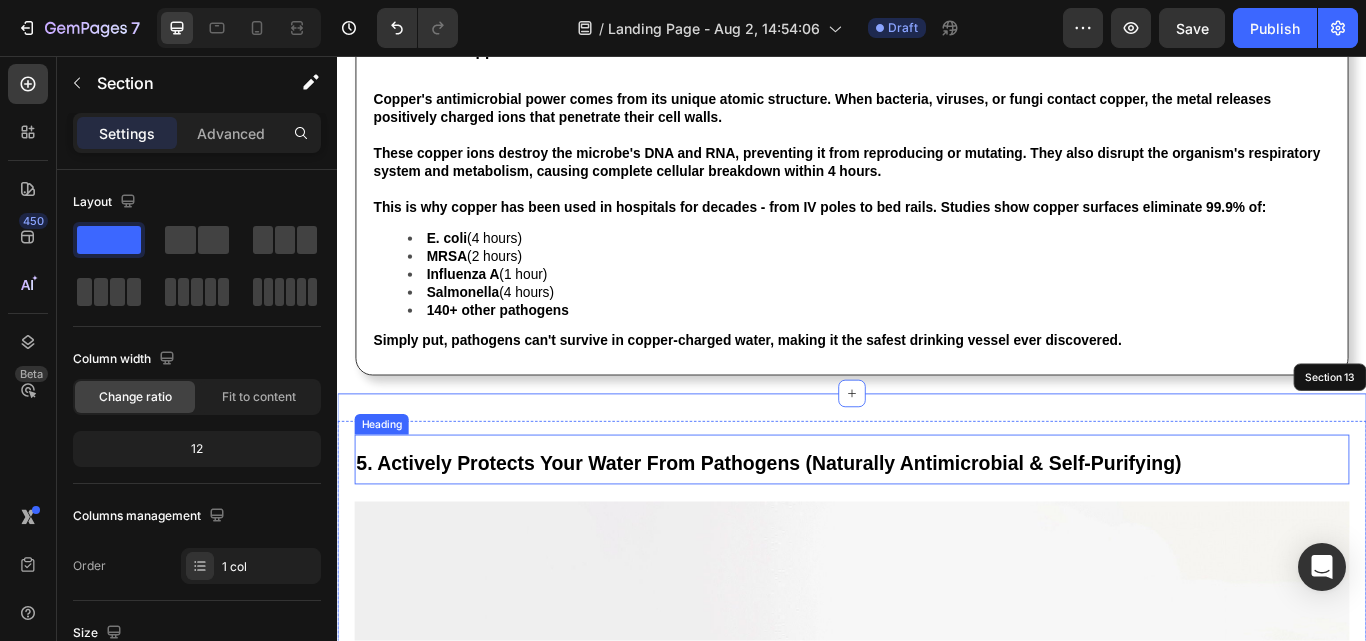 click on "5. Actively Protects Your Water From Pathogens (Naturally Antimicrobial & Self-Purifying)" at bounding box center [840, 531] 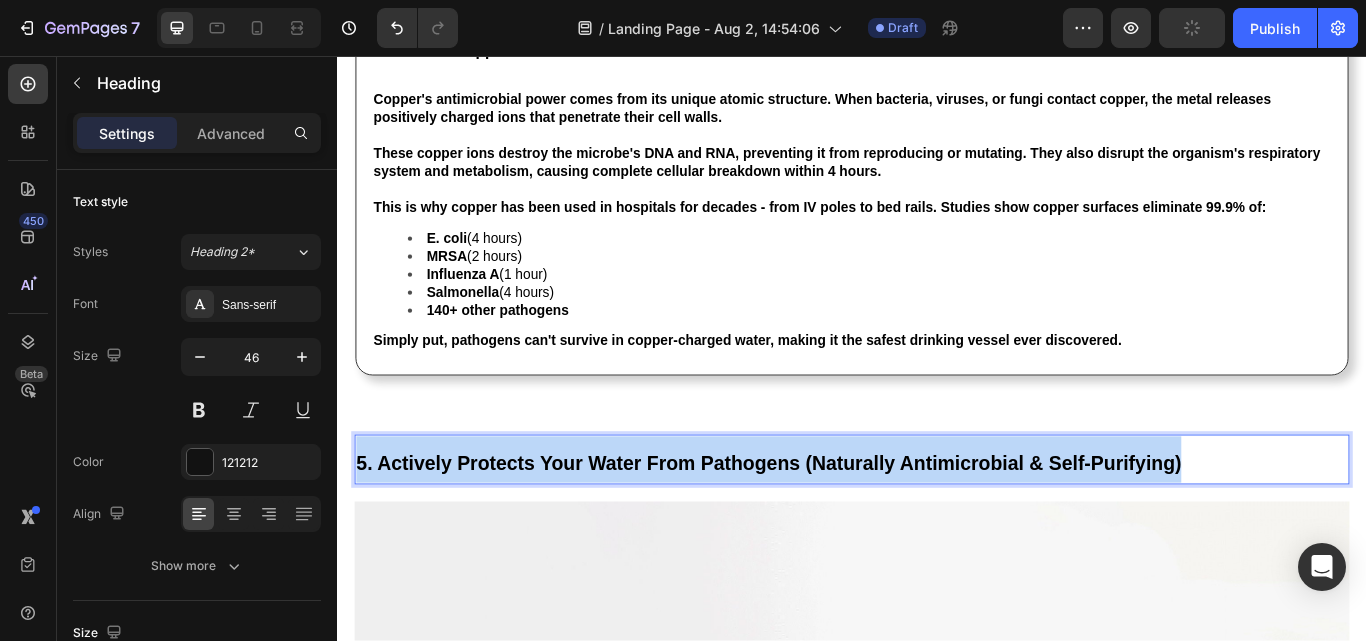 click on "5. Actively Protects Your Water From Pathogens (Naturally Antimicrobial & Self-Purifying)" at bounding box center [840, 531] 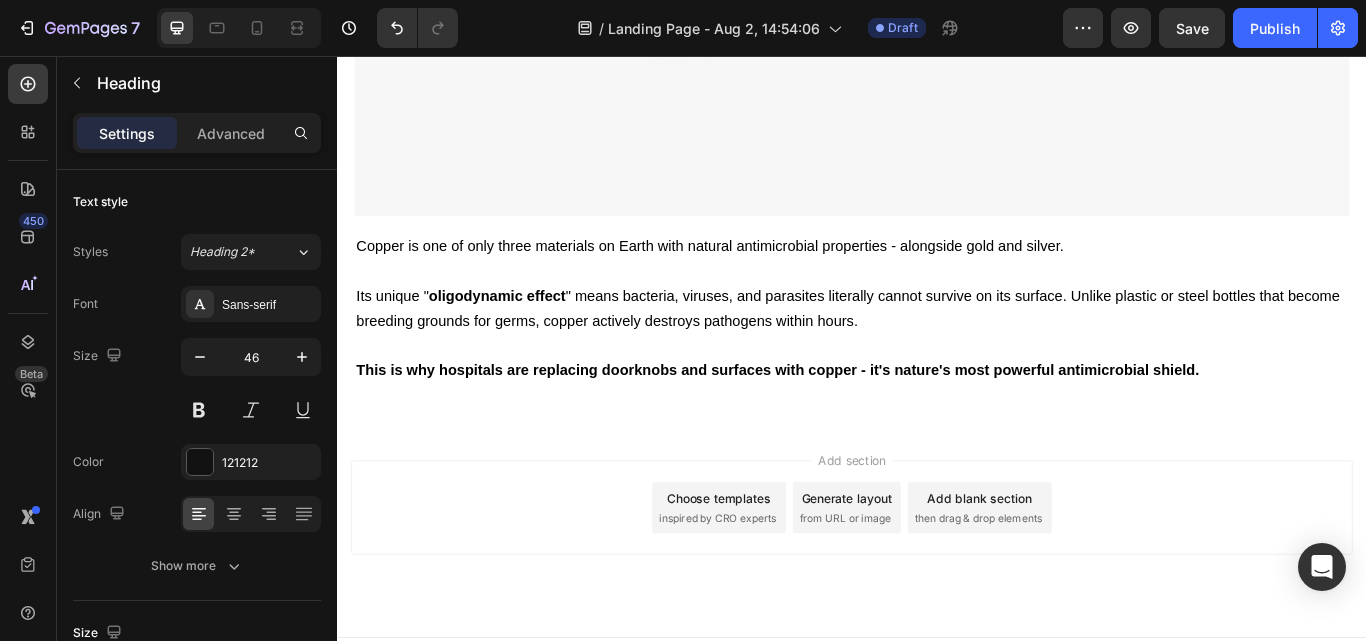 scroll, scrollTop: 9575, scrollLeft: 0, axis: vertical 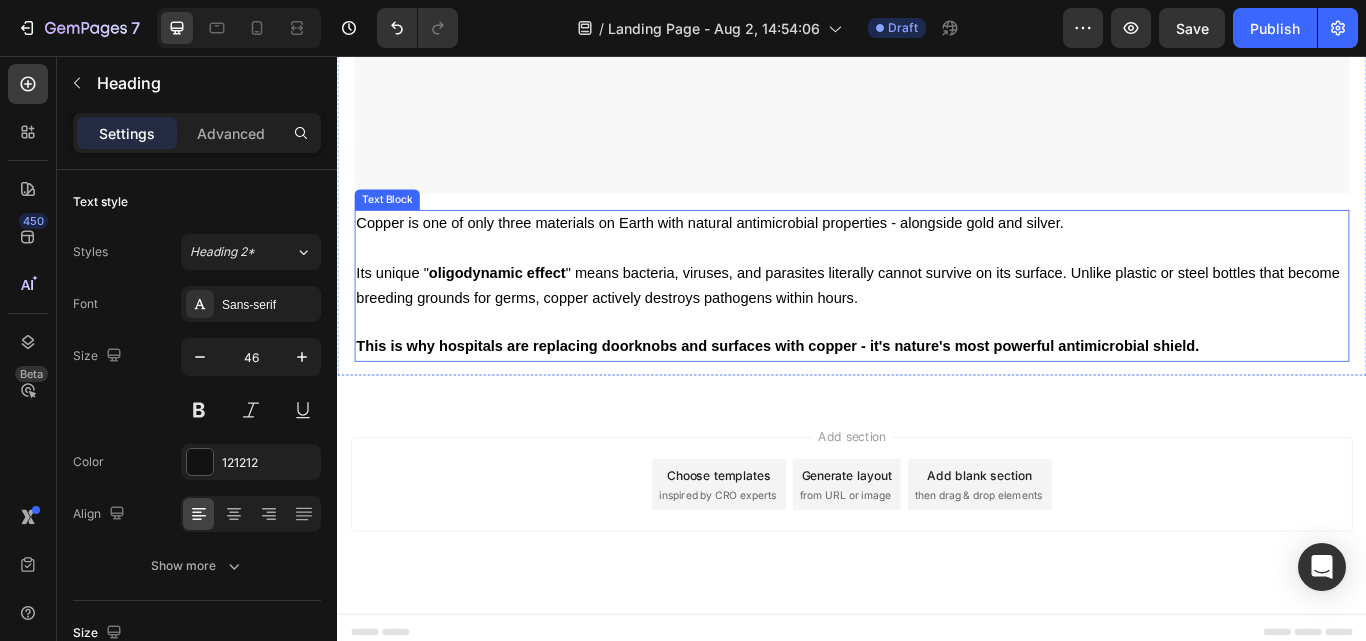 click on "Its unique " oligodynamic effect " means bacteria, viruses, and parasites literally cannot survive on its surface. Unlike plastic or steel bottles that become breeding grounds for germs, copper actively destroys pathogens within hours." at bounding box center (937, 325) 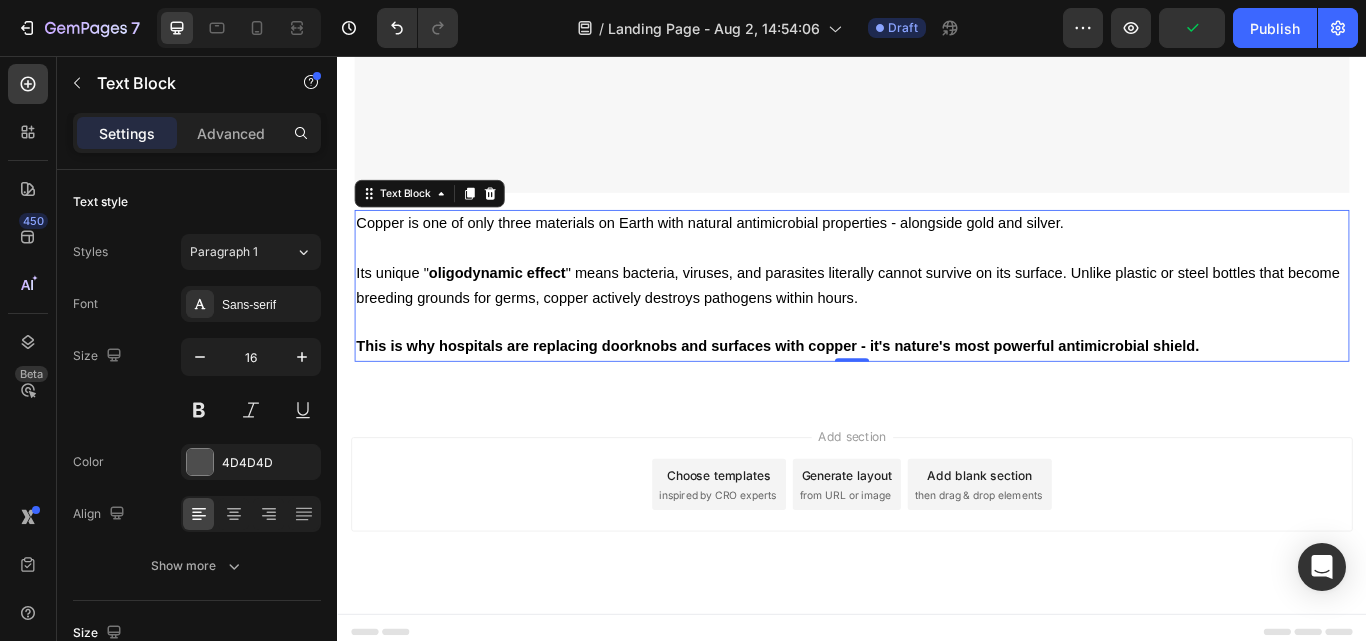 click on "Its unique " oligodynamic effect " means bacteria, viruses, and parasites literally cannot survive on its surface. Unlike plastic or steel bottles that become breeding grounds for germs, copper actively destroys pathogens within hours." at bounding box center [937, 325] 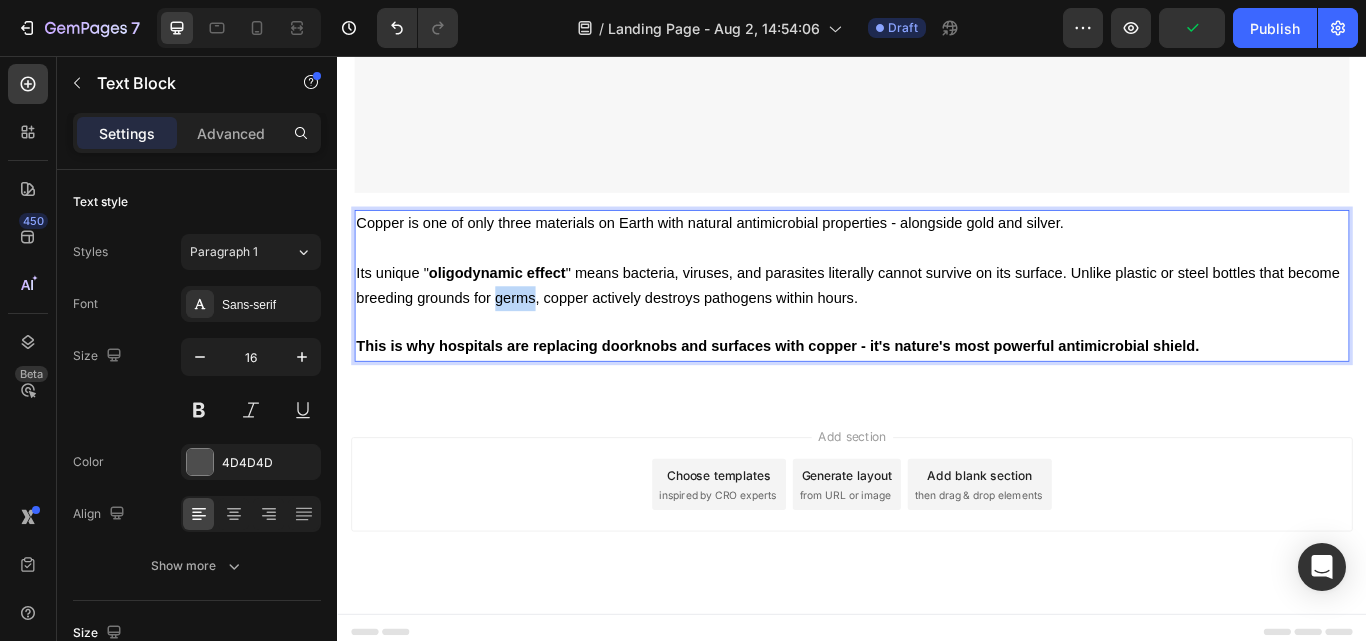 click on "Its unique " oligodynamic effect " means bacteria, viruses, and parasites literally cannot survive on its surface. Unlike plastic or steel bottles that become breeding grounds for germs, copper actively destroys pathogens within hours." at bounding box center (937, 325) 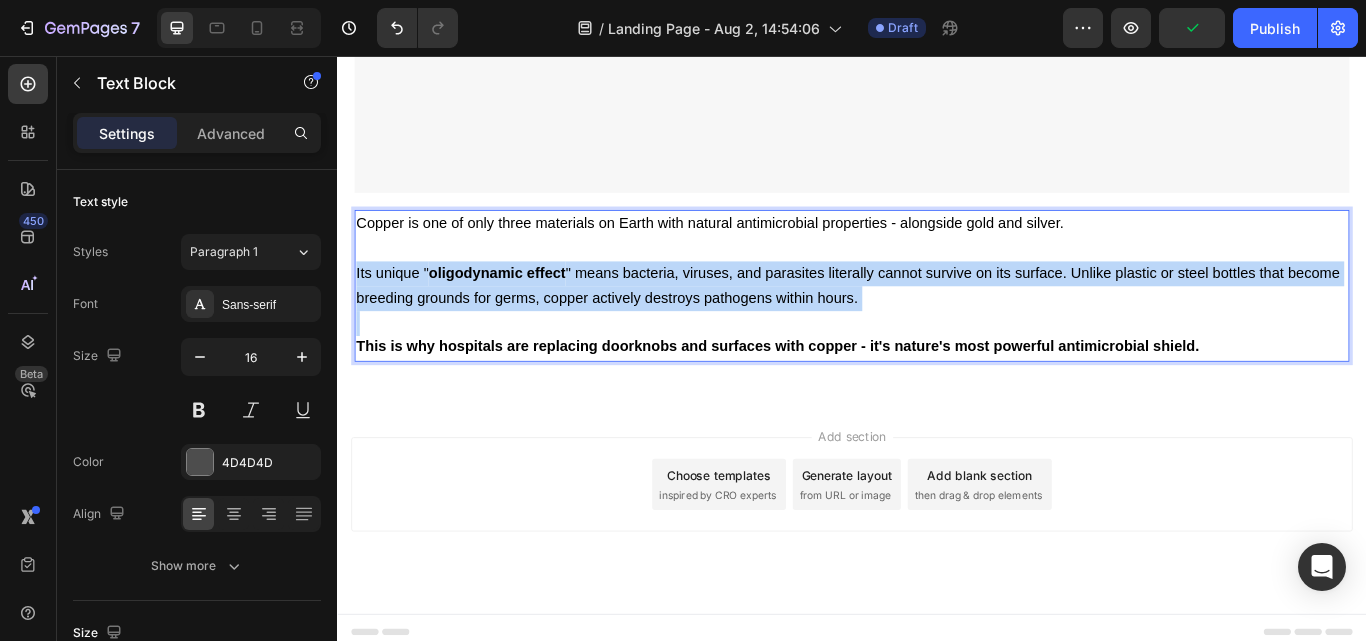 click on "Its unique " oligodynamic effect " means bacteria, viruses, and parasites literally cannot survive on its surface. Unlike plastic or steel bottles that become breeding grounds for germs, copper actively destroys pathogens within hours." at bounding box center (937, 325) 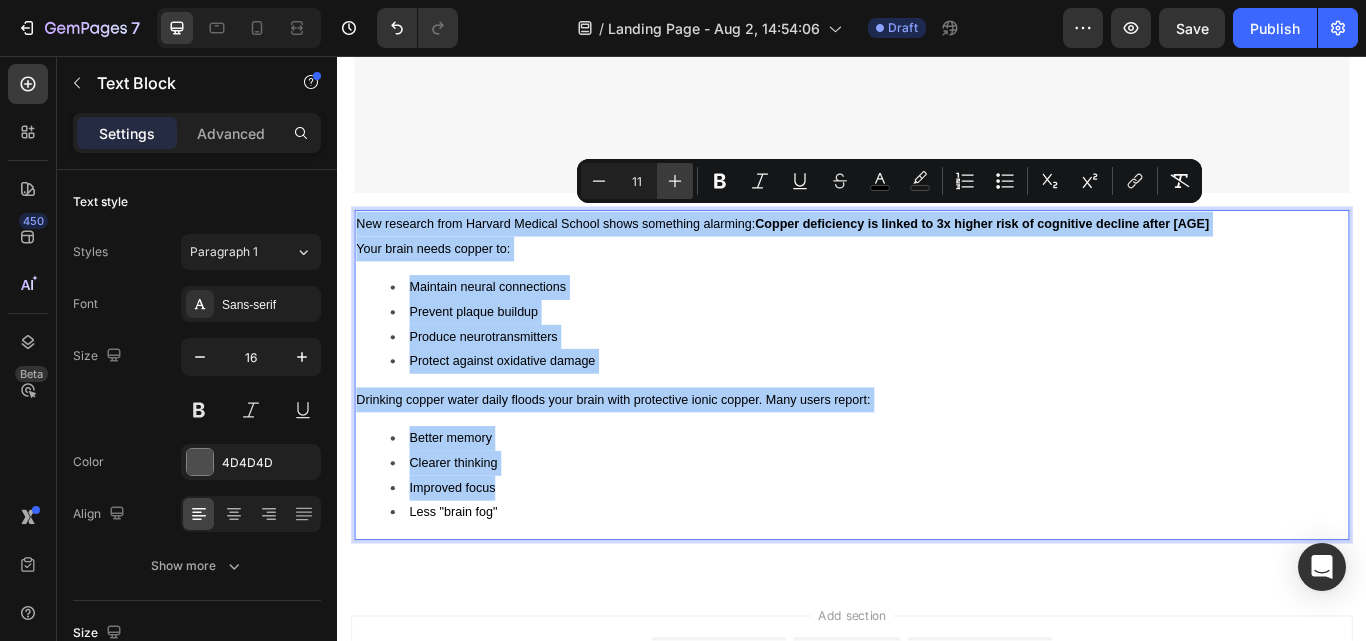 click 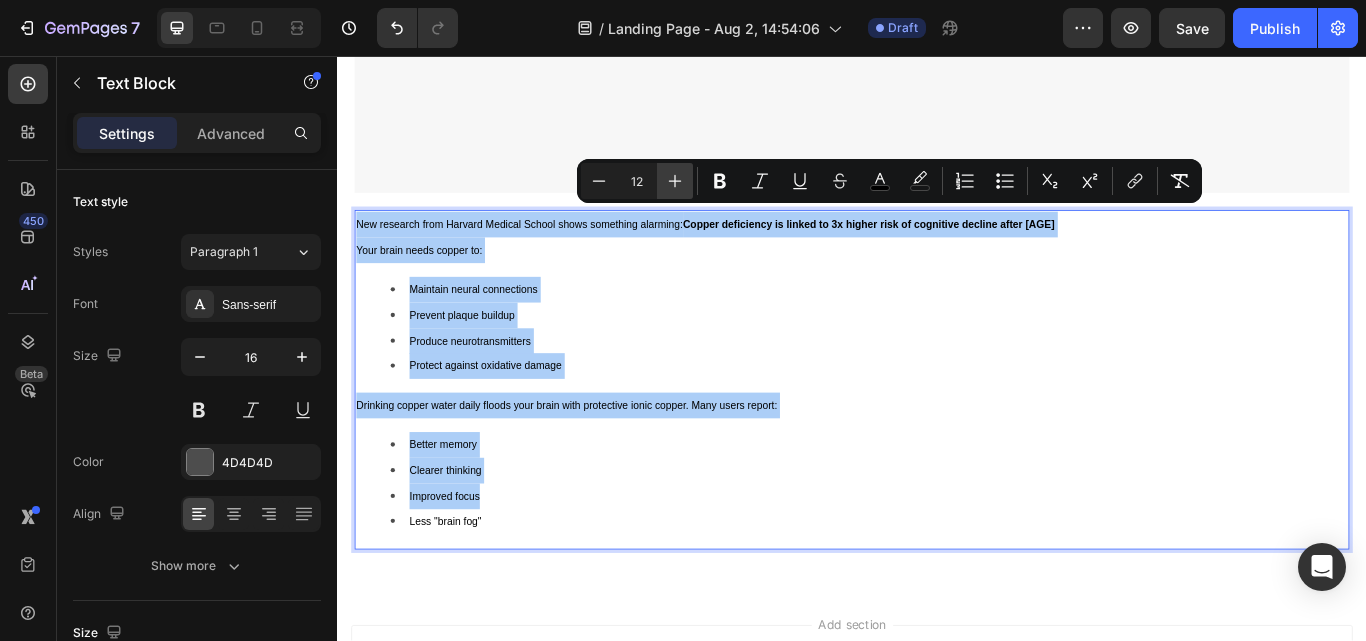 click 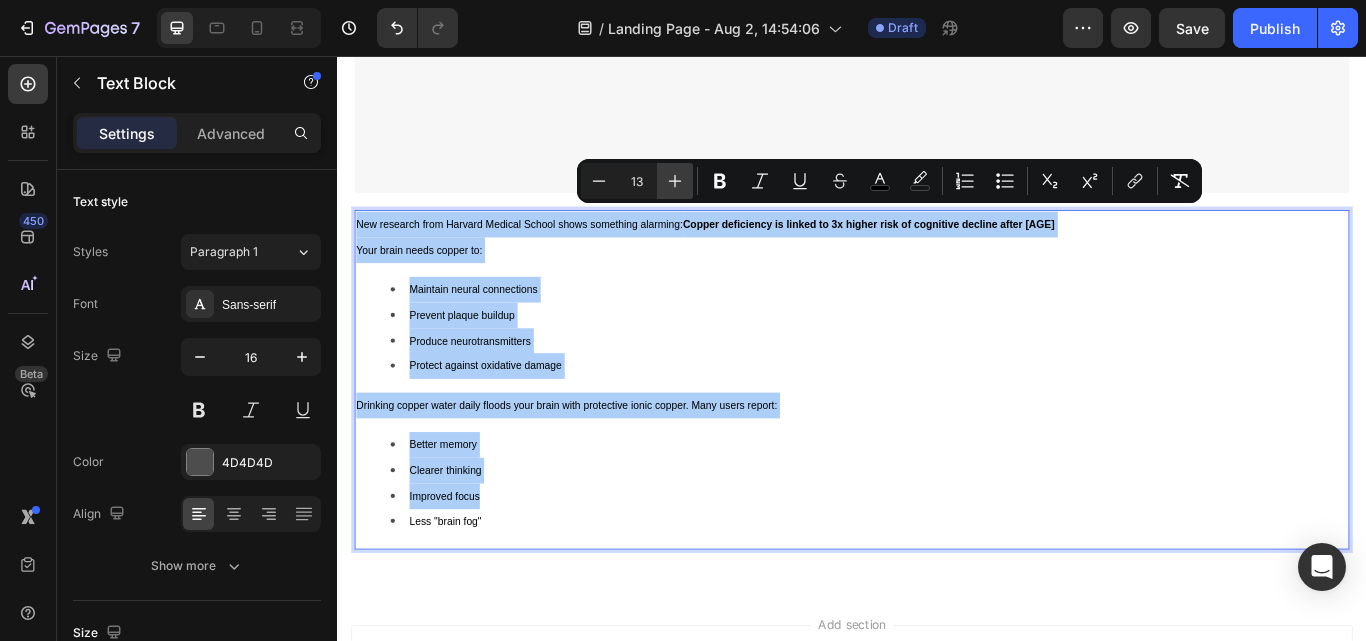 click 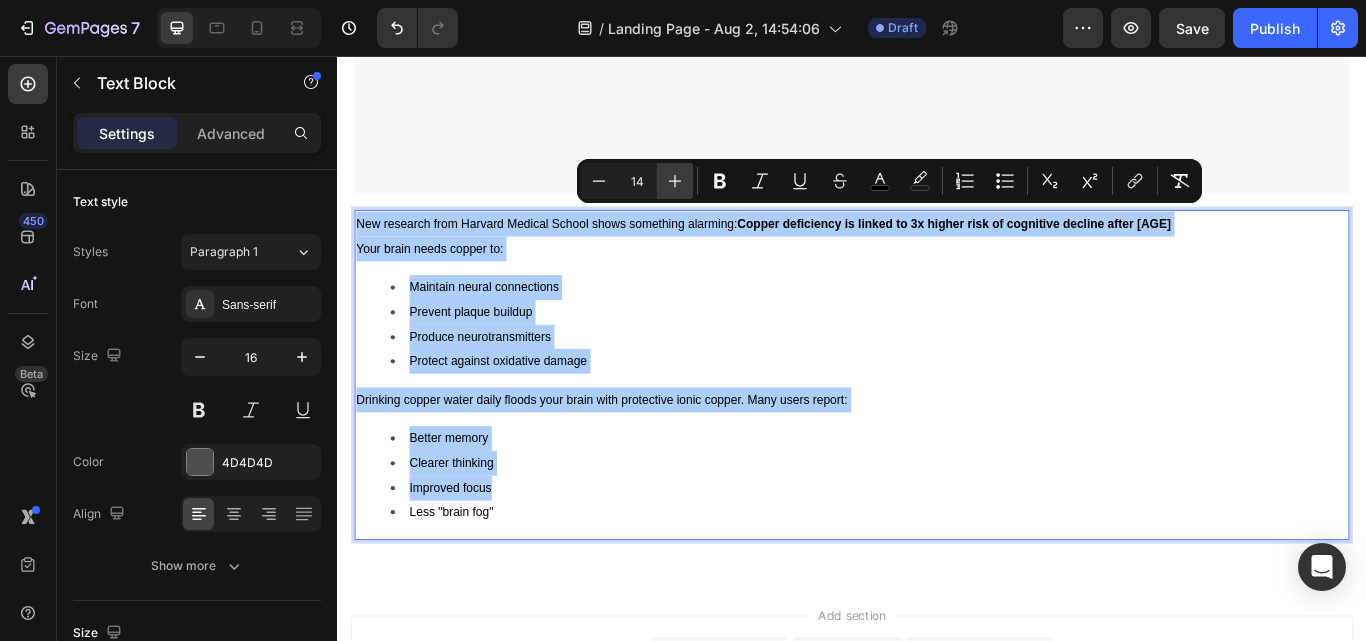 click 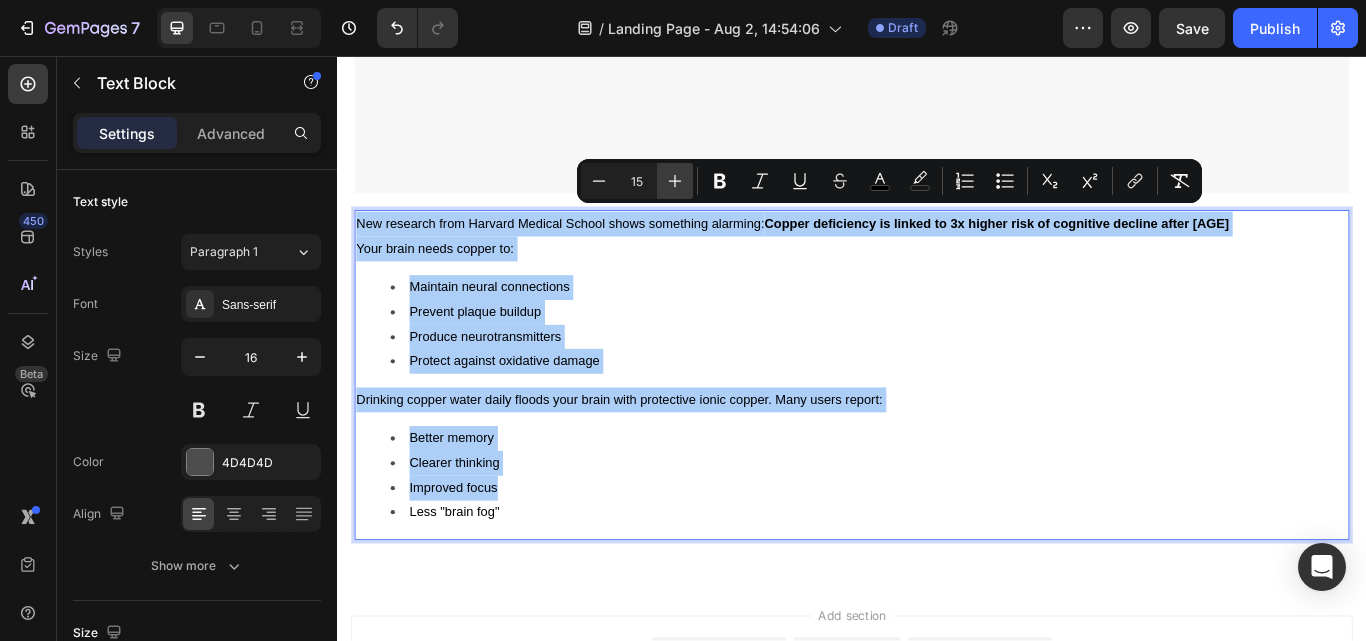 click 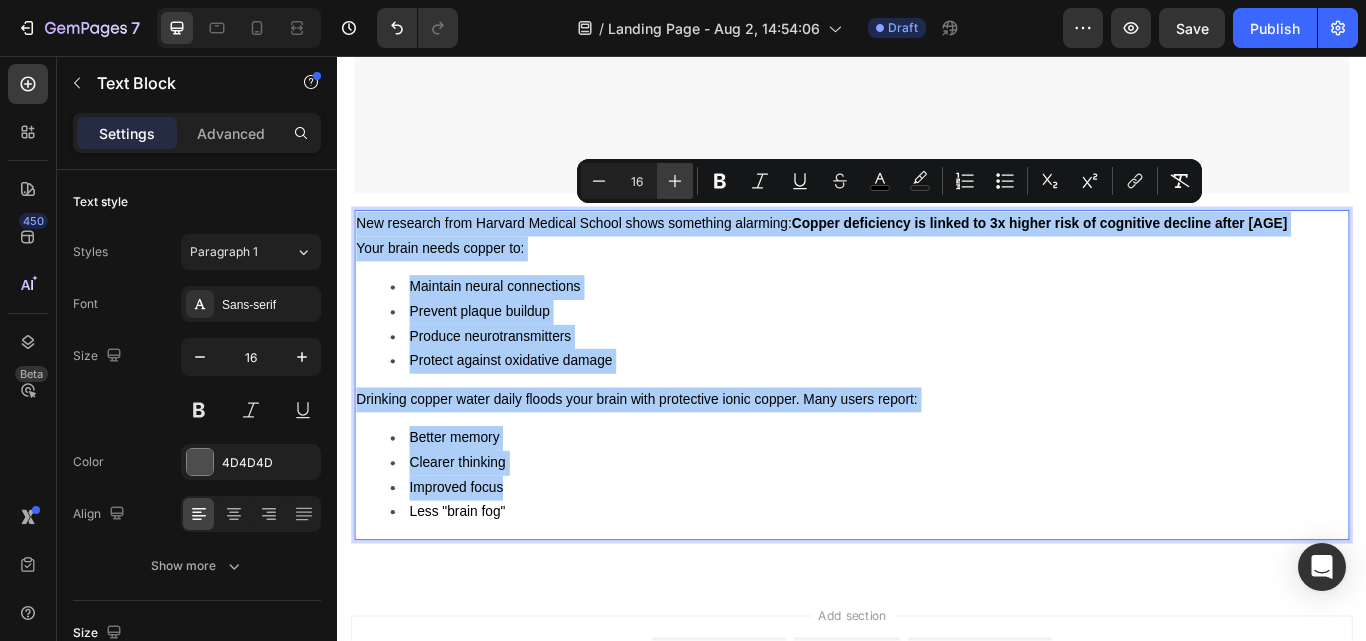 click 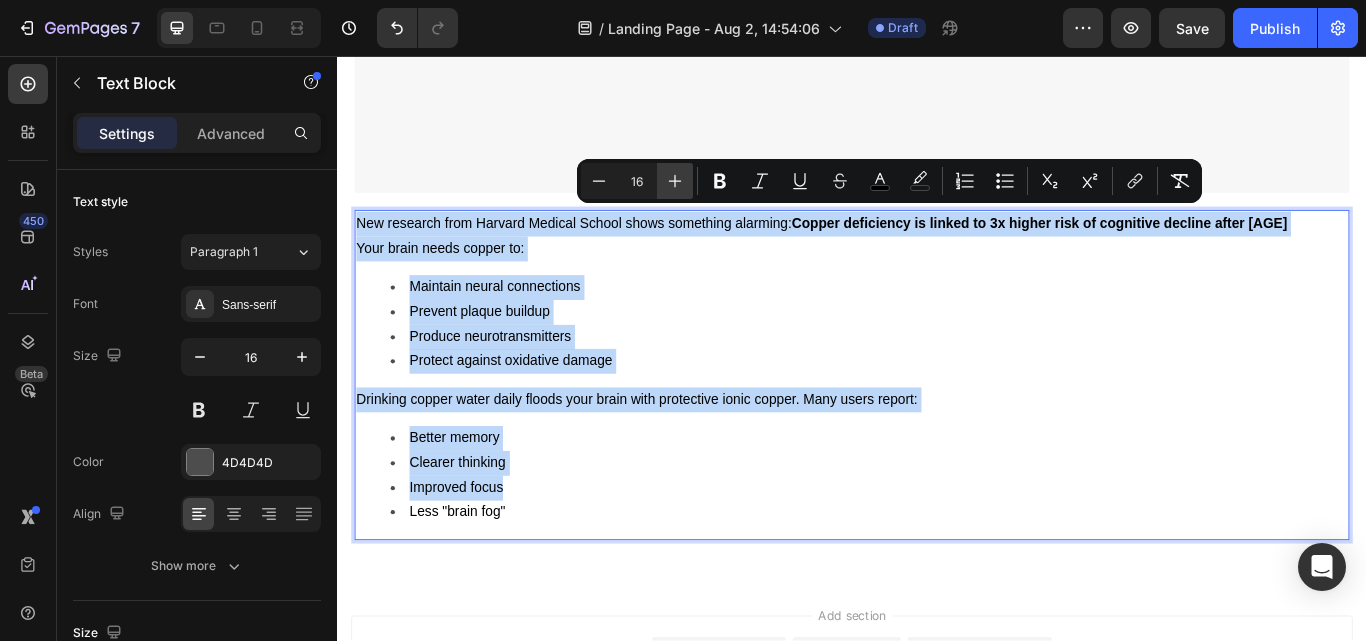 type on "17" 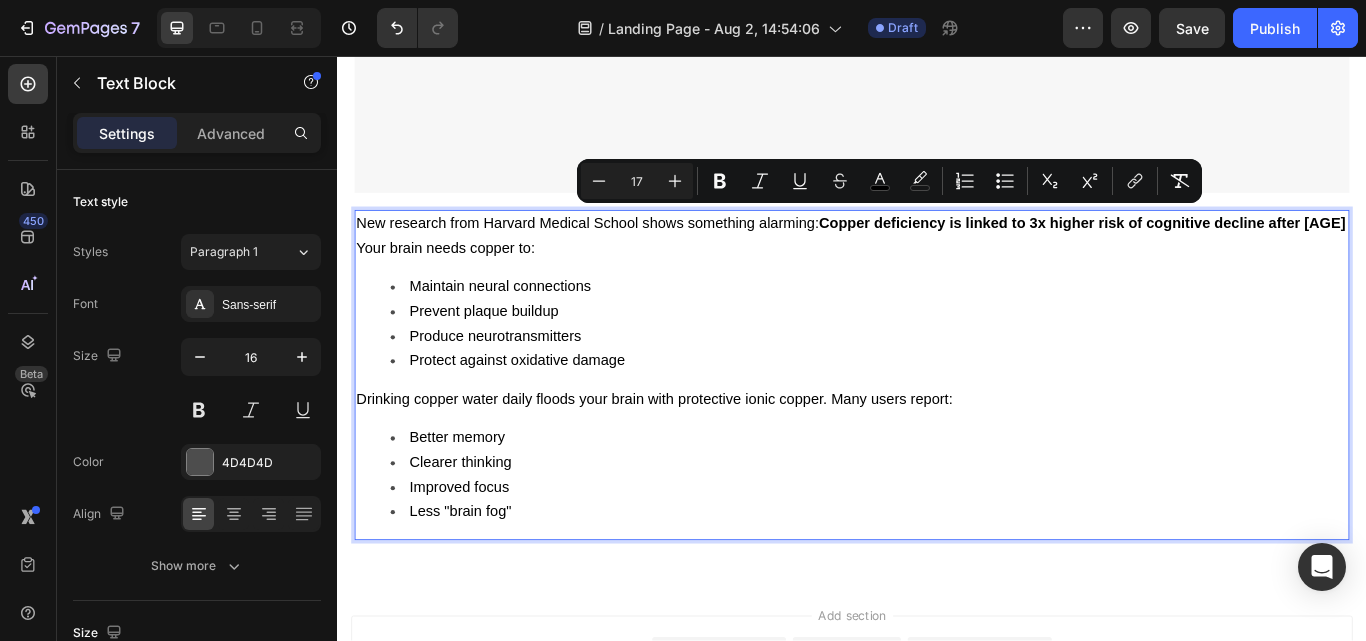 click on "Protect against oxidative damage" at bounding box center [956, 412] 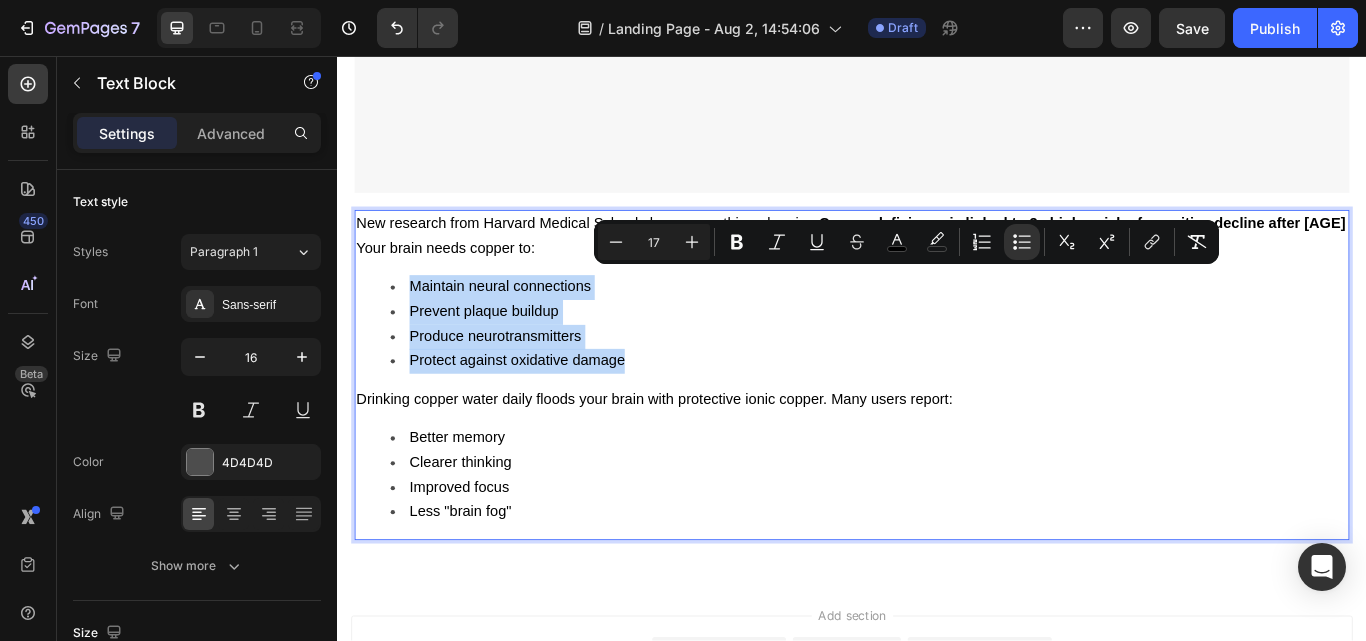 drag, startPoint x: 711, startPoint y: 405, endPoint x: 422, endPoint y: 309, distance: 304.5275 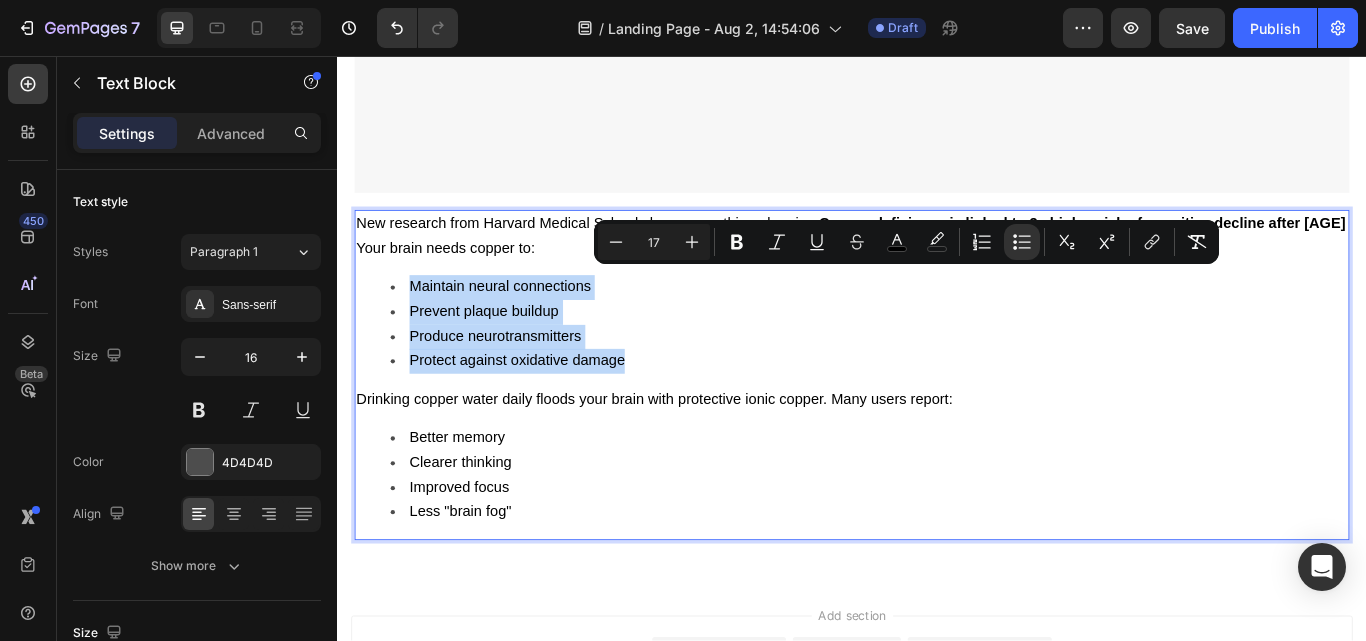 click on "Maintain neural connections Prevent plaque buildup Produce neurotransmitters Protect against oxidative damage" at bounding box center (937, 369) 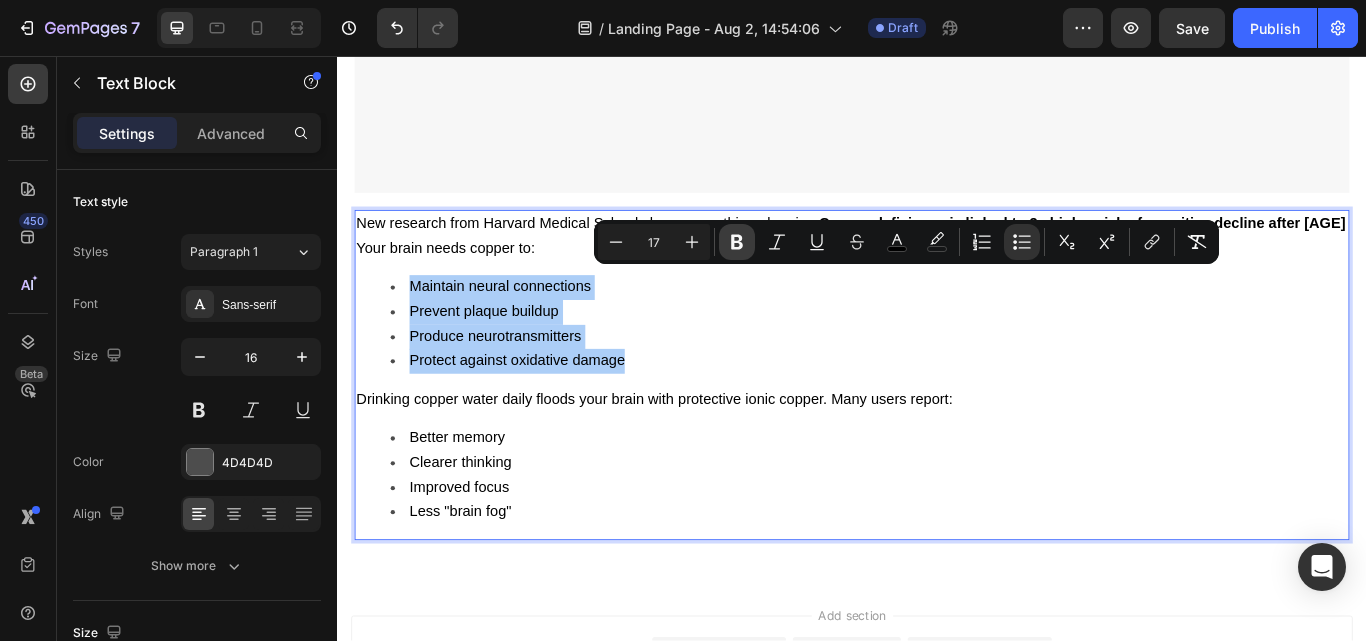 click 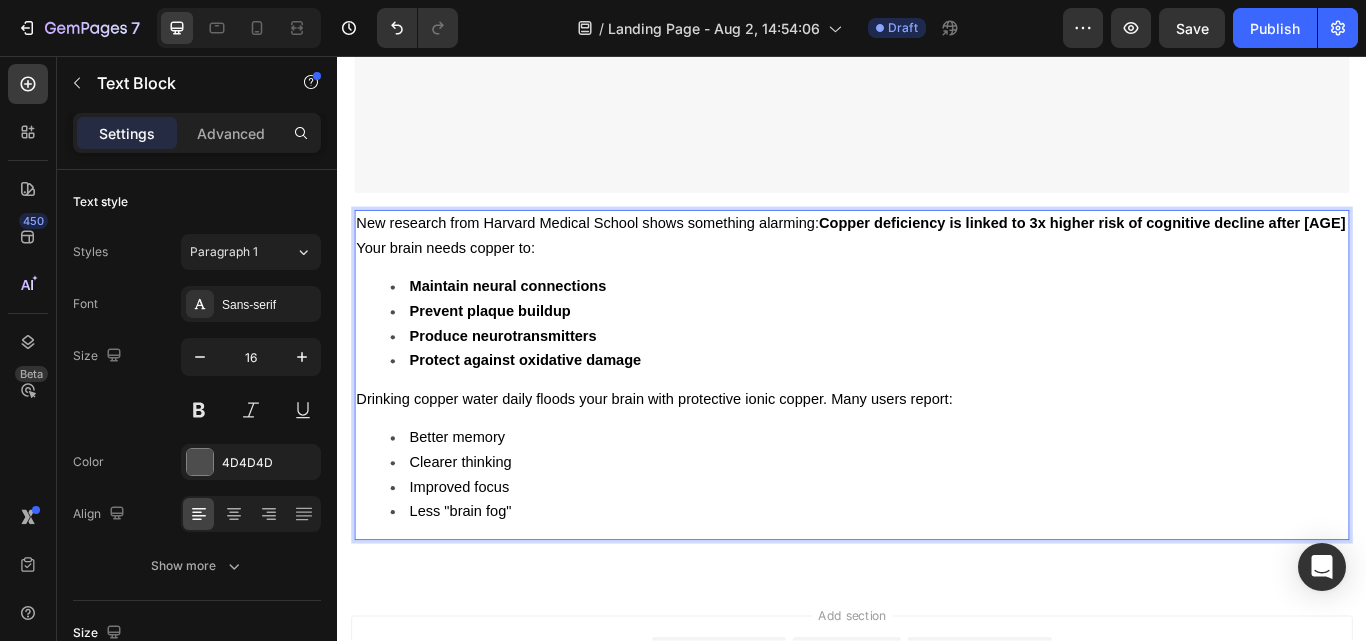 click on "Clearer thinking" at bounding box center [957, 531] 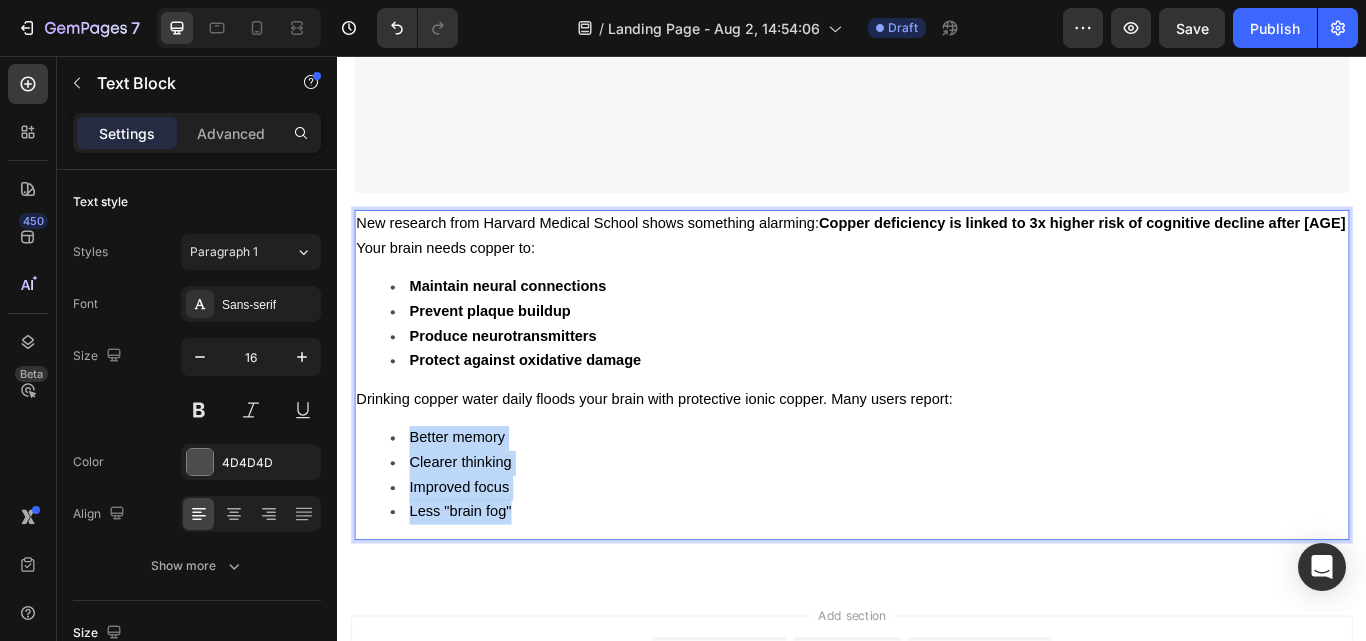 drag, startPoint x: 618, startPoint y: 584, endPoint x: 422, endPoint y: 483, distance: 220.49263 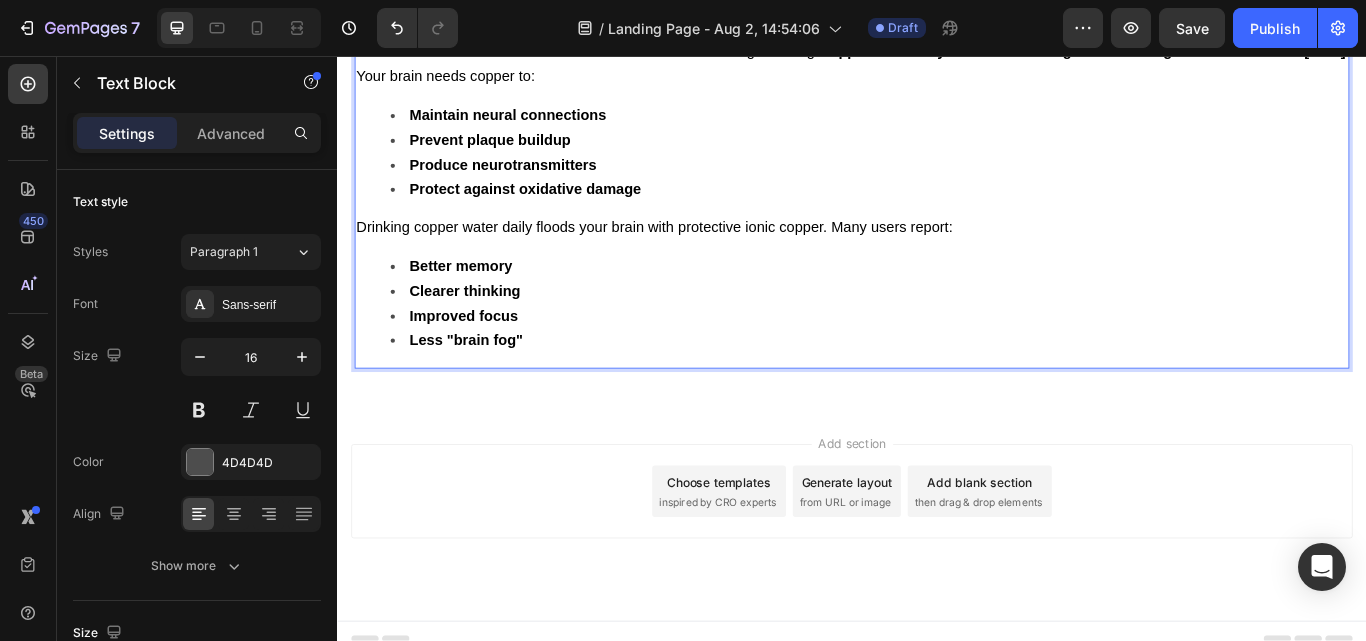 scroll, scrollTop: 9575, scrollLeft: 0, axis: vertical 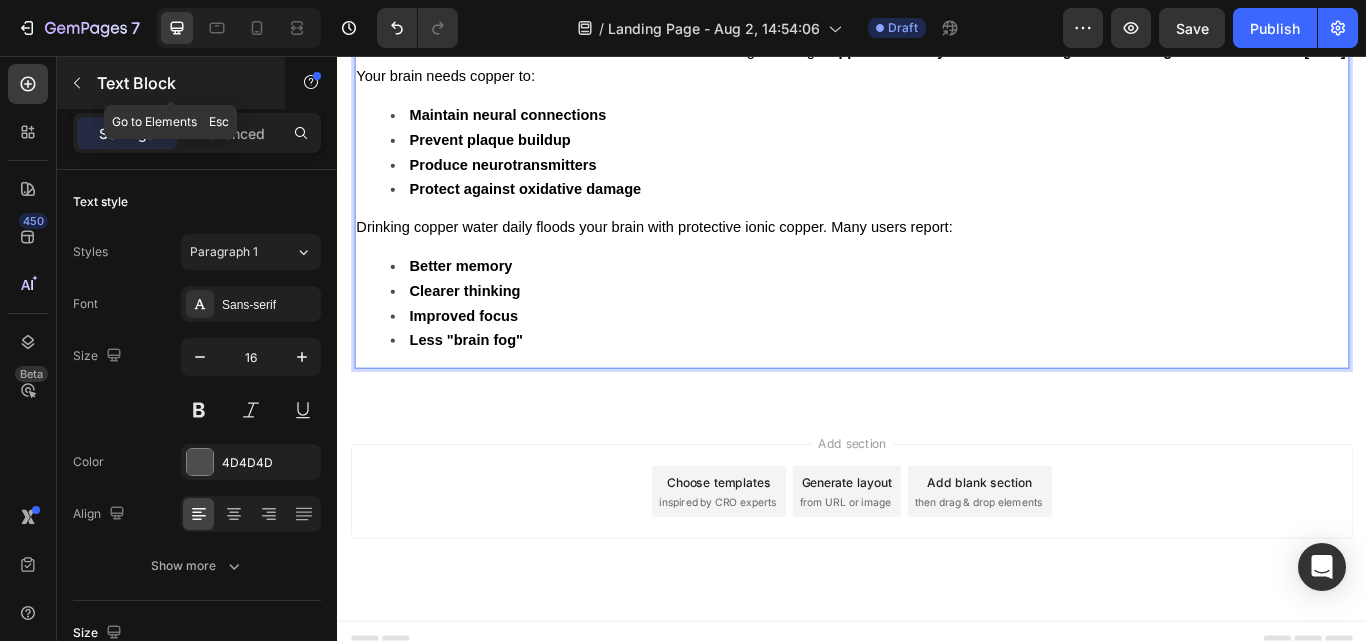click at bounding box center [77, 83] 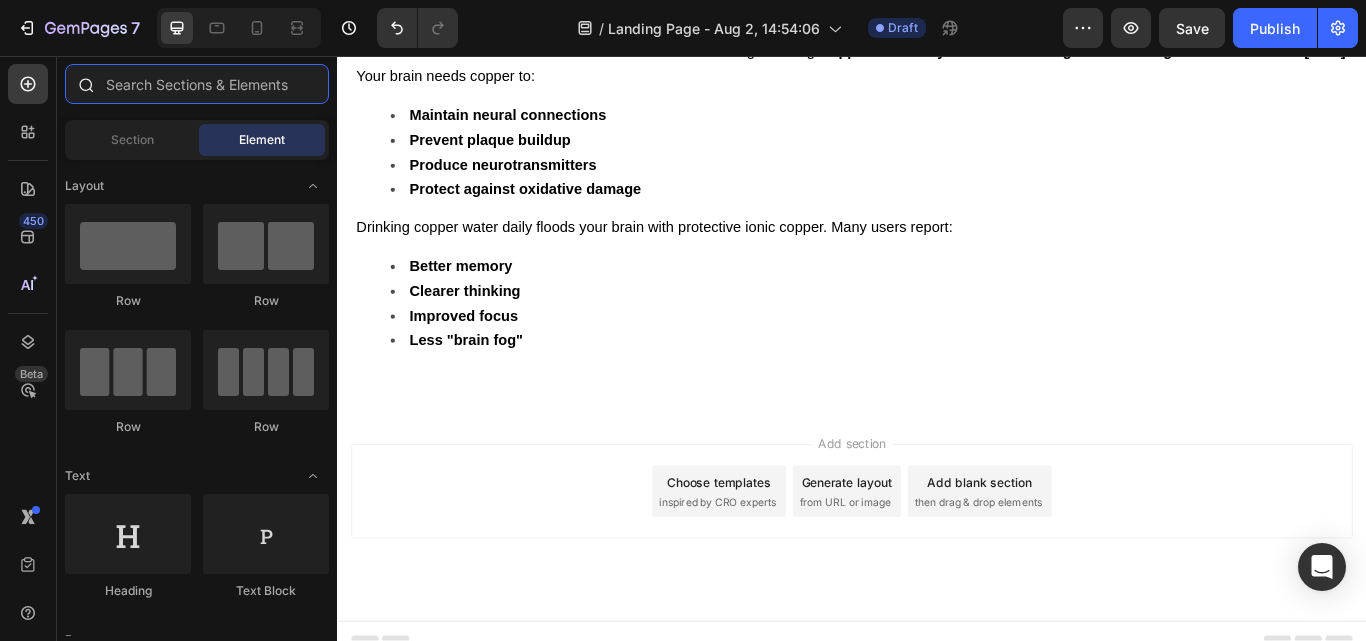 click at bounding box center (197, 84) 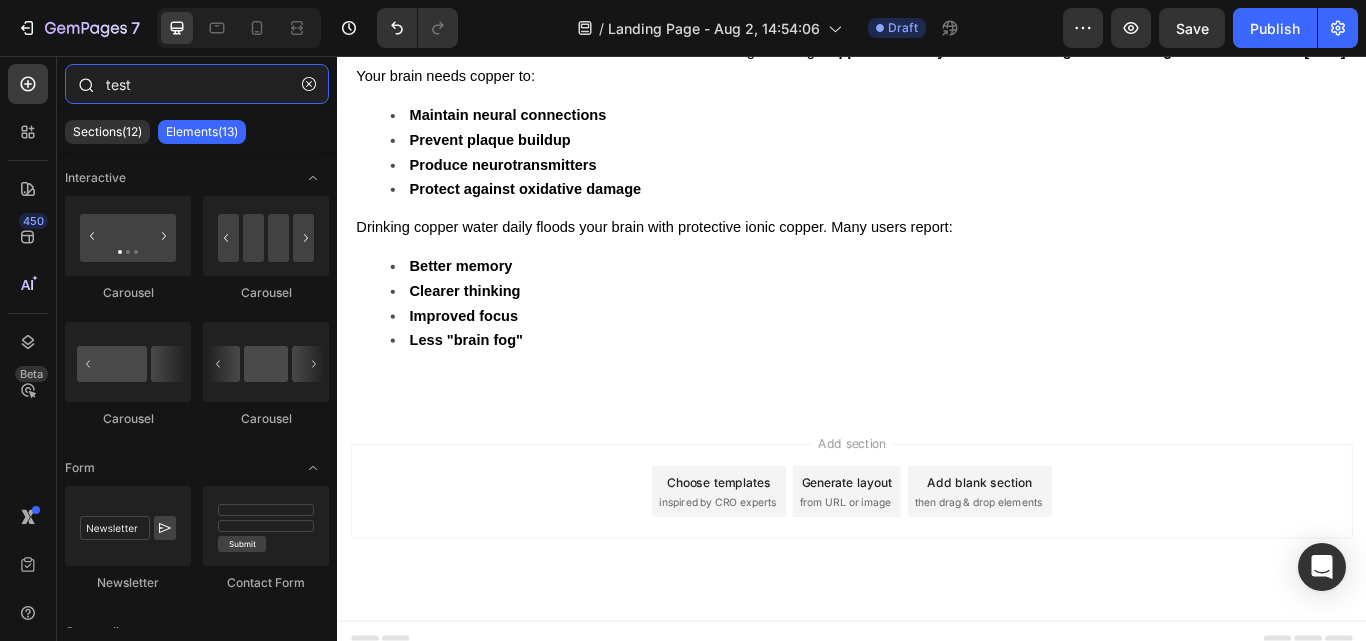 drag, startPoint x: 139, startPoint y: 75, endPoint x: 95, endPoint y: 73, distance: 44.04543 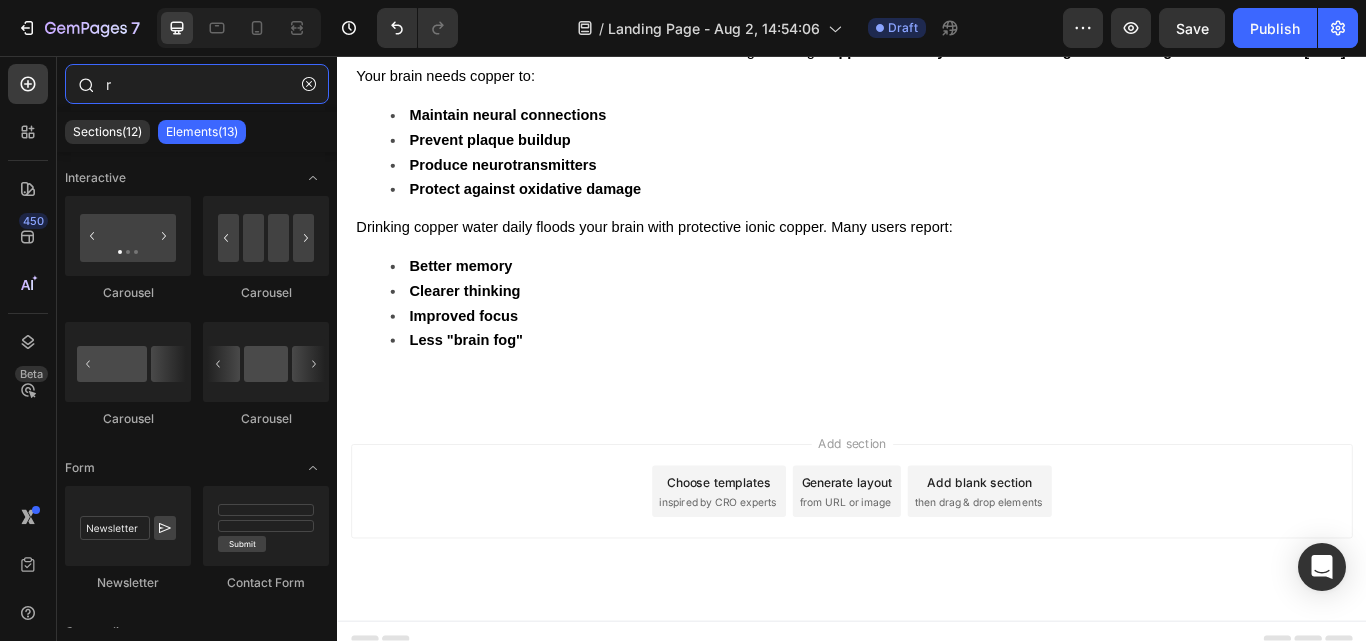 type on "re" 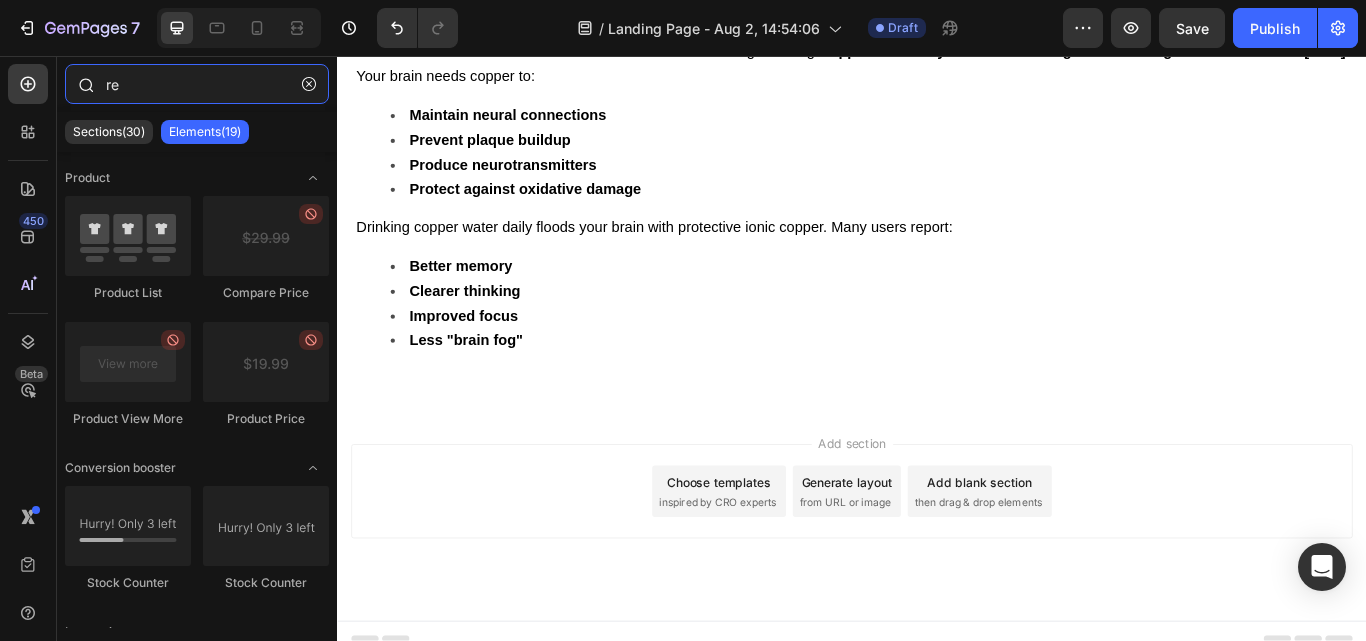 drag, startPoint x: 87, startPoint y: 78, endPoint x: 112, endPoint y: 73, distance: 25.495098 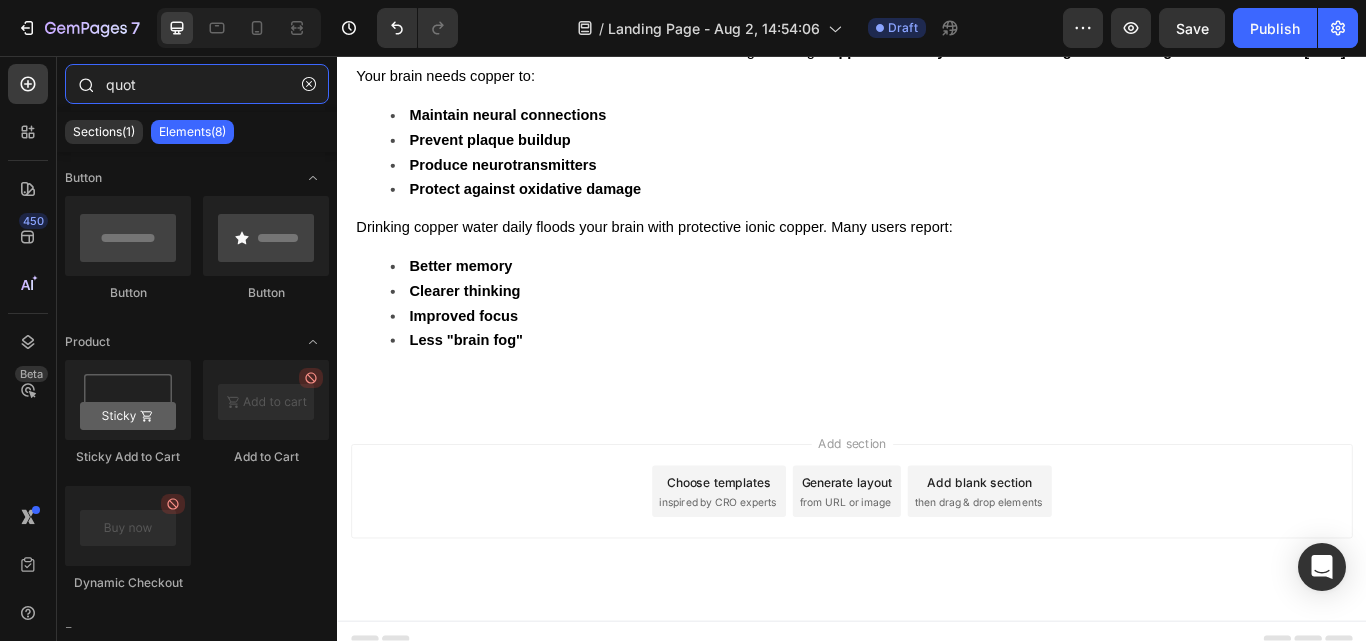 type on "quote" 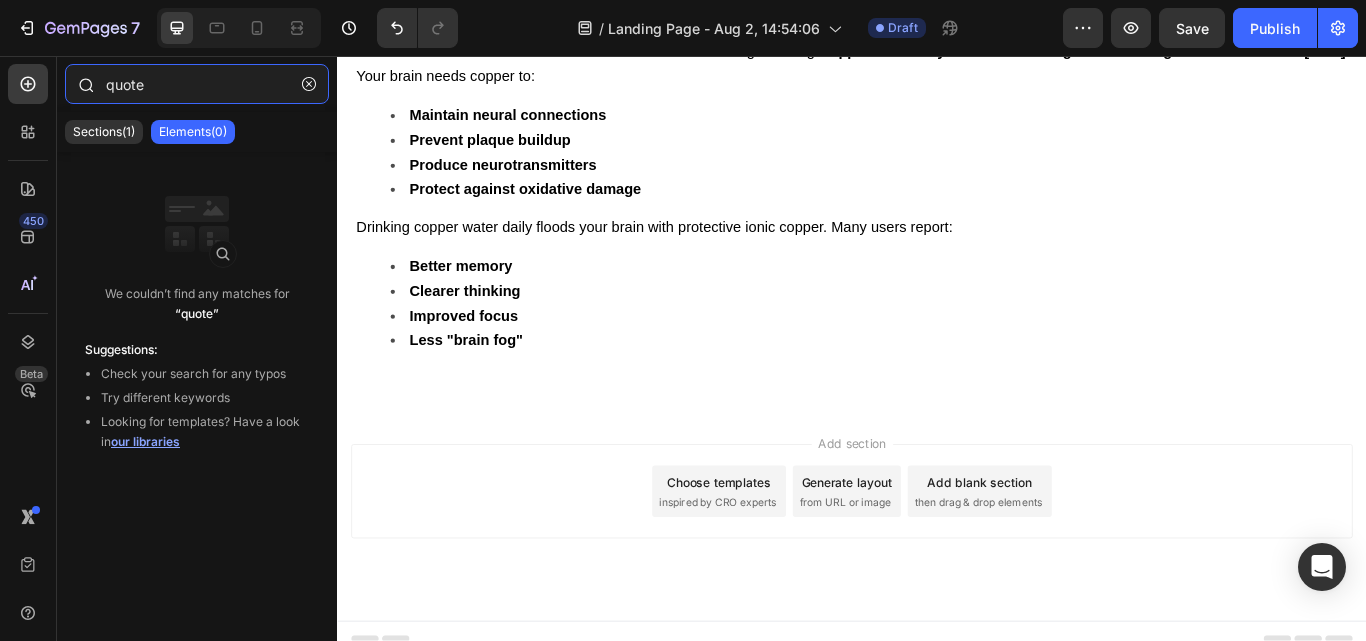 drag, startPoint x: 205, startPoint y: 73, endPoint x: 69, endPoint y: 71, distance: 136.01471 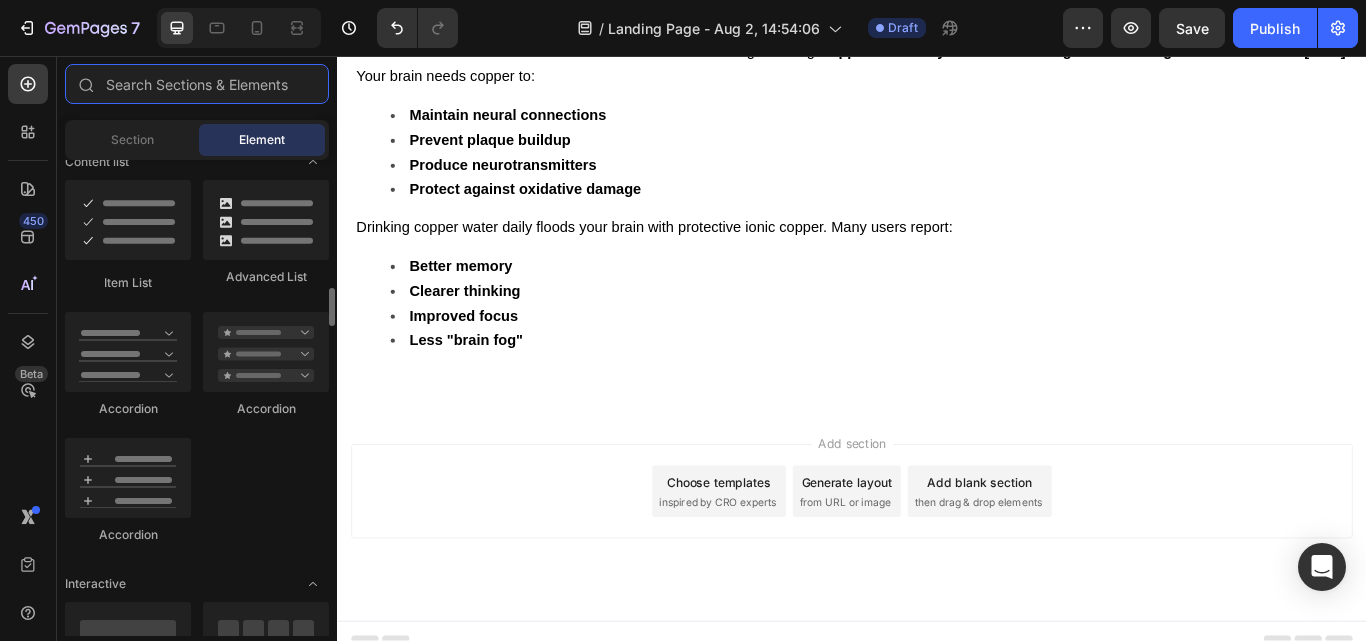 scroll, scrollTop: 1800, scrollLeft: 0, axis: vertical 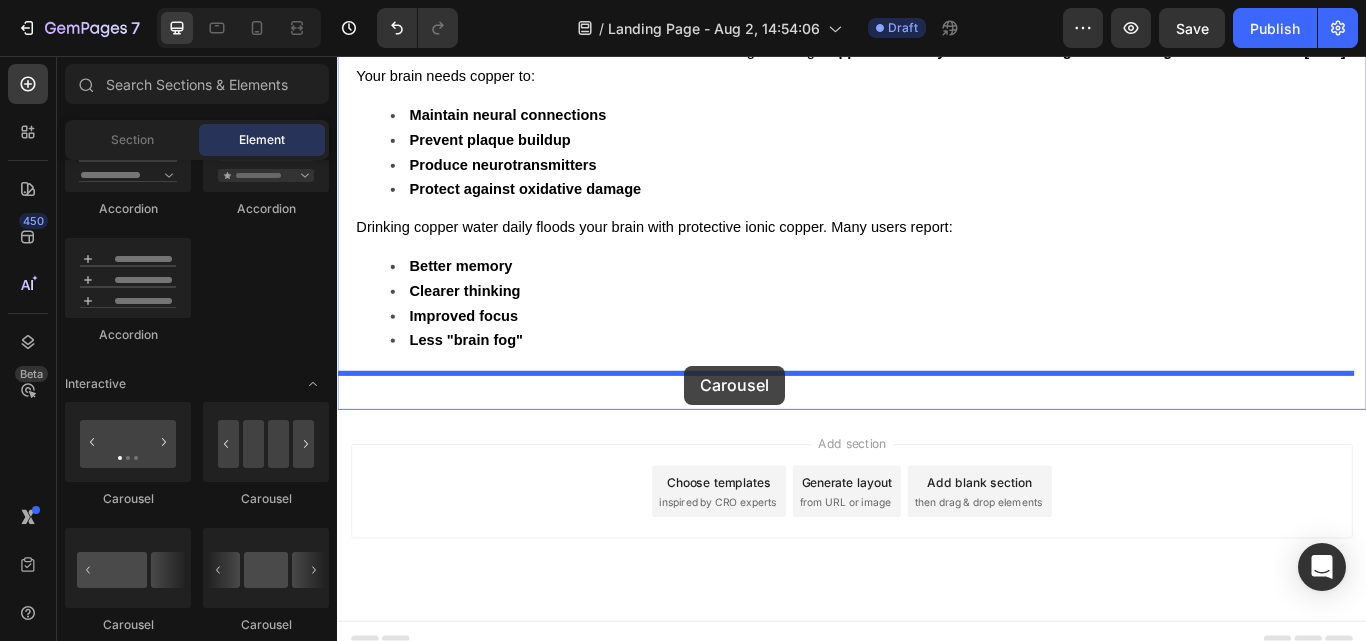 drag, startPoint x: 474, startPoint y: 510, endPoint x: 742, endPoint y: 417, distance: 283.67764 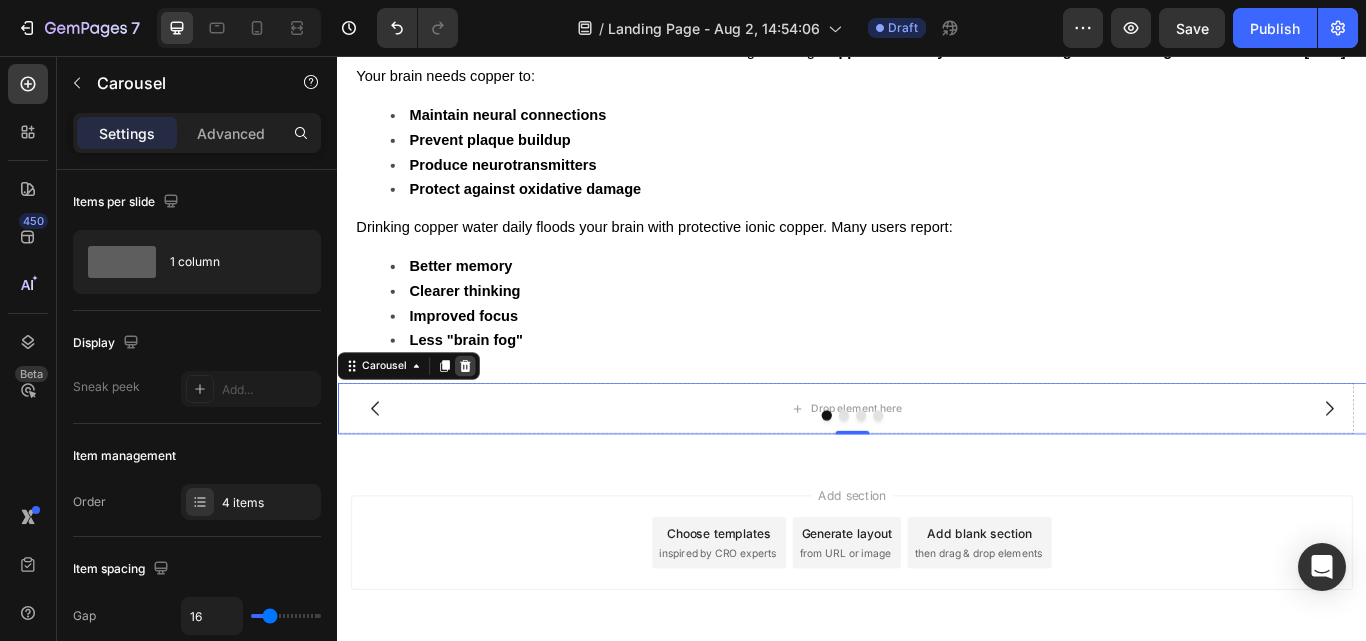 click at bounding box center (486, 418) 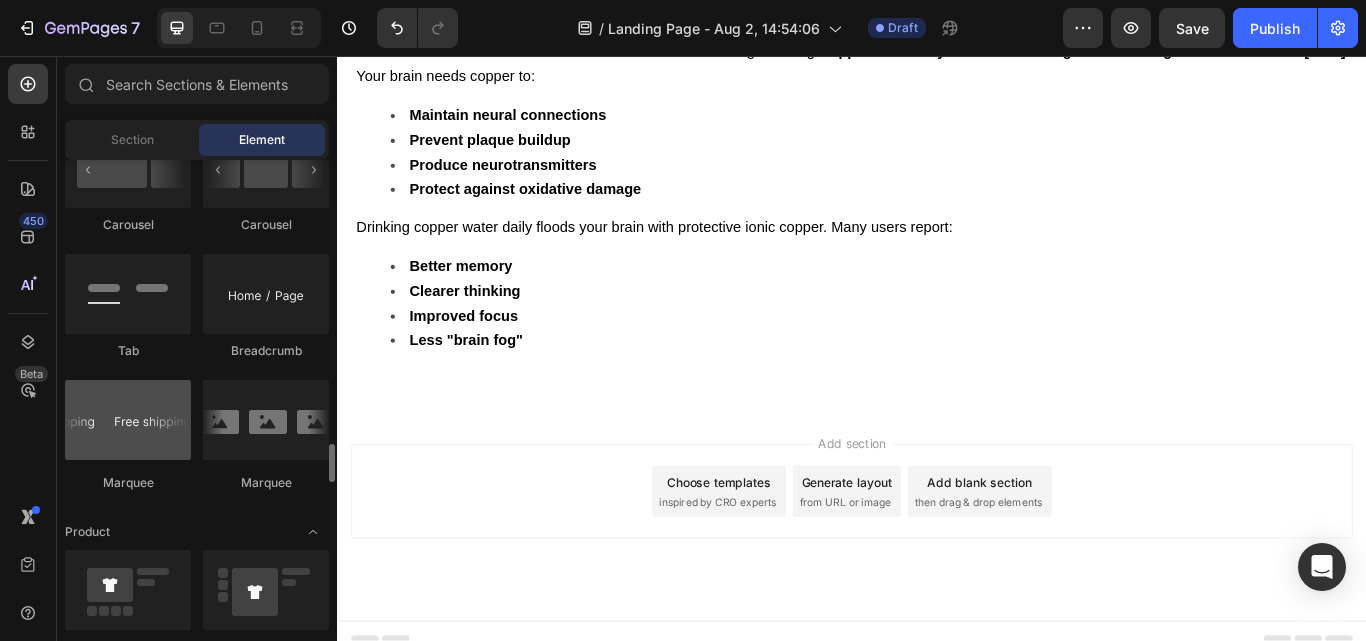 scroll, scrollTop: 2400, scrollLeft: 0, axis: vertical 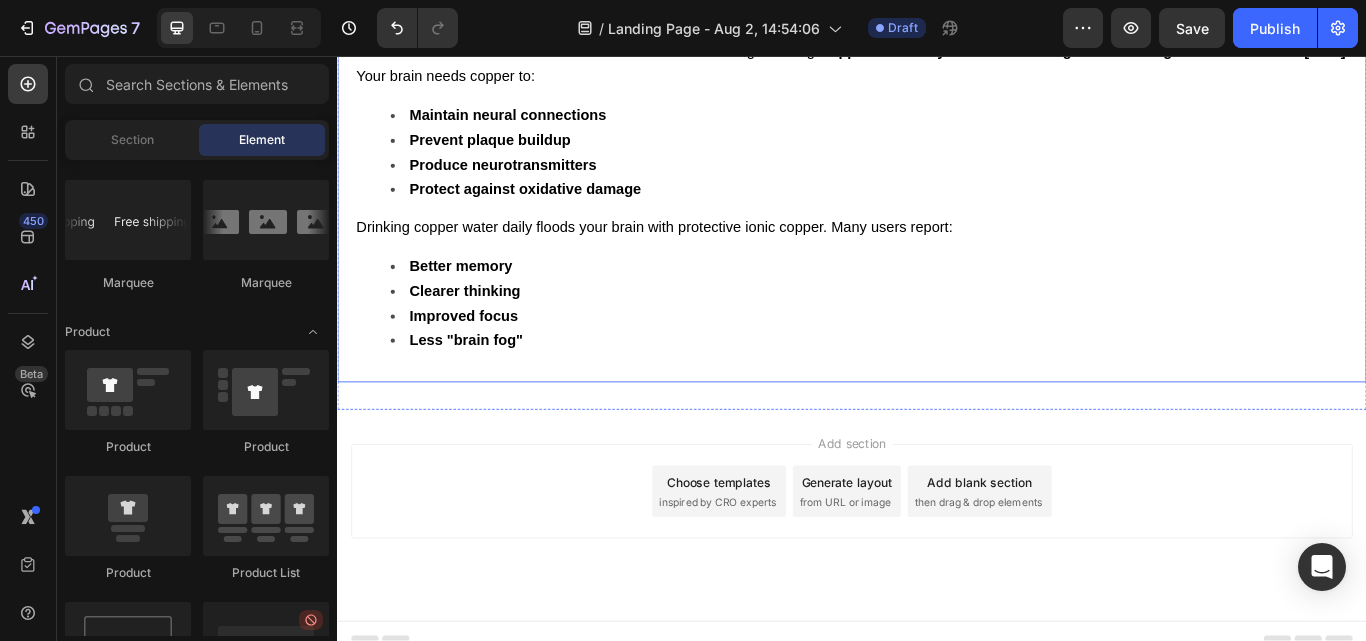 click on "⁠⁠⁠⁠⁠⁠⁠ 6. Naturally Protects Against Alzheimer's & Cognitive Decline (The Copper-Brain Connection) Heading Image New research from Harvard Medical School shows something alarming: Copper deficiency is linked to 3x higher risk of cognitive decline after 60. Your brain needs copper to: Maintain neural connections Prevent plaque buildup Produce neurotransmitters Protect against oxidative damage Drinking copper water daily floods your brain with protective ionic copper. Many users report: Better memory Clearer thinking Improved focus Less "brain fog" Text Block Row" at bounding box center (937, -256) 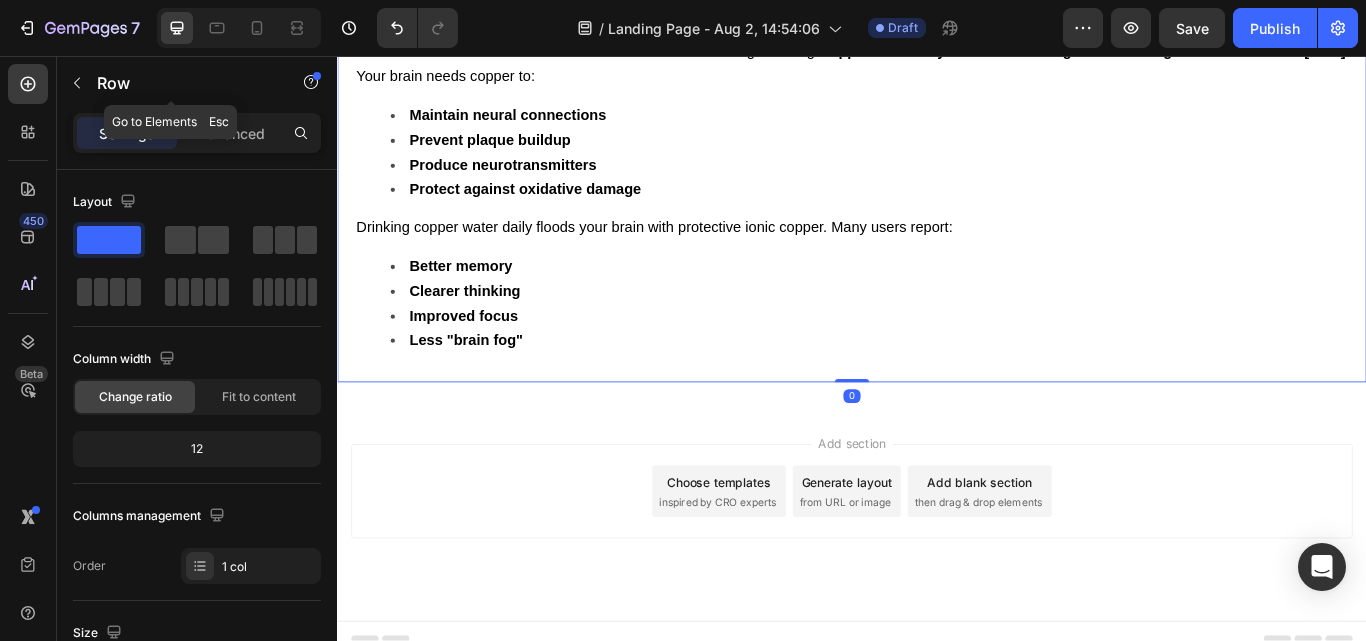 click 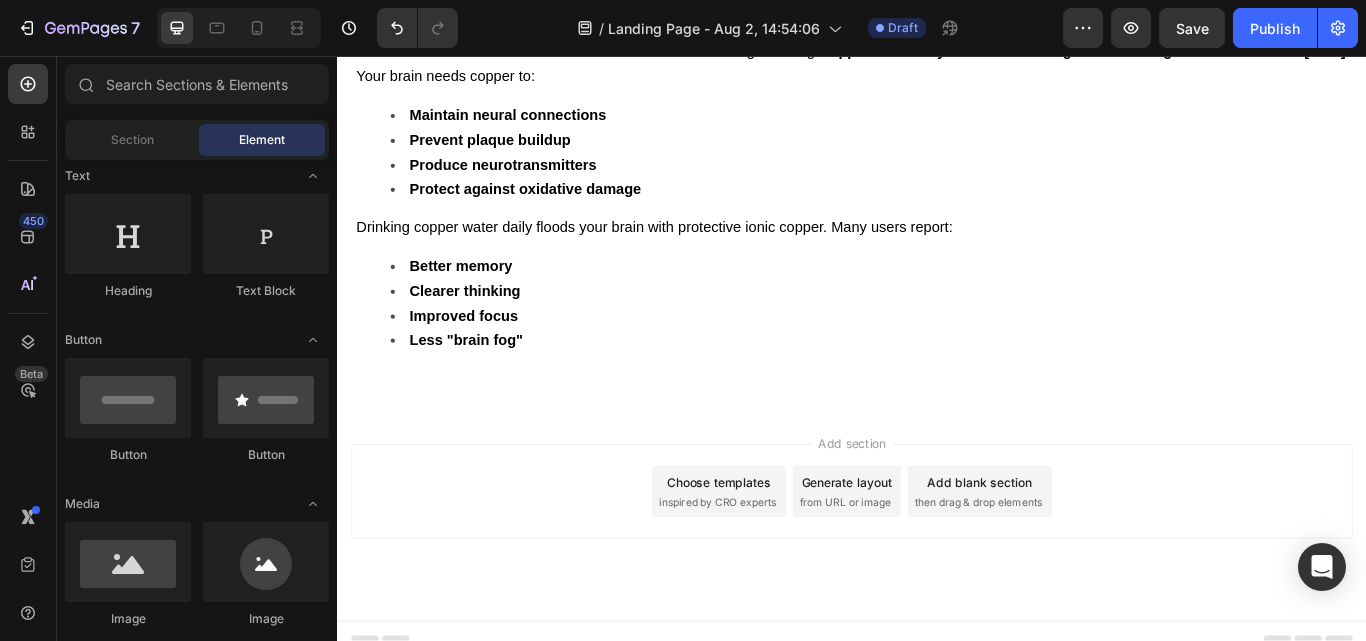 scroll, scrollTop: 0, scrollLeft: 0, axis: both 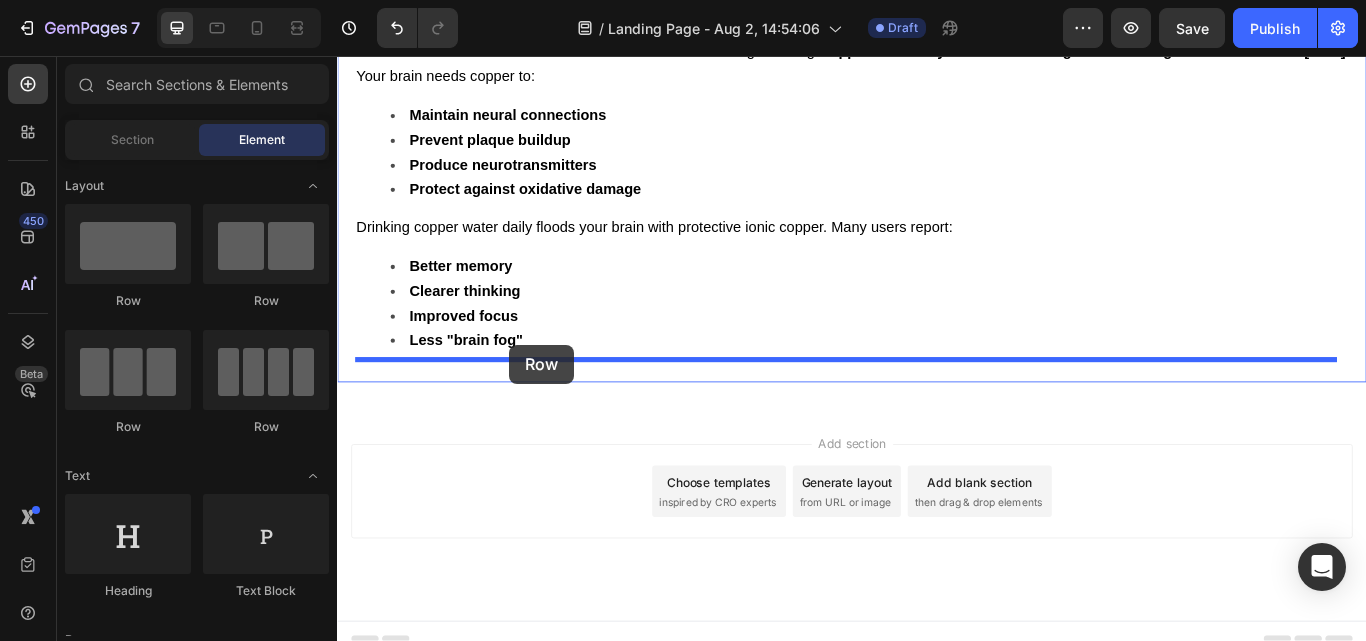 drag, startPoint x: 458, startPoint y: 313, endPoint x: 538, endPoint y: 393, distance: 113.137085 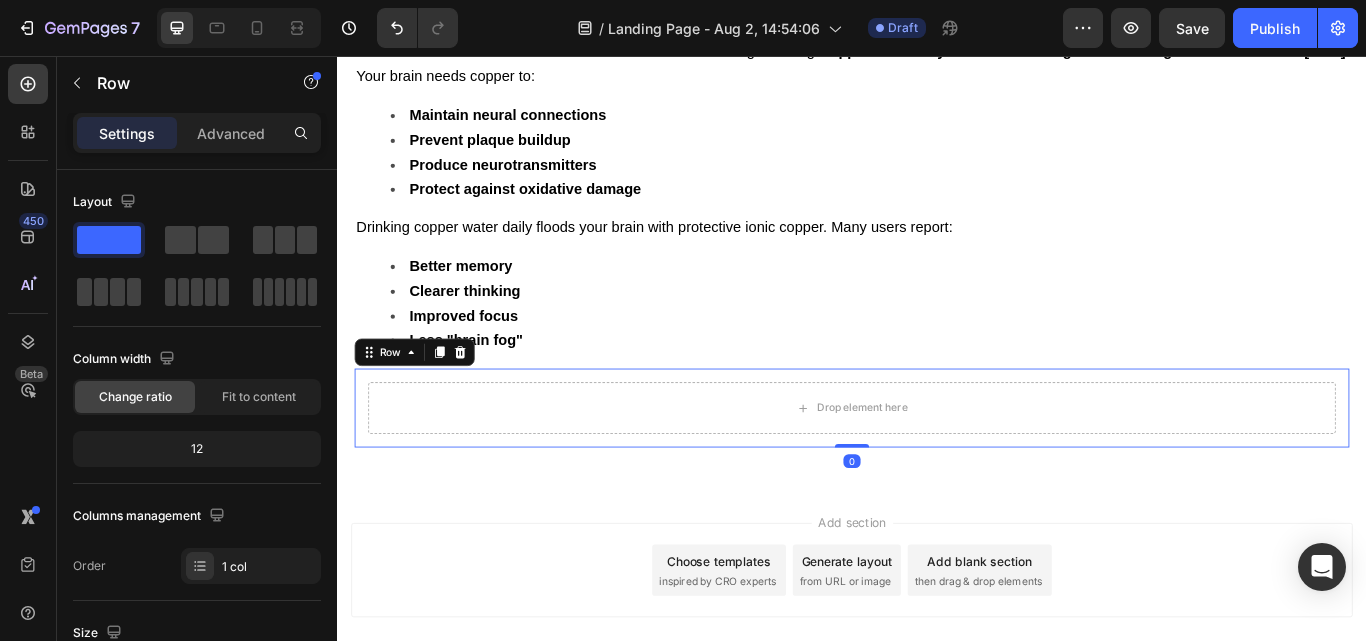click on "Drop element here Row   0" at bounding box center [937, 467] 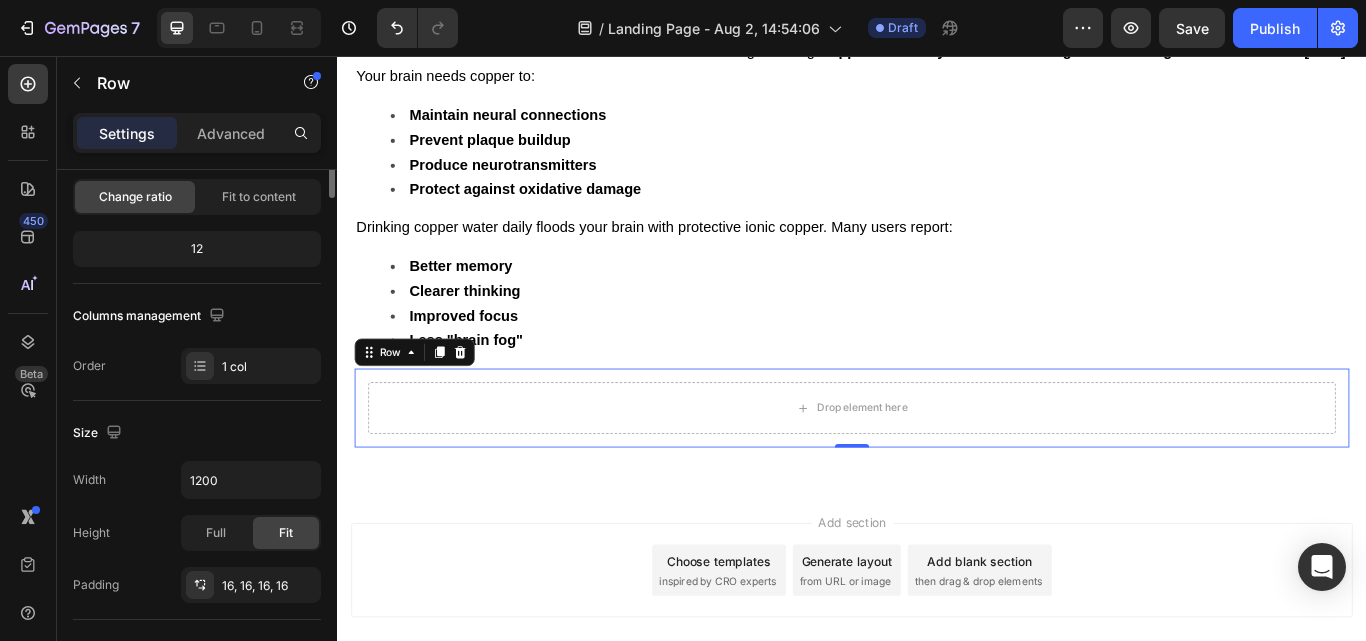 scroll, scrollTop: 0, scrollLeft: 0, axis: both 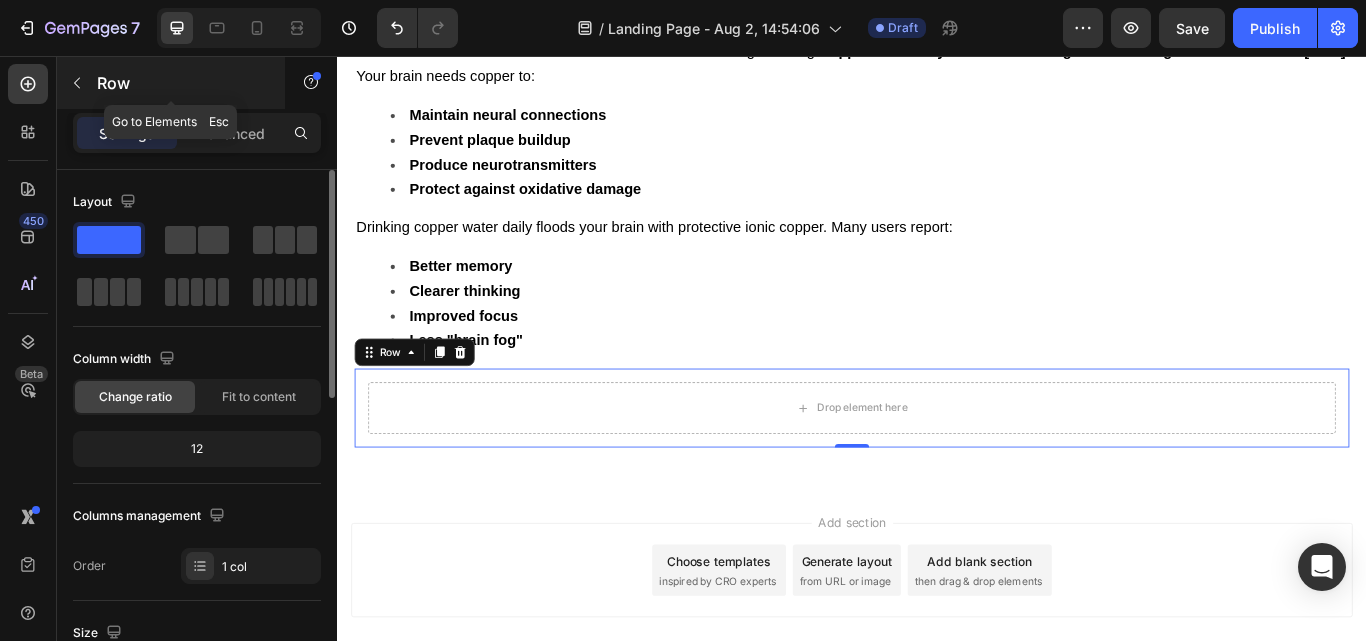 click 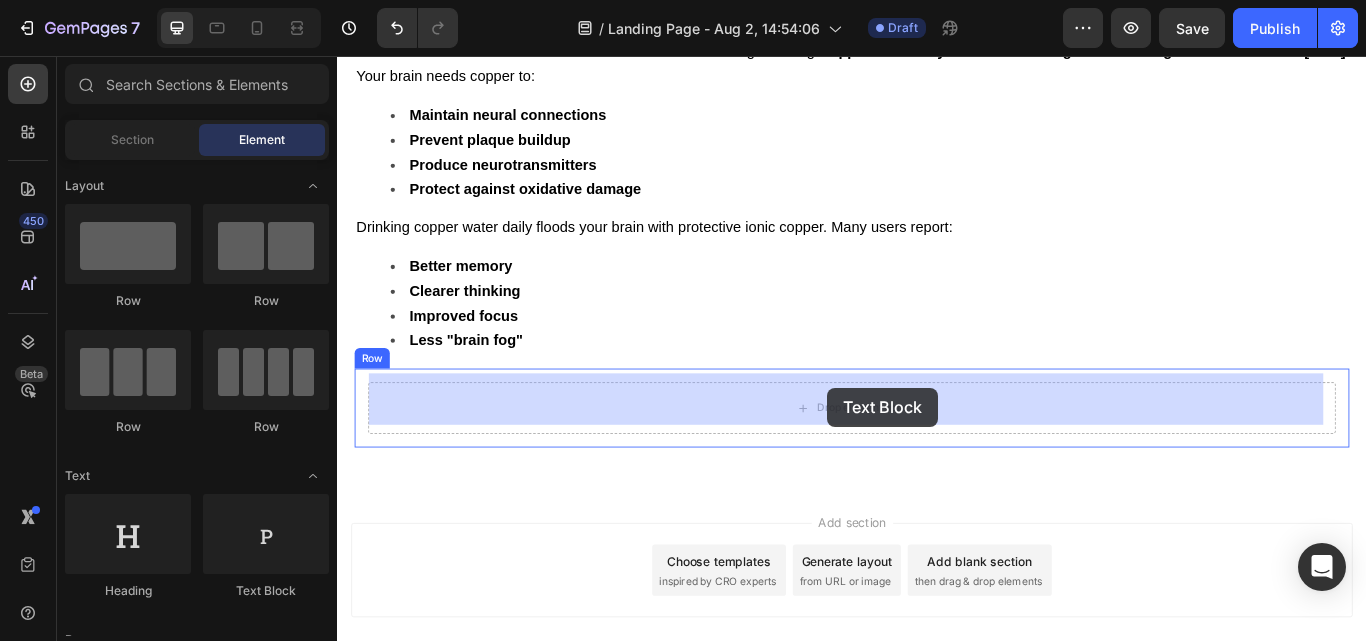 drag, startPoint x: 612, startPoint y: 584, endPoint x: 908, endPoint y: 443, distance: 327.86734 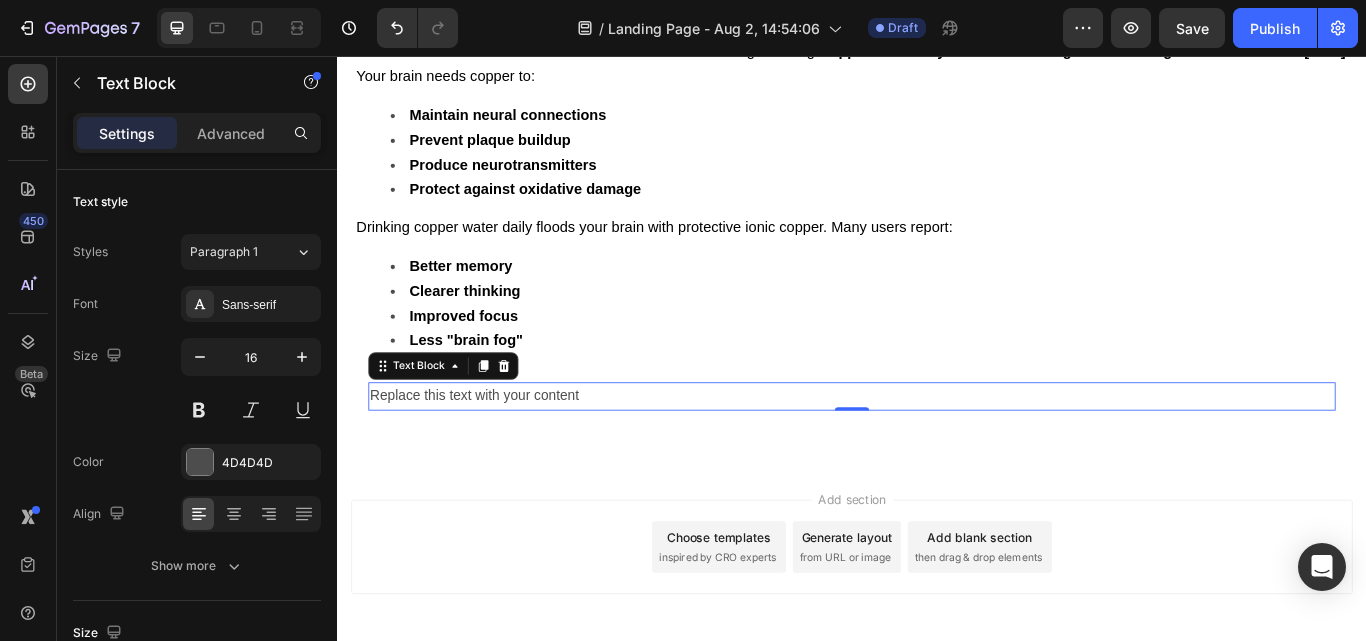 click on "Replace this text with your content" at bounding box center (937, 453) 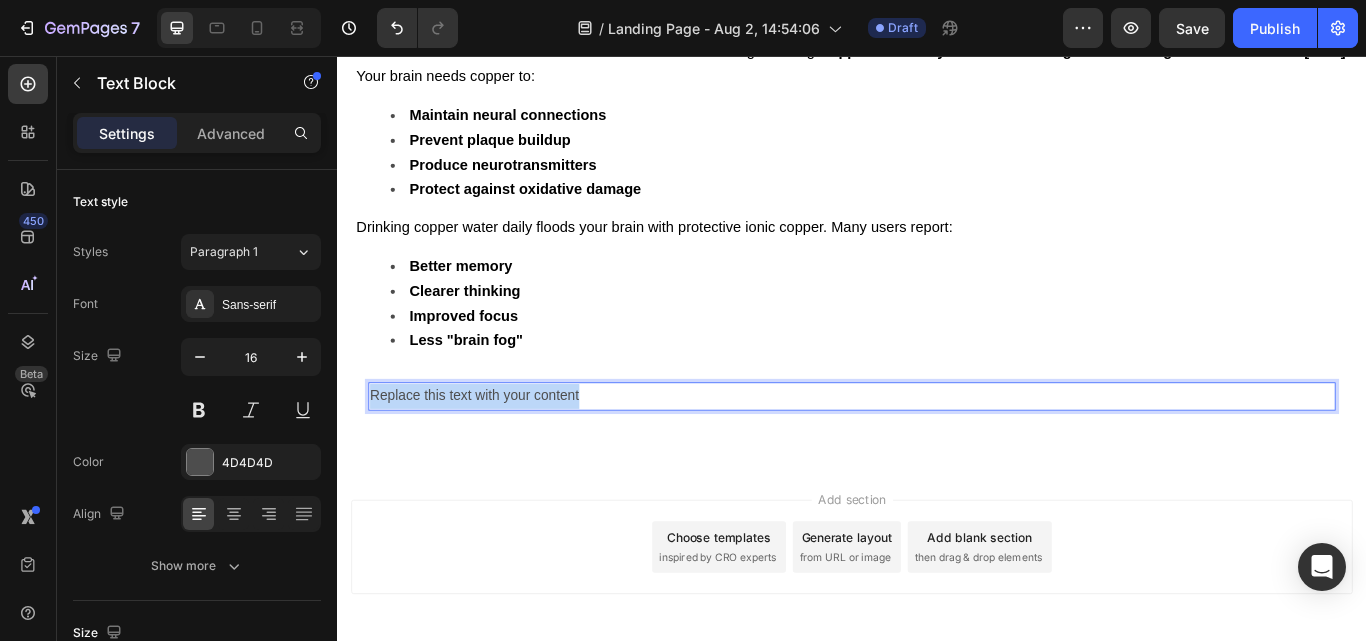 click on "Replace this text with your content" at bounding box center (937, 453) 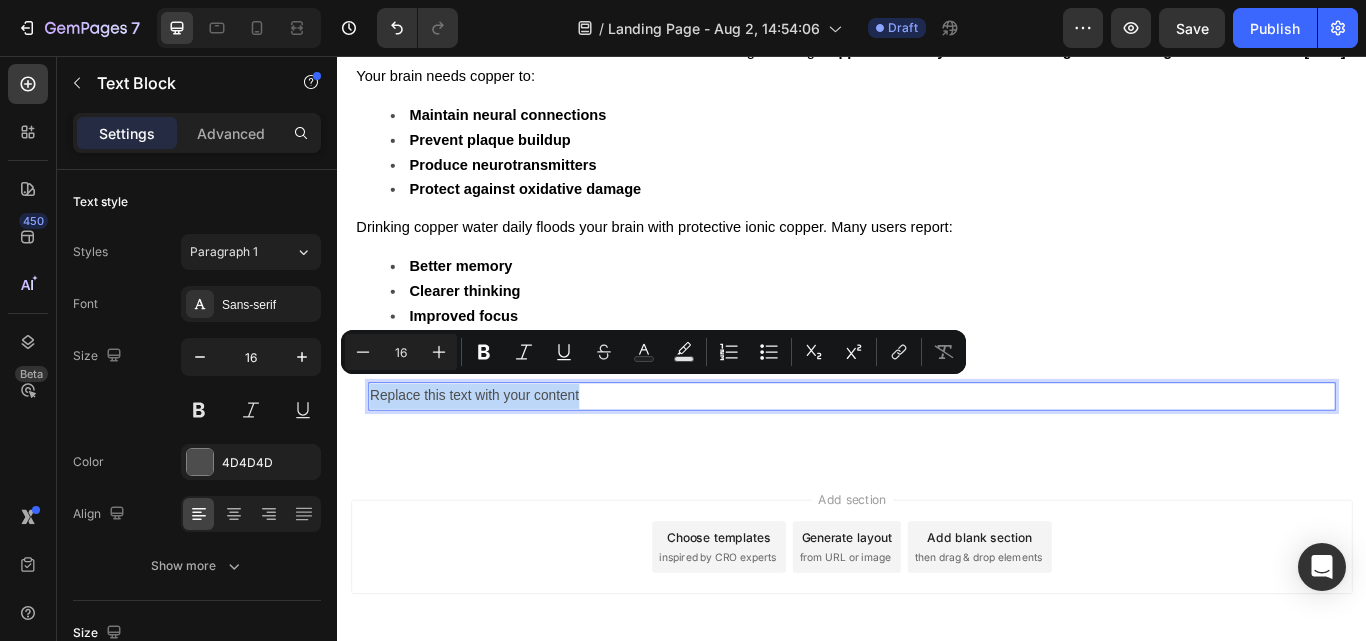 type on "11" 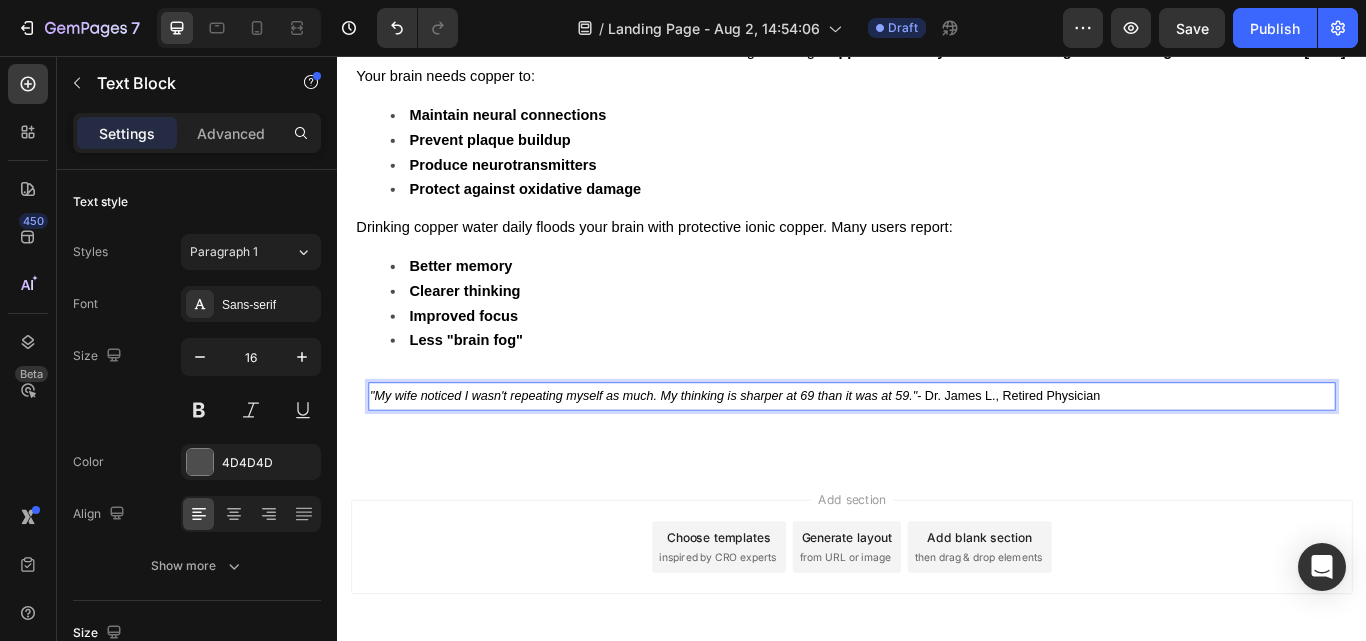 click on ""My wife noticed I wasn't repeating myself as much. My thinking is sharper at 69 than it was at 59."" at bounding box center (694, 453) 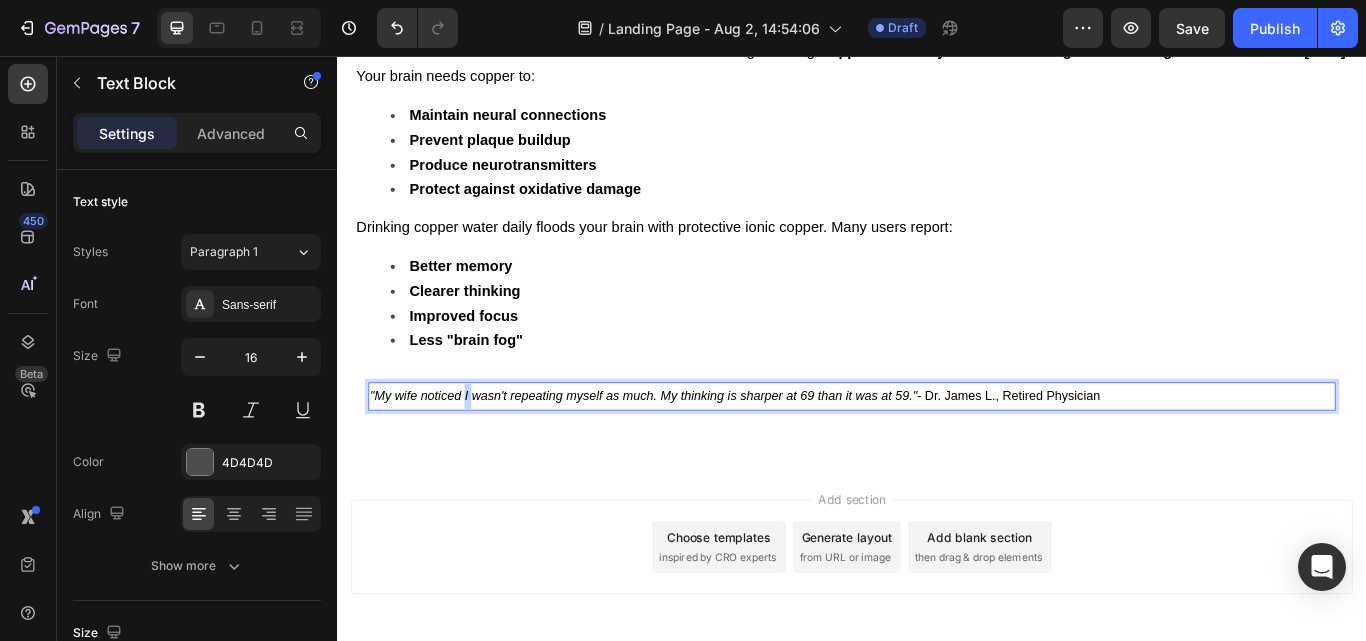 click on ""My wife noticed I wasn't repeating myself as much. My thinking is sharper at 69 than it was at 59."" at bounding box center [694, 453] 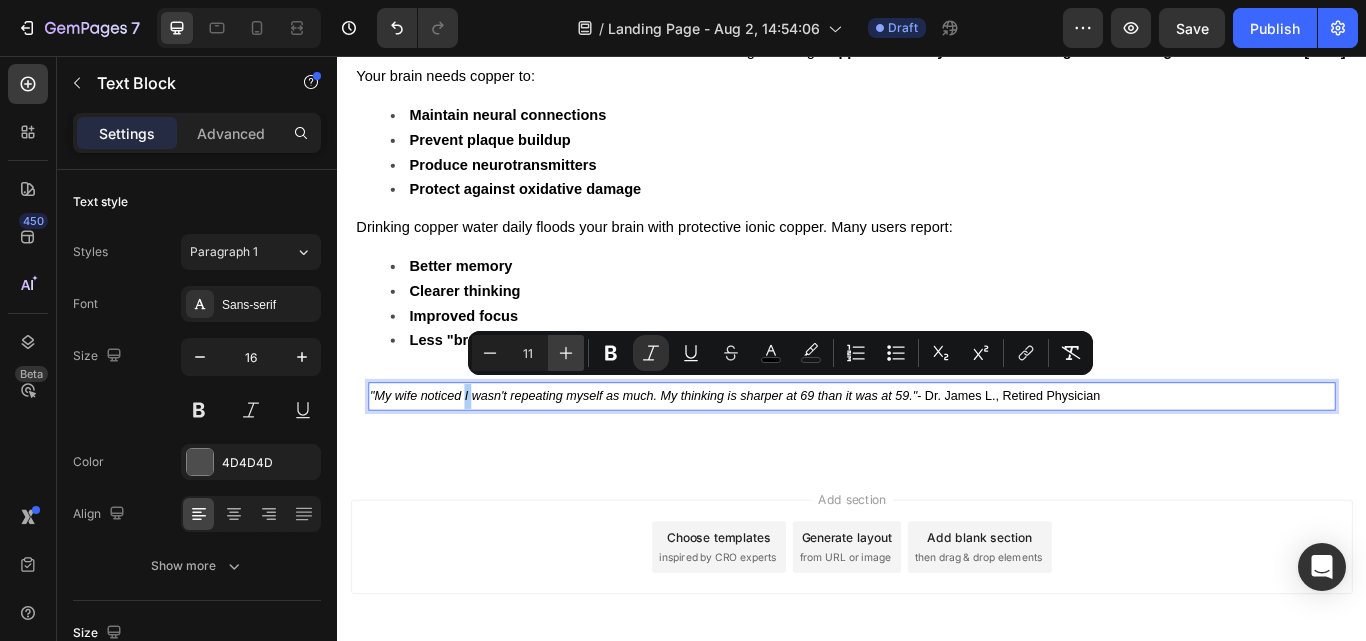 click 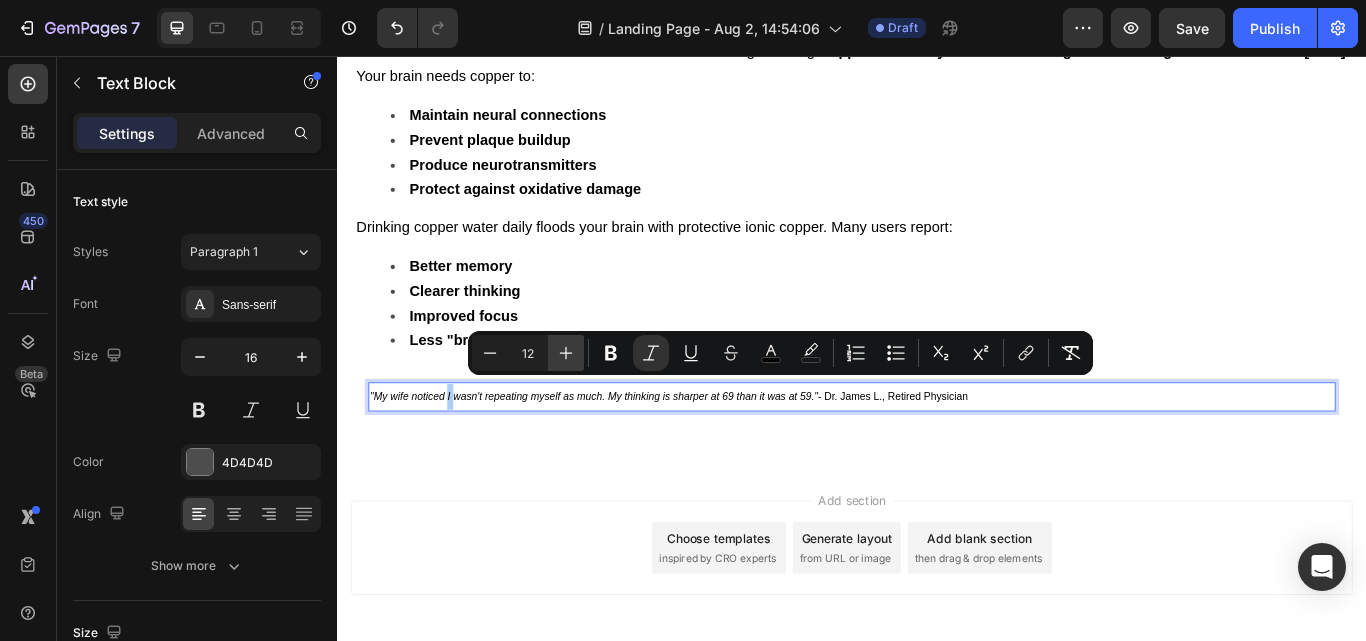 click 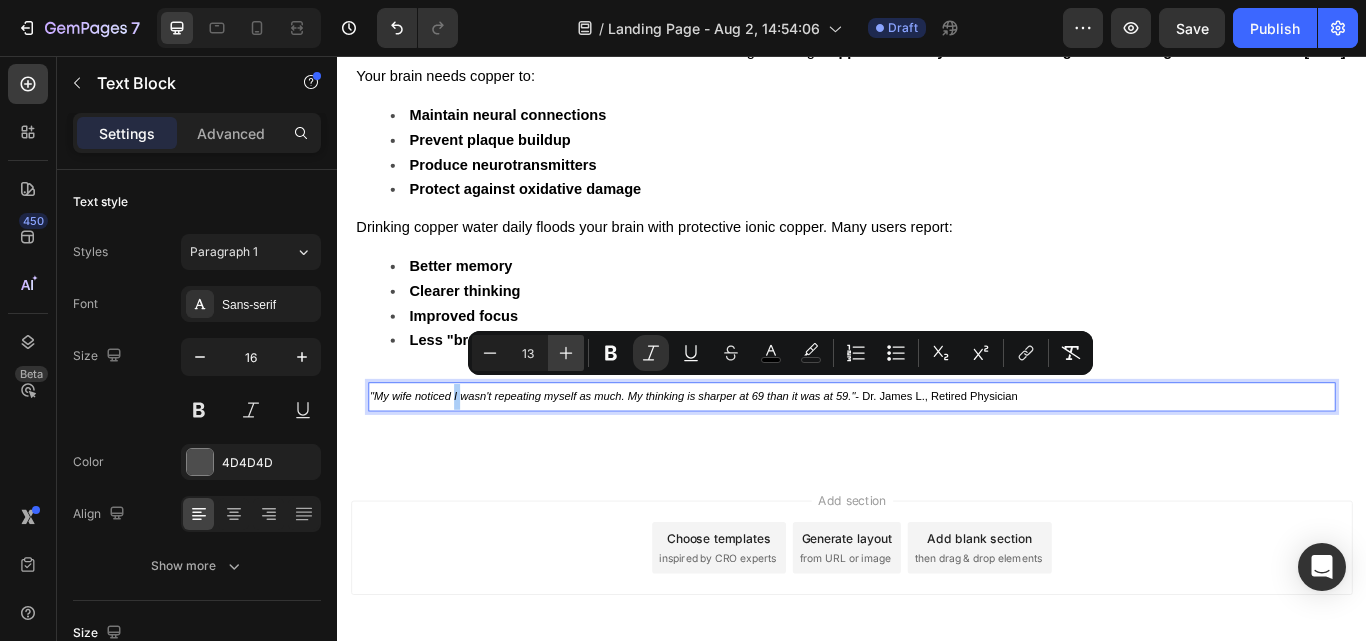 click 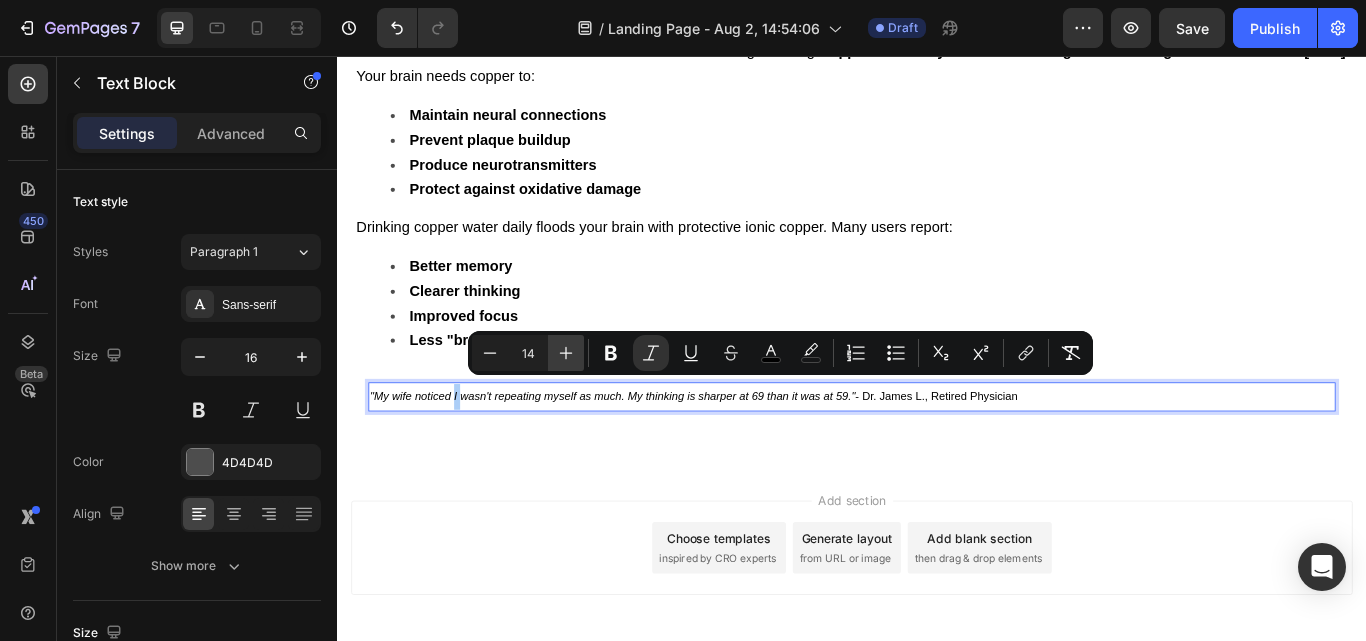 click 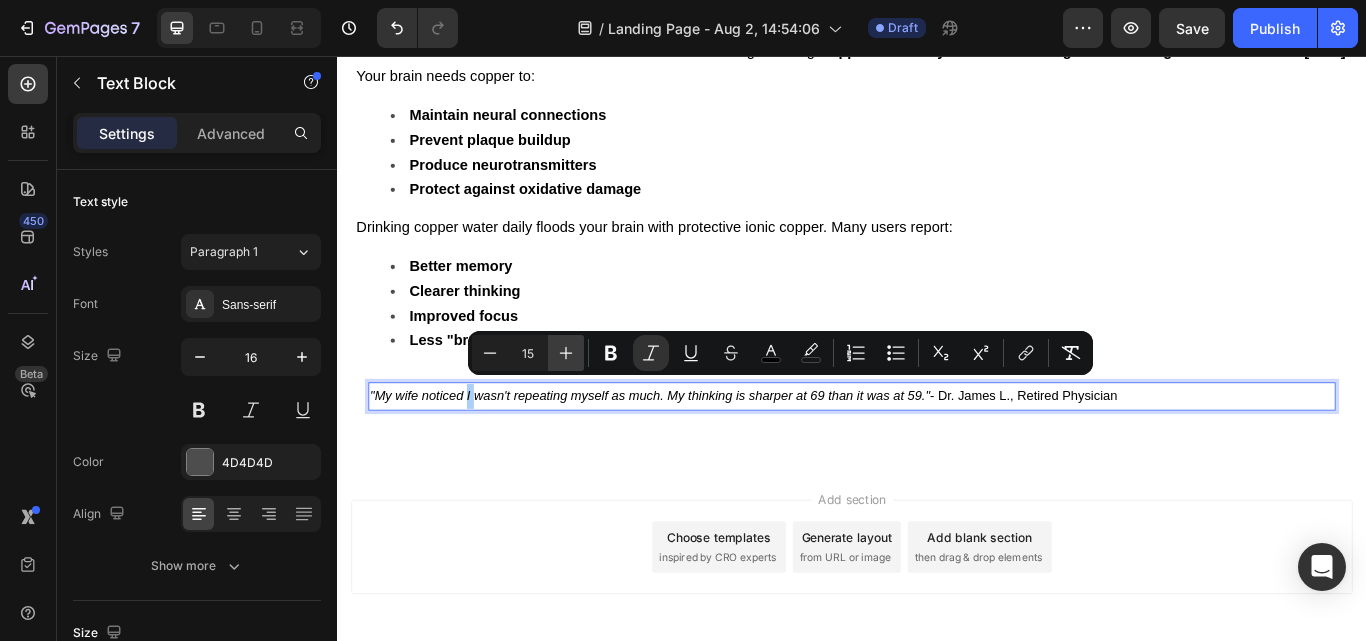 click 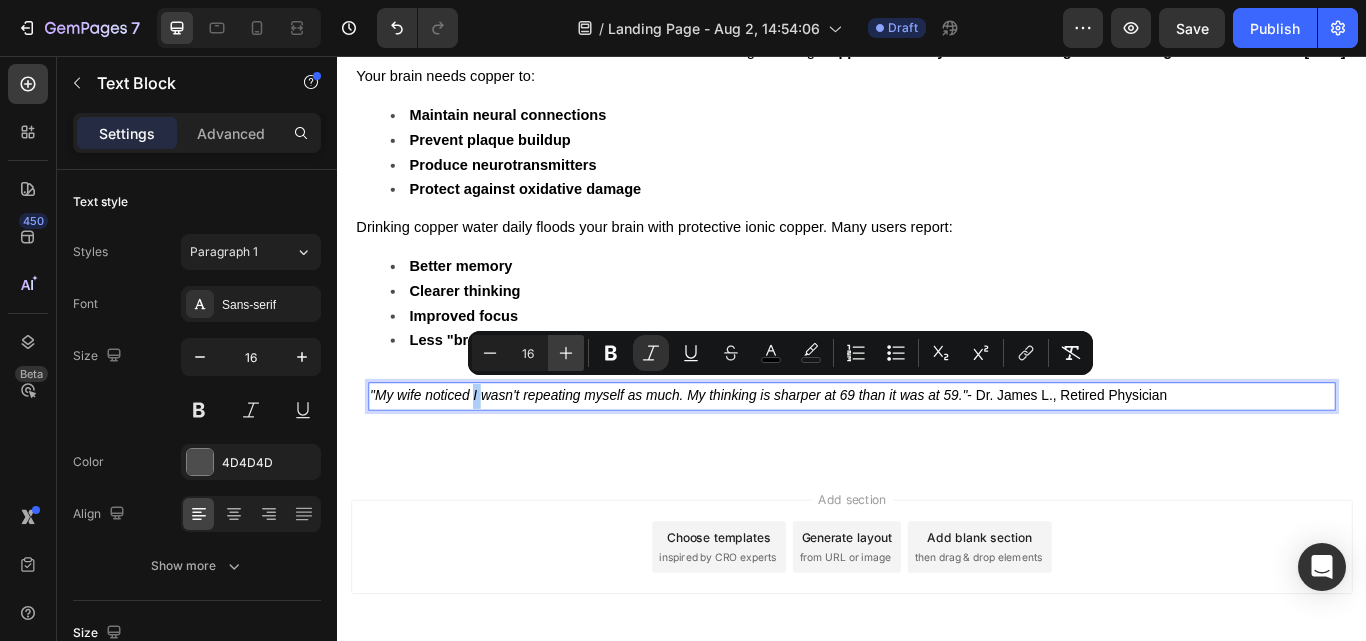 click 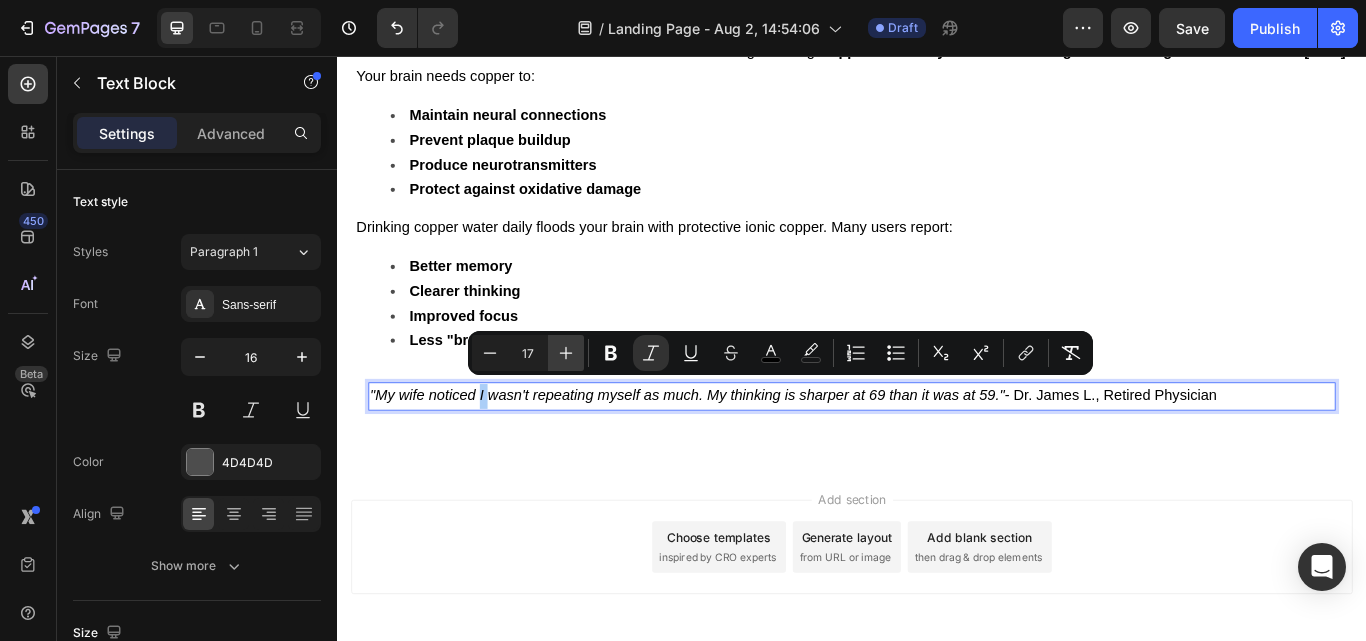click 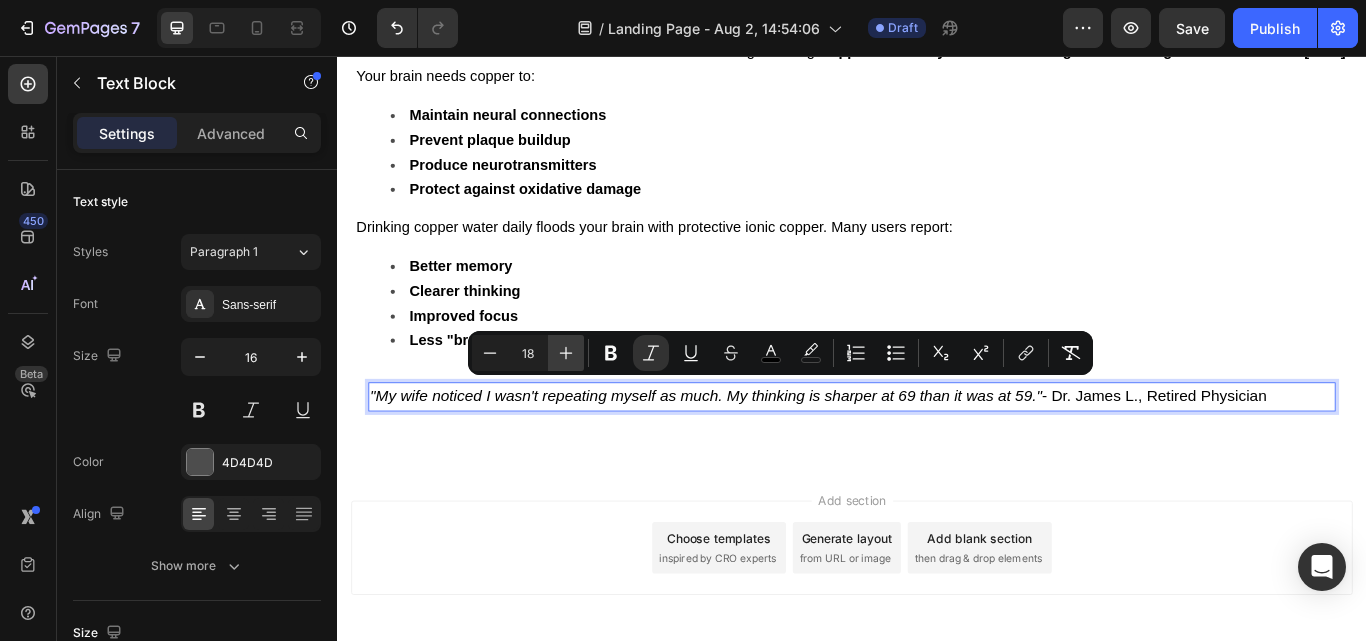 click 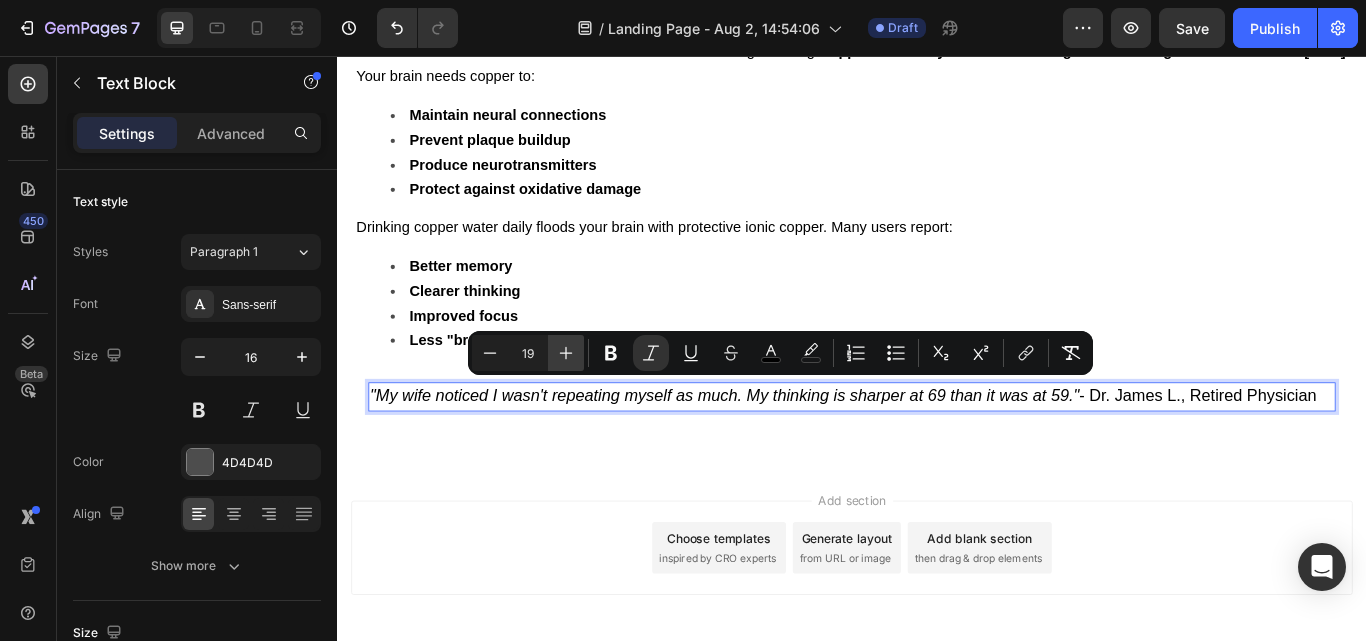 click 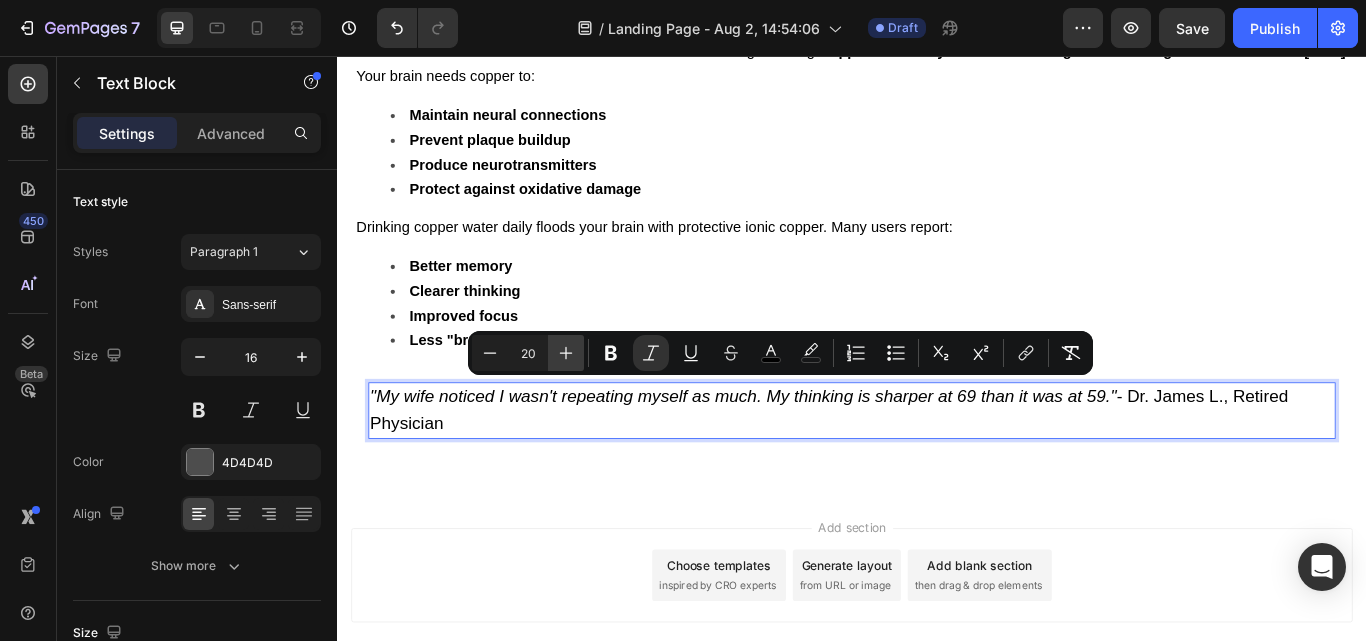 click 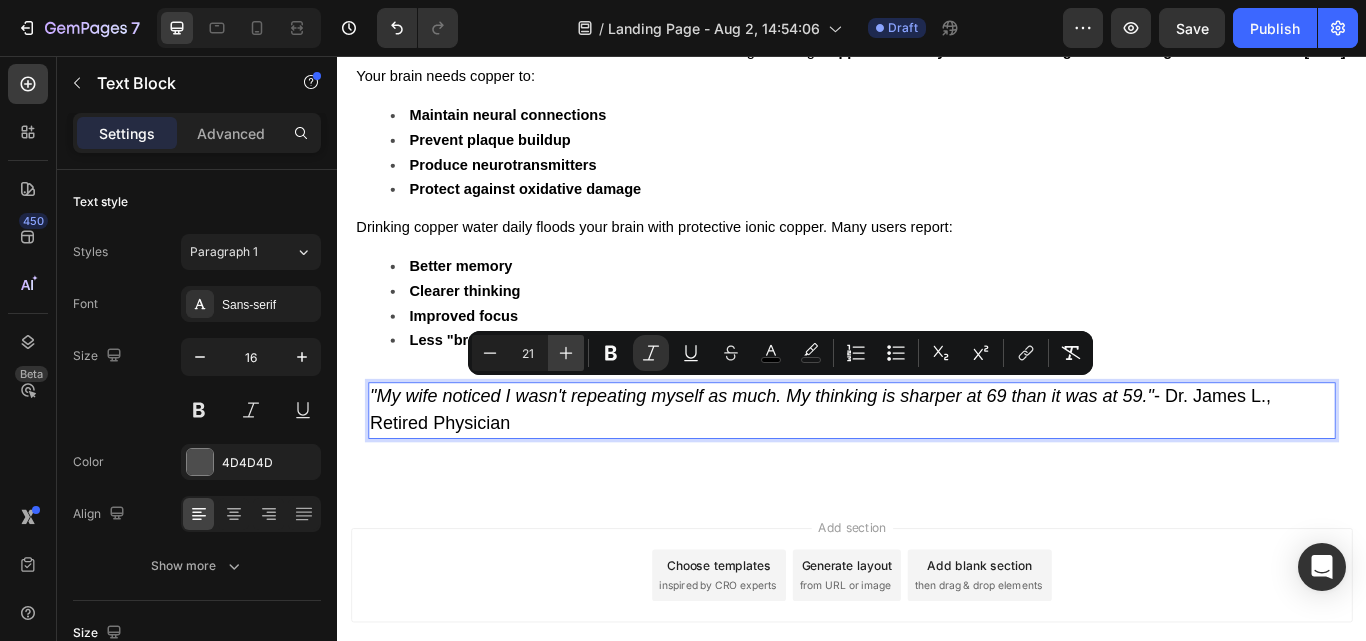 click 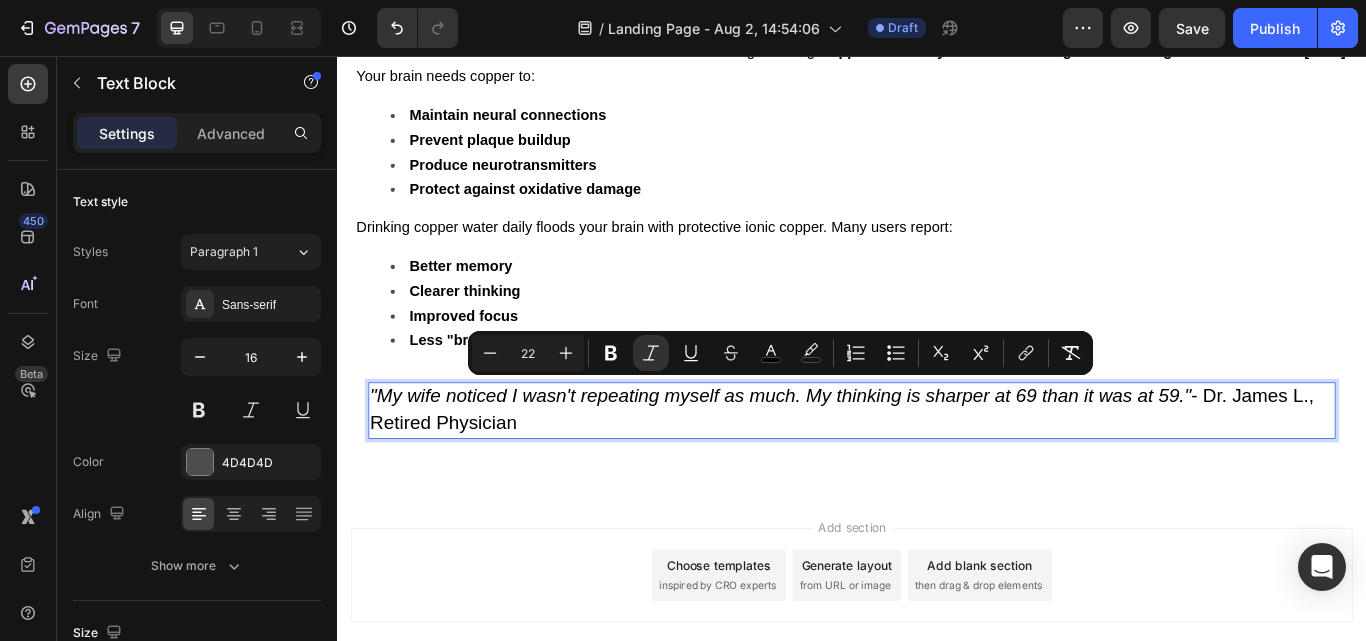 click on ""My wife noticed I wasn't repeating myself as much. My thinking is sharper at 69 than it was at 59." - Dr. James L., Retired Physician" at bounding box center (937, 470) 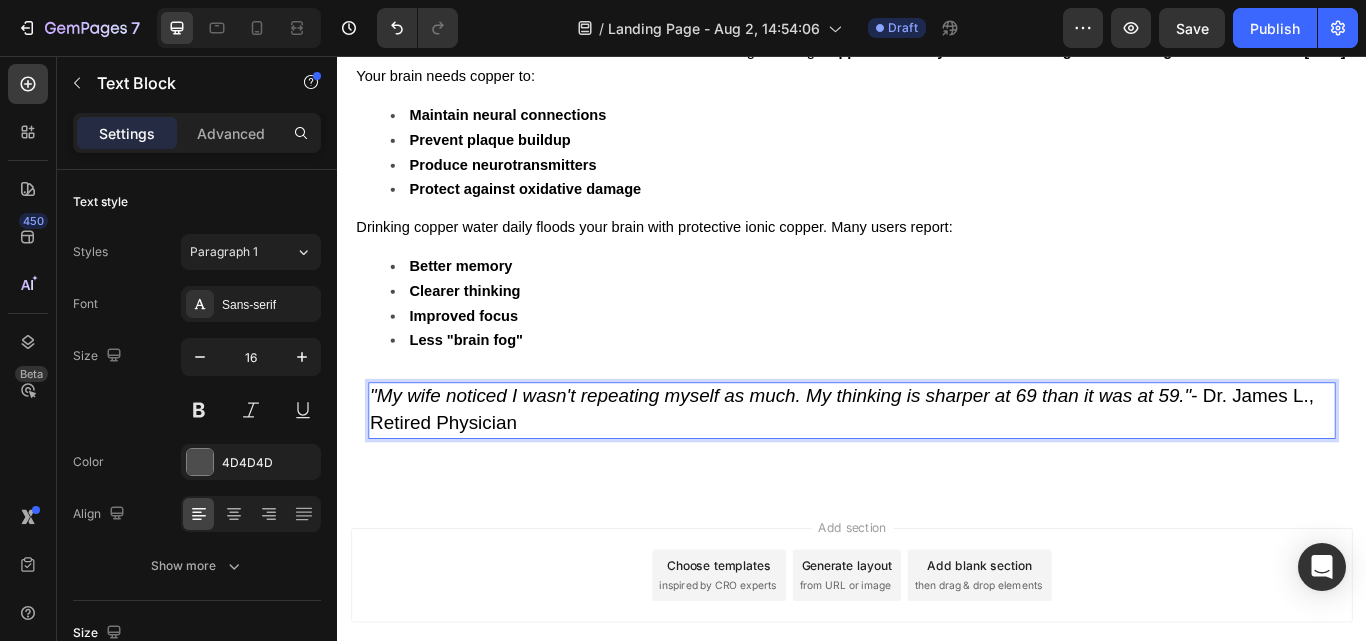 click on ""My wife noticed I wasn't repeating myself as much. My thinking is sharper at 69 than it was at 59." - Dr. James L., Retired Physician" at bounding box center [925, 468] 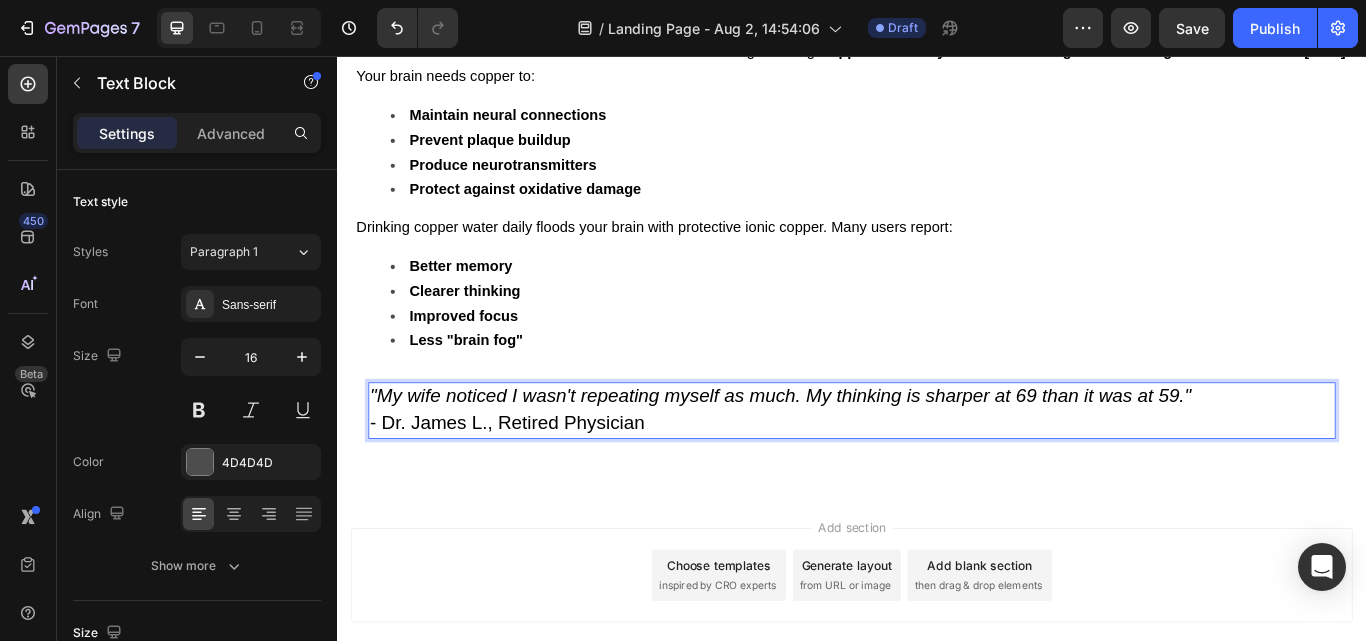 click on "- Dr. James L., Retired Physician" at bounding box center [937, 485] 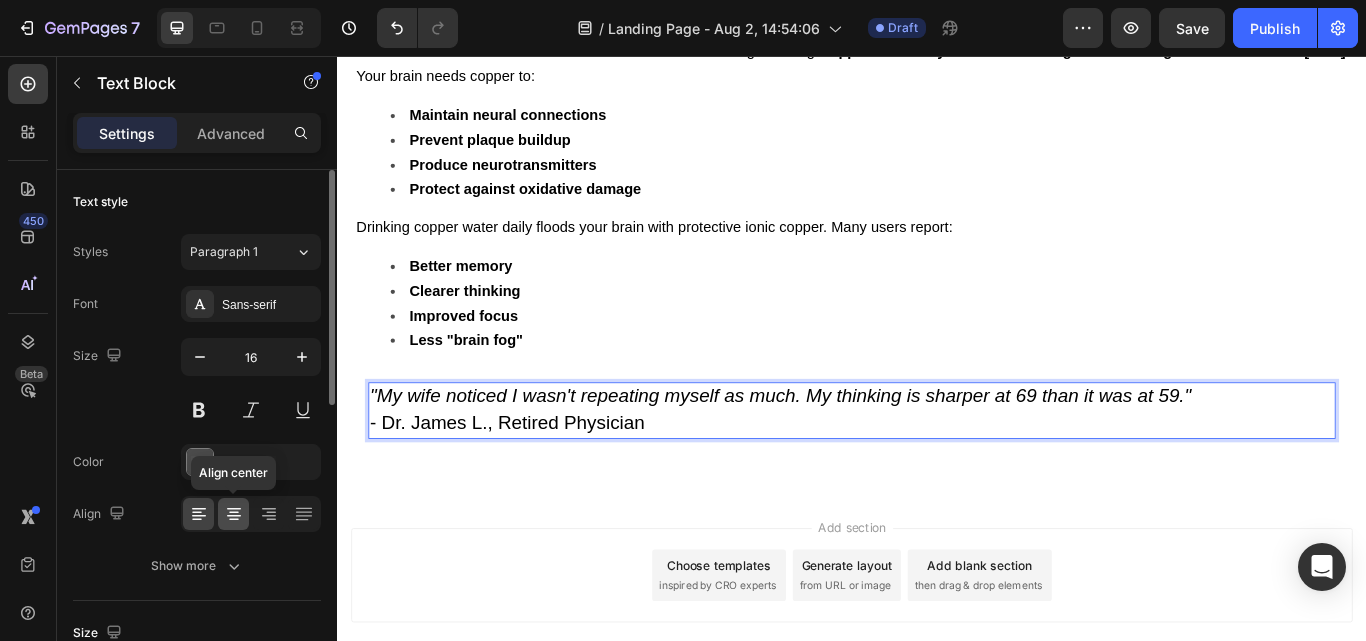 click 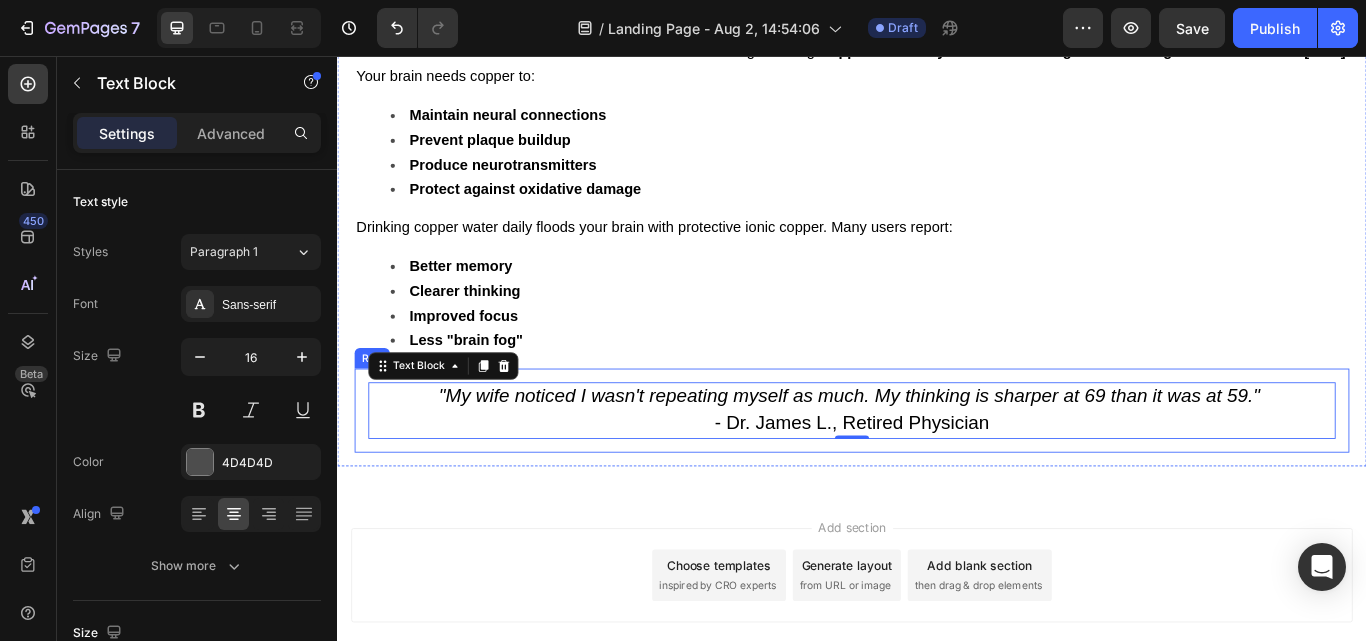 click on ""My wife noticed I wasn't repeating myself as much. My thinking is sharper at 69 than it was at 59."
- Dr. James L., Retired Physician Text Block
0 Row" at bounding box center [937, 470] 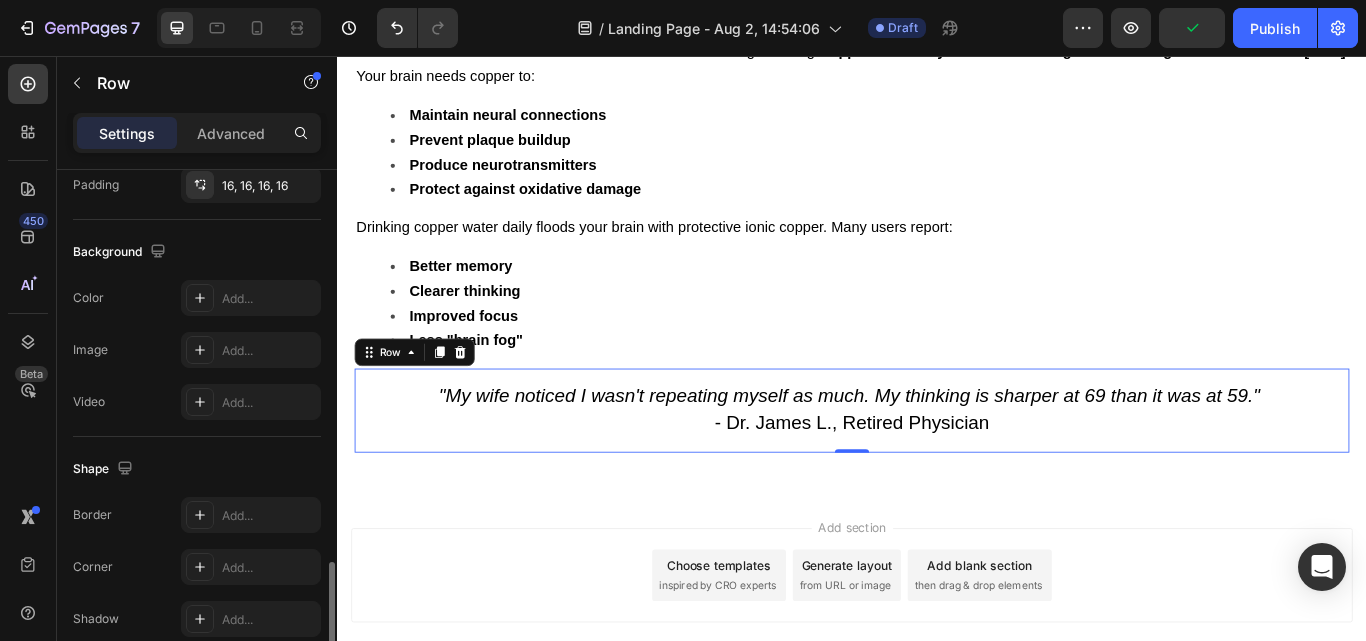 scroll, scrollTop: 692, scrollLeft: 0, axis: vertical 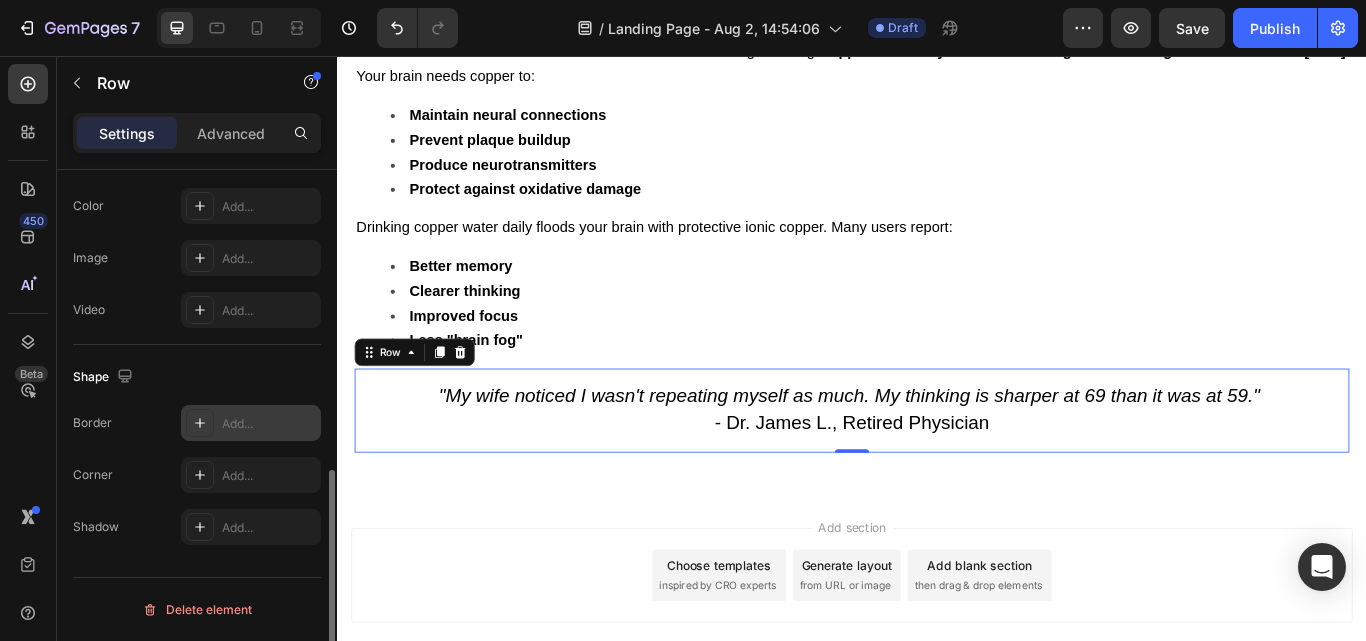 click on "Add..." at bounding box center (269, 424) 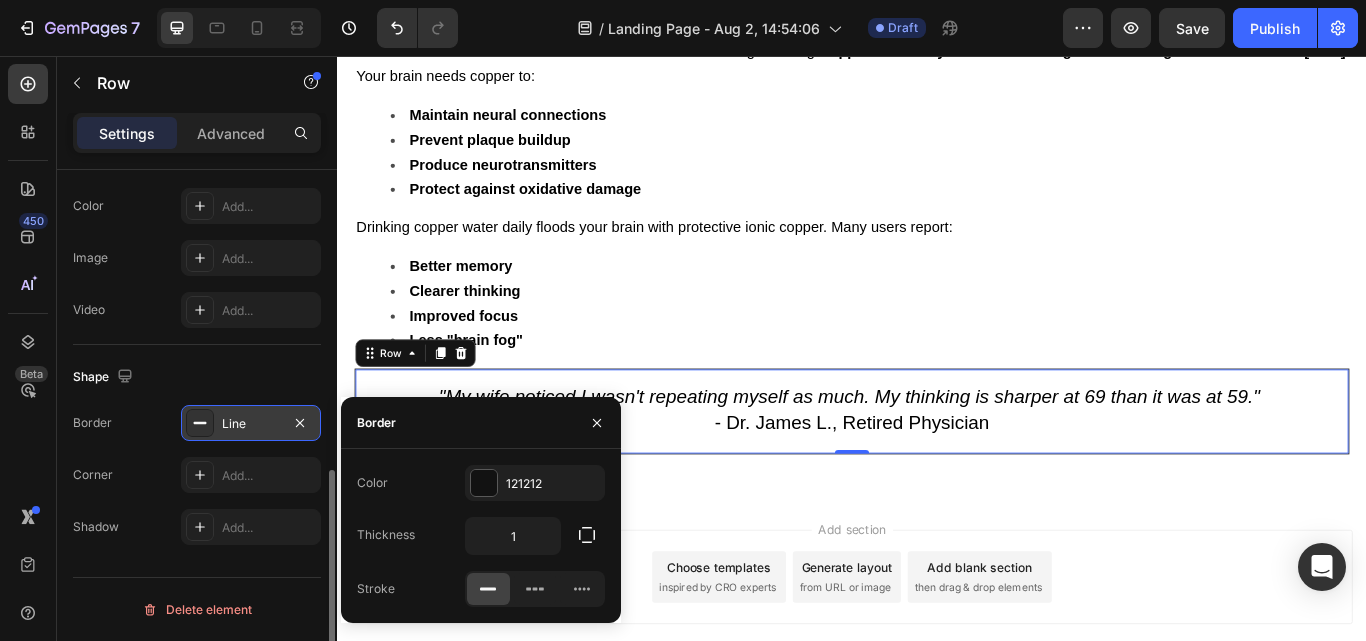 click on "Shape" at bounding box center [197, 377] 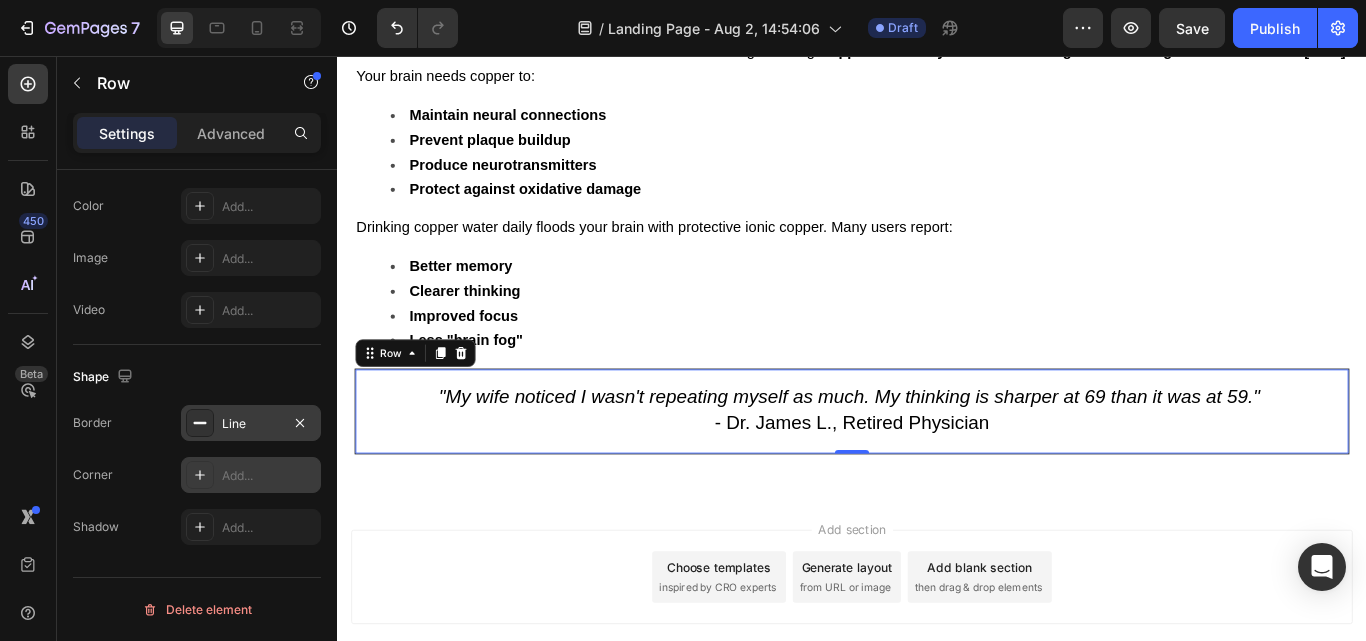 click on "Add..." at bounding box center [269, 476] 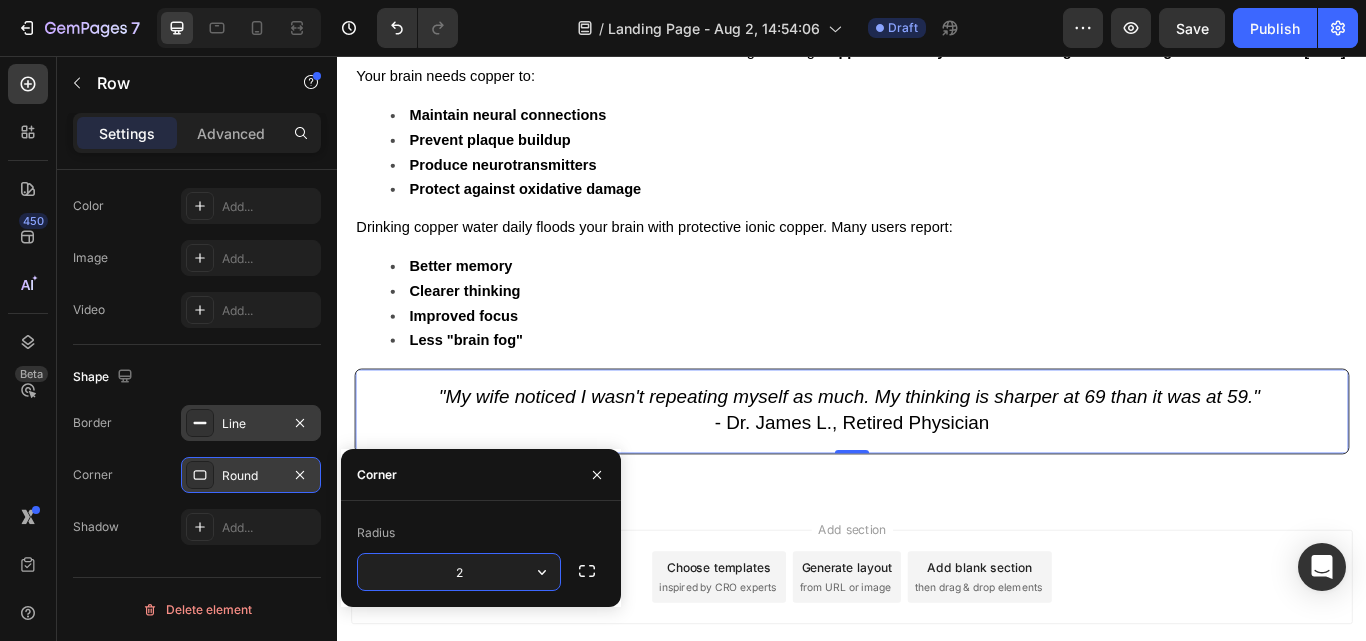 type on "20" 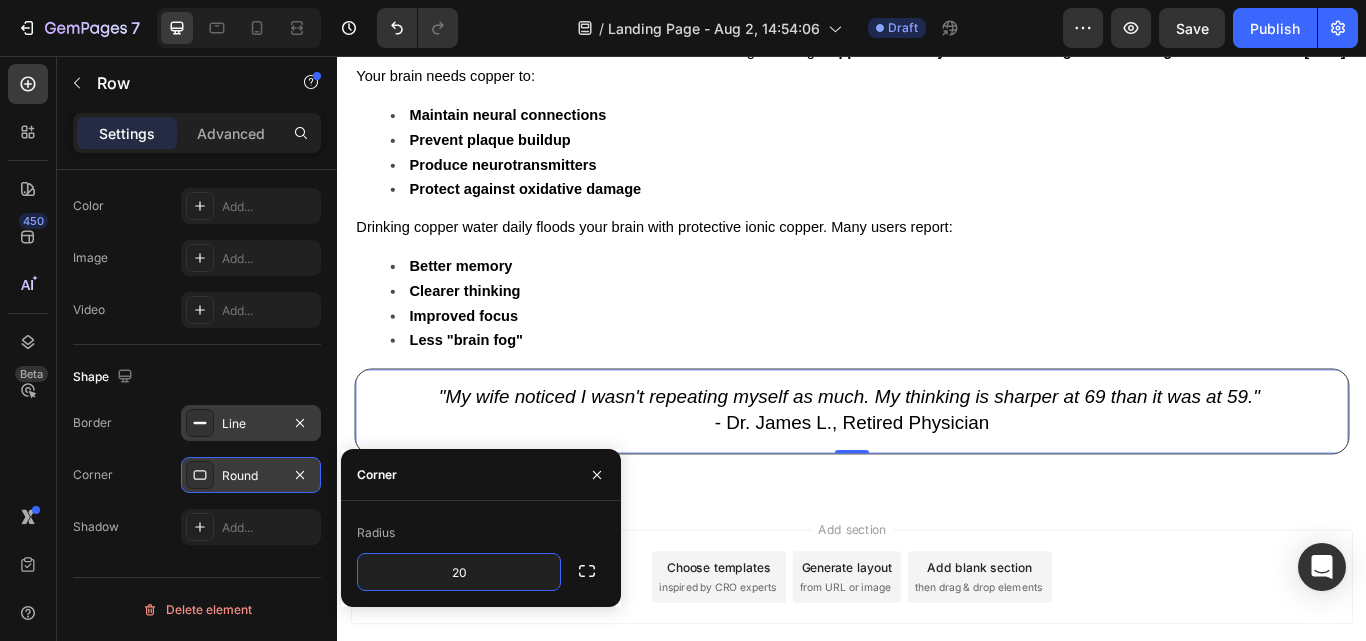 click on "Corner Round" at bounding box center (197, 475) 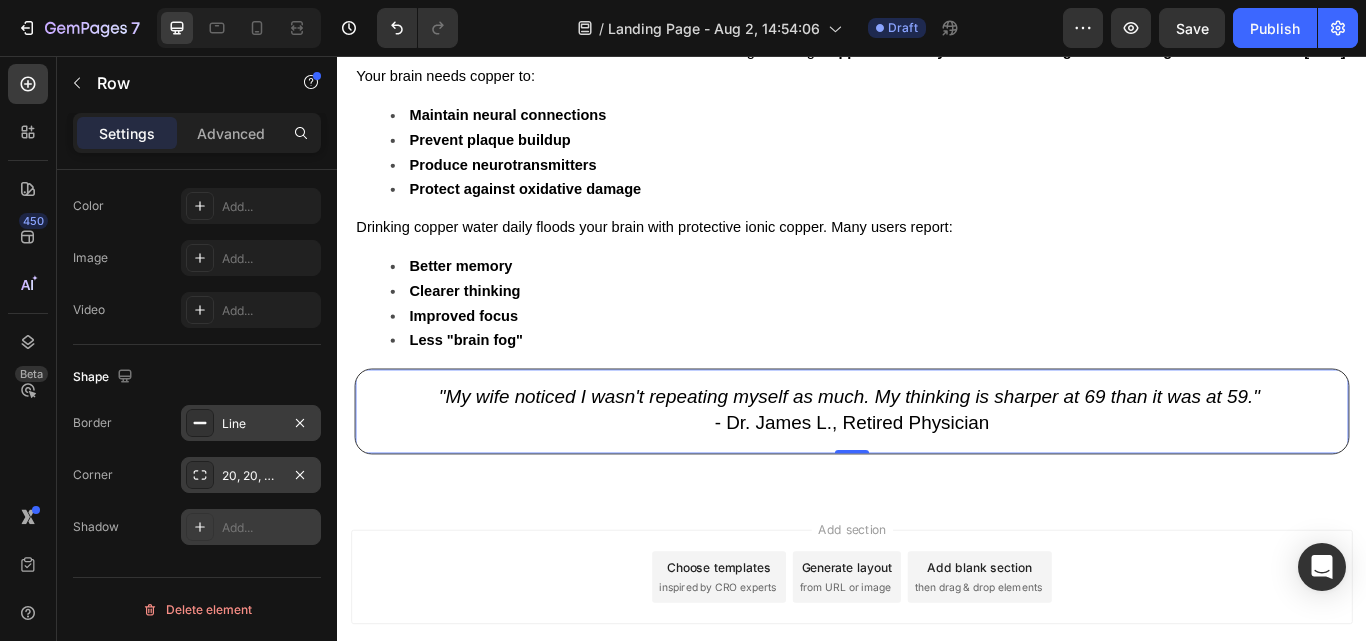 click at bounding box center (200, 527) 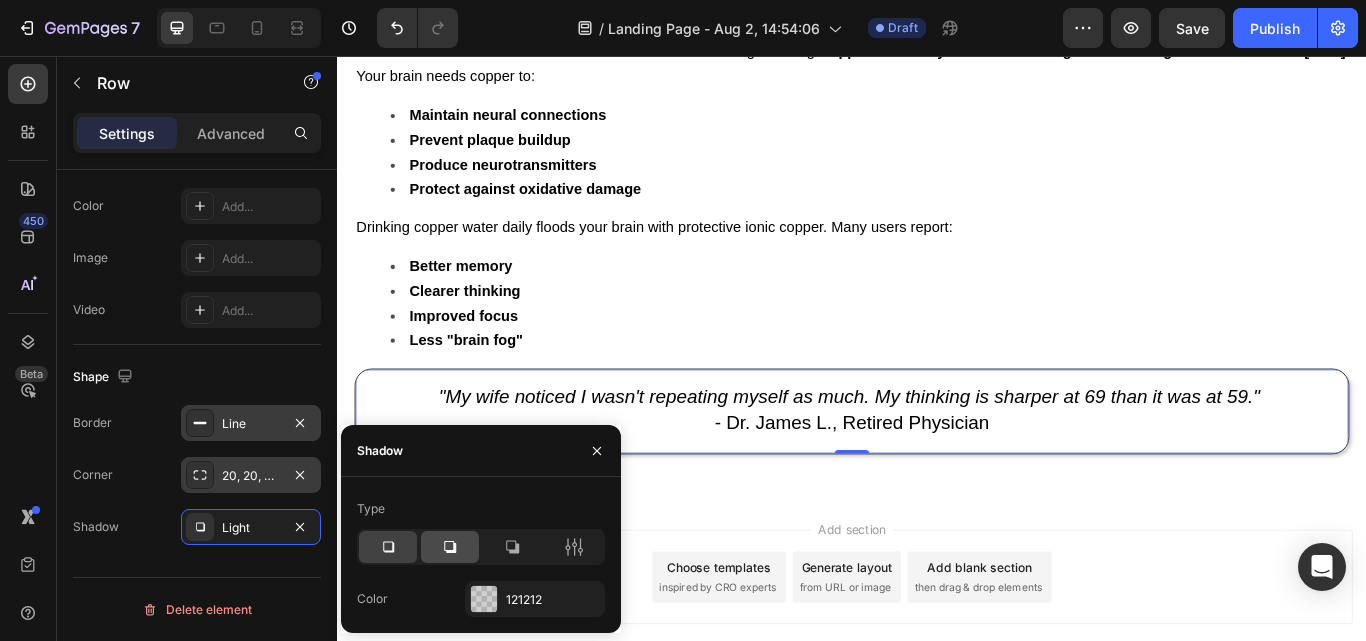 click 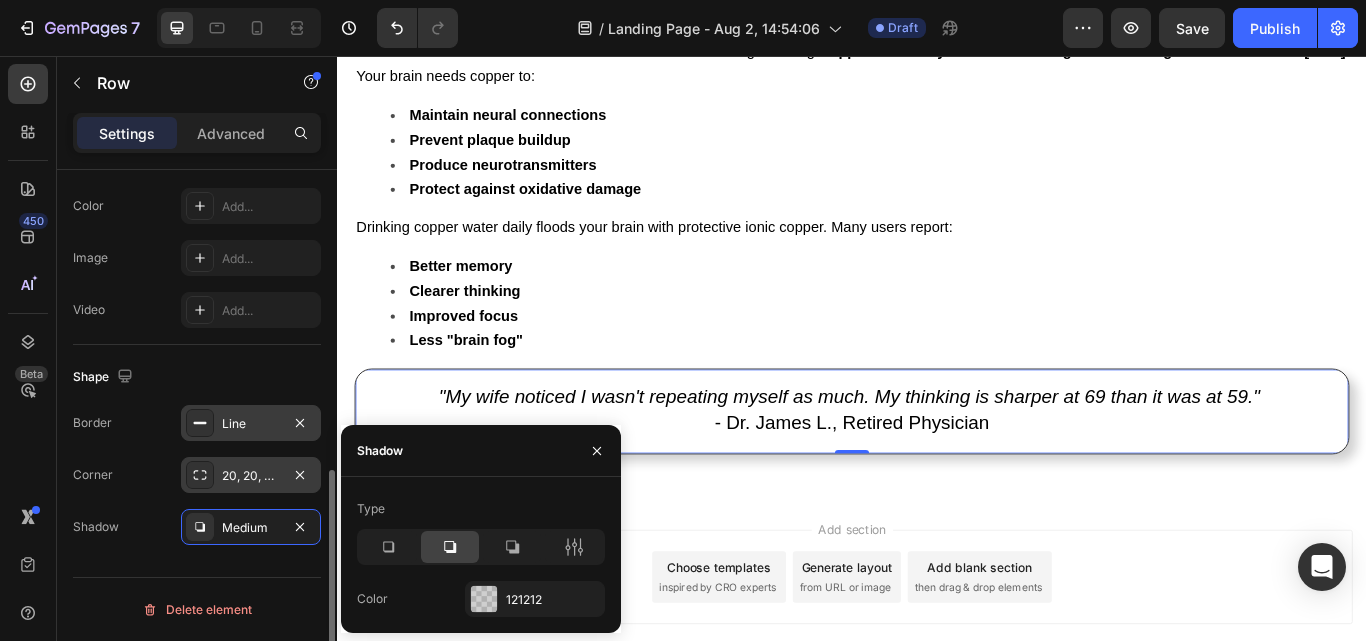 click on "Corner 20, 20, 20, 20" at bounding box center (197, 475) 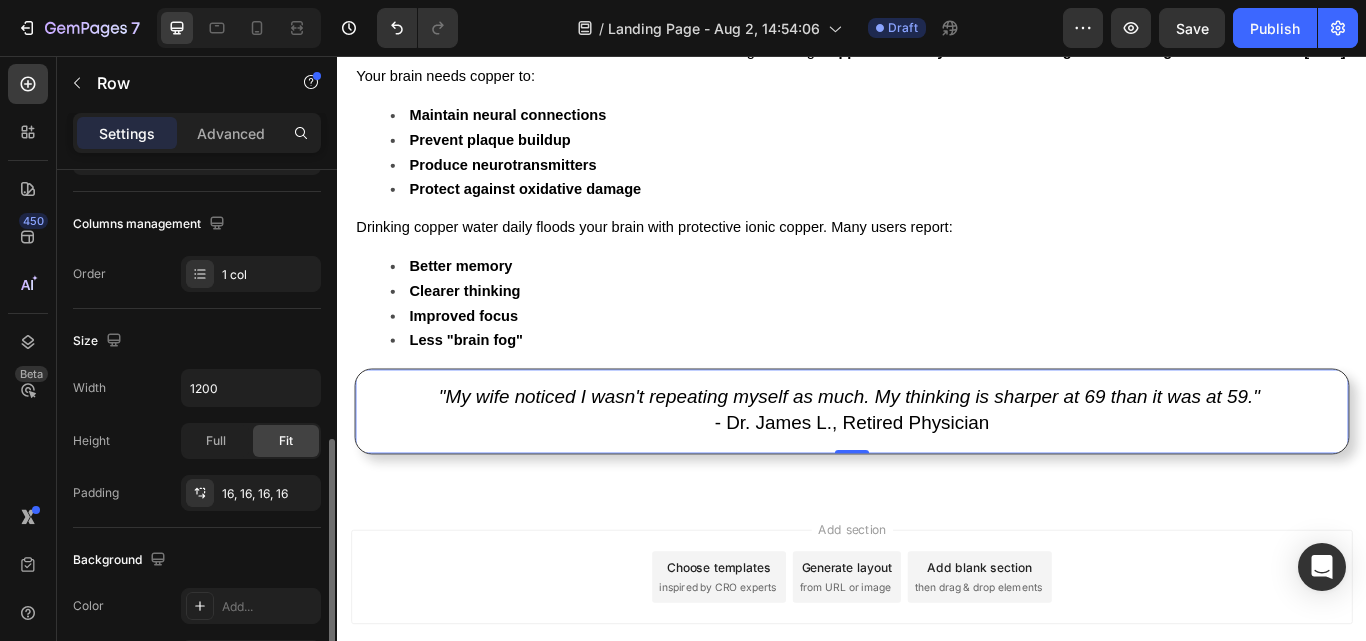 scroll, scrollTop: 392, scrollLeft: 0, axis: vertical 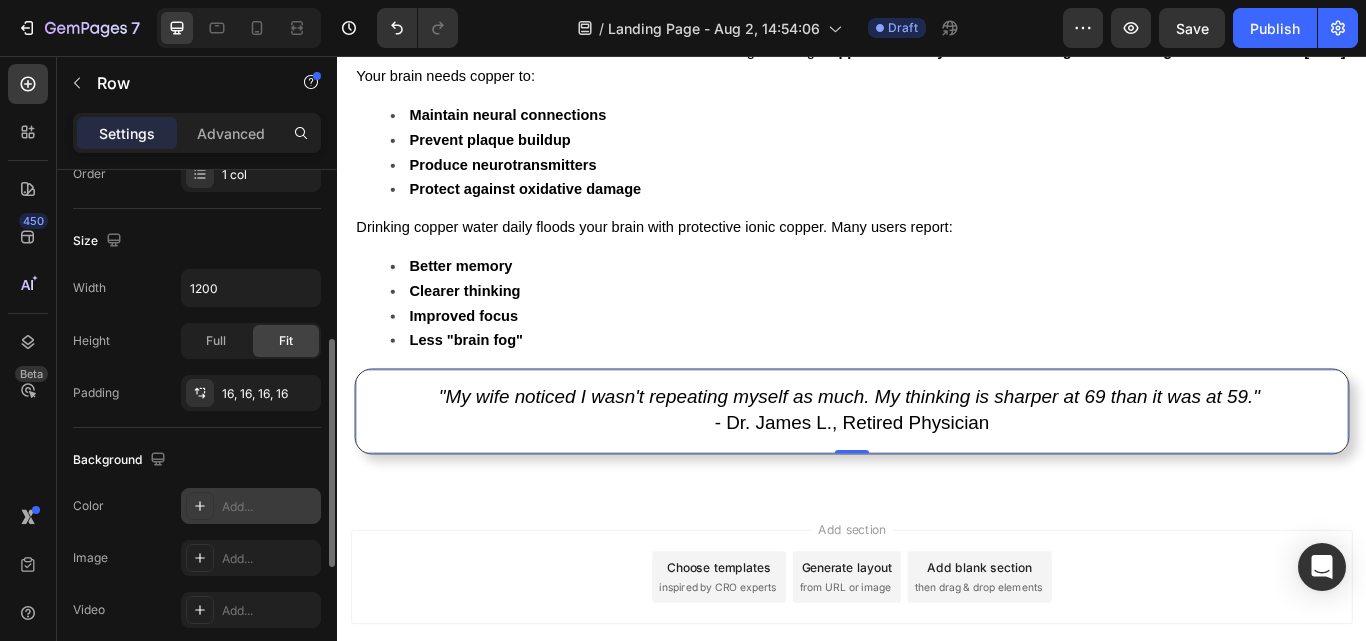 click on "Add..." at bounding box center (269, 507) 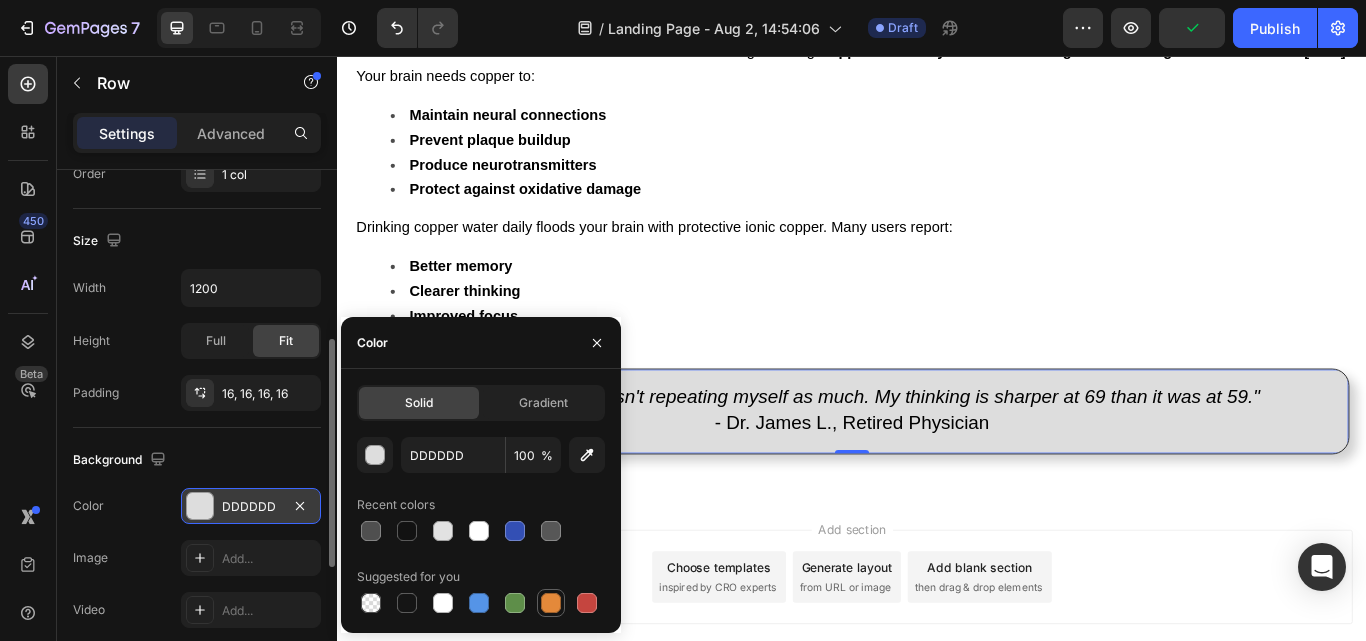 click at bounding box center [551, 603] 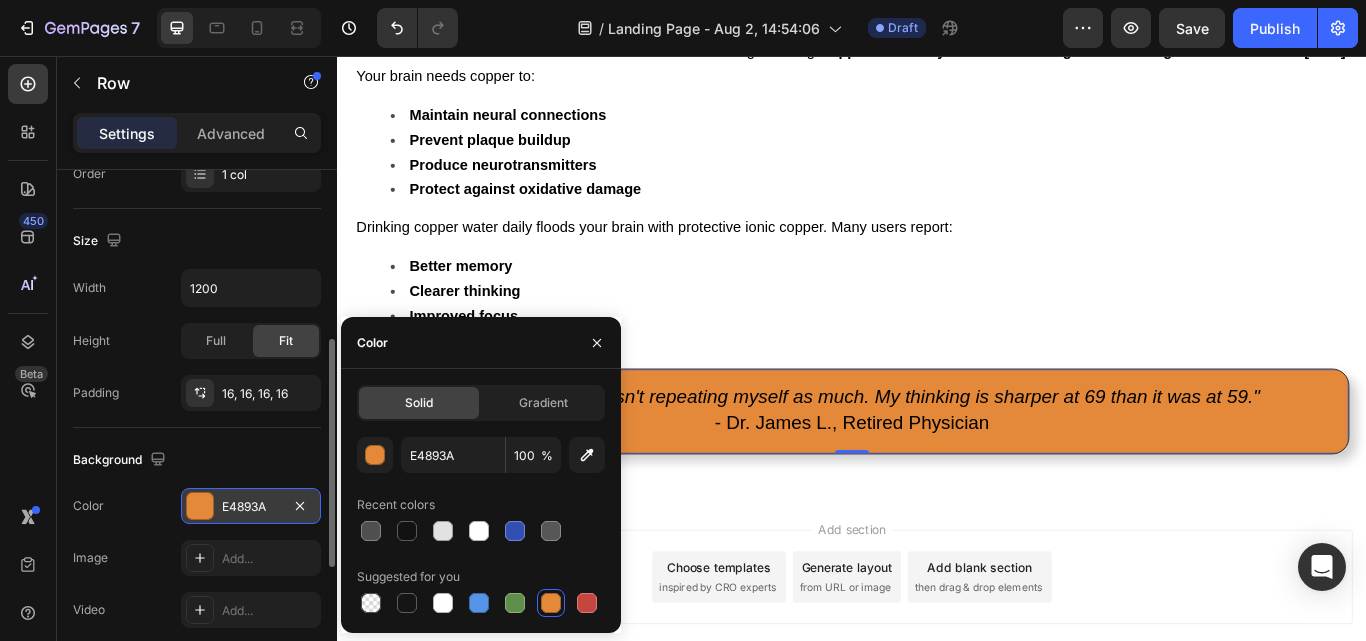 click 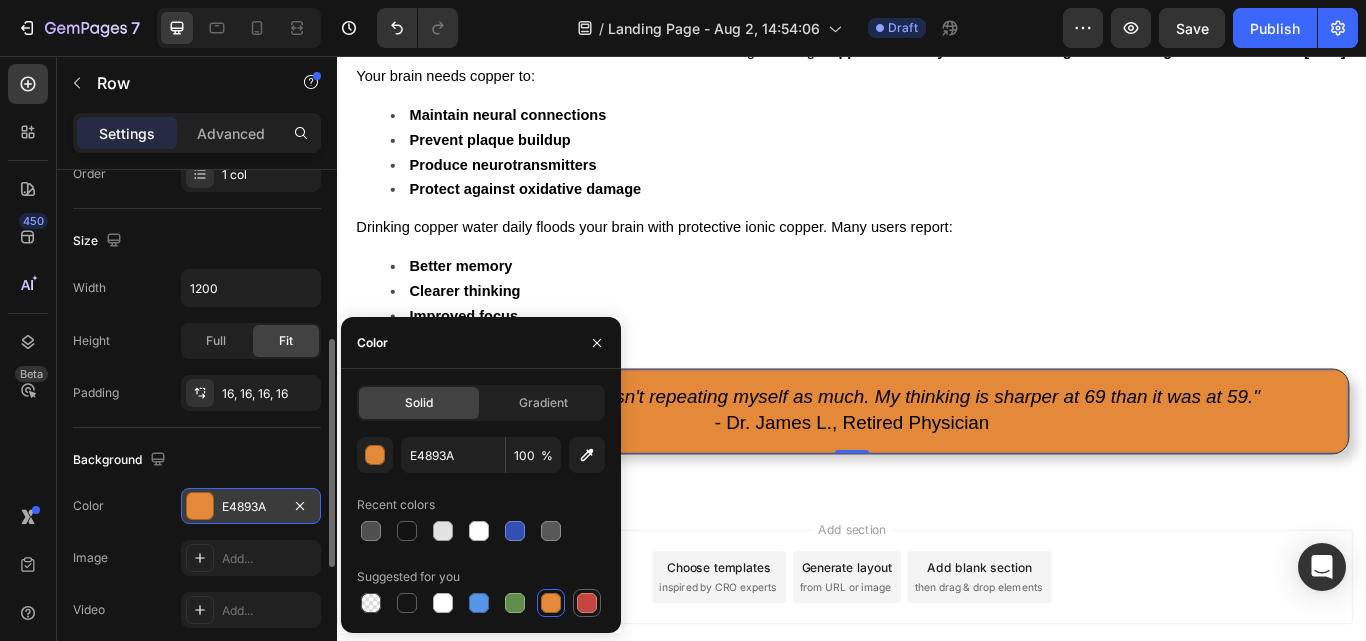 click at bounding box center [587, 603] 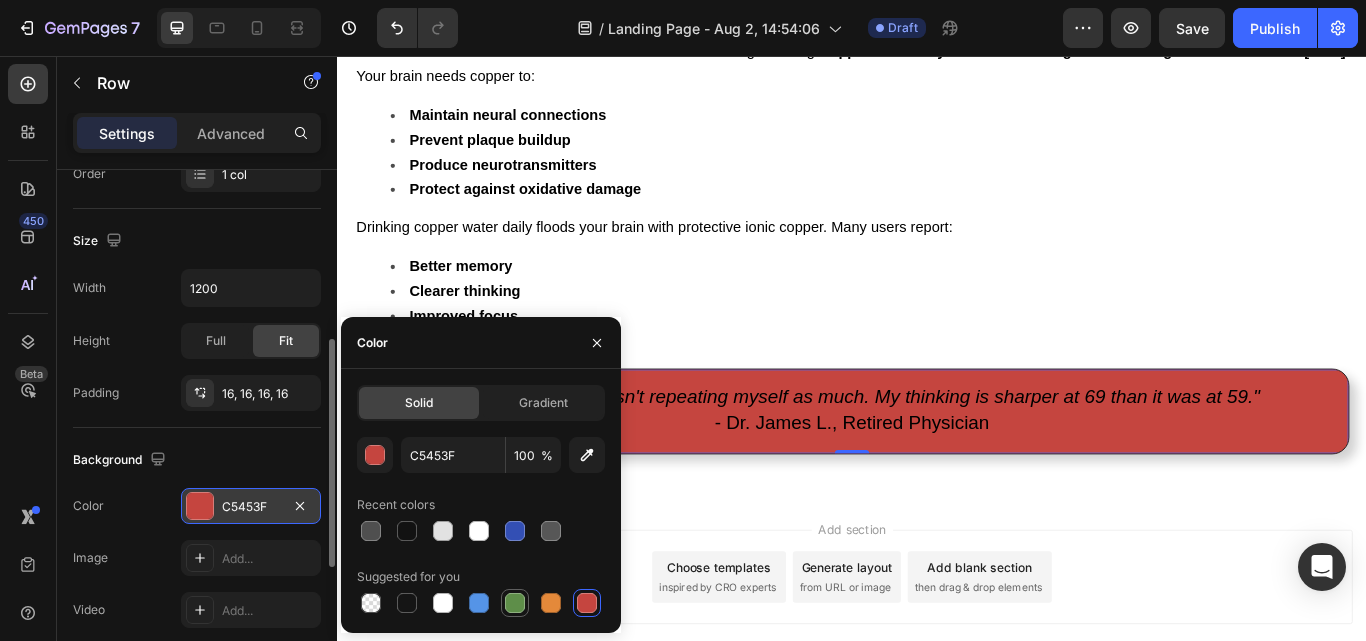 click at bounding box center [515, 603] 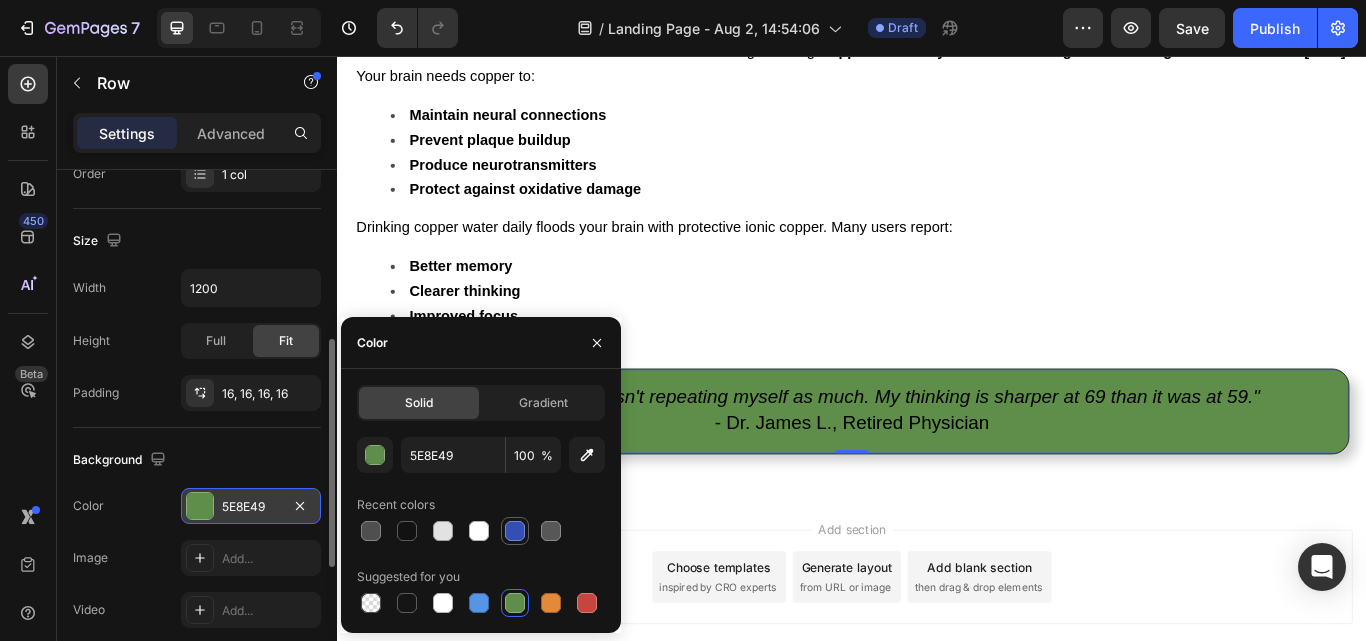 click at bounding box center [515, 531] 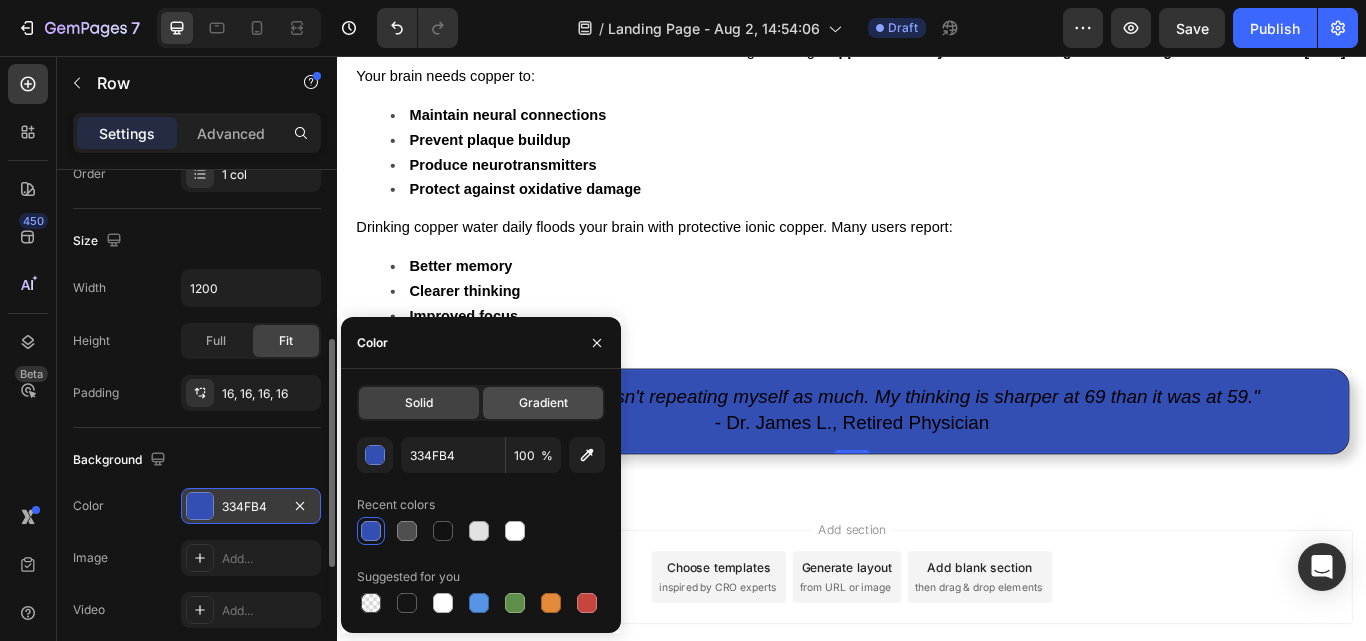 click on "Gradient" 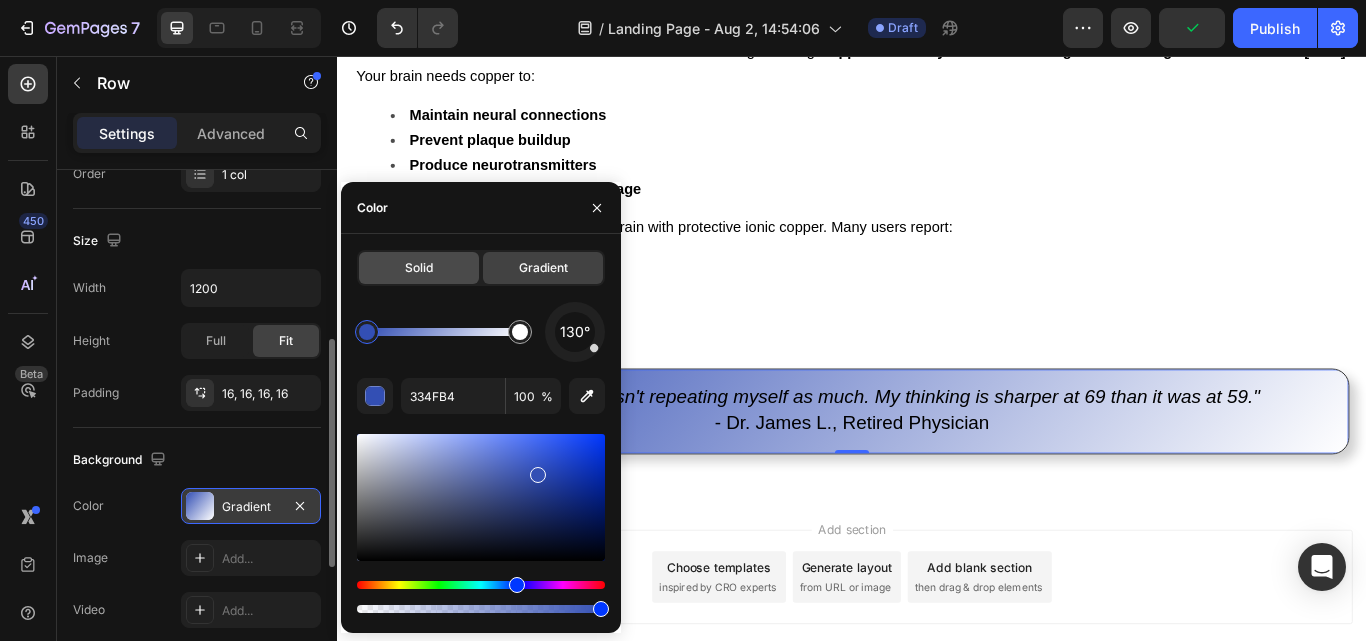 click on "Solid" 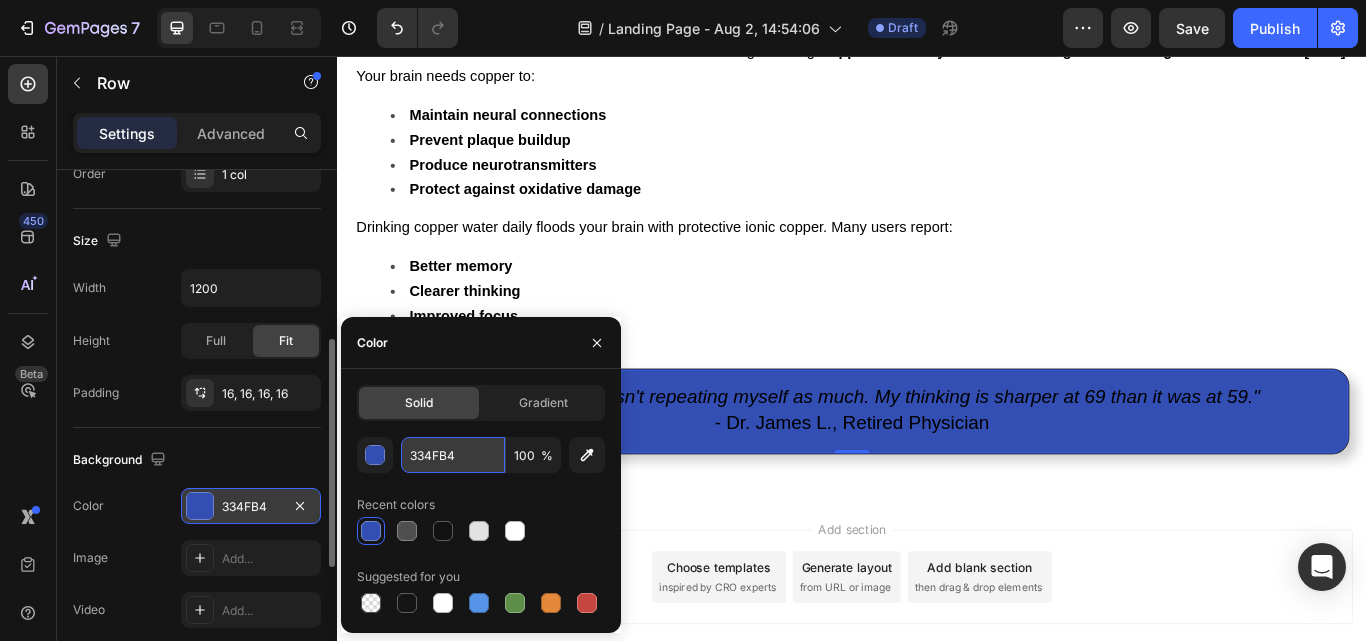 click on "334FB4" at bounding box center (453, 455) 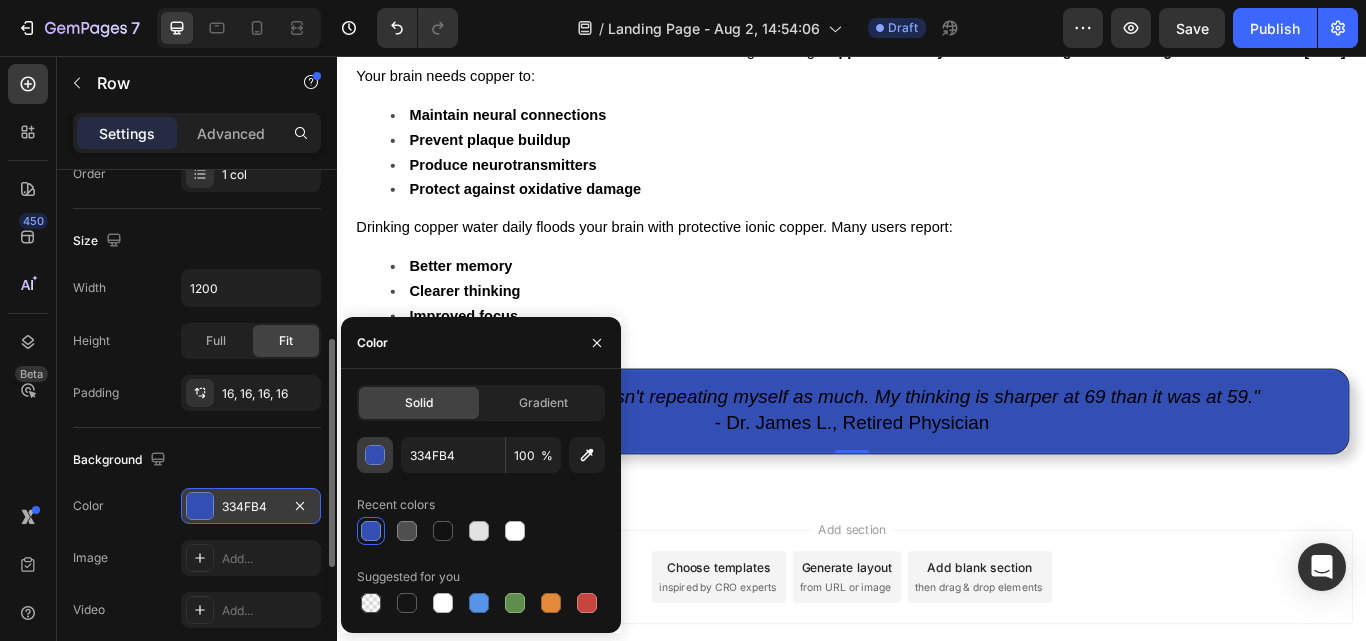 click at bounding box center [375, 455] 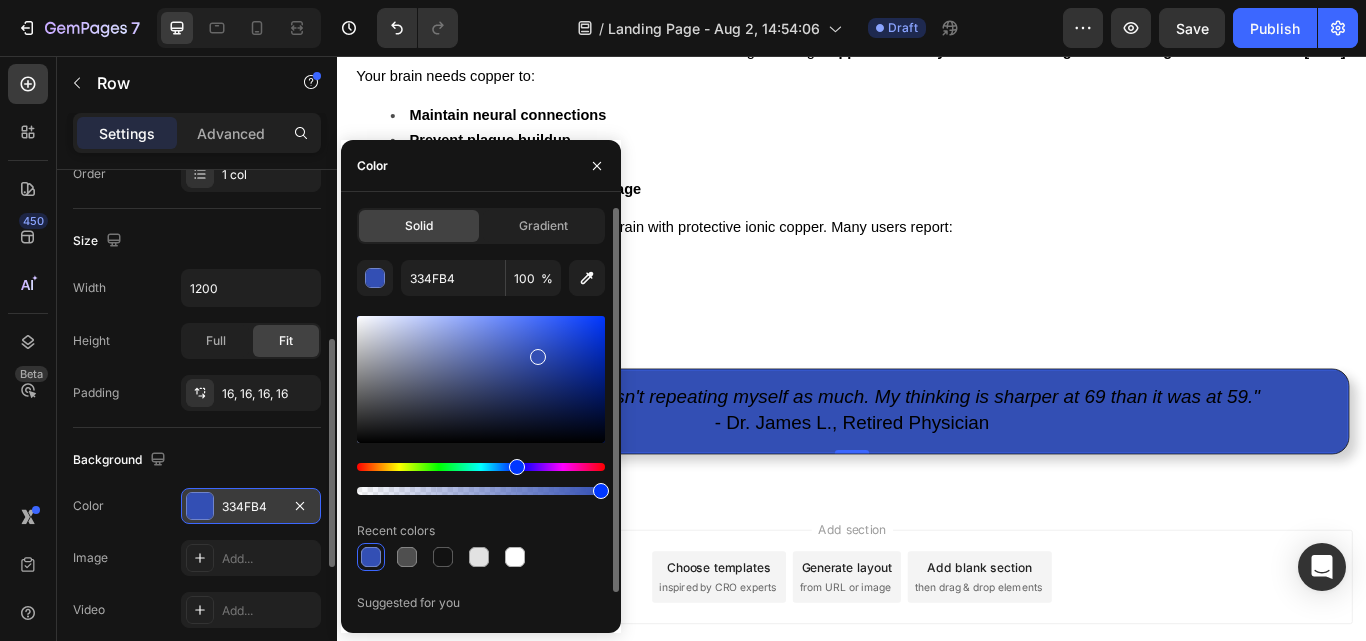 drag, startPoint x: 480, startPoint y: 462, endPoint x: 465, endPoint y: 464, distance: 15.132746 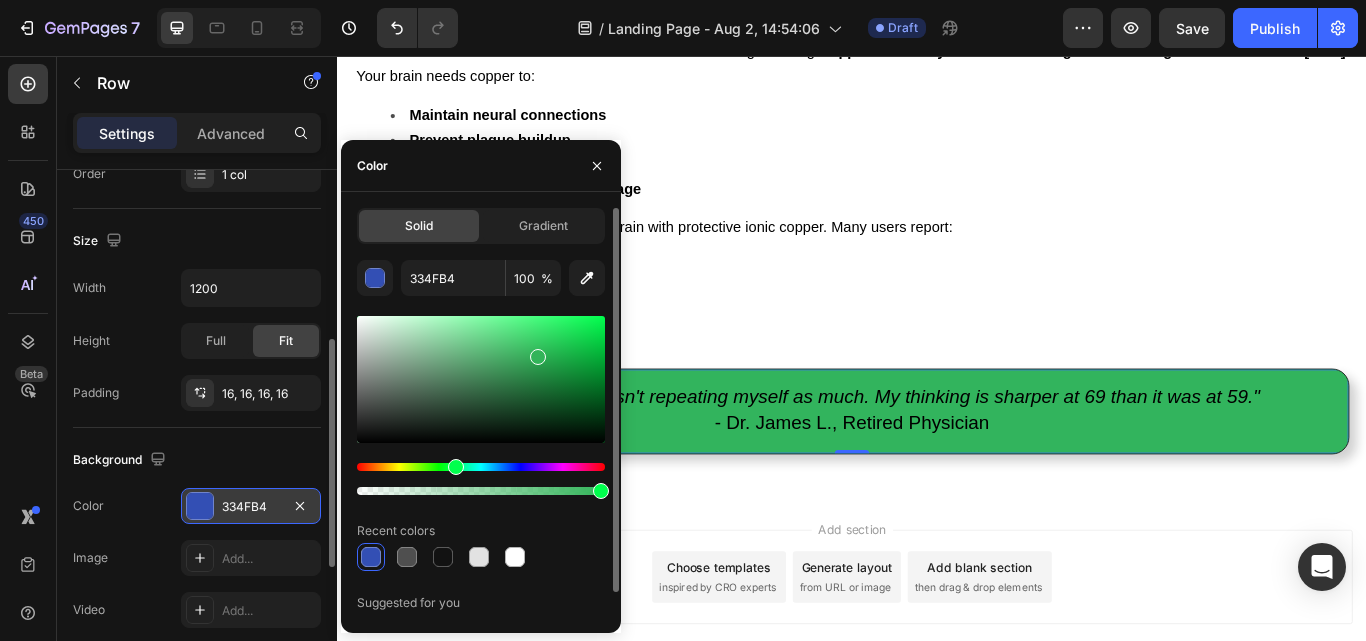 drag, startPoint x: 464, startPoint y: 464, endPoint x: 453, endPoint y: 465, distance: 11.045361 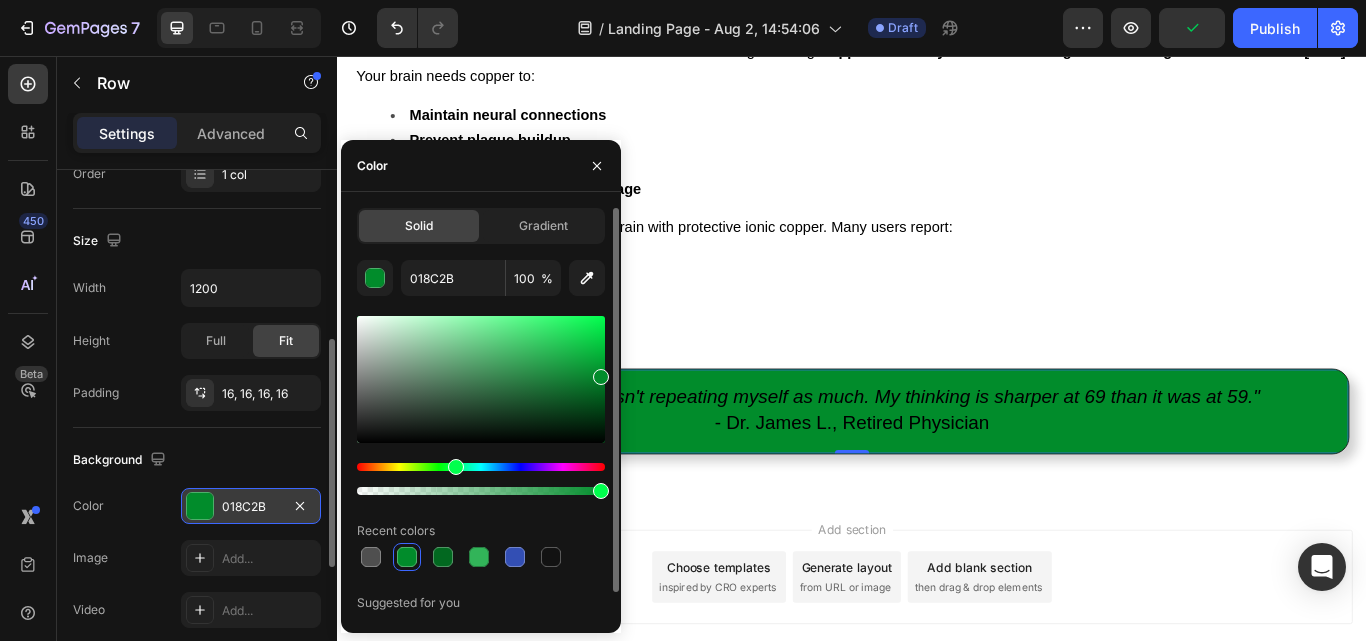 drag, startPoint x: 601, startPoint y: 389, endPoint x: 603, endPoint y: 373, distance: 16.124516 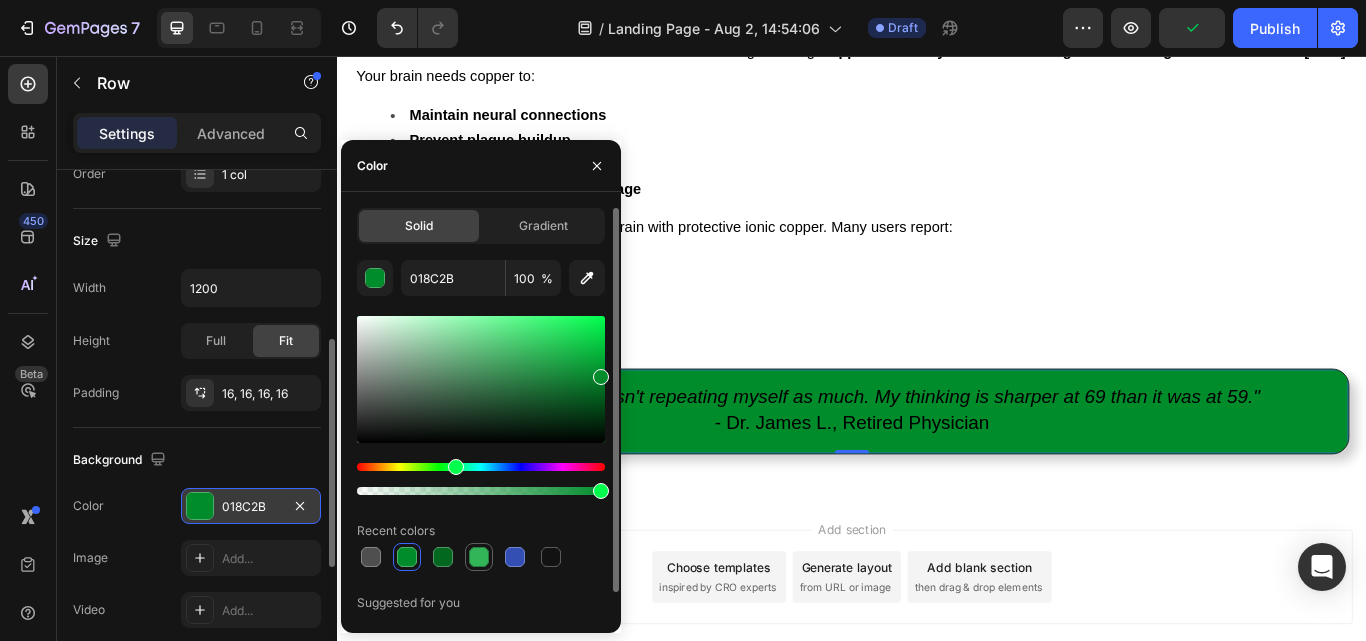 click at bounding box center [479, 557] 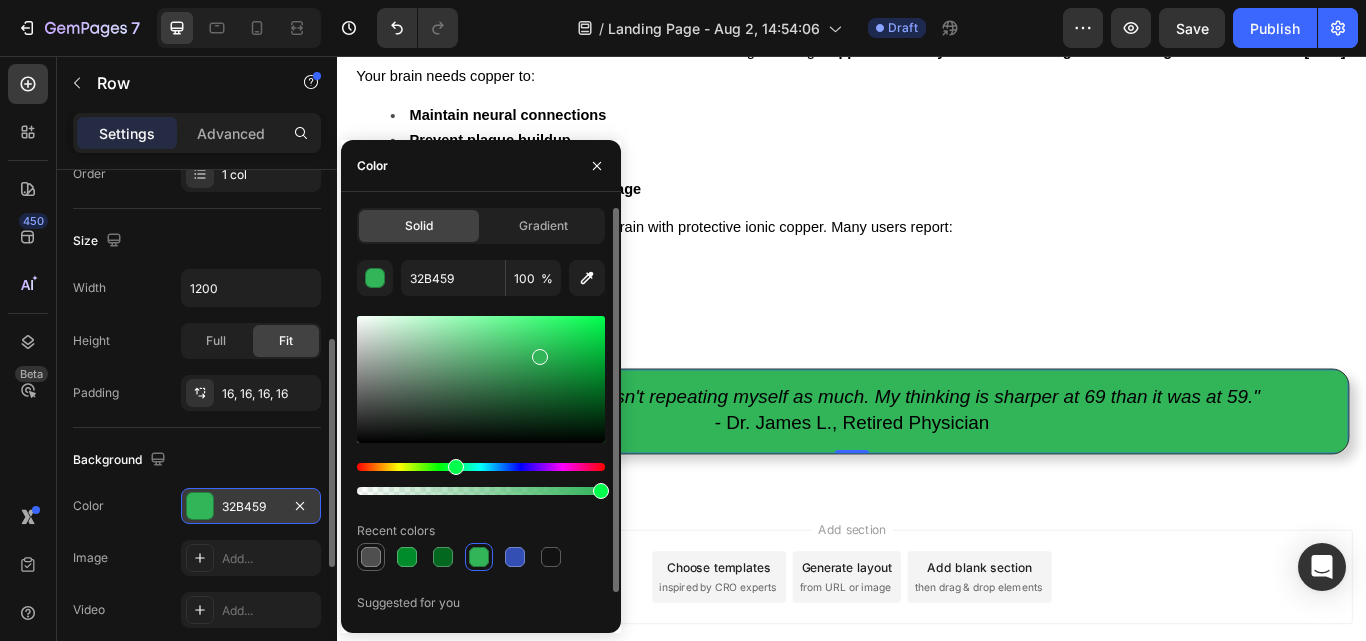 click at bounding box center (371, 557) 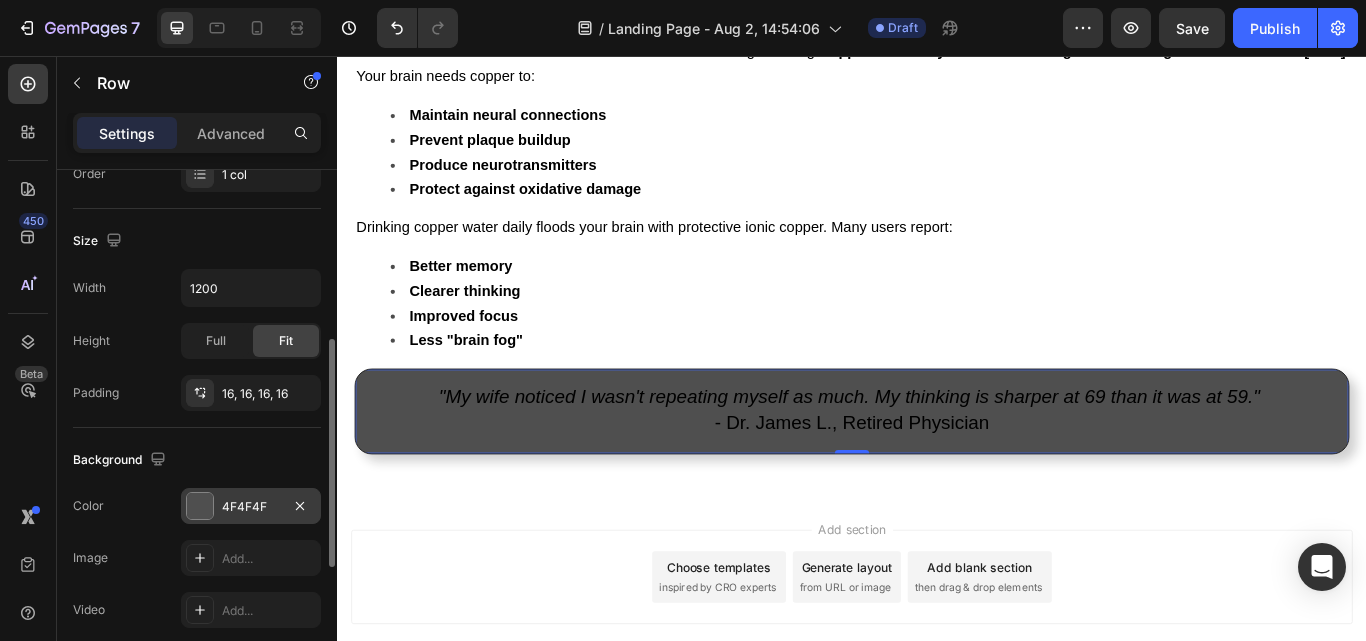 click on "Background The changes might be hidden by the video. Color 4F4F4F Image Add... Video Add..." 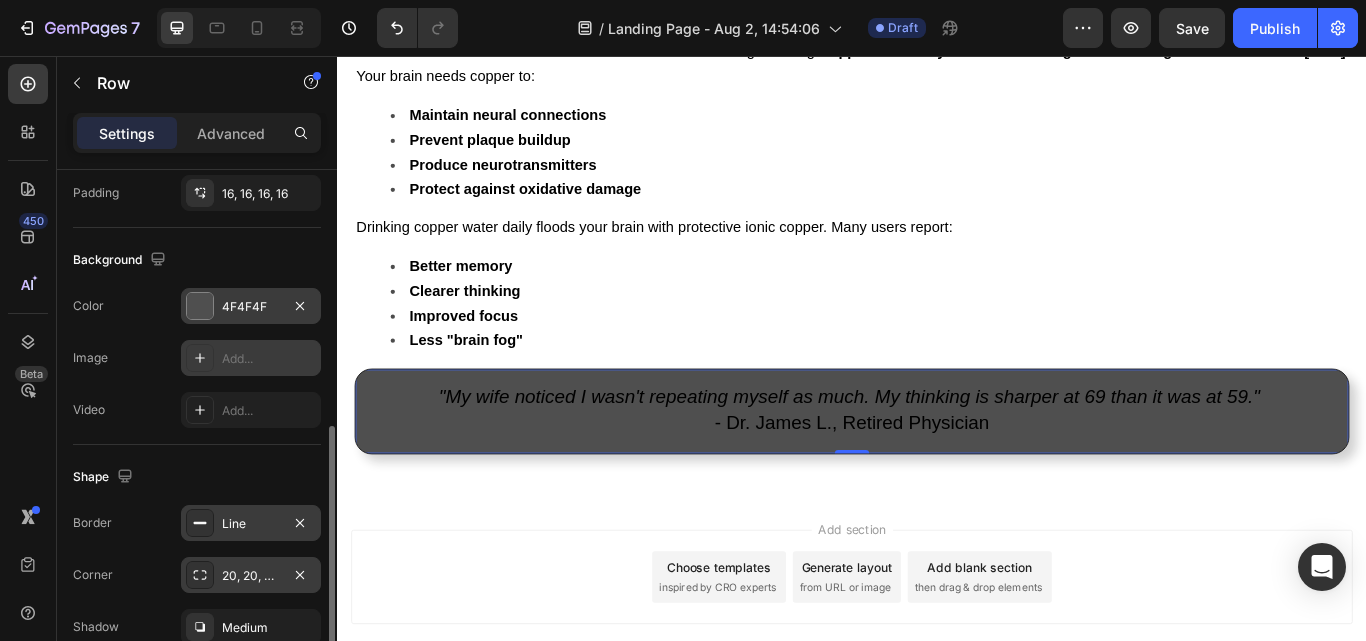 scroll, scrollTop: 492, scrollLeft: 0, axis: vertical 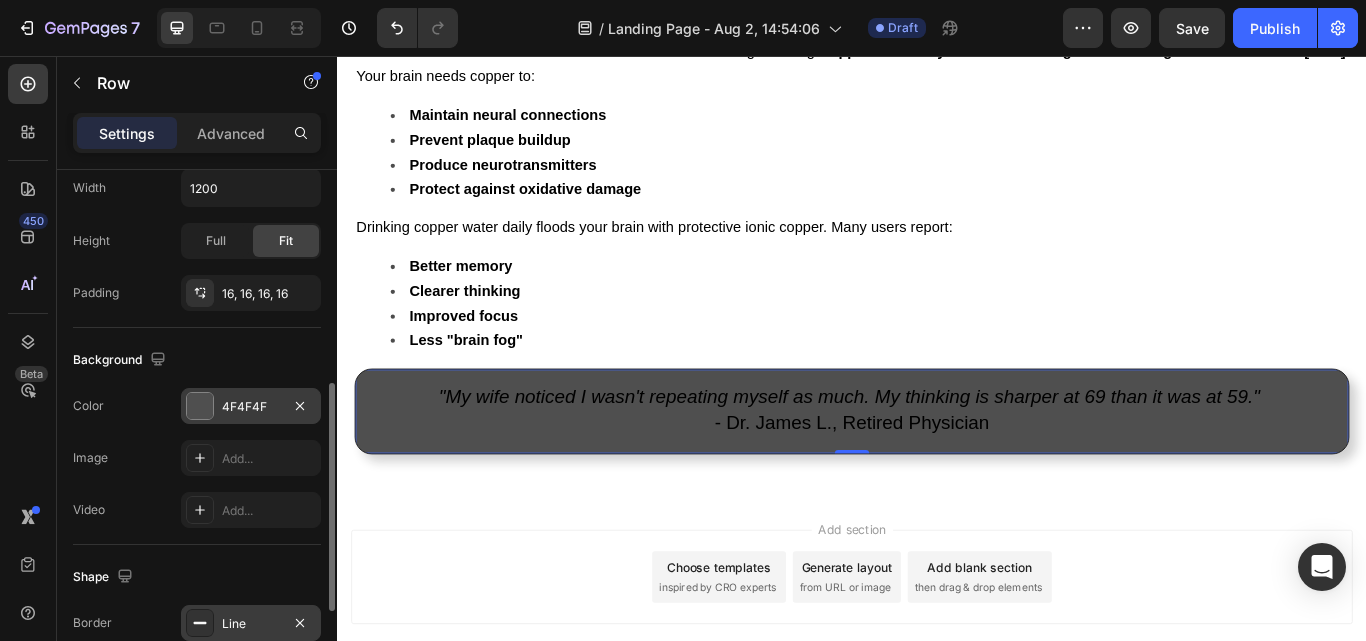 click on ""My wife noticed I wasn't repeating myself as much. My thinking is sharper at 69 than it was at 59."" at bounding box center [934, 453] 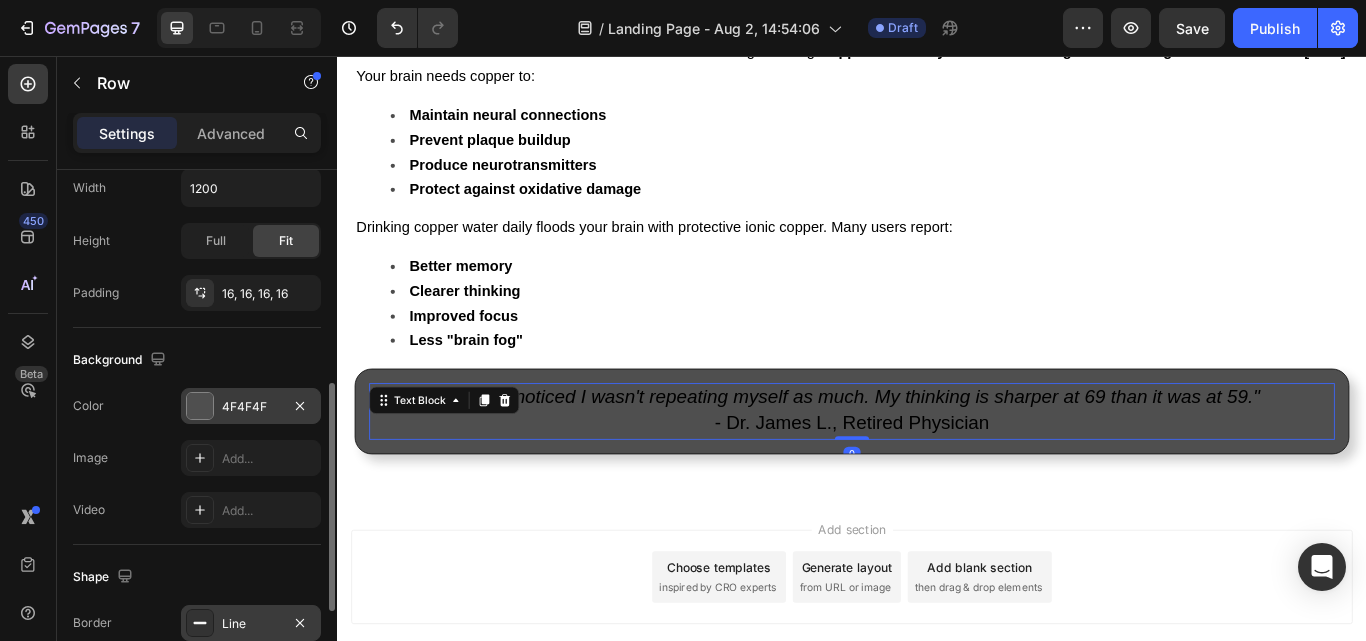 scroll, scrollTop: 0, scrollLeft: 0, axis: both 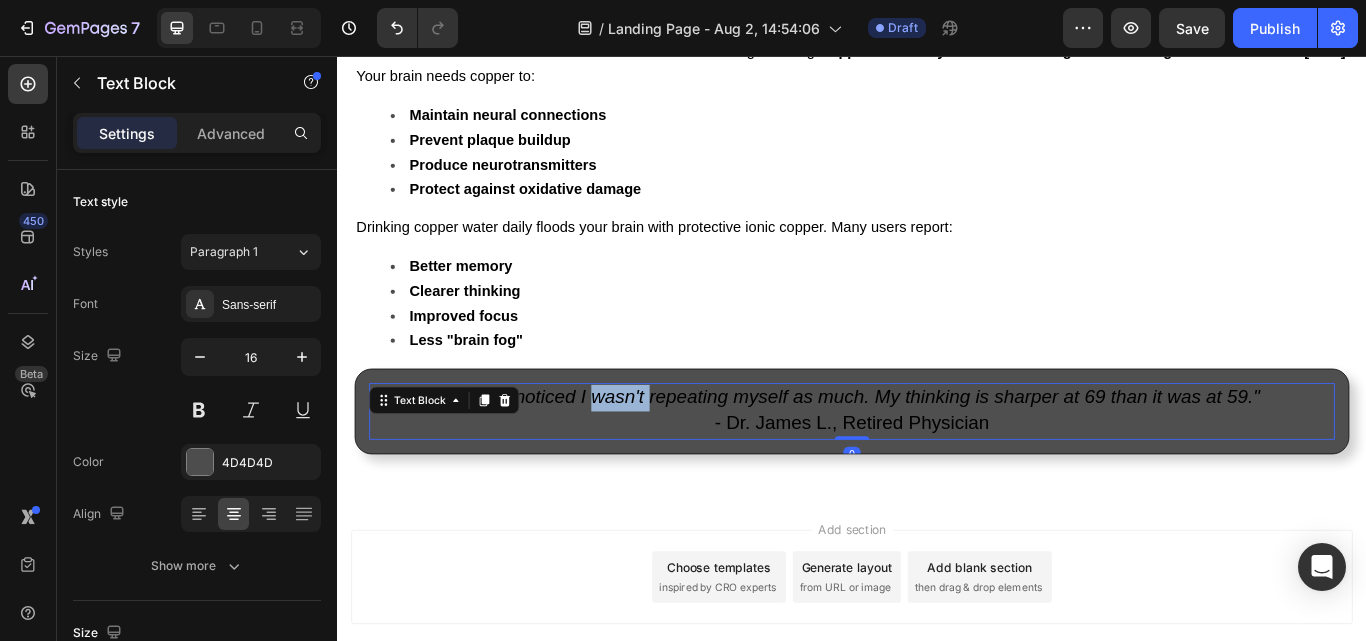 click on ""My wife noticed I wasn't repeating myself as much. My thinking is sharper at 69 than it was at 59."" at bounding box center [934, 453] 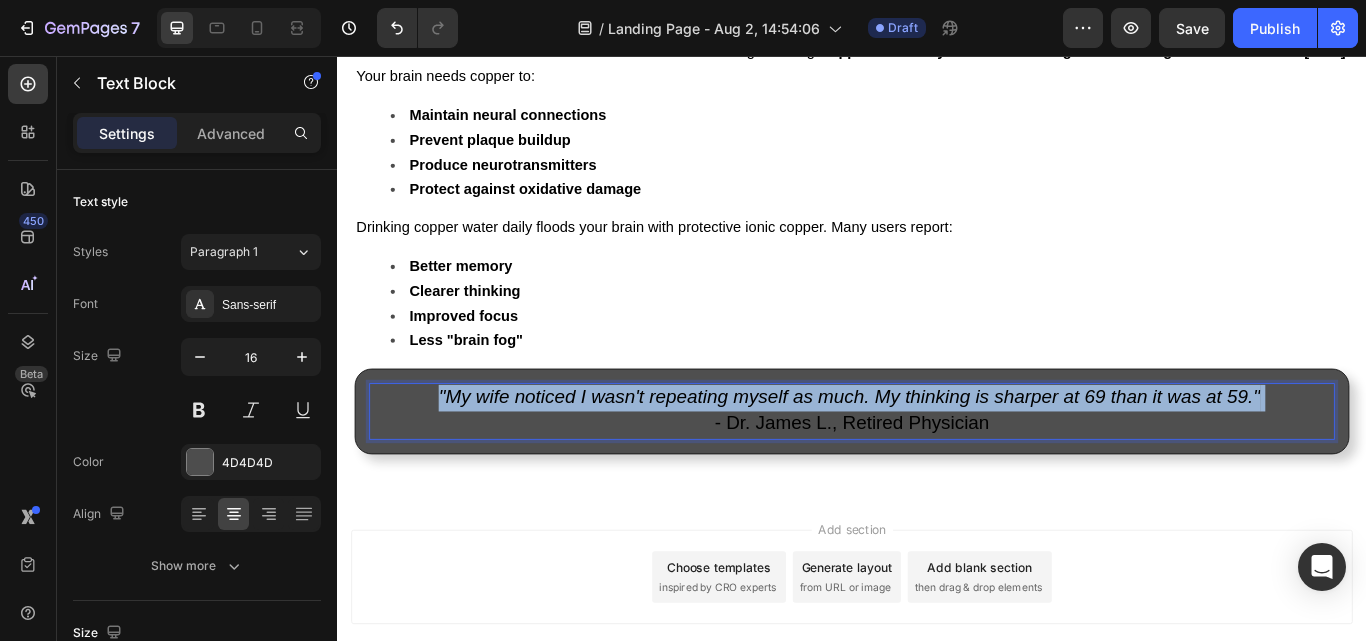 click on ""My wife noticed I wasn't repeating myself as much. My thinking is sharper at 69 than it was at 59."" at bounding box center (934, 453) 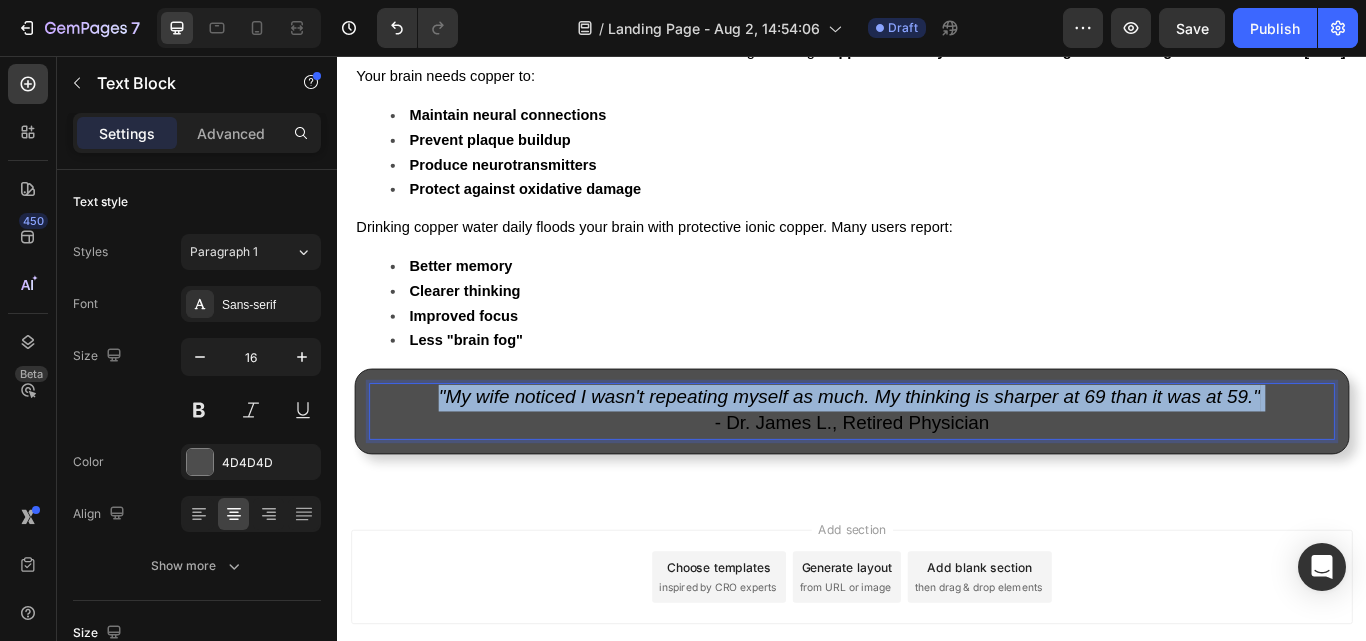 click on ""My wife noticed I wasn't repeating myself as much. My thinking is sharper at 69 than it was at 59."" at bounding box center (934, 453) 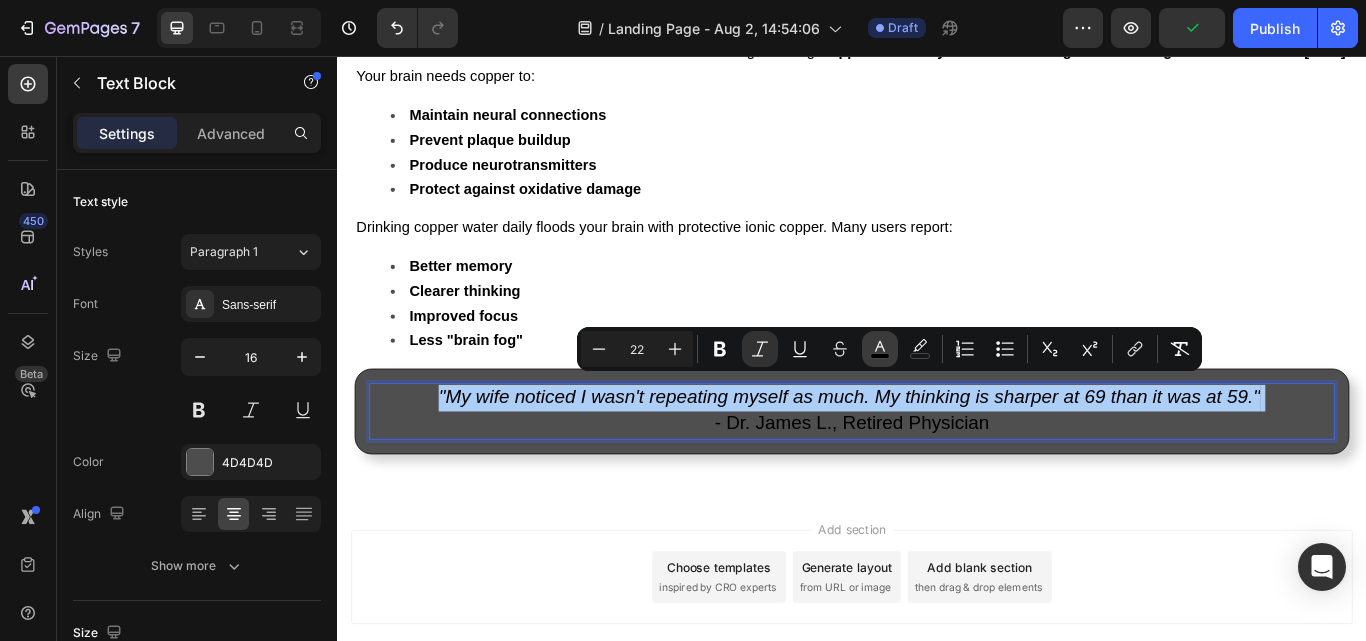 click 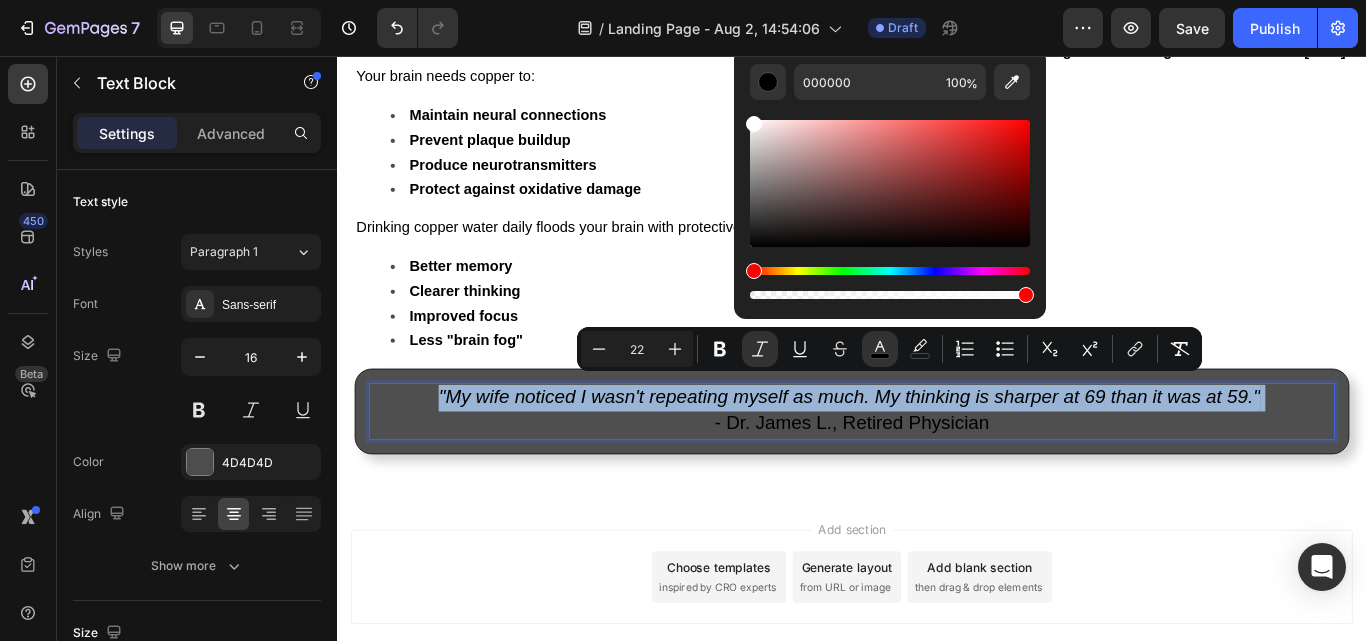 type on "FFFFFF" 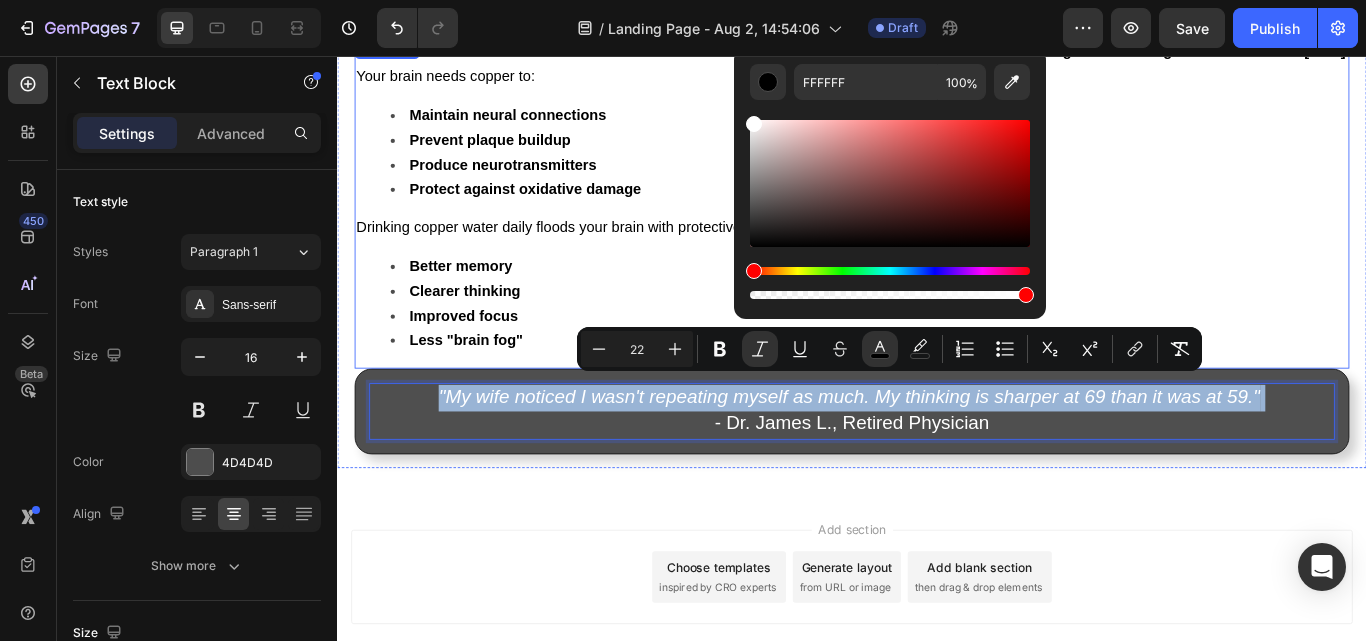 drag, startPoint x: 1124, startPoint y: 197, endPoint x: 754, endPoint y: 100, distance: 382.5036 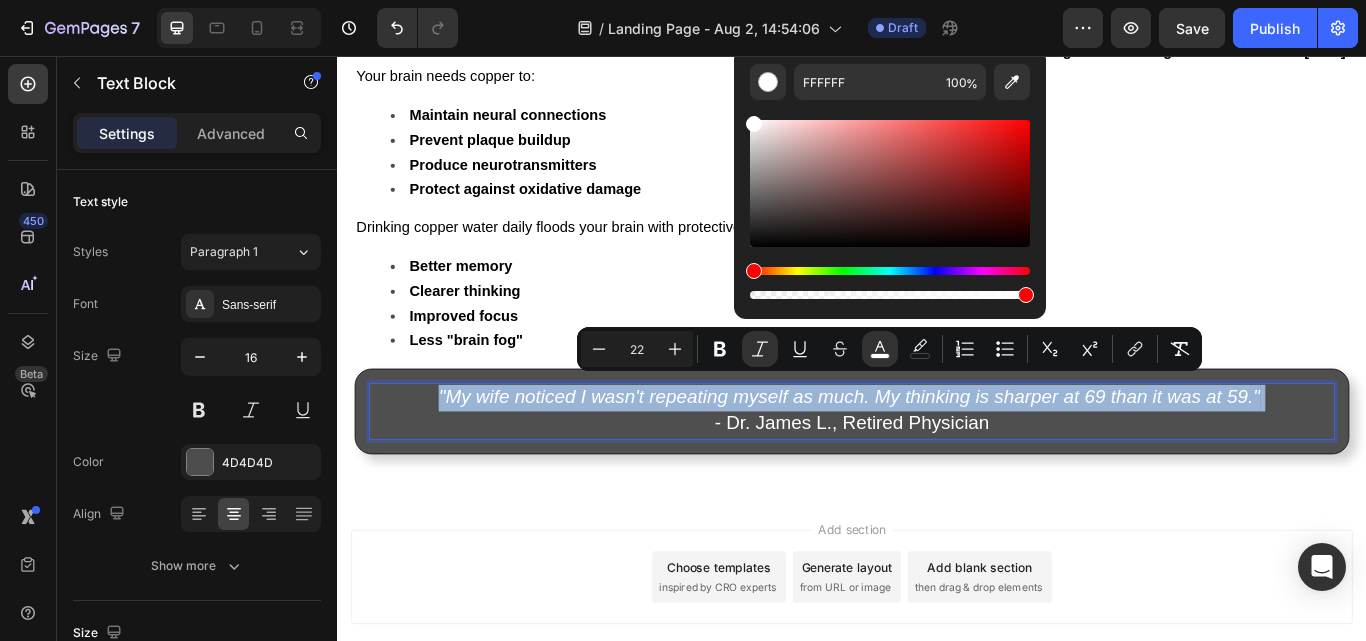 click on "- Dr. James L., Retired Physician" at bounding box center [937, 486] 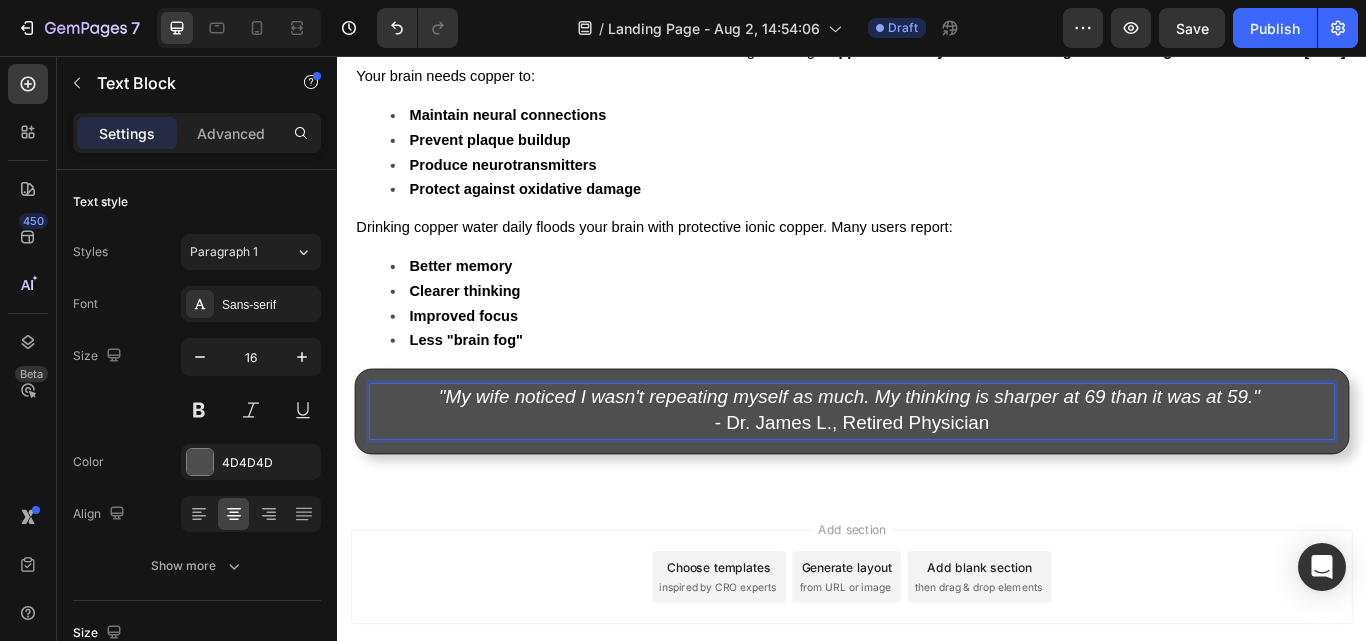 click on "- Dr. James L., Retired Physician" at bounding box center (937, 484) 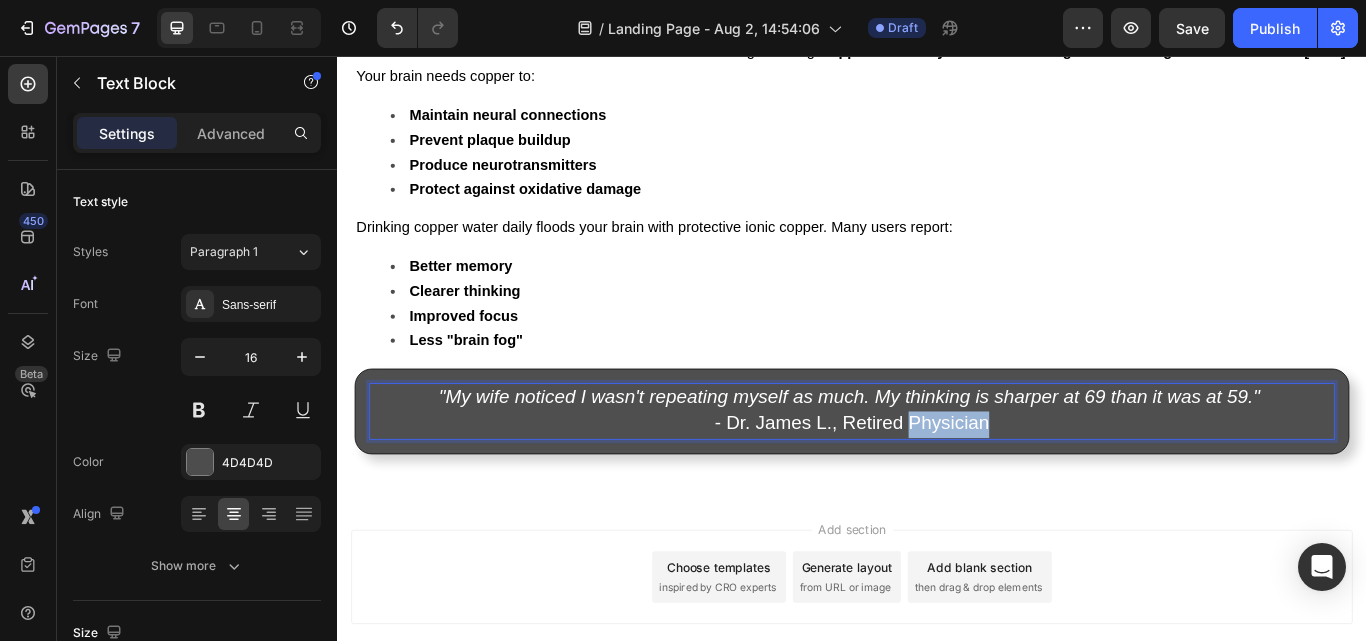 click on "- Dr. James L., Retired Physician" at bounding box center (937, 484) 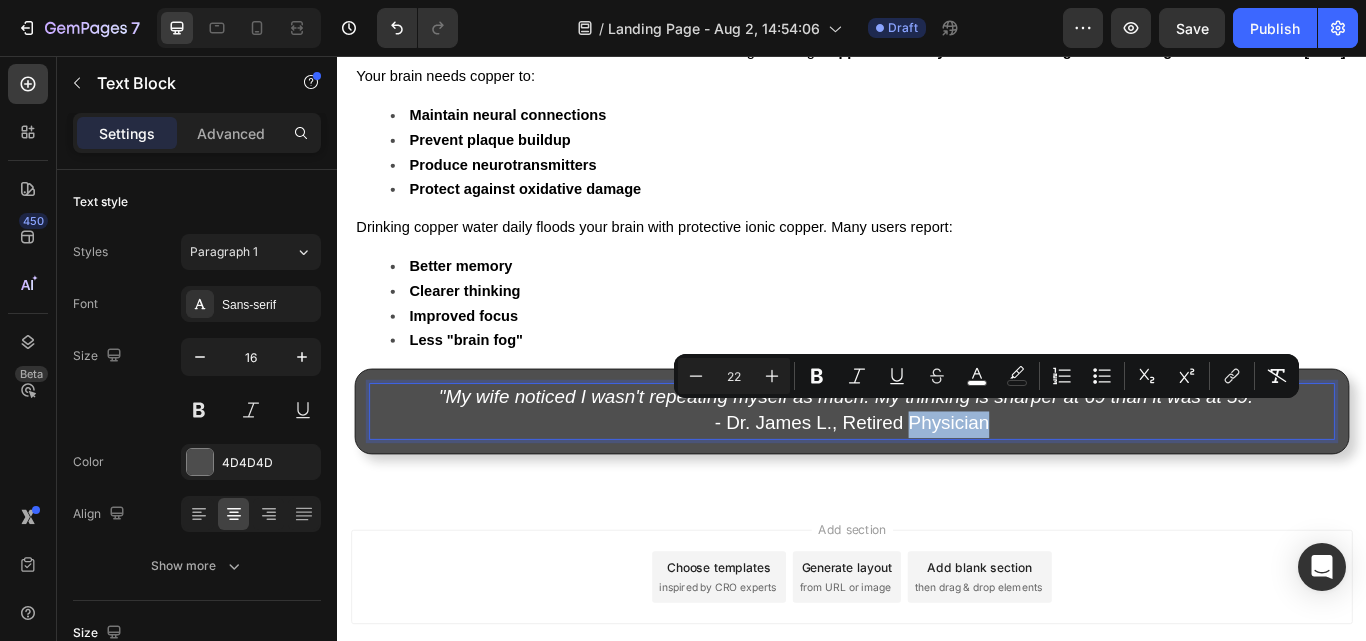 click on "- Dr. James L., Retired Physician" at bounding box center [937, 484] 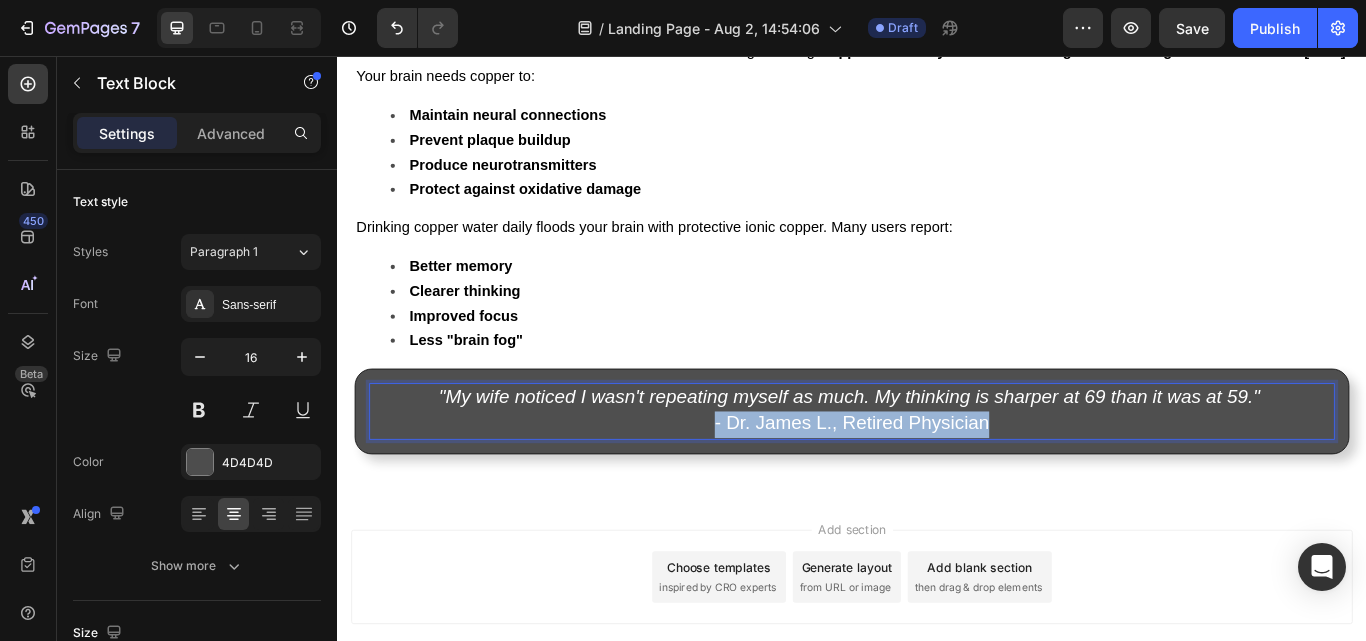 drag, startPoint x: 1092, startPoint y: 476, endPoint x: 761, endPoint y: 465, distance: 331.18274 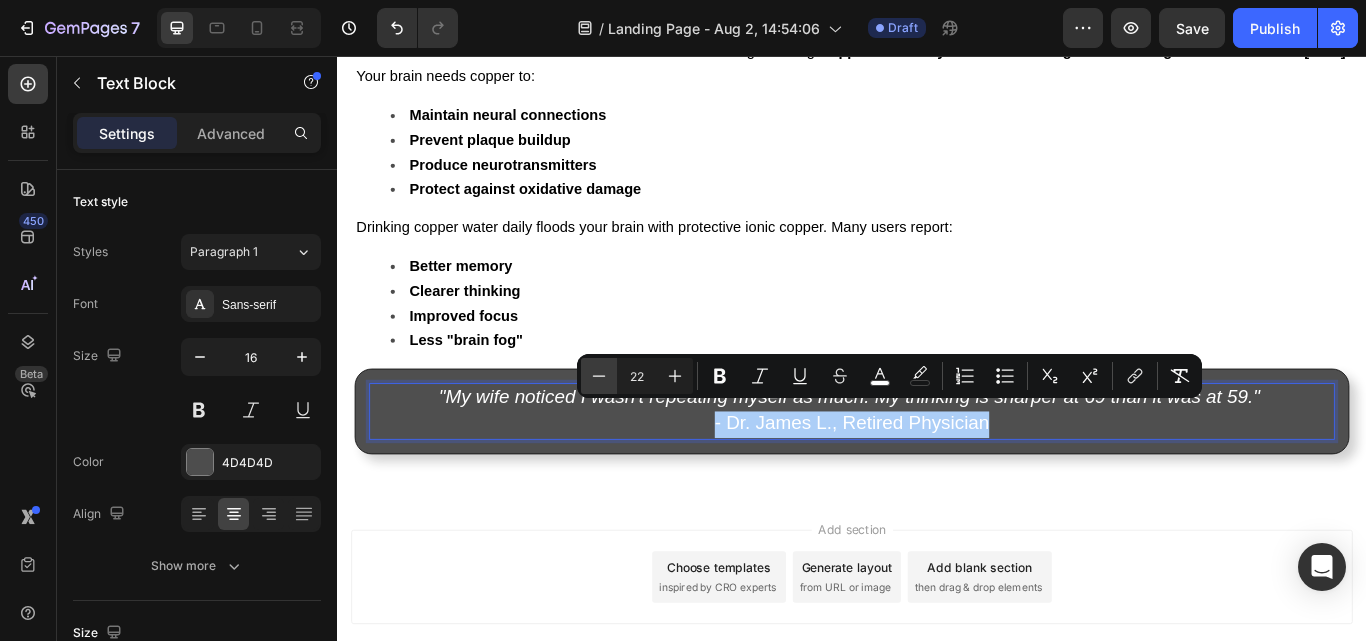 click on "Minus" at bounding box center (599, 376) 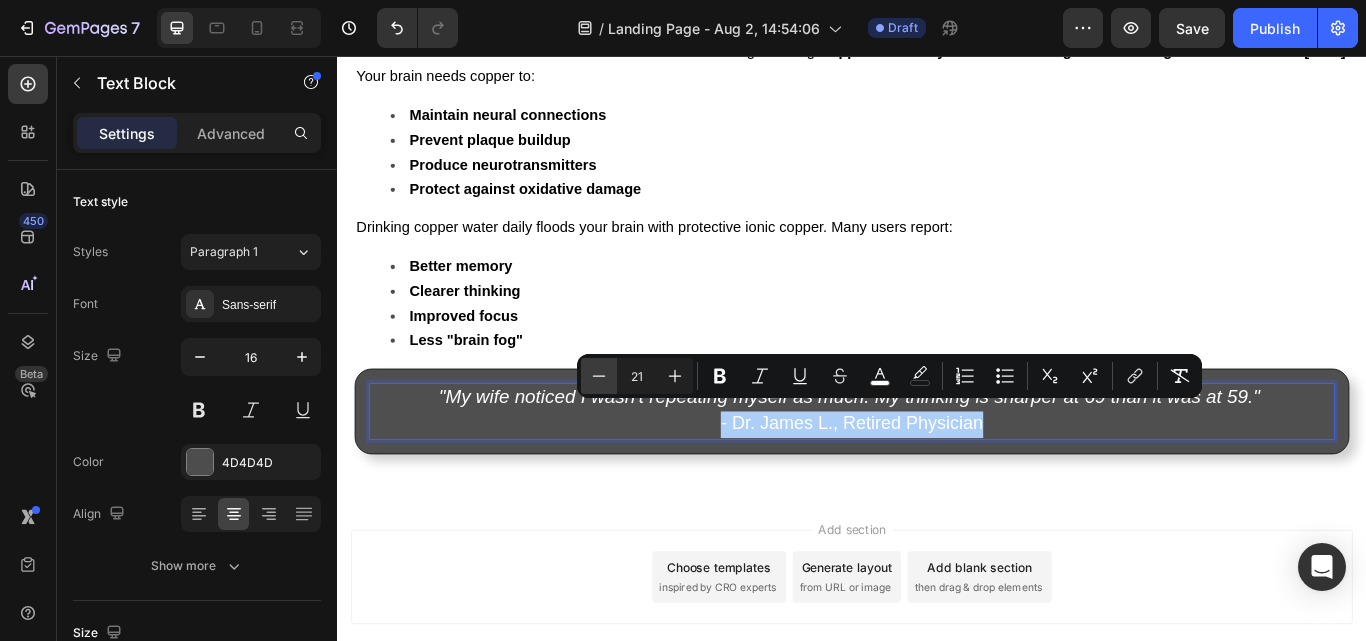 click on "Minus" at bounding box center (599, 376) 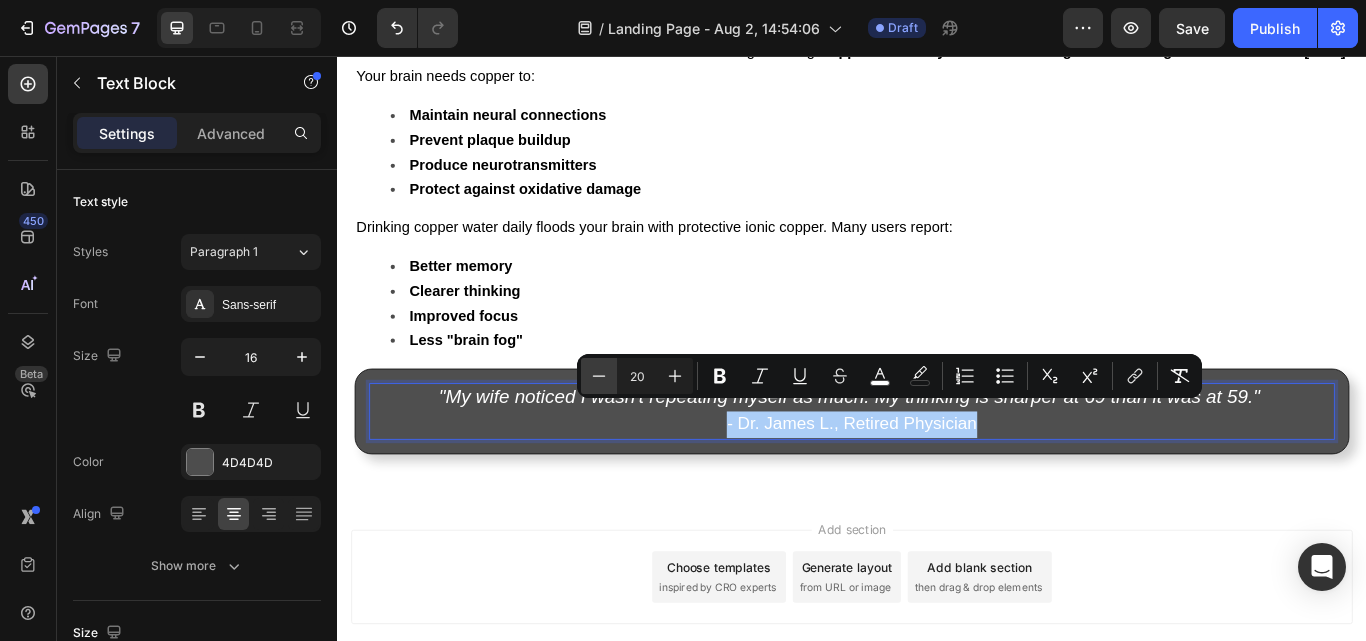 click on "Minus" at bounding box center (599, 376) 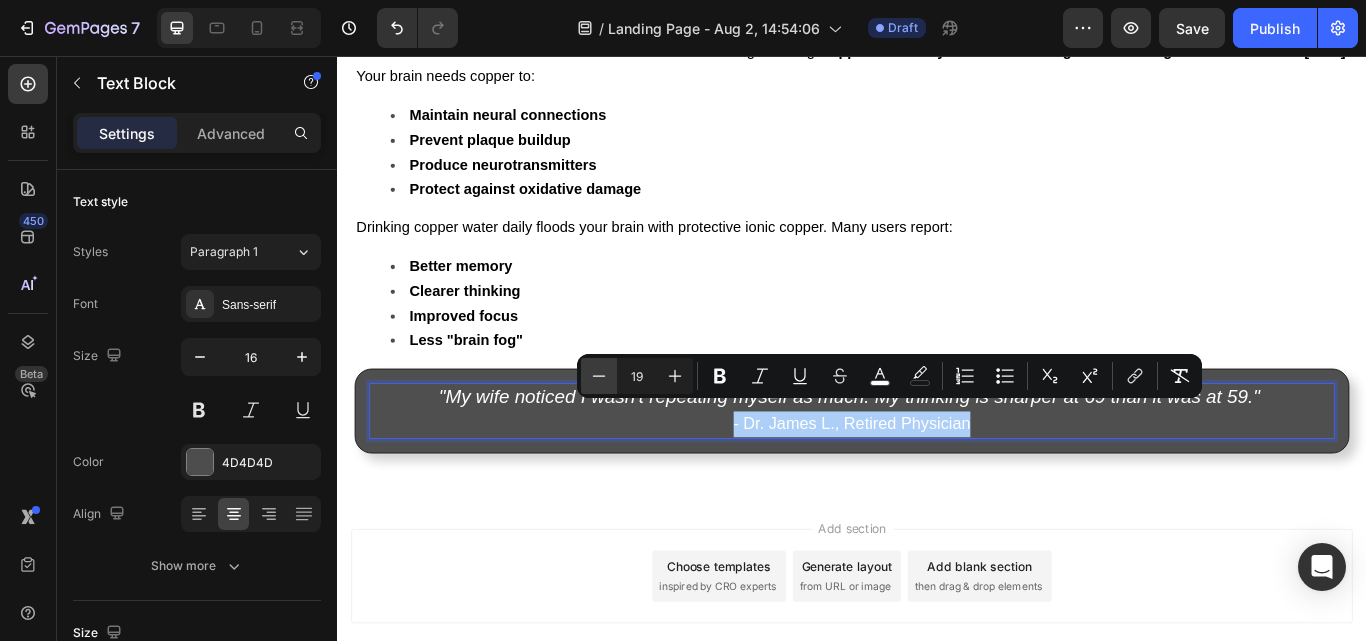 click on "Minus" at bounding box center [599, 376] 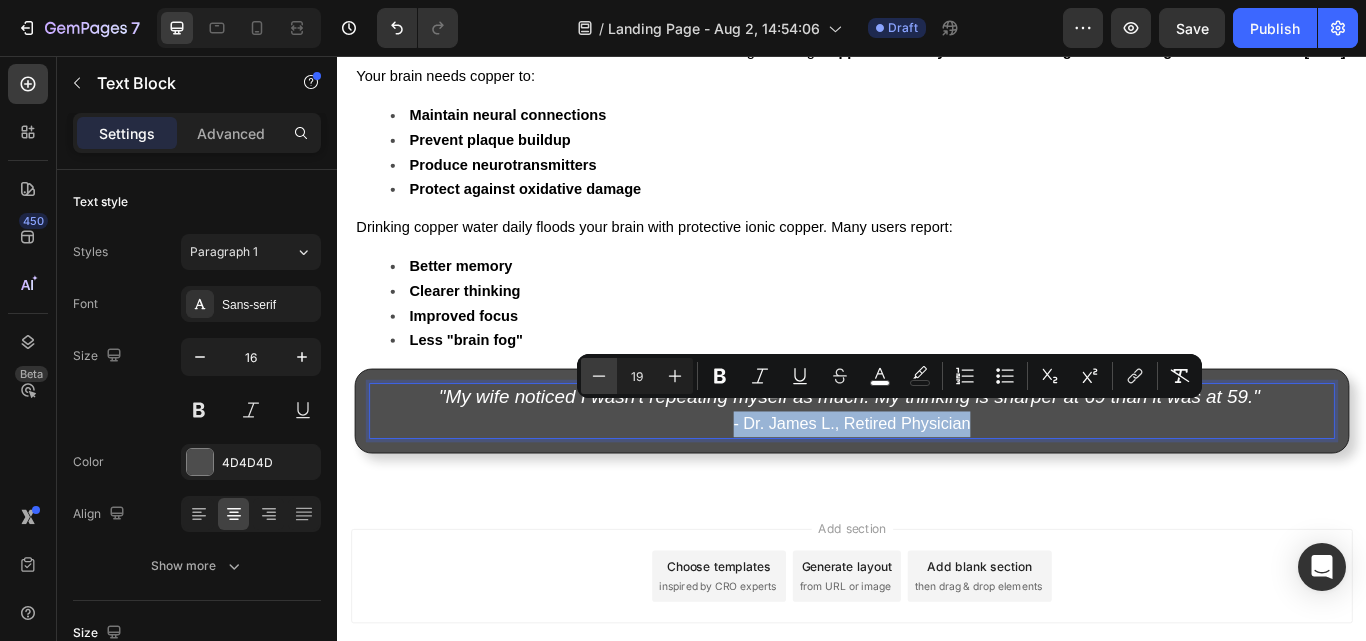 type on "18" 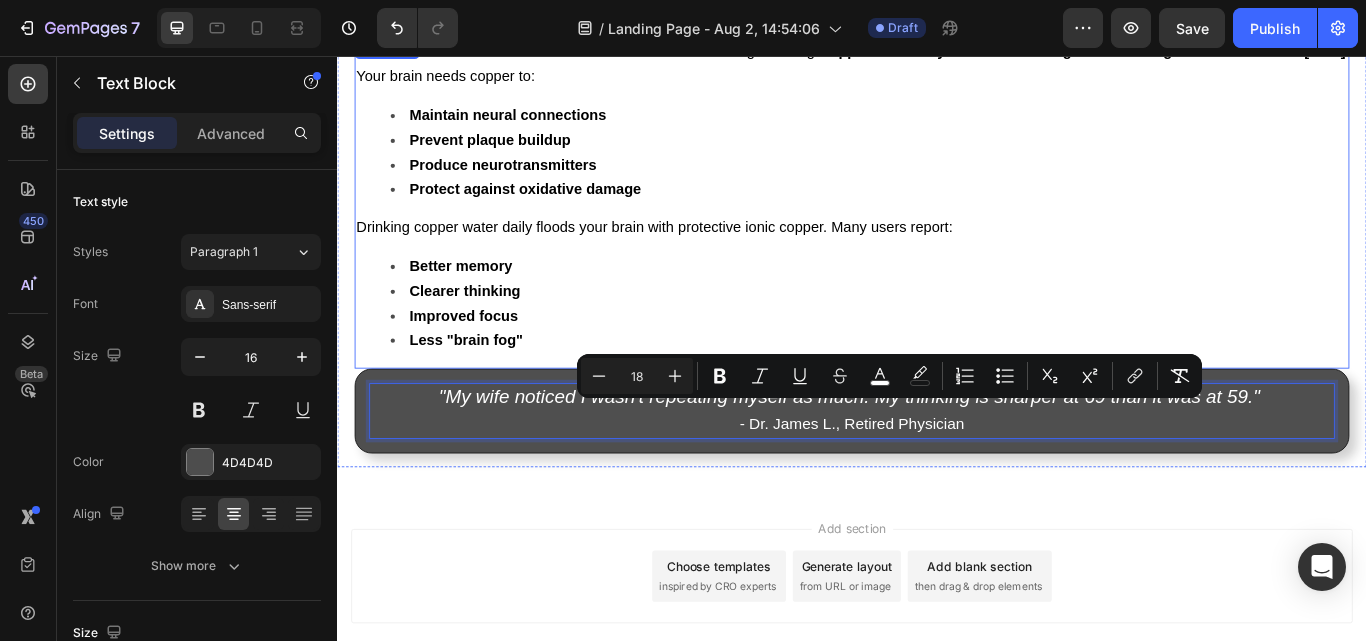 click on "Clearer thinking" at bounding box center (957, 331) 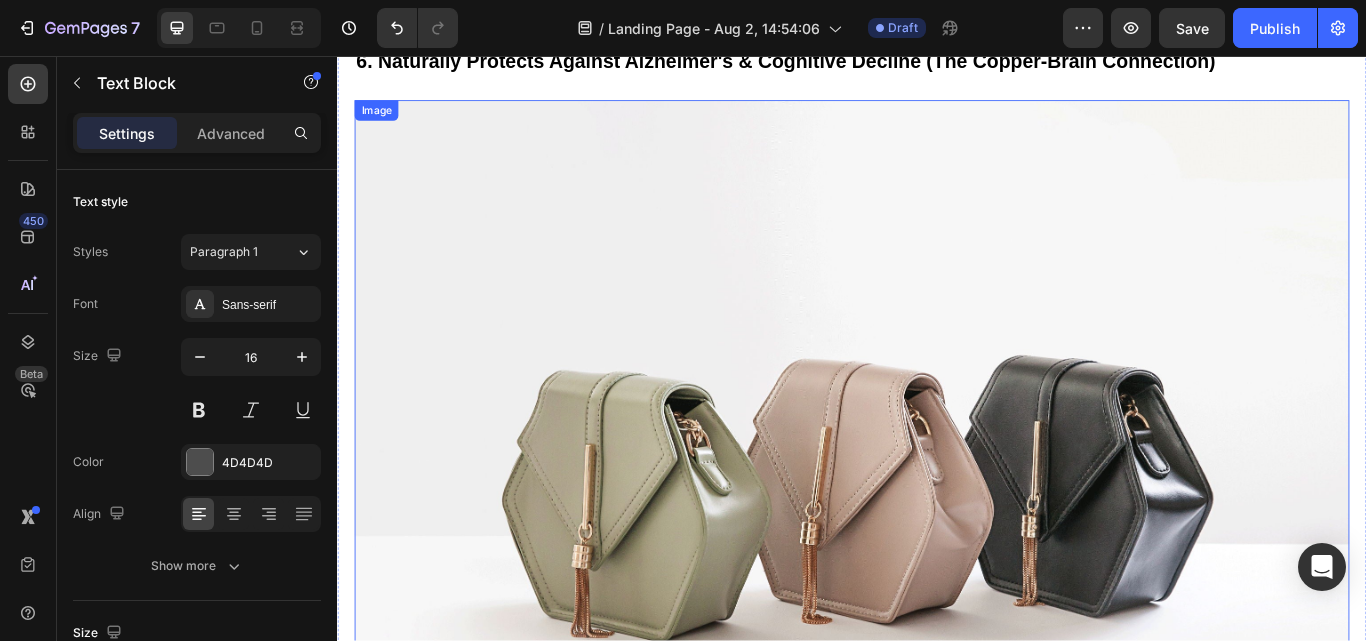 scroll, scrollTop: 8282, scrollLeft: 0, axis: vertical 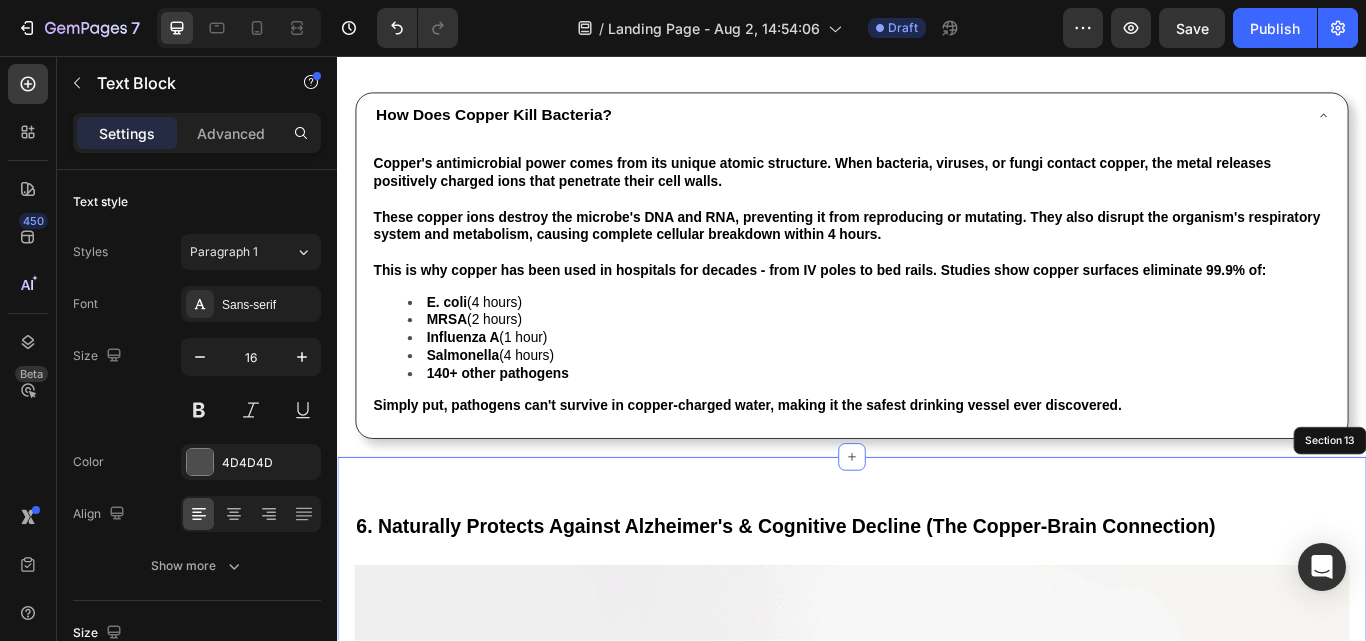 click on "New research from Harvard Medical School shows something alarming: Copper deficiency is linked to 3x higher risk of cognitive decline after 60. Your brain needs copper to: Maintain neural connections Prevent plaque buildup Produce neurotransmitters Protect against oxidative damage Drinking copper water daily floods your brain with protective ionic copper. Many users report: Better memory Clearer thinking Improved focus Less "brain fog" Text Block "My wife noticed I wasn't repeating myself as much. My thinking is sharper at 69 than it was at 59."
- Dr. James L., Retired Physician Text Block Row Row Section 13" at bounding box center [937, 1297] 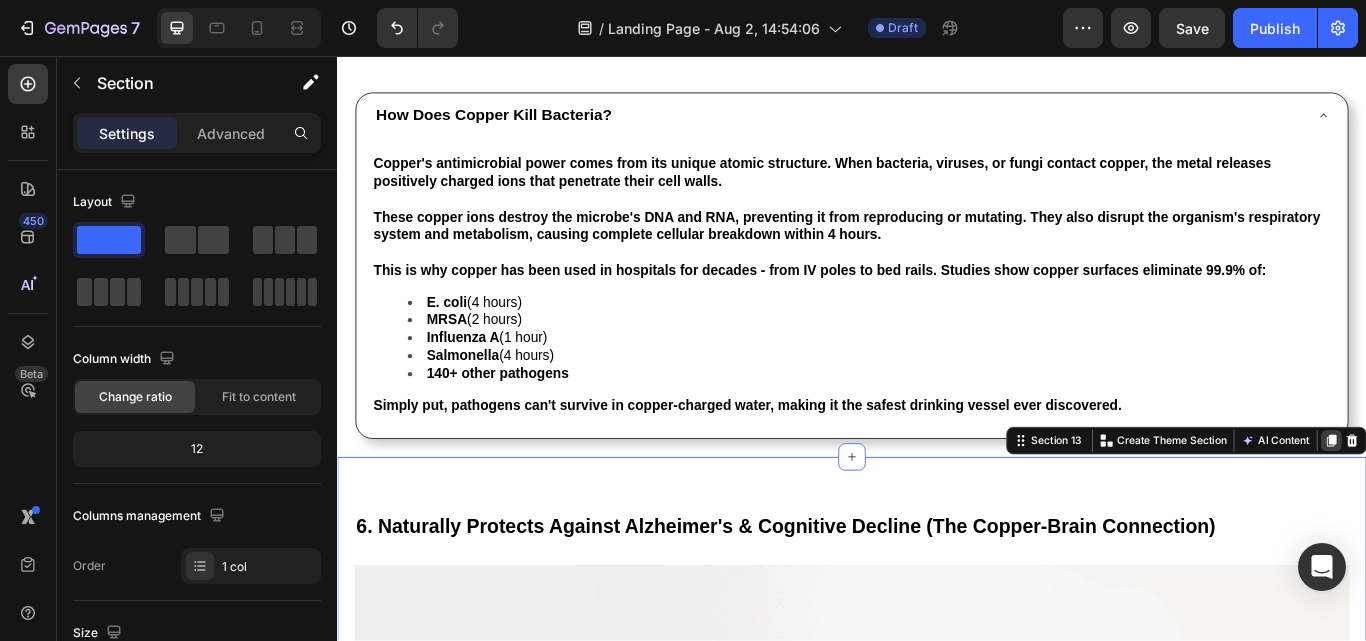 click 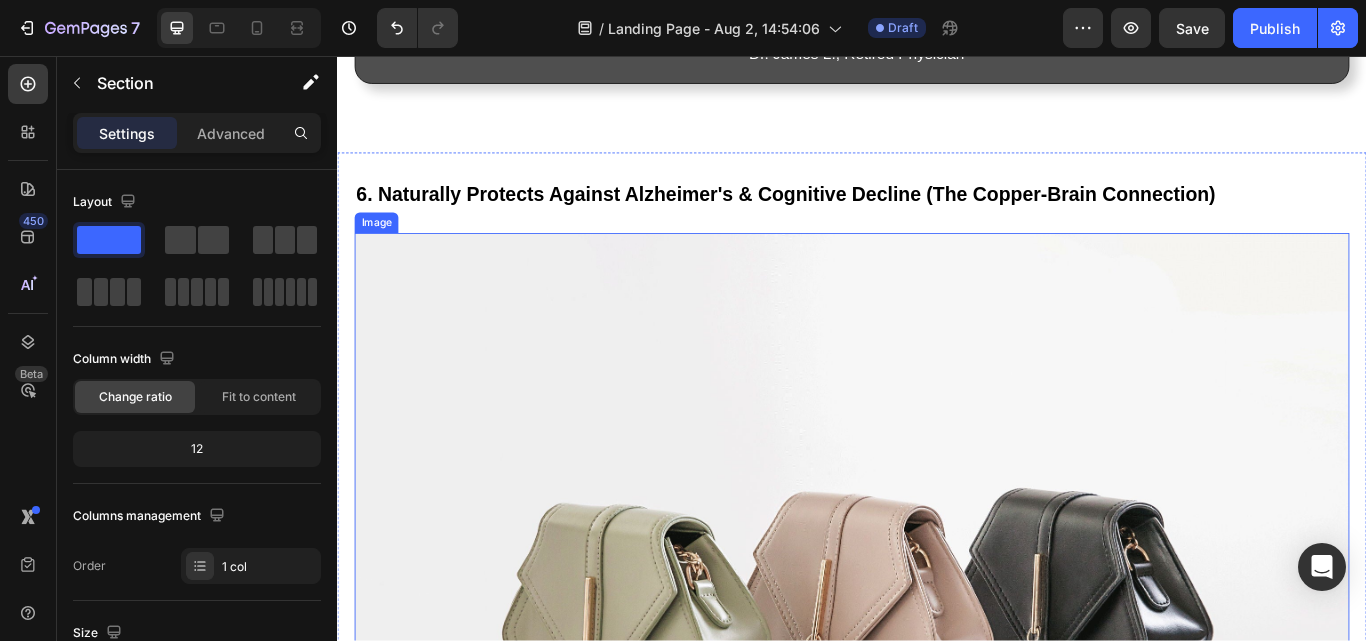 scroll, scrollTop: 10106, scrollLeft: 0, axis: vertical 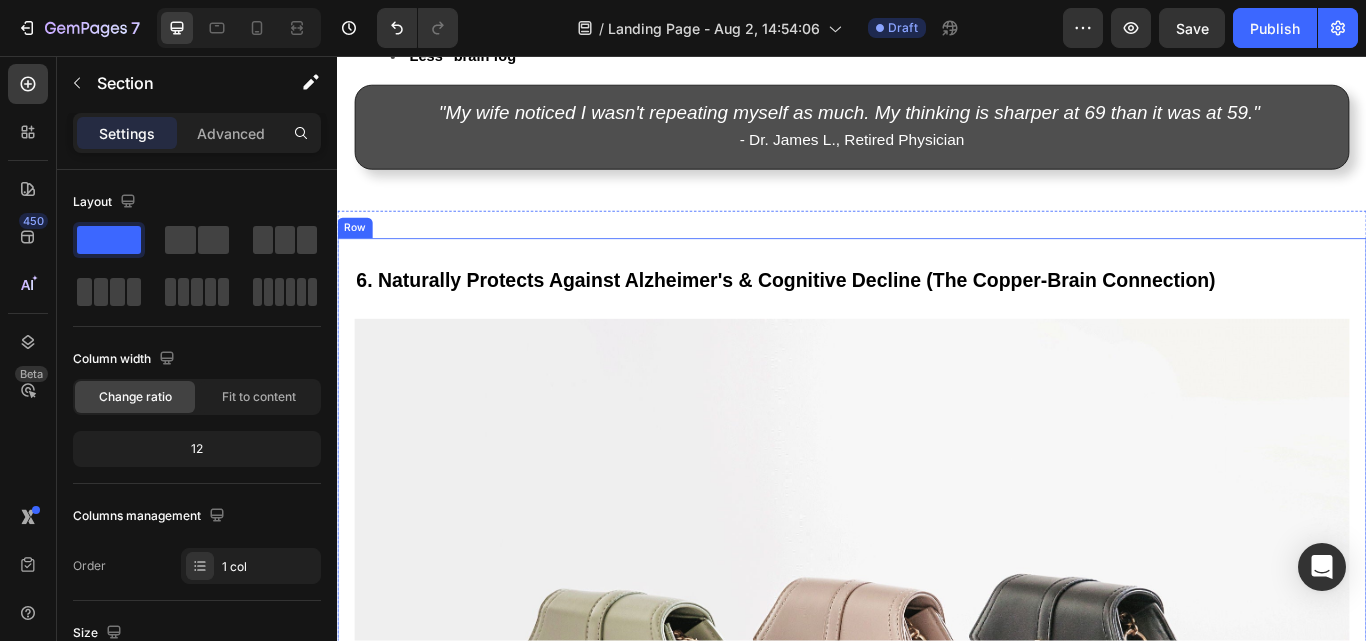 click on "New research from Harvard Medical School shows something alarming: Copper deficiency is linked to 3x higher risk of cognitive decline after 60. Your brain needs copper to: Maintain neural connections Prevent plaque buildup Produce neurotransmitters Protect against oxidative damage Drinking copper water daily floods your brain with protective ionic copper. Many users report: Better memory Clearer thinking Improved focus Less "brain fog" Text Block "My wife noticed I wasn't repeating myself as much. My thinking is sharper at 69 than it was at 59."
- Dr. James L., Retired Physician Text Block Row Row" at bounding box center [937, 1010] 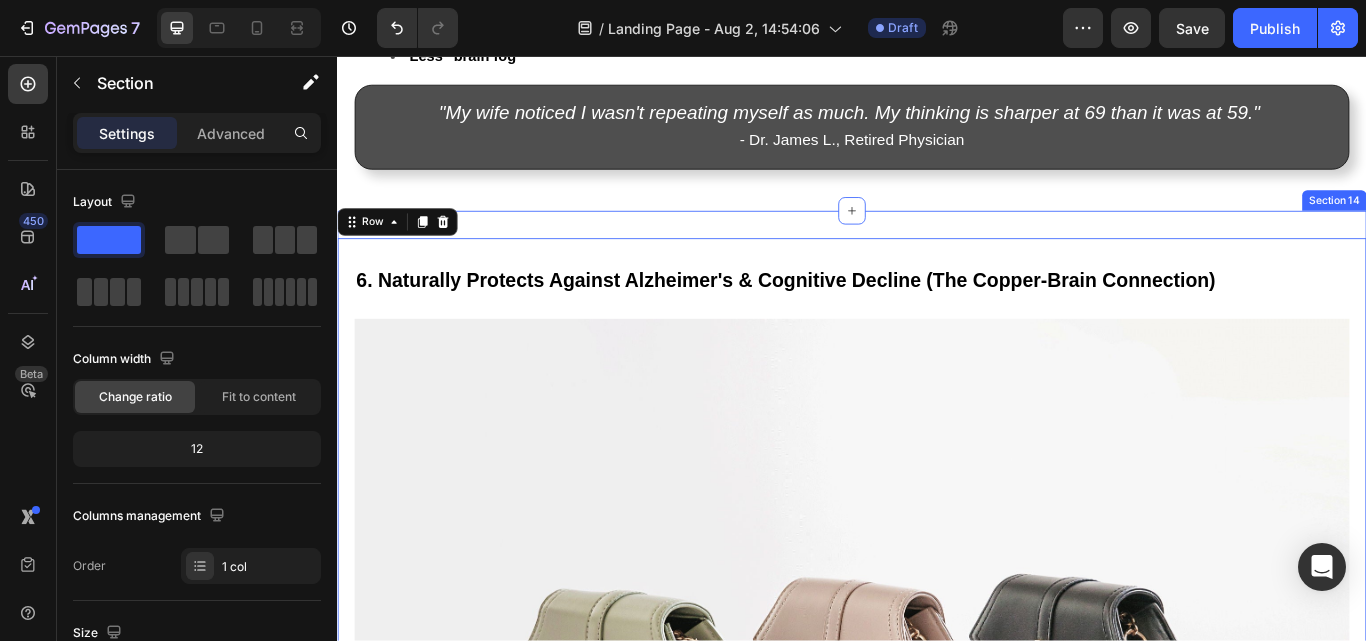 click on "6. Naturally Protects Against Alzheimer's & Cognitive Decline (The Copper-Brain Connection) Heading Image New research from Harvard Medical School shows something alarming: Copper deficiency is linked to 3x higher risk of cognitive decline after 60. Your brain needs copper to: Maintain neural connections Prevent plaque buildup Produce neurotransmitters Protect against oxidative damage Drinking copper water daily floods your brain with protective ionic copper. Many users report: Better memory Clearer thinking Improved focus Less "brain fog" Text Block "My wife noticed I wasn't repeating myself as much. My thinking is sharper at 69 than it was at 59." - Dr. James L., Retired Physician Text Block Row Row 0 Section 14" at bounding box center (937, 1010) 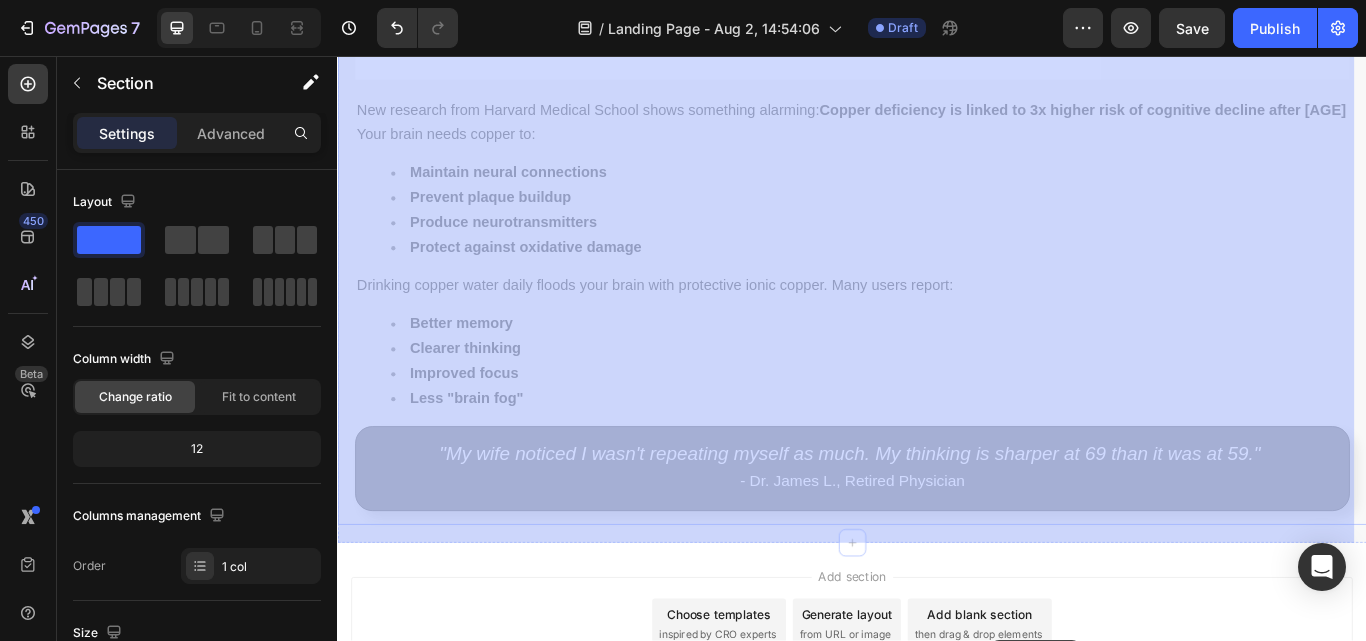 scroll, scrollTop: 11418, scrollLeft: 0, axis: vertical 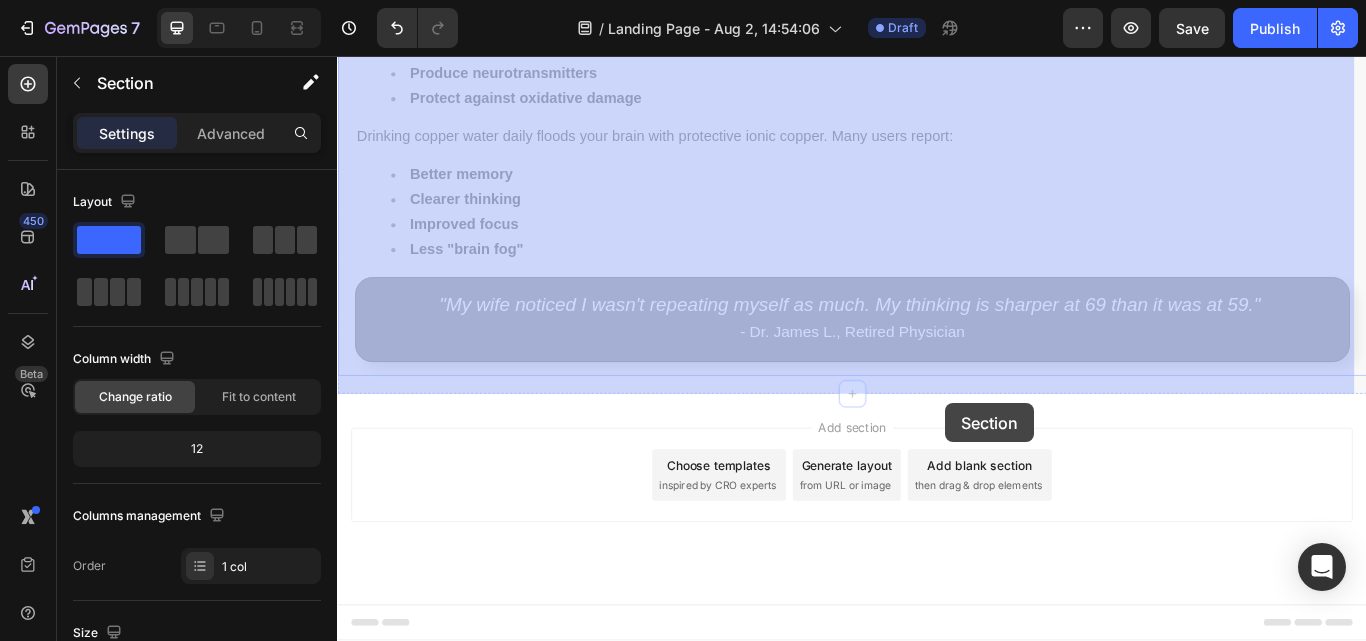 drag, startPoint x: 1114, startPoint y: 205, endPoint x: 1044, endPoint y: 460, distance: 264.43335 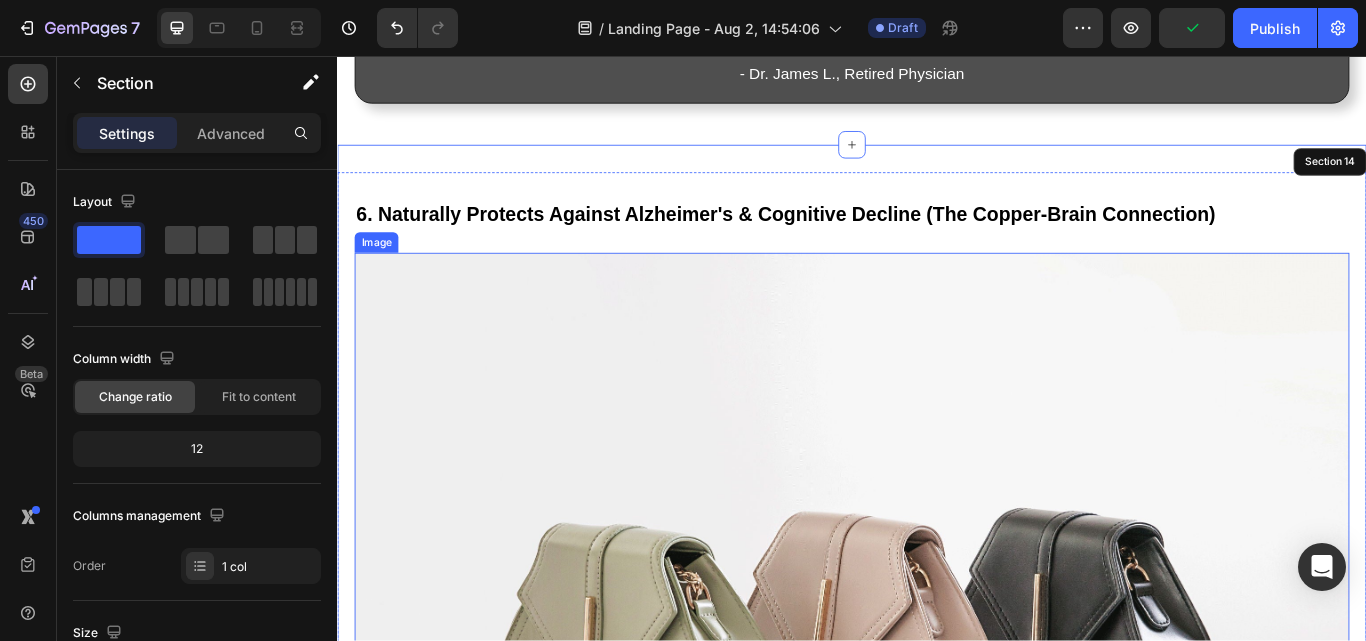 scroll, scrollTop: 10218, scrollLeft: 0, axis: vertical 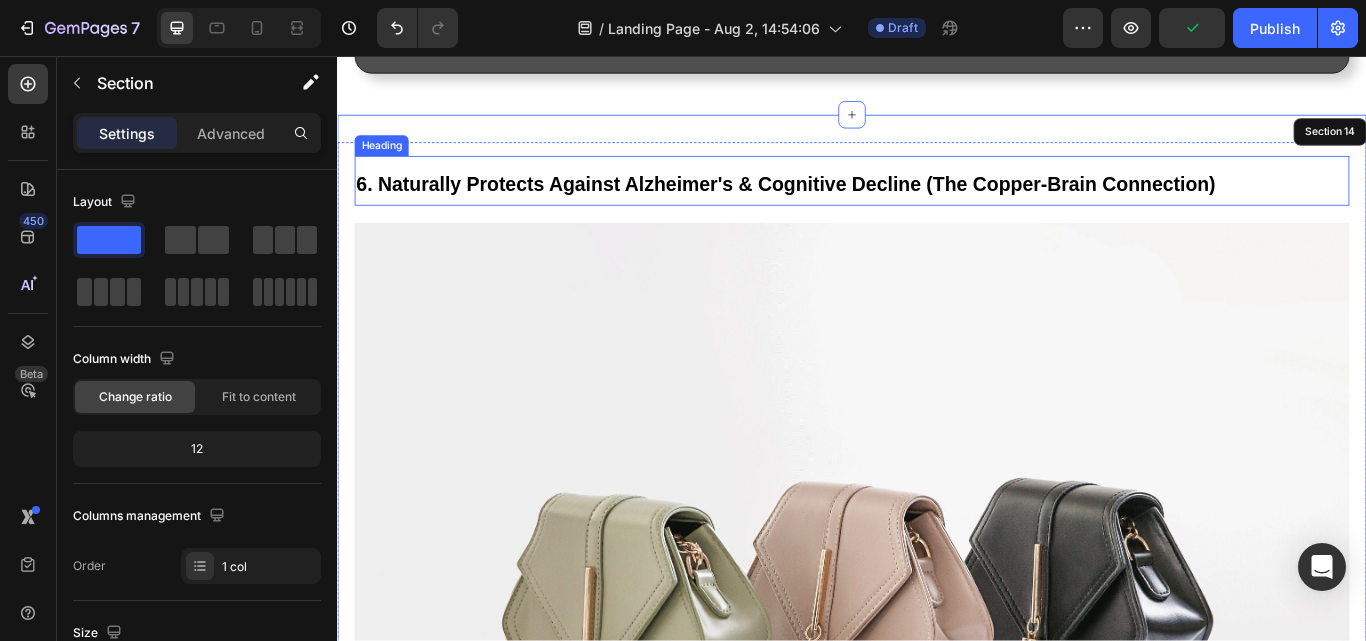 click on "6. Naturally Protects Against Alzheimer's & Cognitive Decline (The Copper-Brain Connection)" at bounding box center (937, 202) 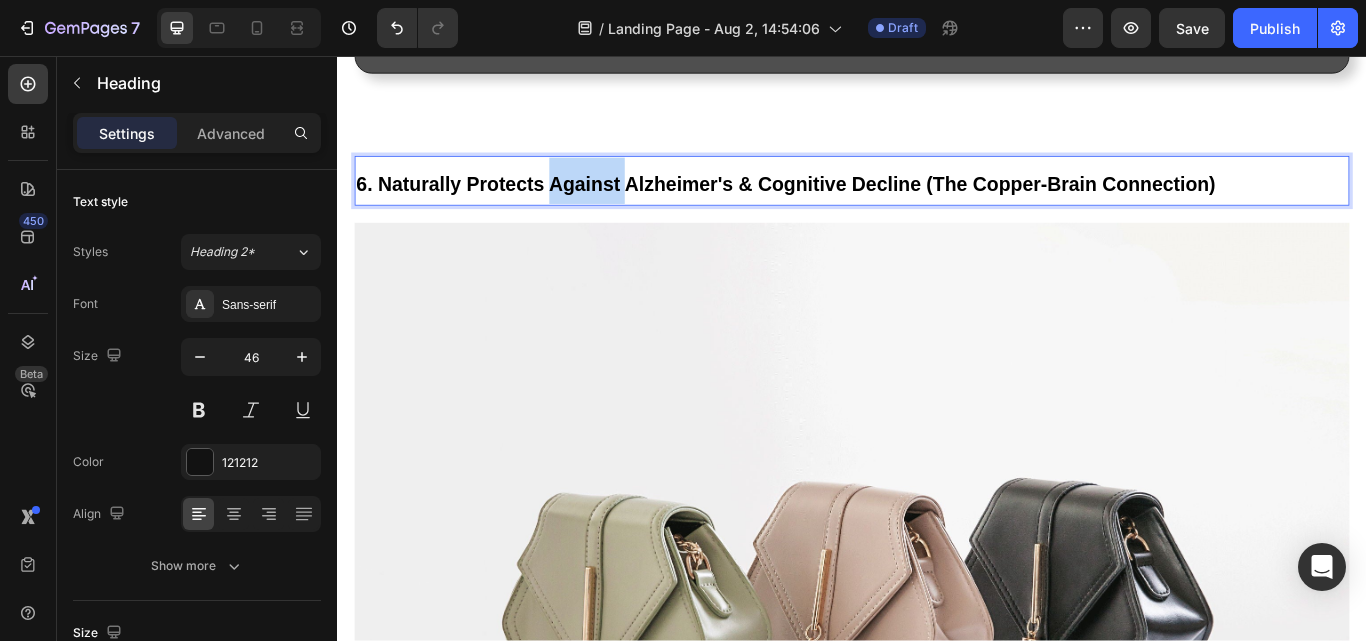 click on "6. Naturally Protects Against Alzheimer's & Cognitive Decline (The Copper-Brain Connection)" at bounding box center [860, 206] 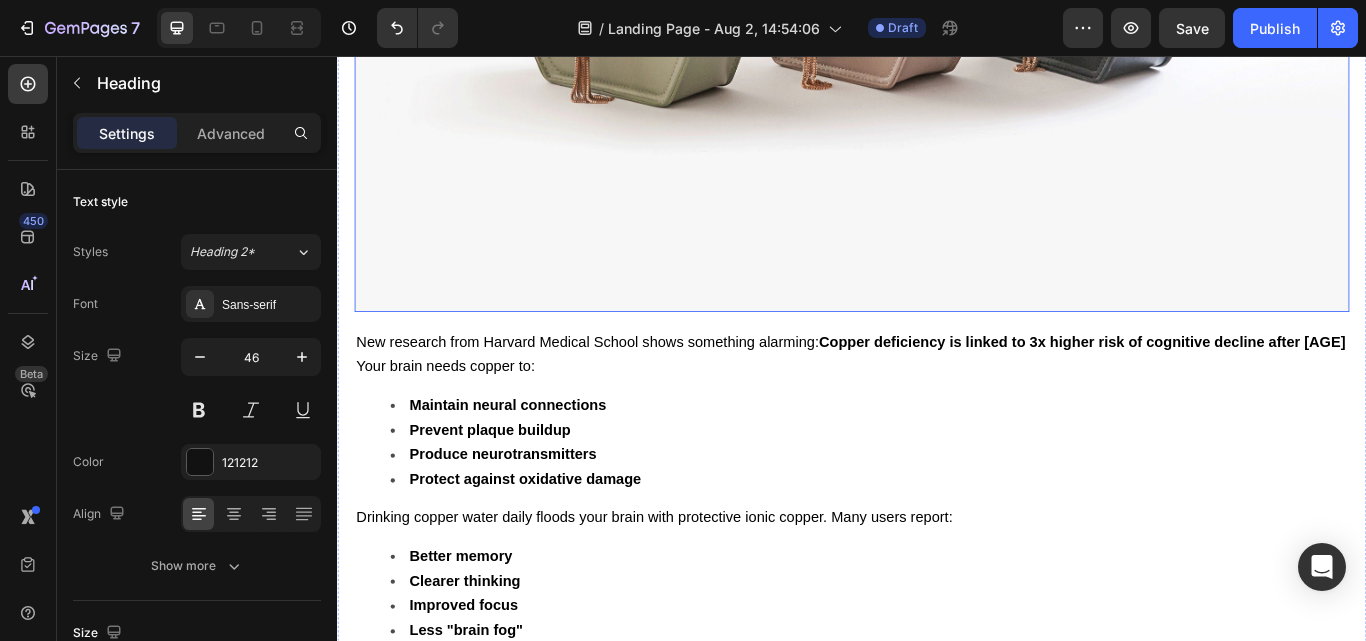 scroll, scrollTop: 11018, scrollLeft: 0, axis: vertical 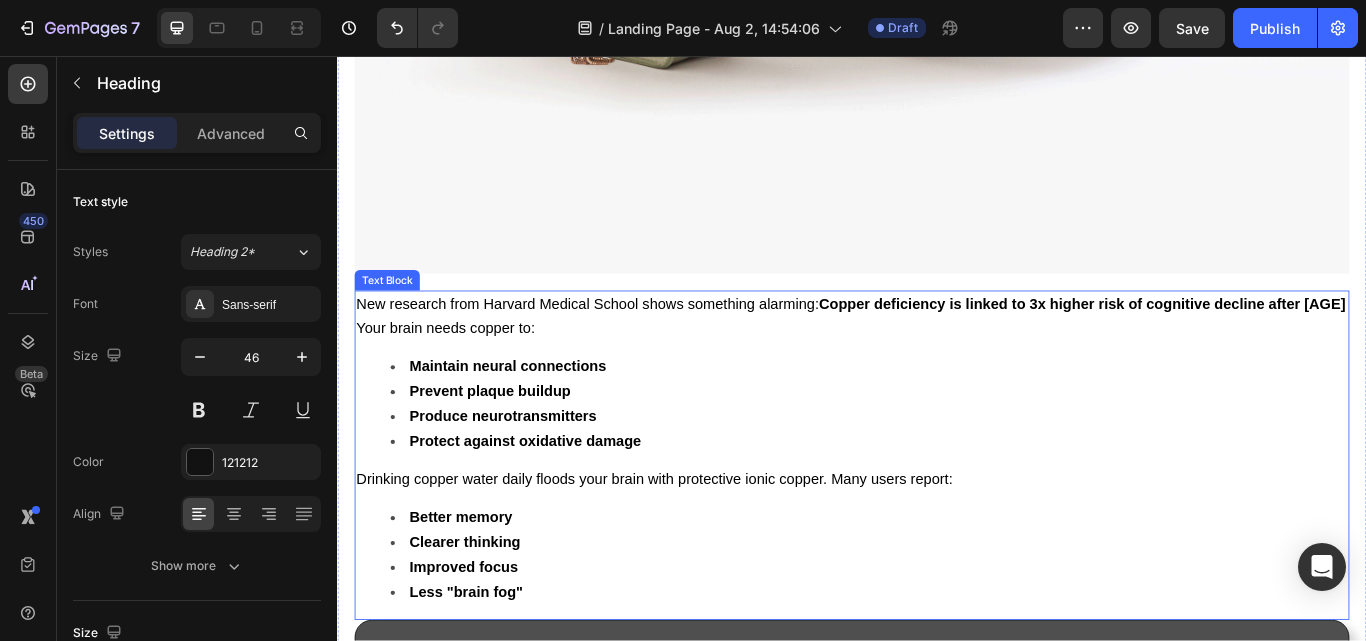 click on "New research from Harvard Medical School shows something alarming: Copper deficiency is linked to 3x higher risk of cognitive decline after [AGE]" at bounding box center [936, 345] 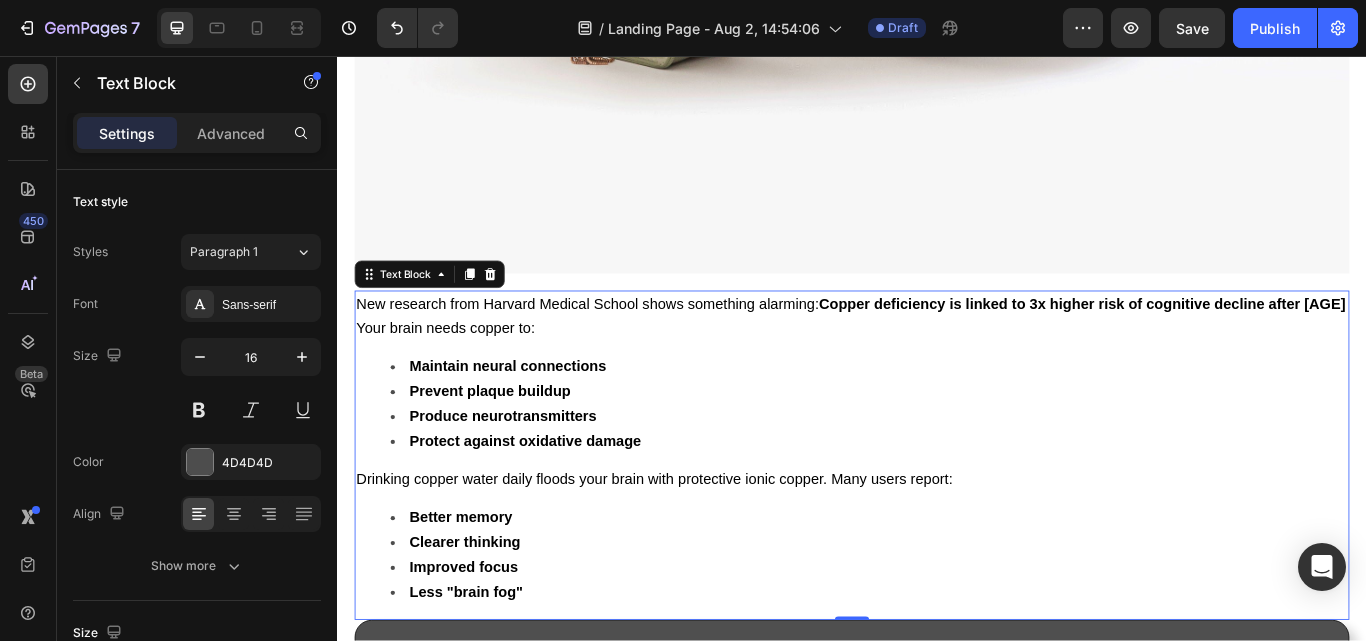 click on "Prevent plaque buildup" at bounding box center (515, 447) 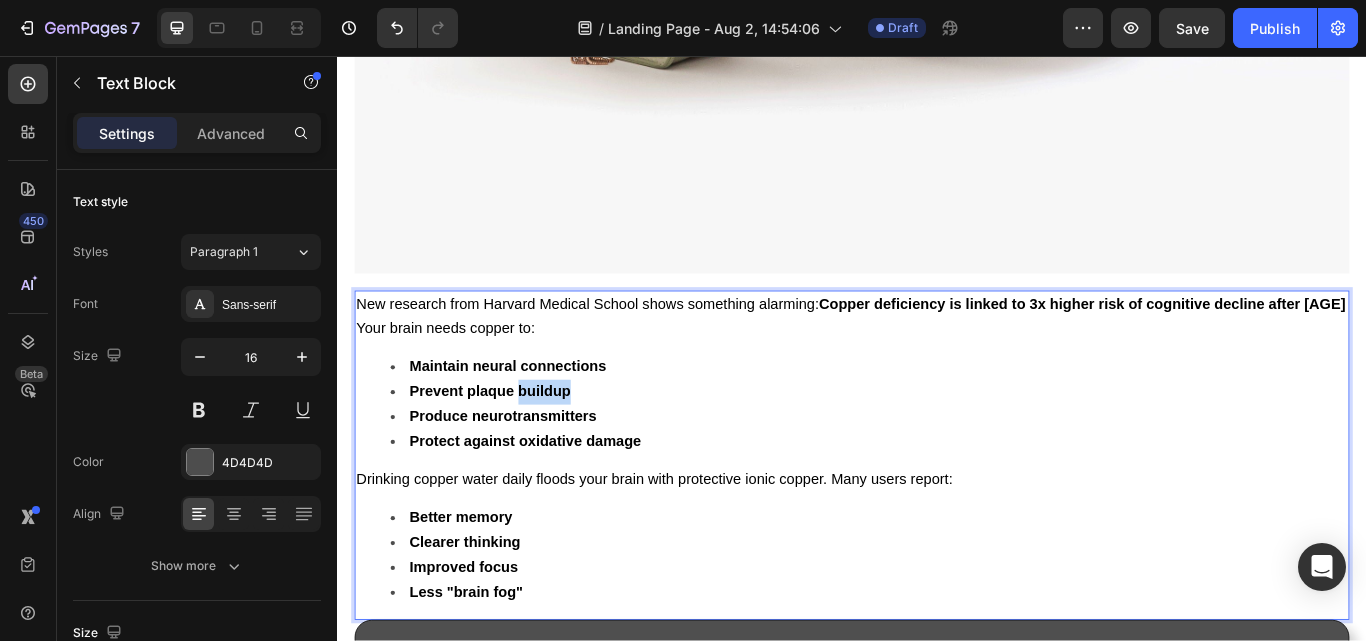 click on "Prevent plaque buildup" at bounding box center [515, 447] 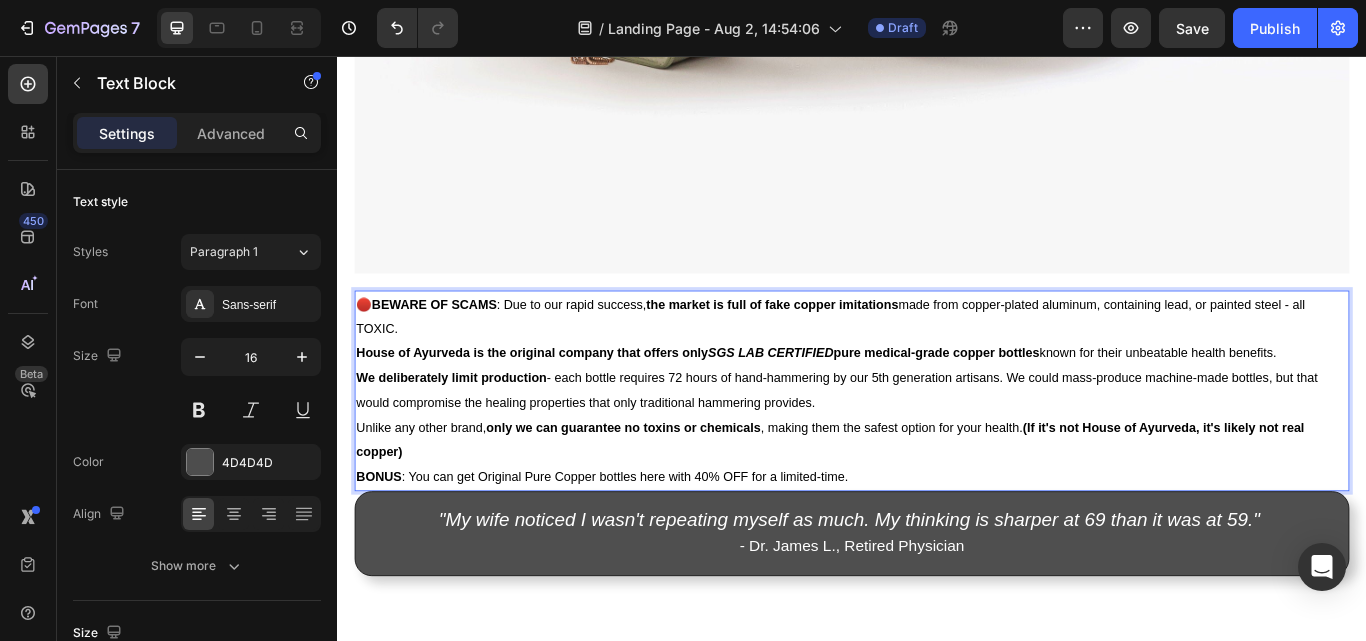 click on "House of Ayurveda is the original company that offers only  SGS LAB CERTIFIED  pure medical-grade copper bottles  known for their unbeatable health benefits." at bounding box center (937, 403) 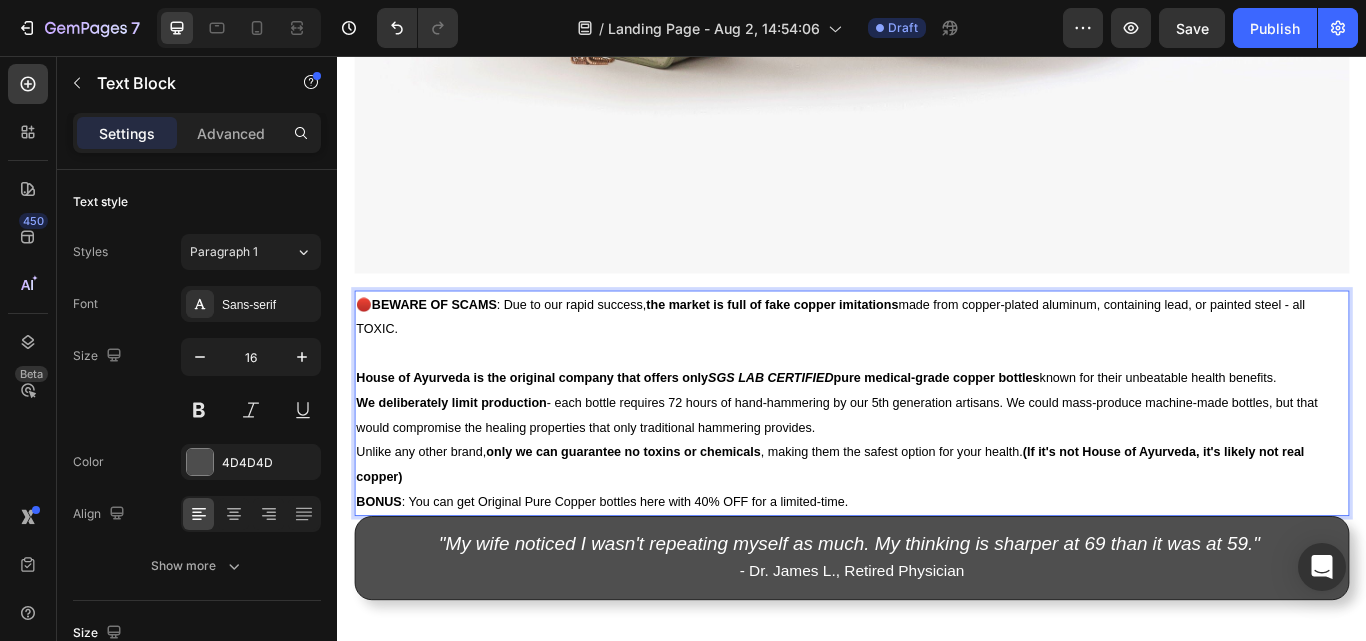 click on "We deliberately limit production  - each bottle requires 72 hours of hand-hammering by our 5th generation artisans. We could mass-produce machine-made bottles, but that would compromise the healing properties that only traditional hammering provides." at bounding box center [937, 476] 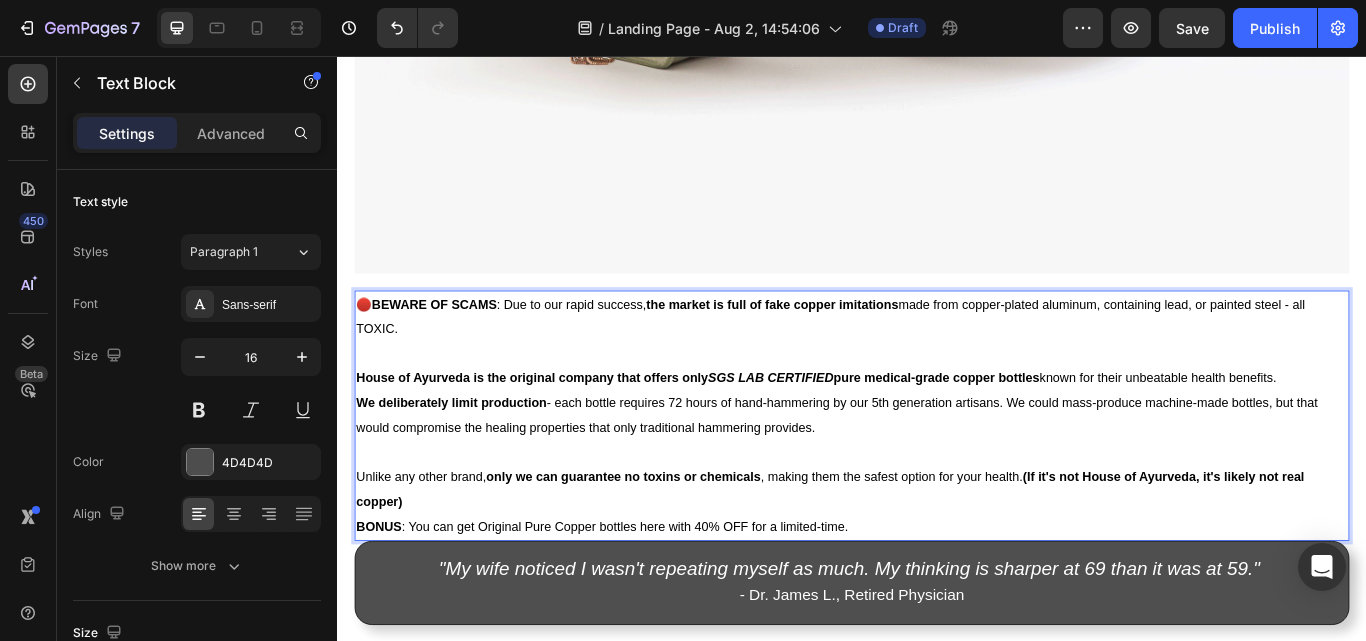 click on "Unlike any other brand, only we can guarantee no toxins or chemicals , making them the safest option for your health.  (If it's not House of Ayurveda, it's likely not real copper)" at bounding box center (937, 562) 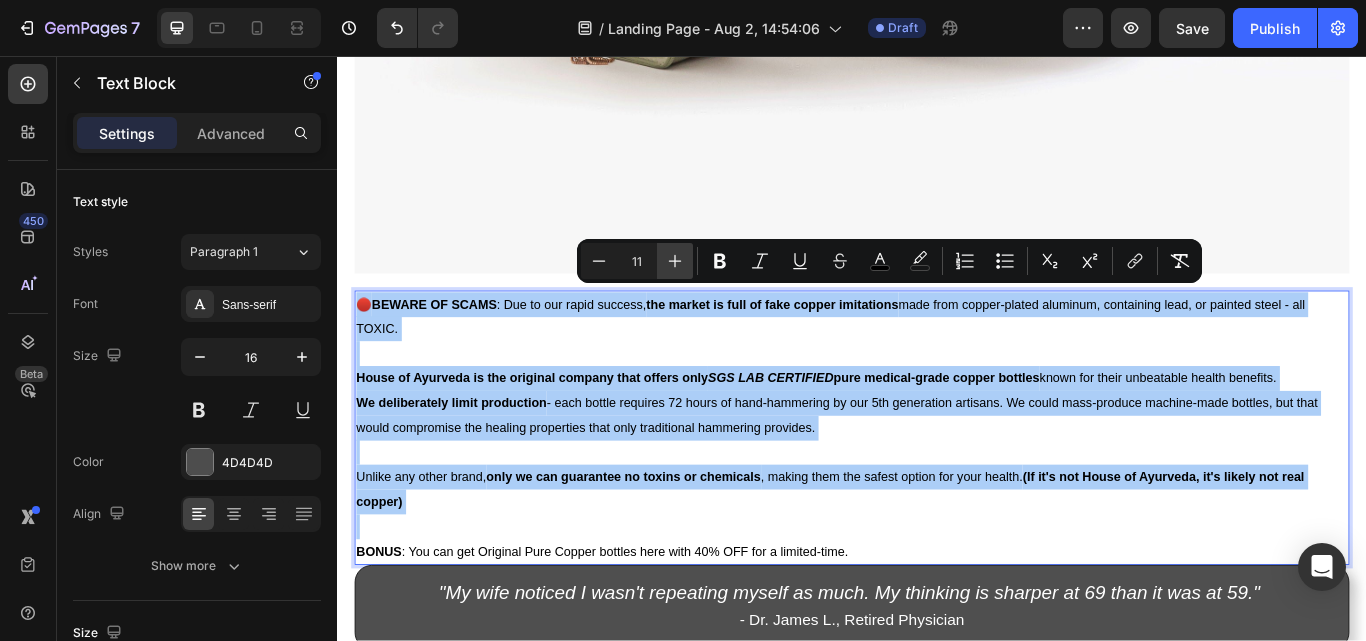 click 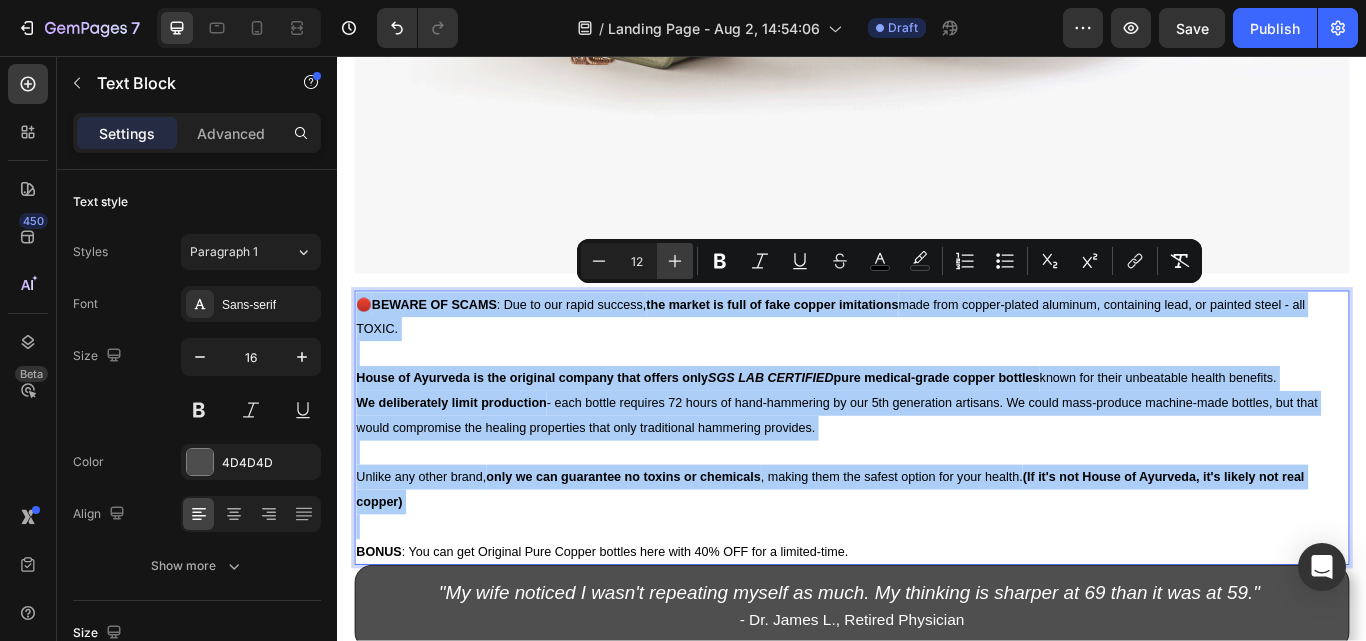 click 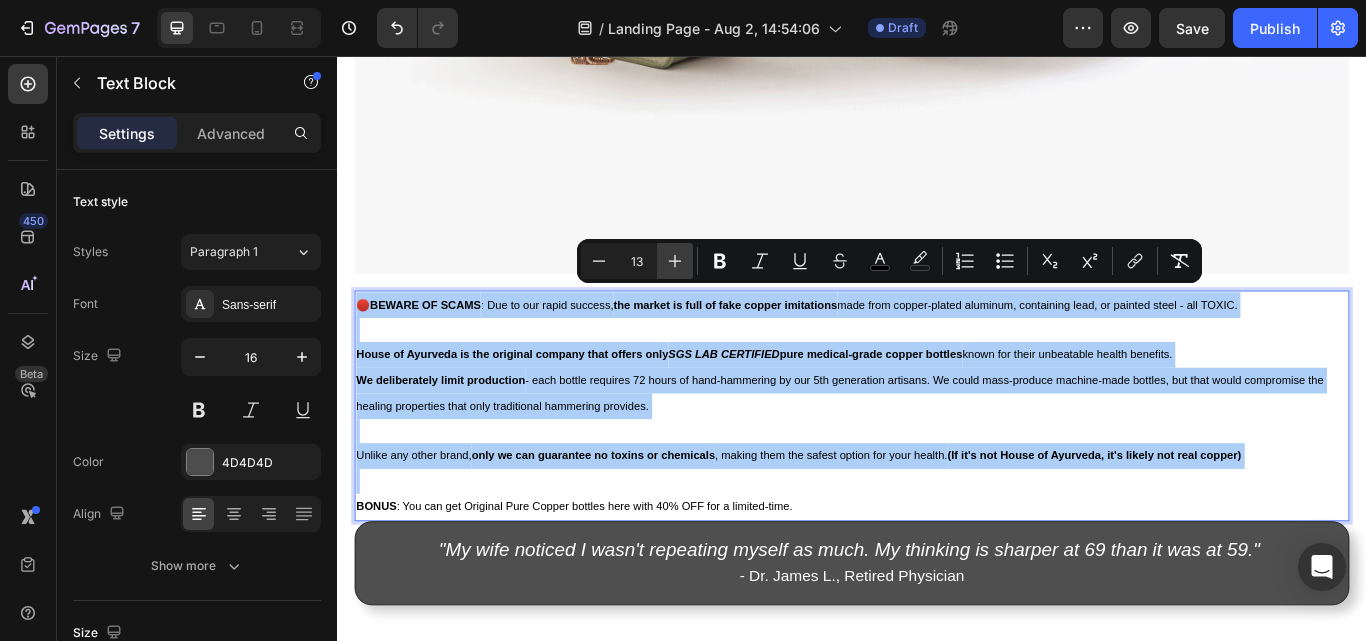 click 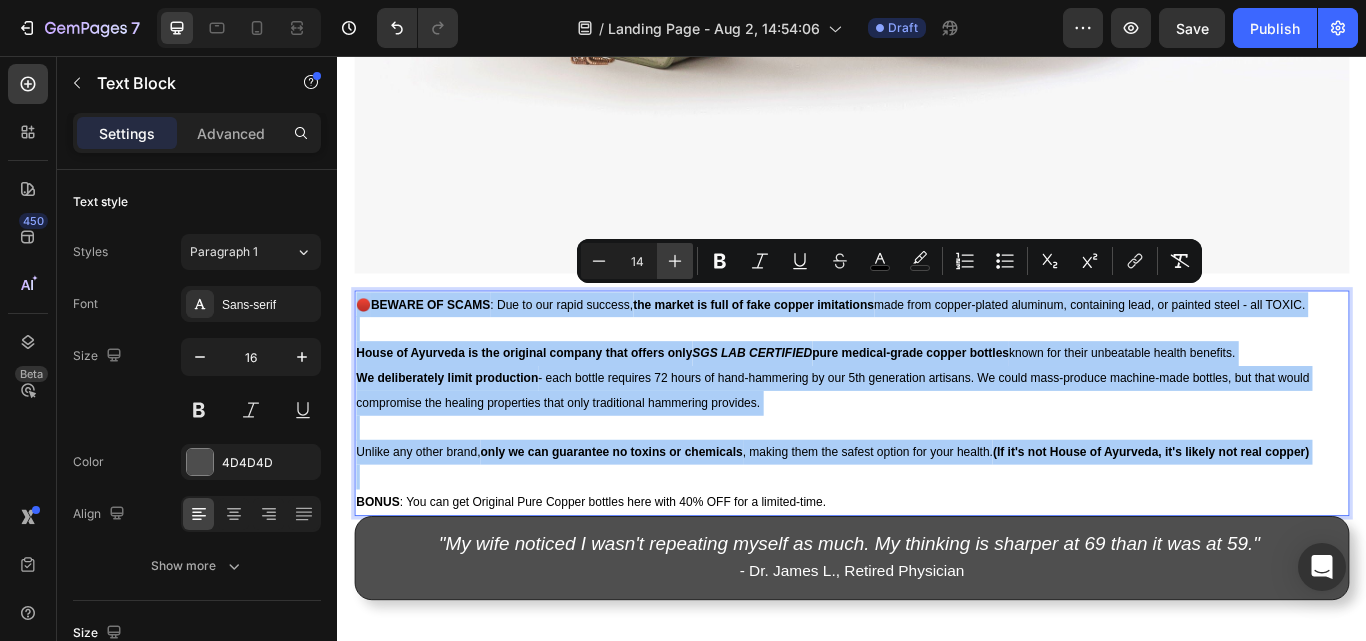 click 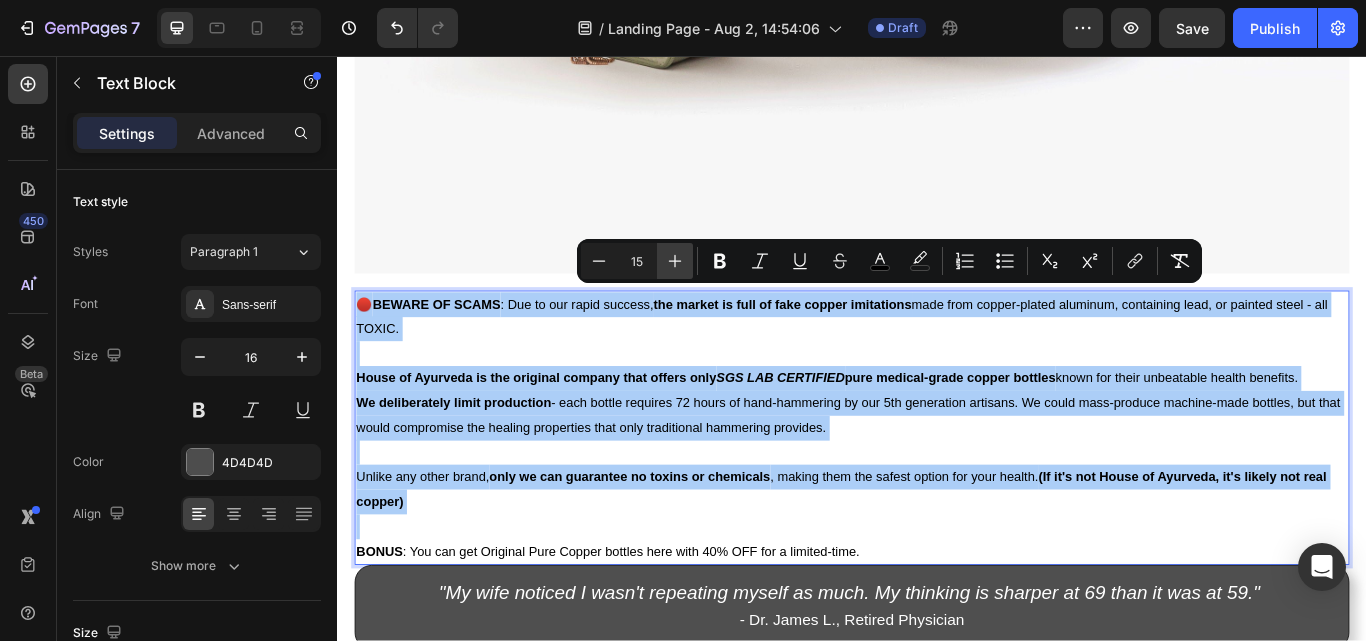 click 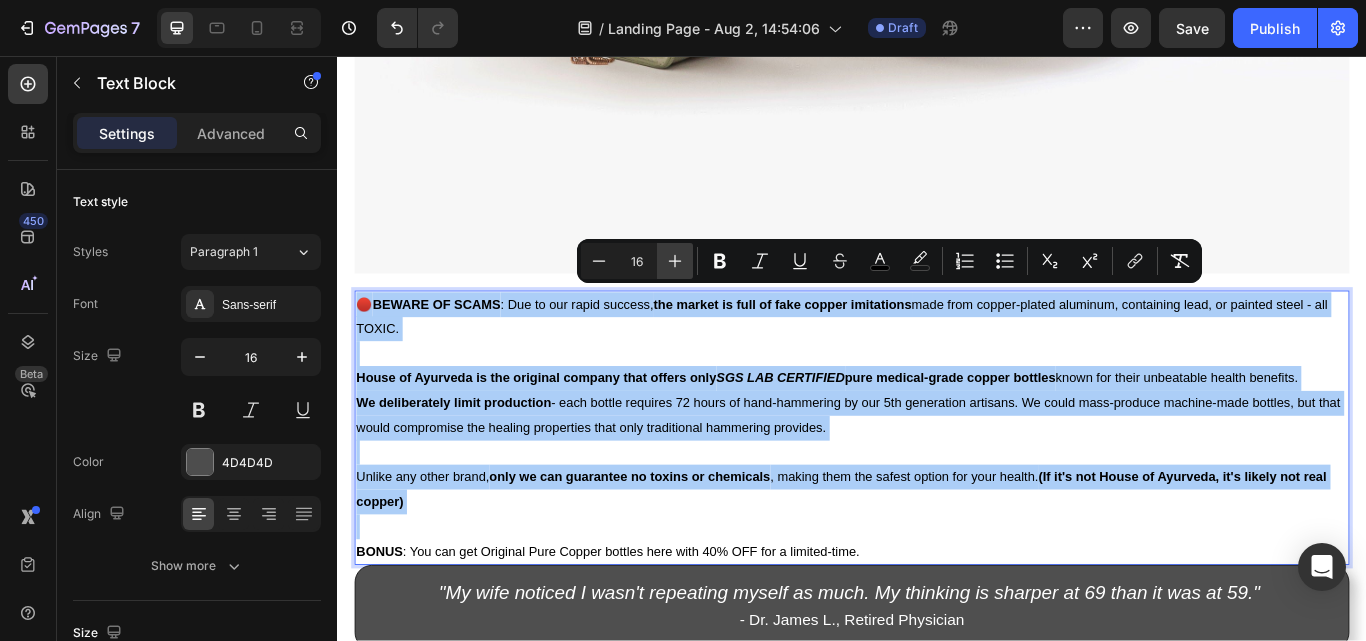 click 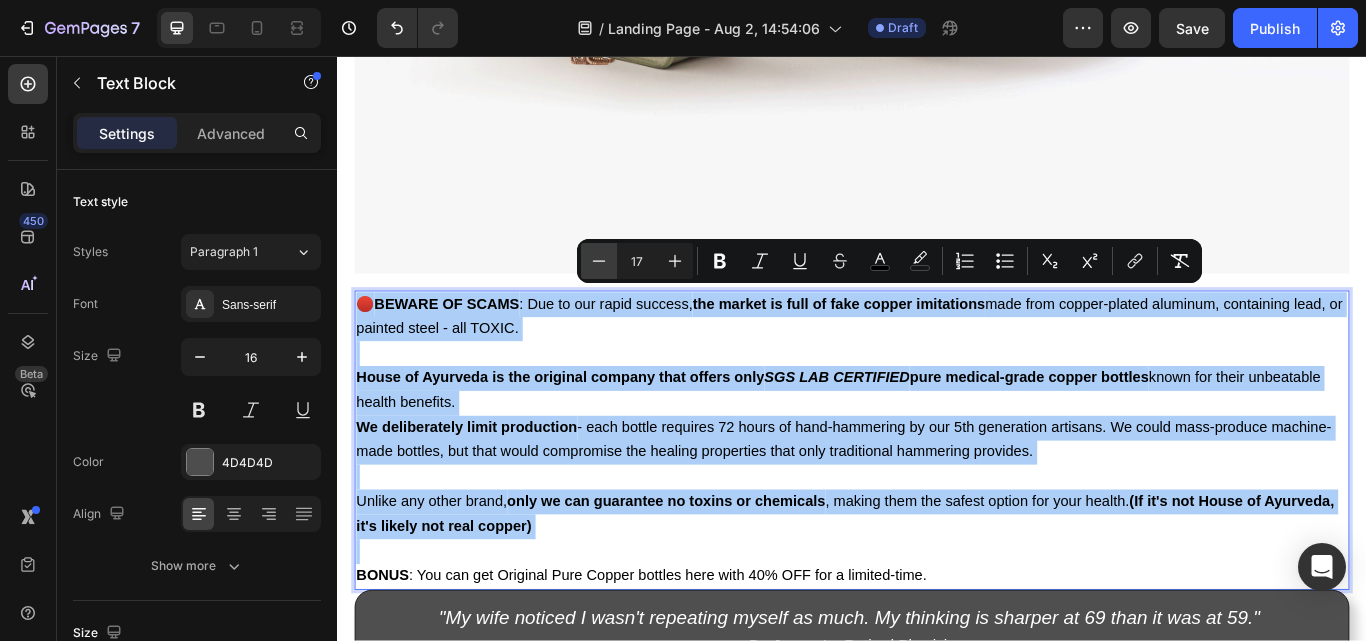click 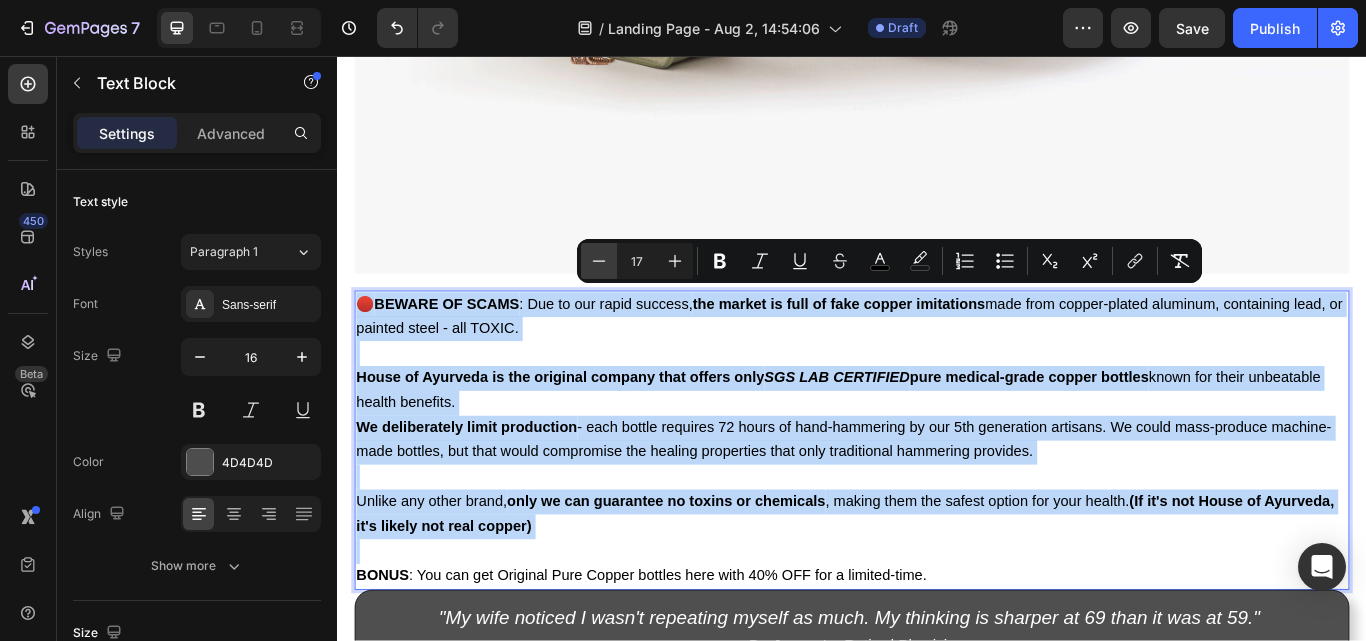 type on "16" 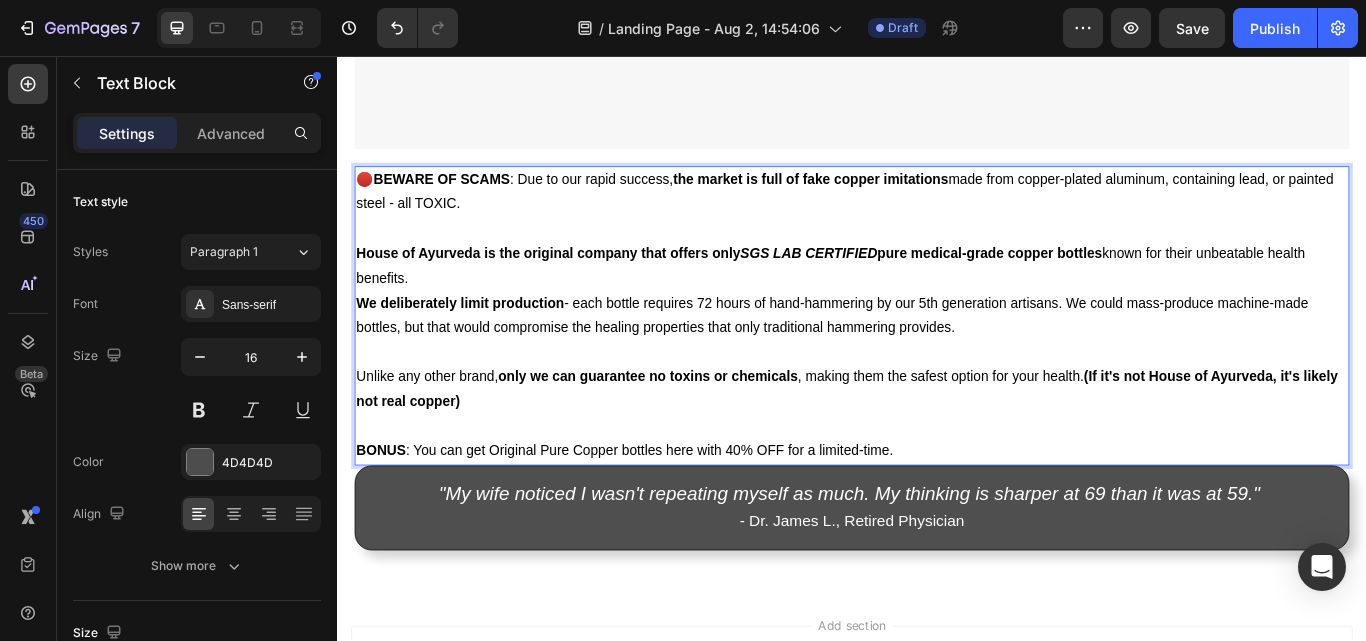 scroll, scrollTop: 11218, scrollLeft: 0, axis: vertical 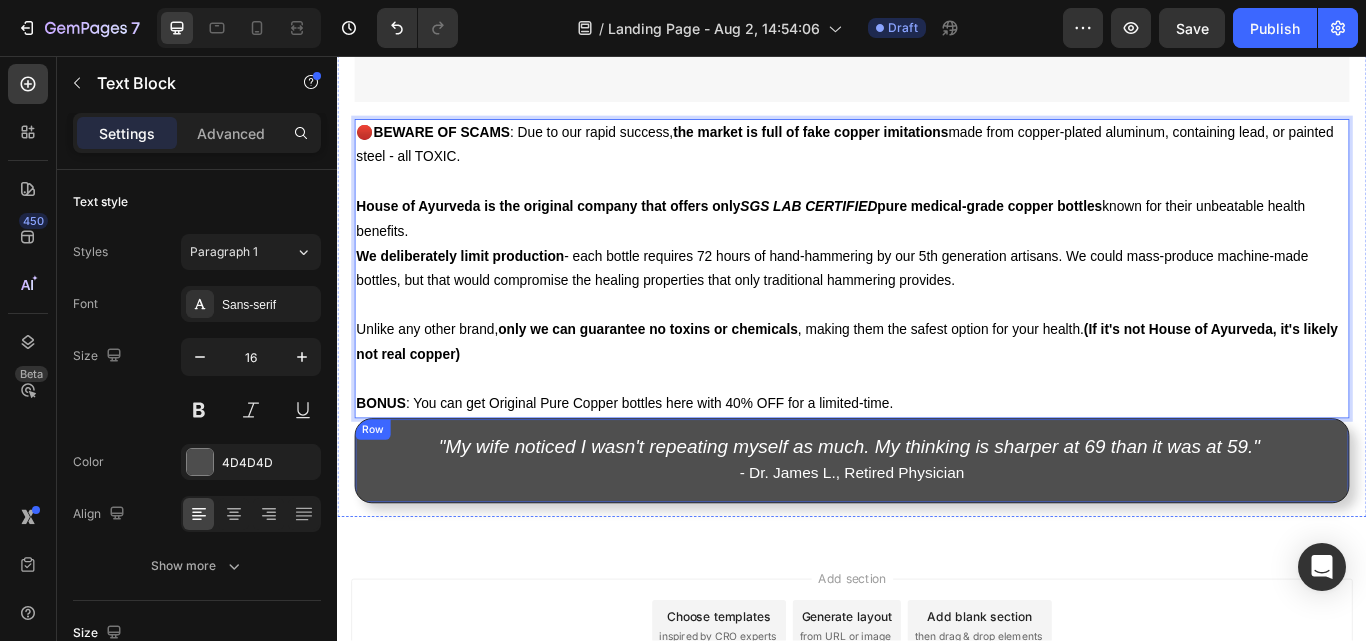 click on ""My wife noticed I wasn't repeating myself as much. My thinking is sharper at [AGE] than it was at [AGE]" - Dr. [LAST], Retired Physician Text Block Row" at bounding box center (937, 528) 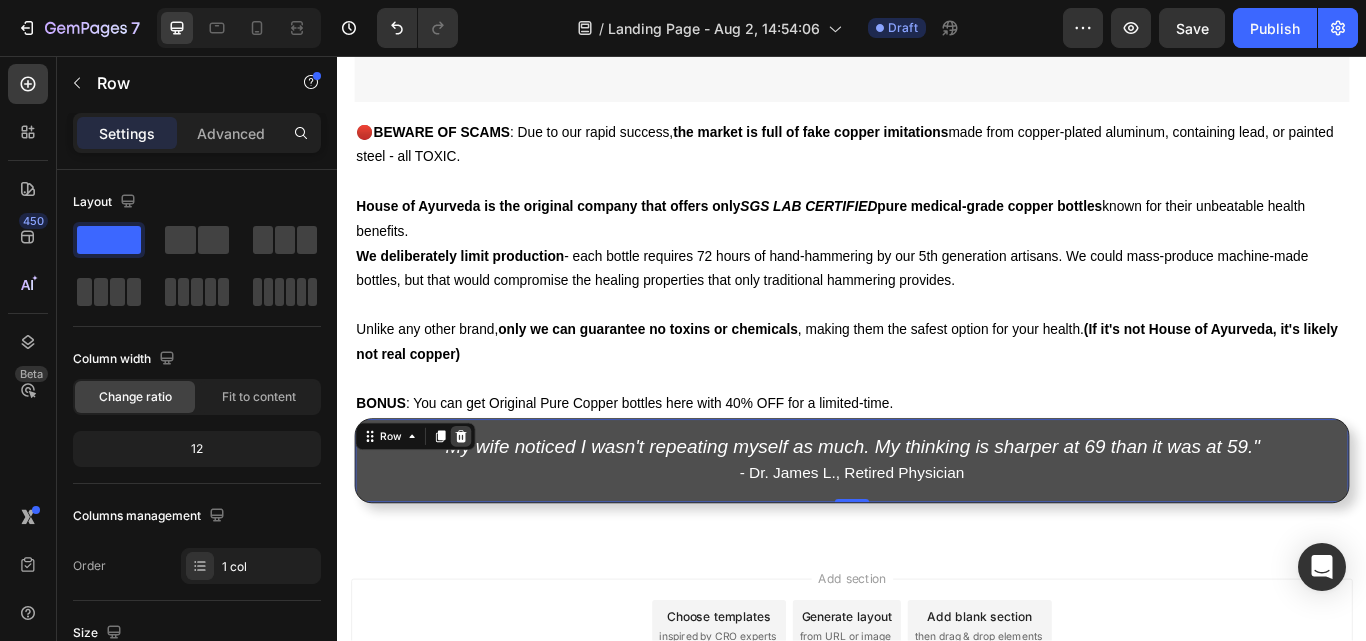 click 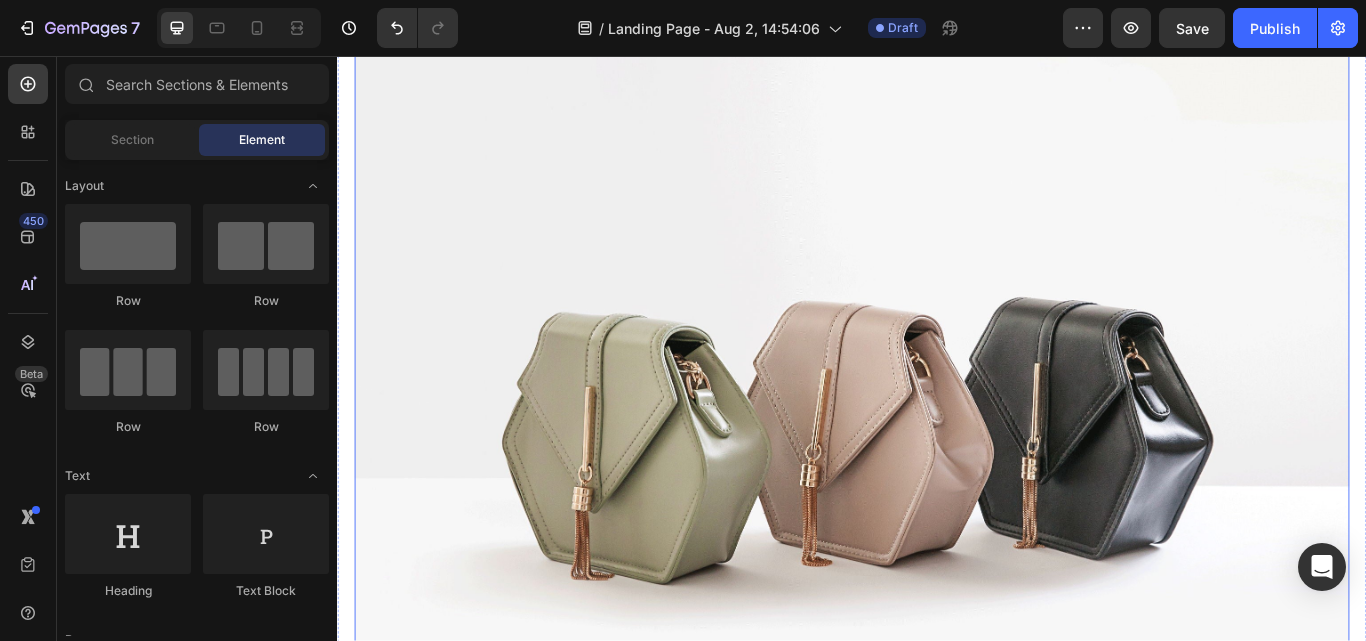 scroll, scrollTop: 10418, scrollLeft: 0, axis: vertical 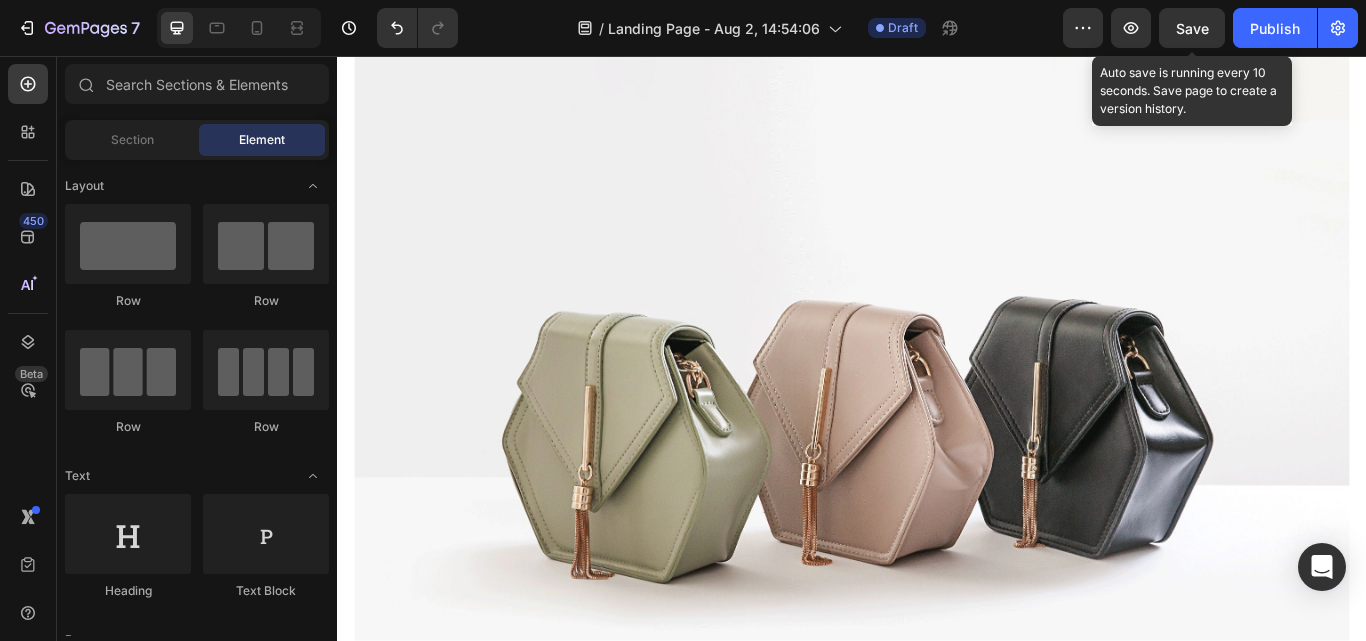 click on "Save" at bounding box center [1192, 28] 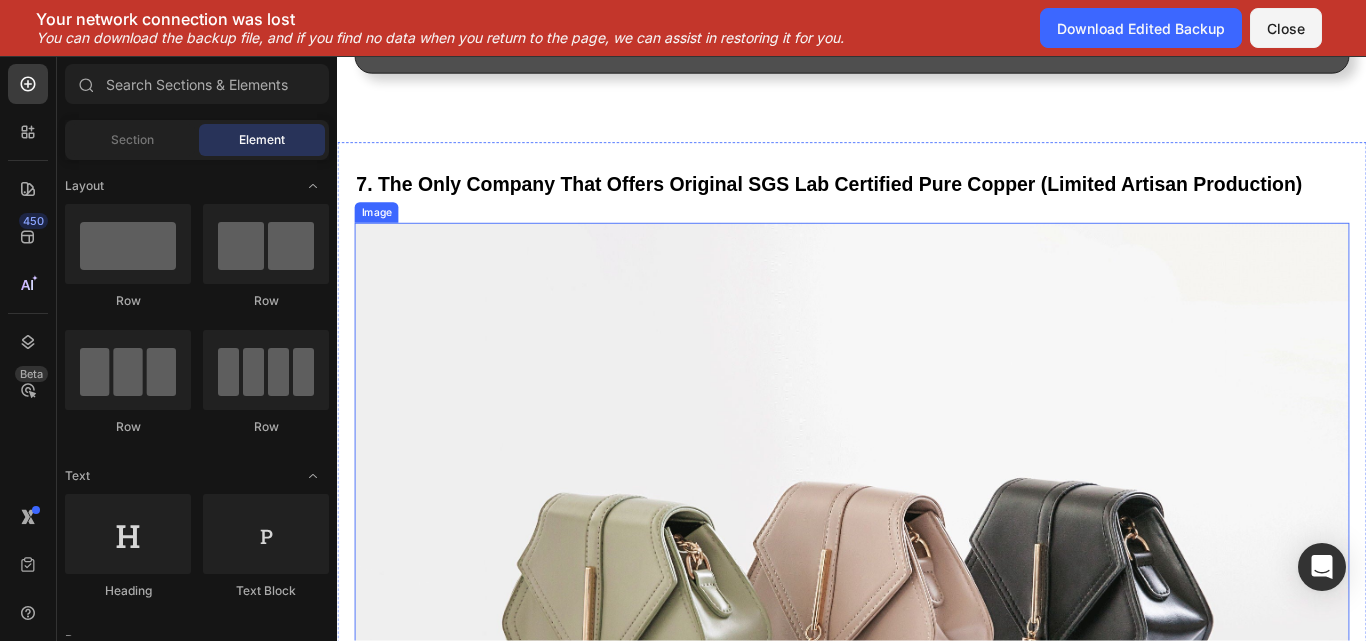 scroll, scrollTop: 10118, scrollLeft: 0, axis: vertical 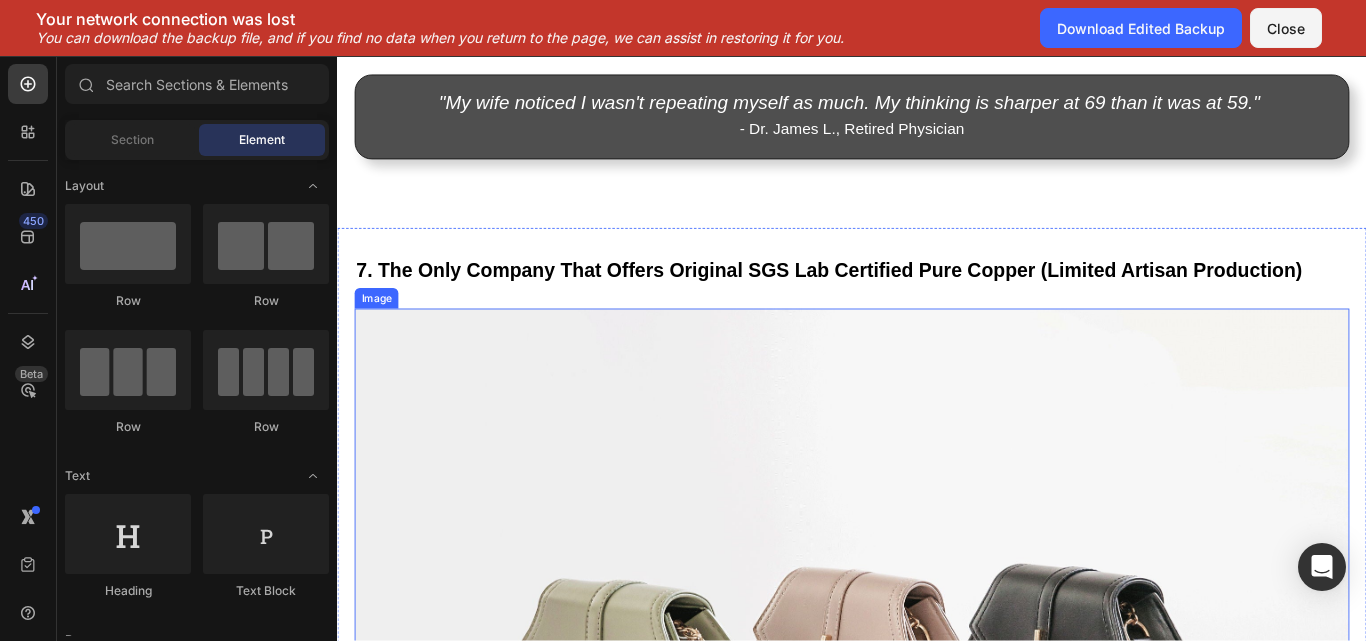 type 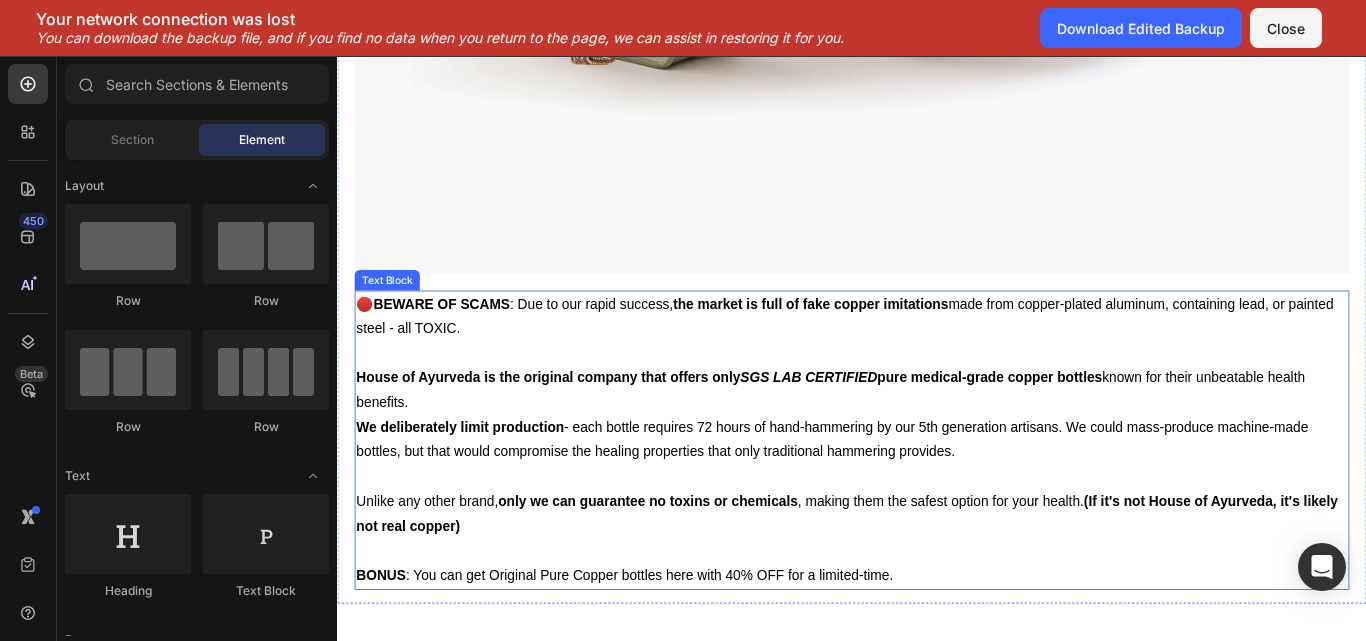 scroll, scrollTop: 11218, scrollLeft: 0, axis: vertical 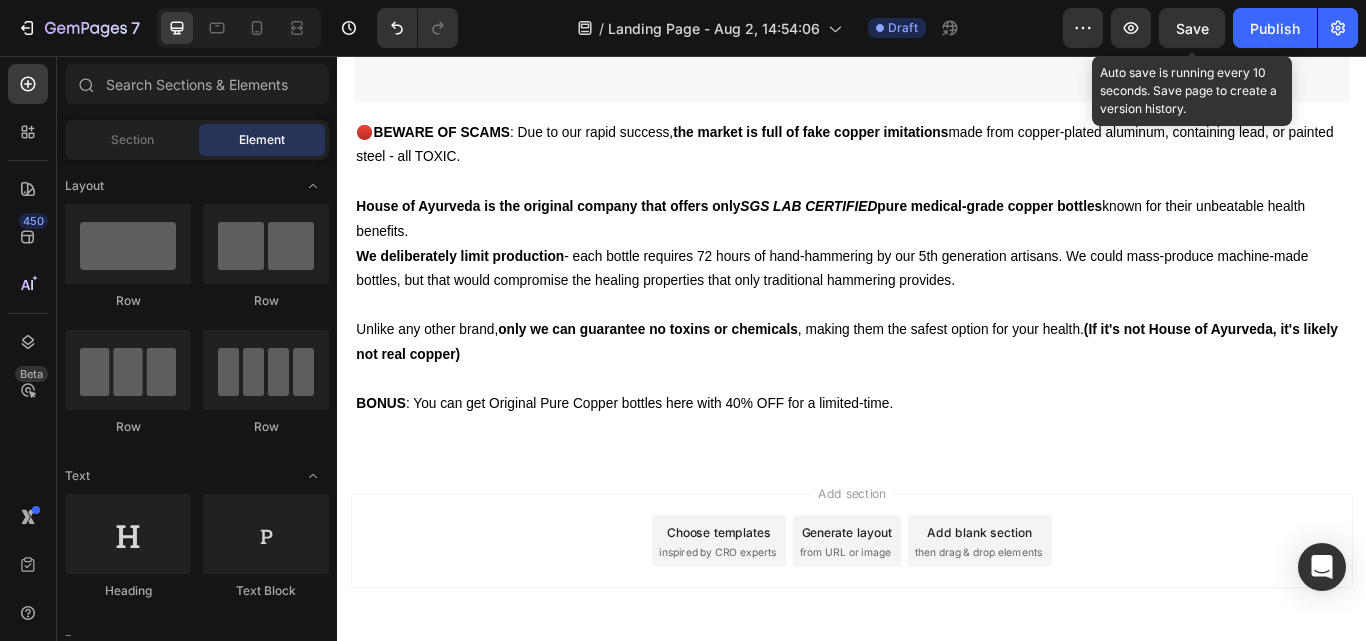 click on "Save" at bounding box center (1192, 28) 